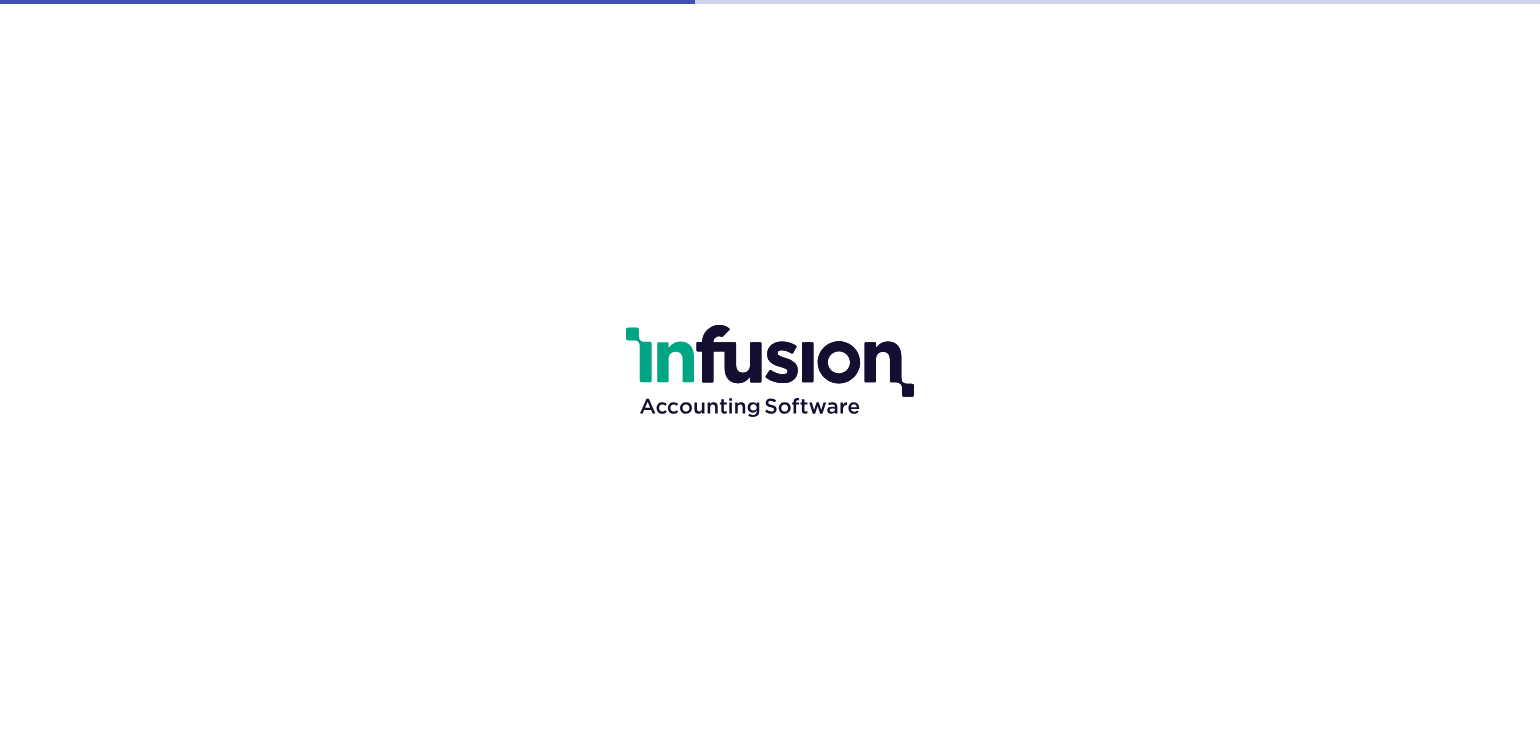scroll, scrollTop: 0, scrollLeft: 0, axis: both 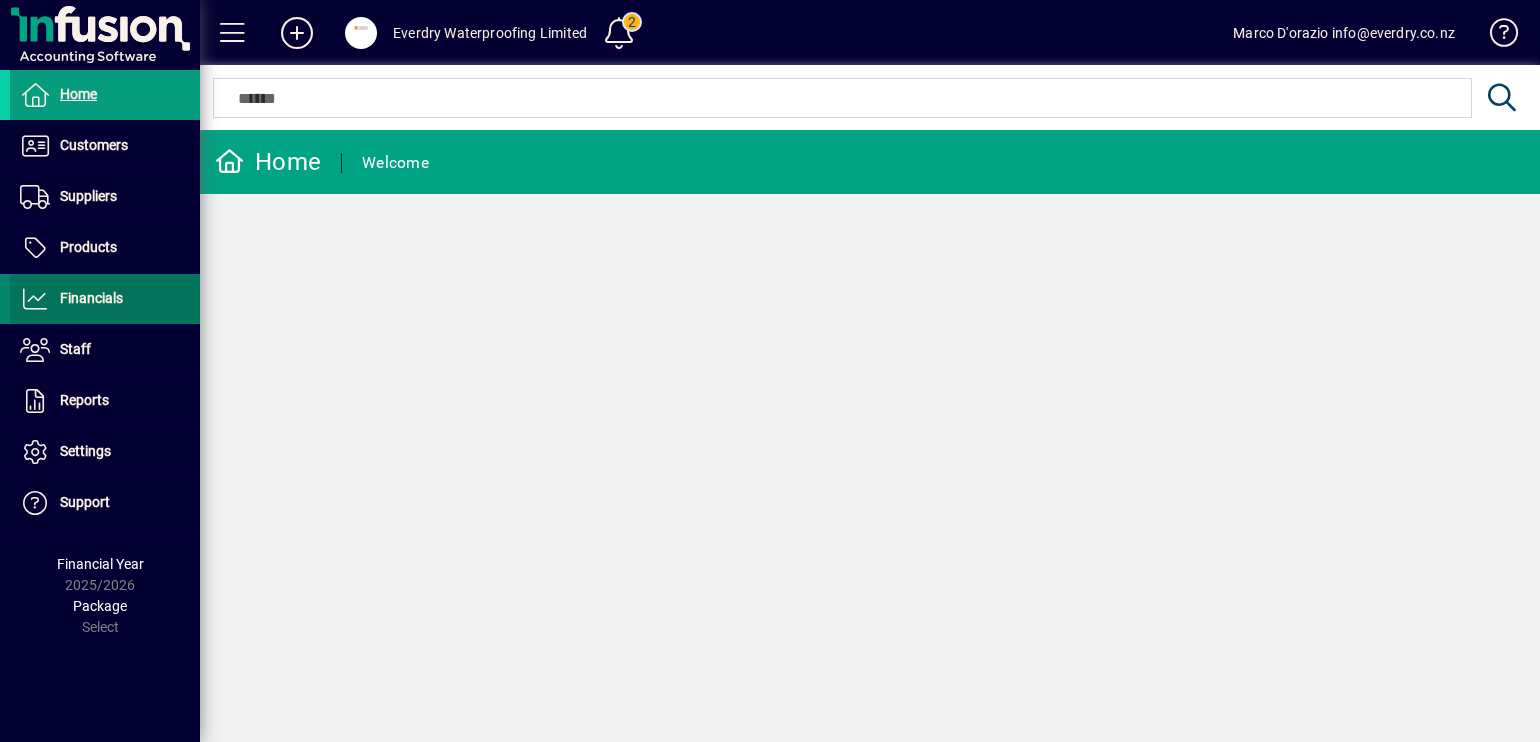 click at bounding box center (105, 299) 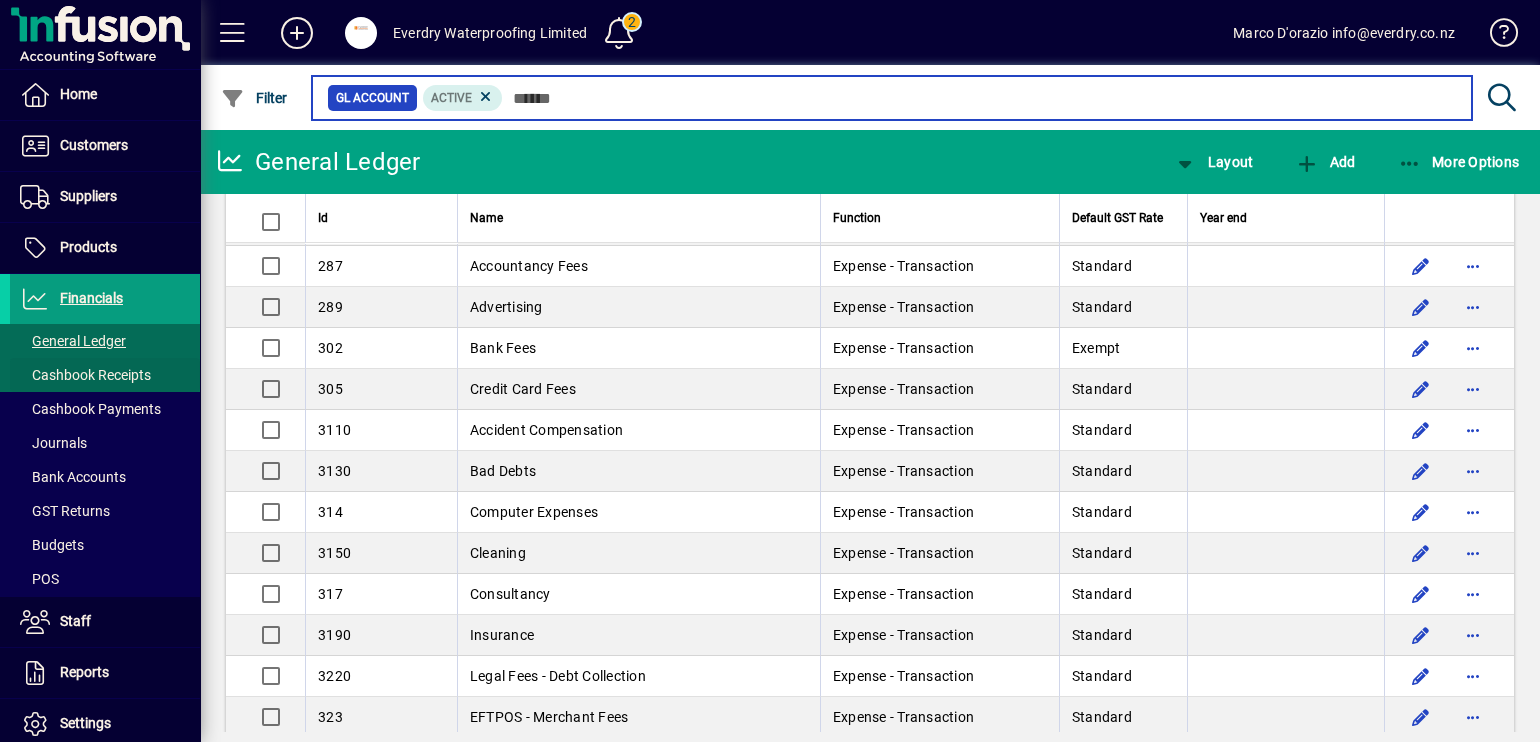 scroll, scrollTop: 1375, scrollLeft: 0, axis: vertical 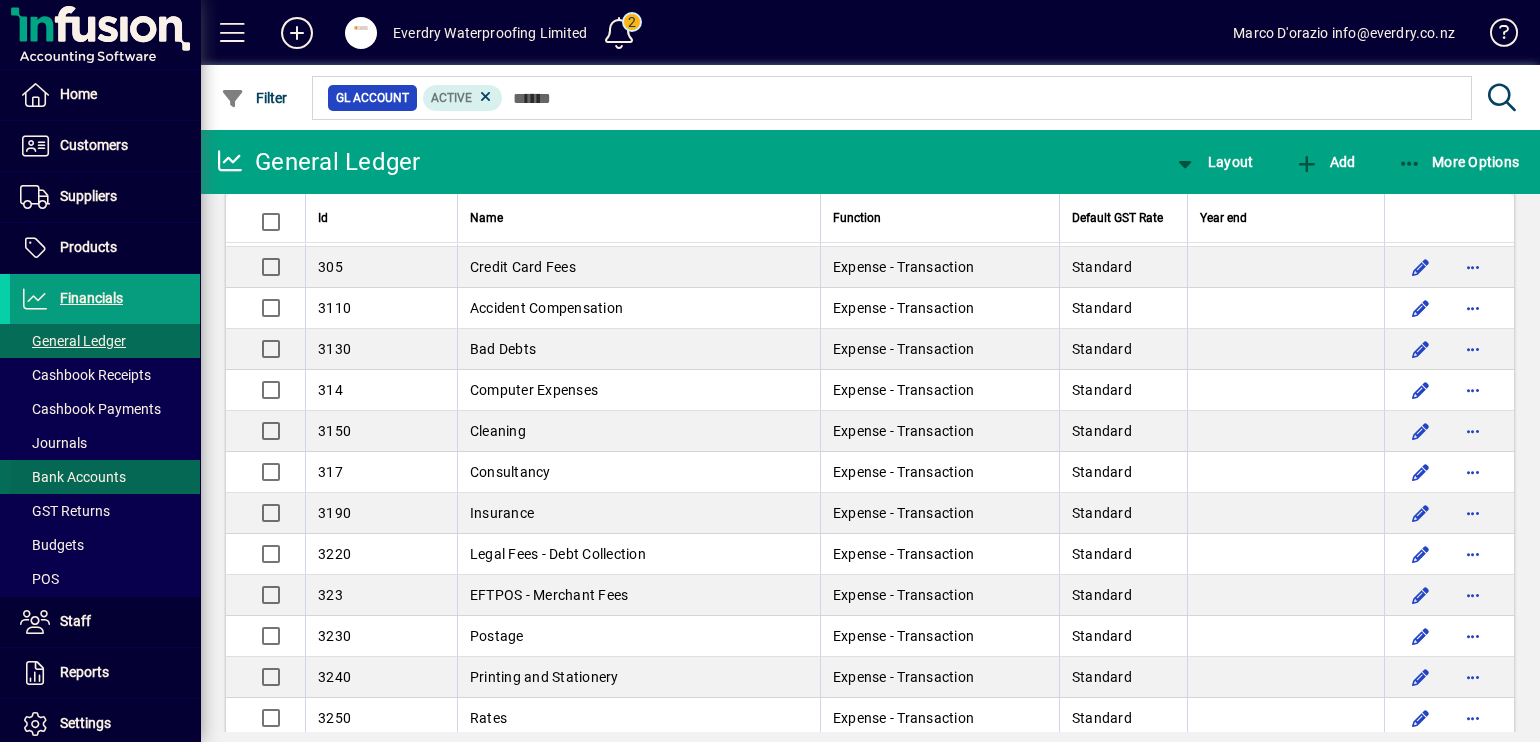 click on "Bank Accounts" at bounding box center [73, 477] 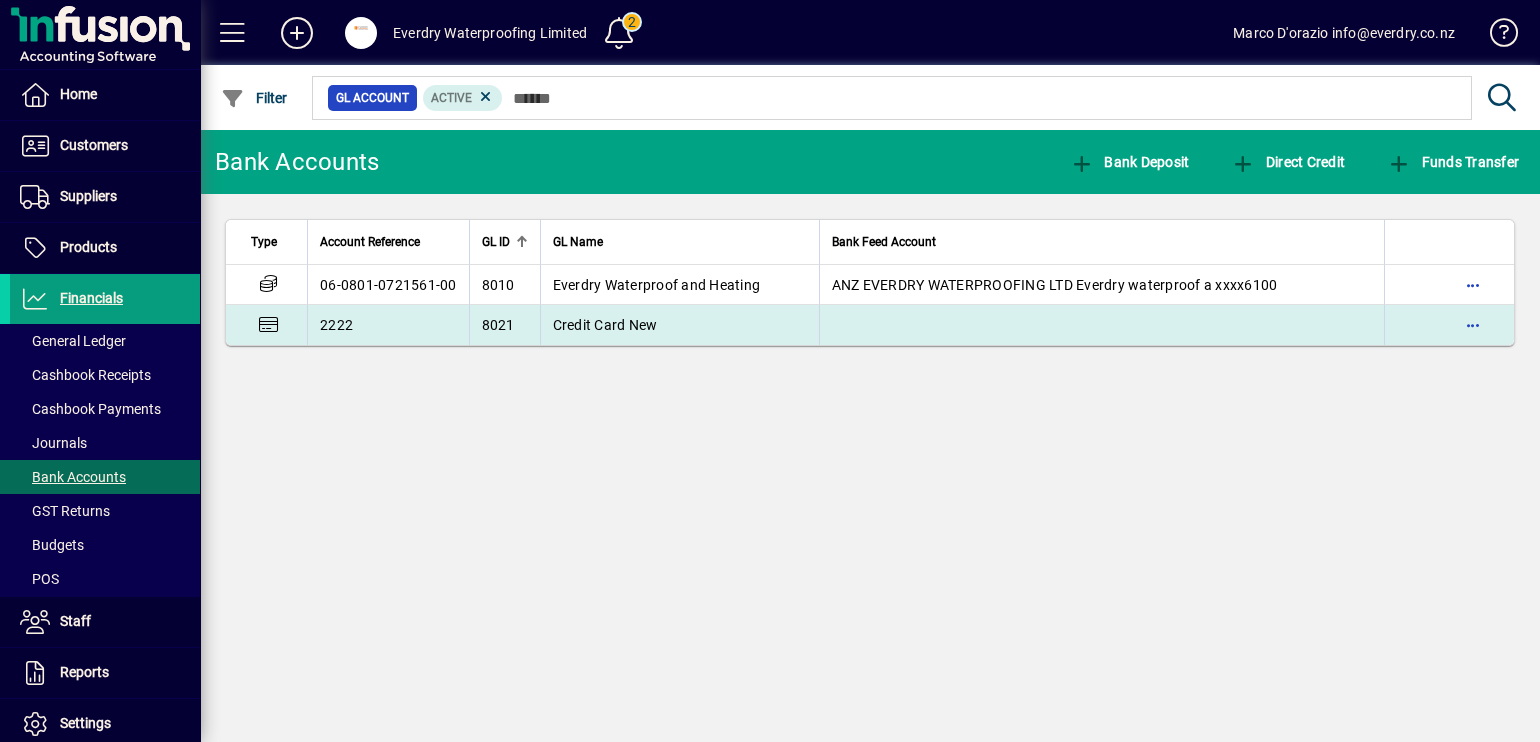 click on "Credit Card New" at bounding box center [679, 325] 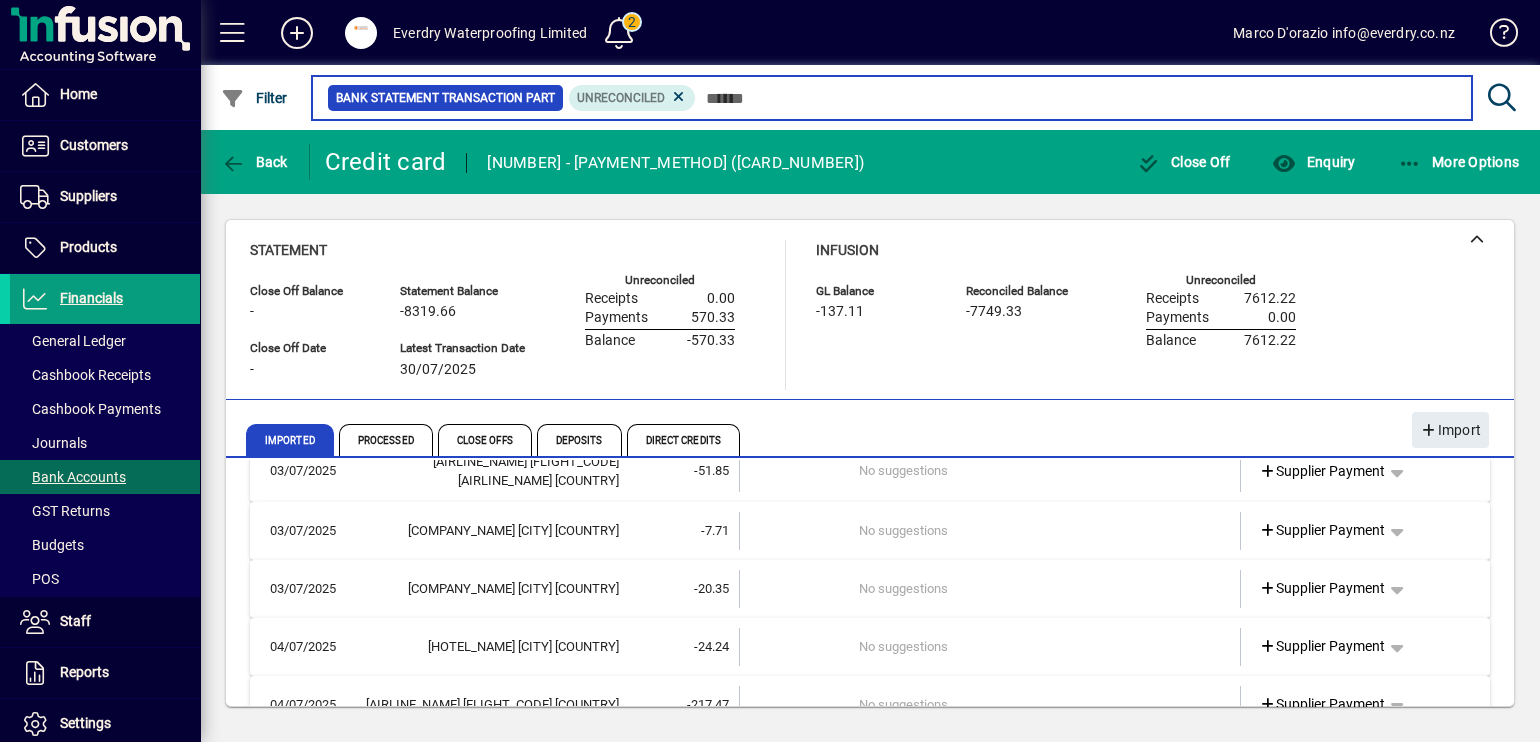 scroll, scrollTop: 0, scrollLeft: 0, axis: both 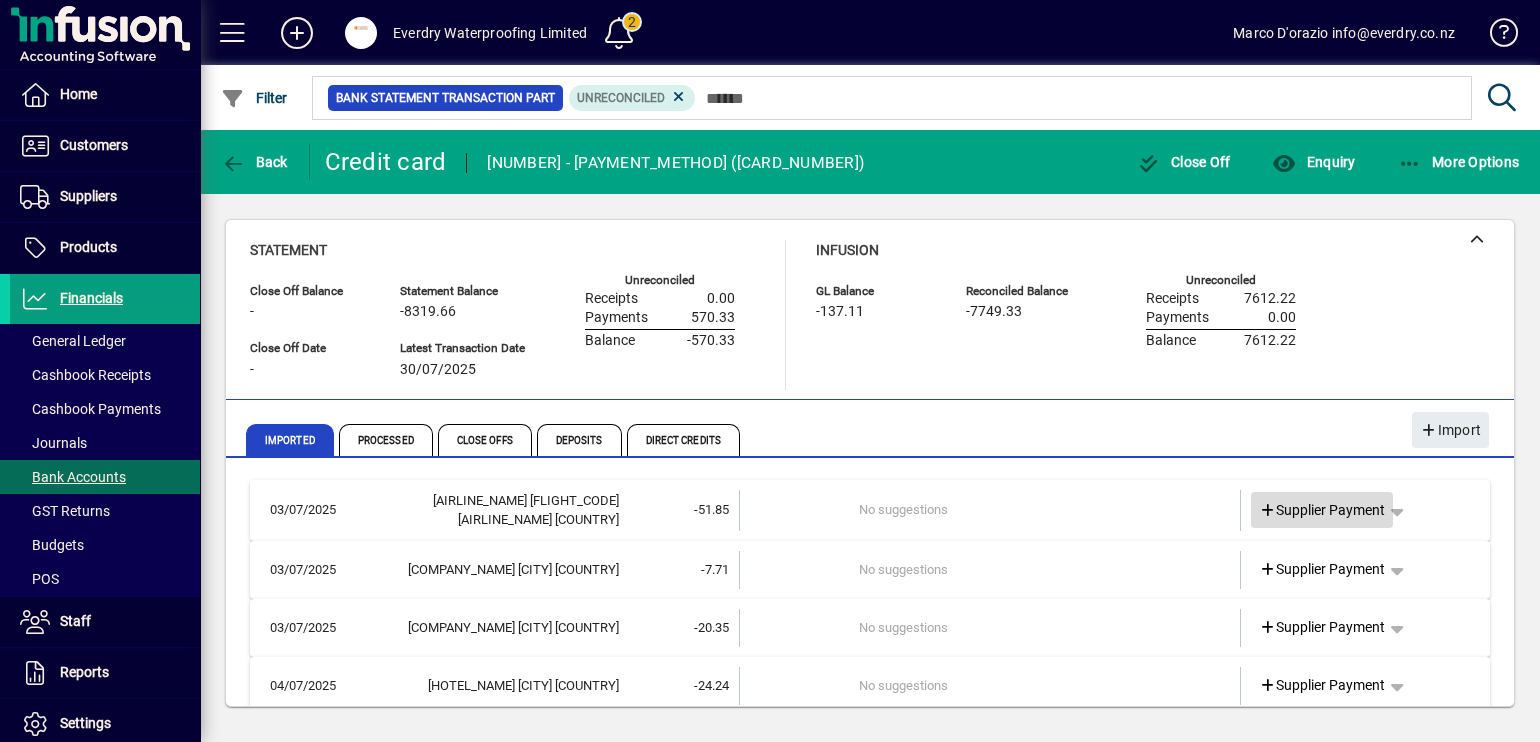 click at bounding box center [1268, 511] 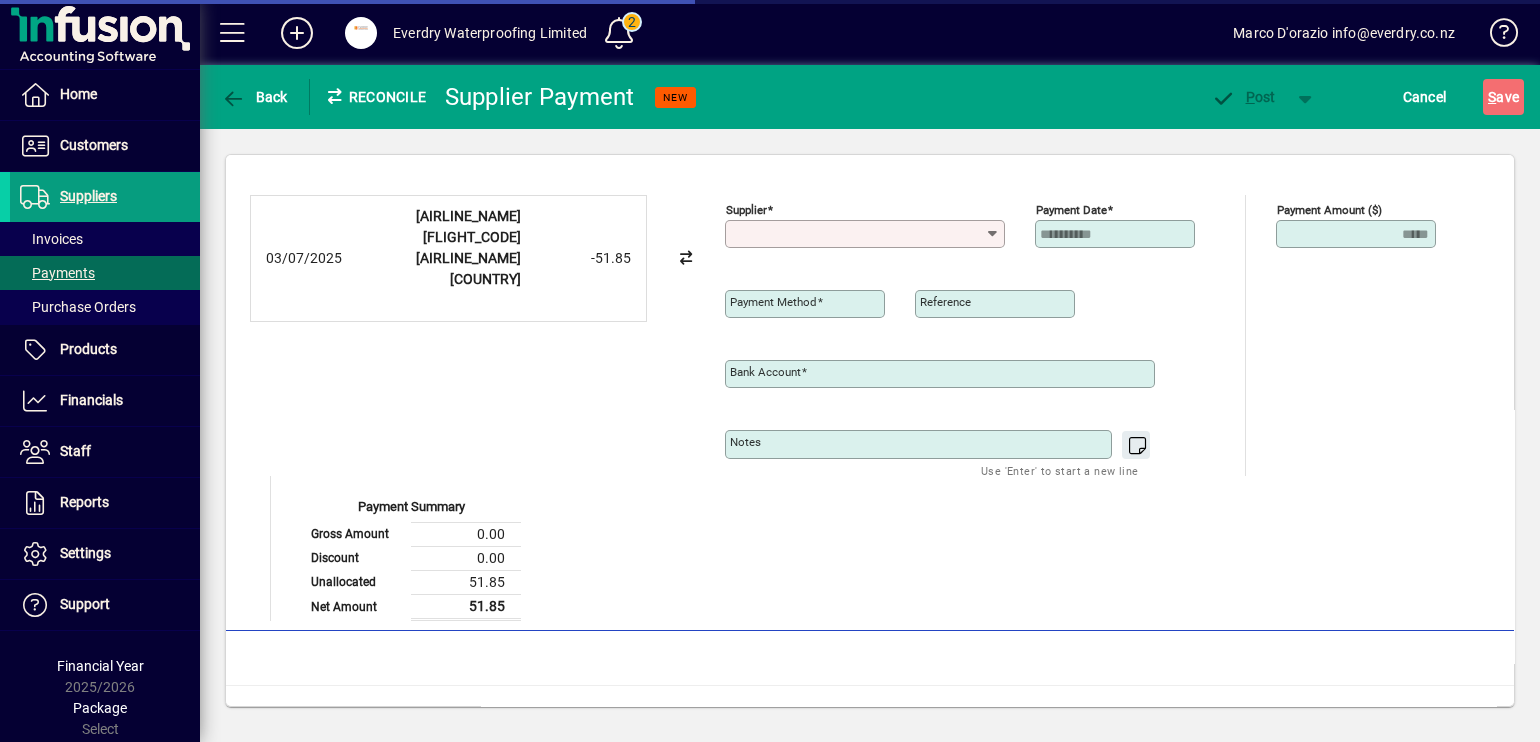 type on "**********" 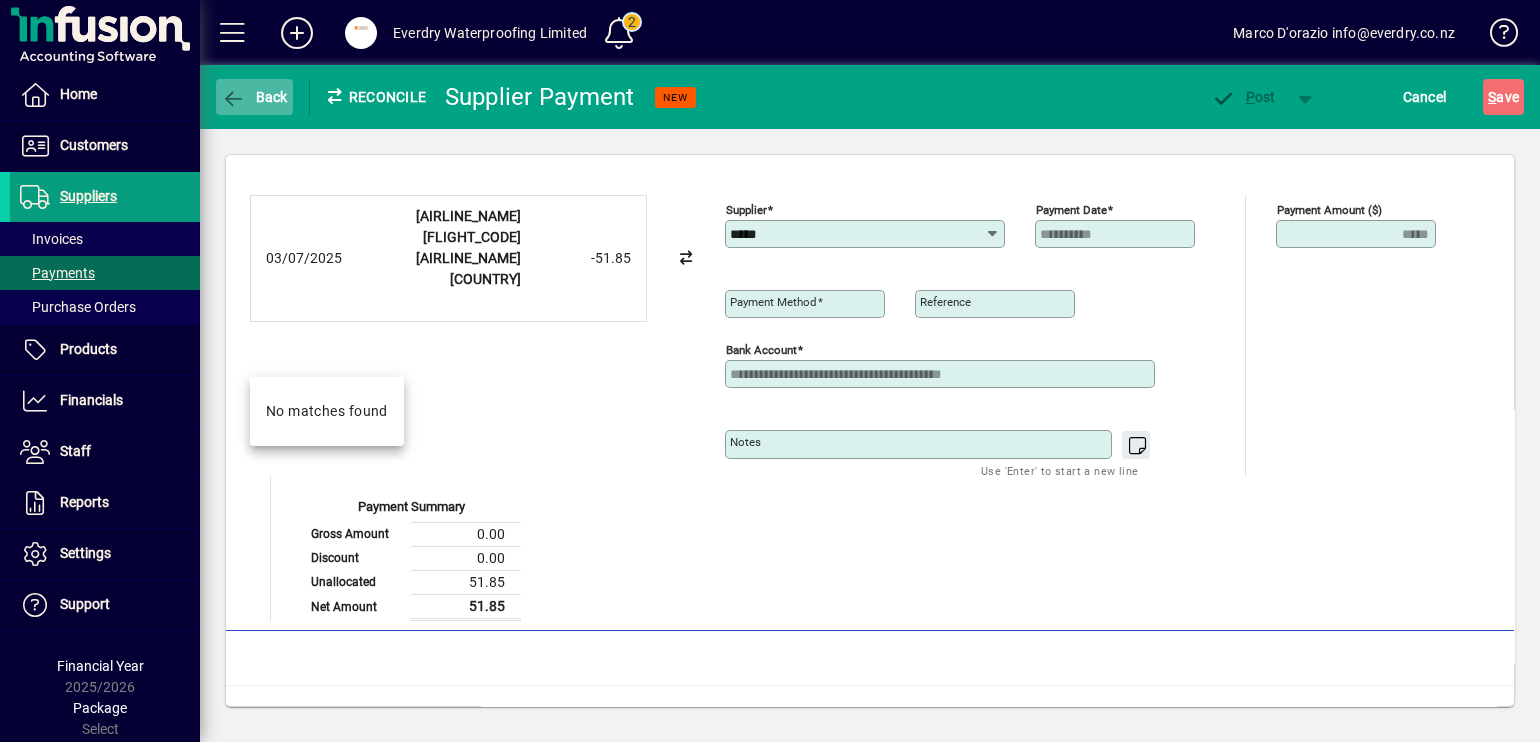 type on "****" 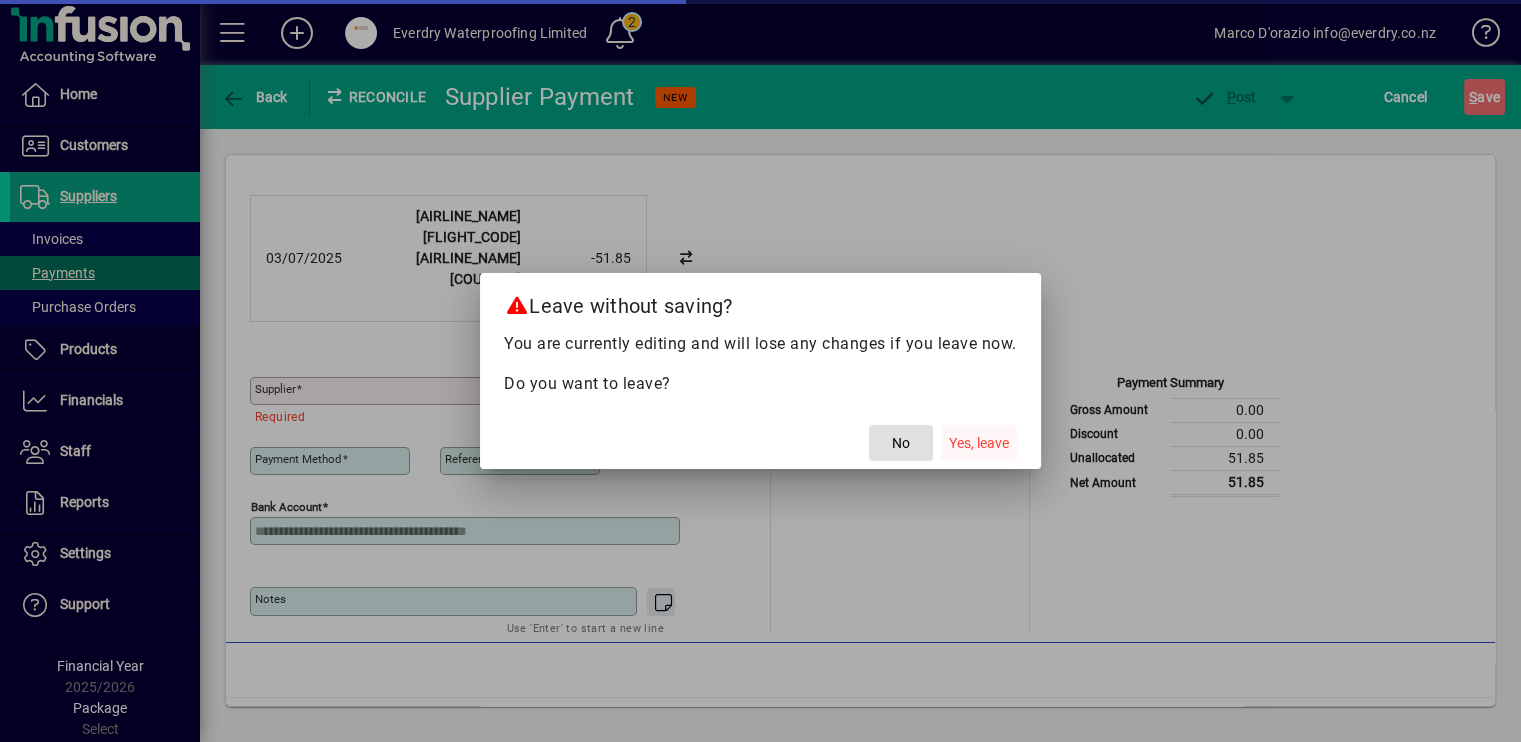 click on "Yes, leave" 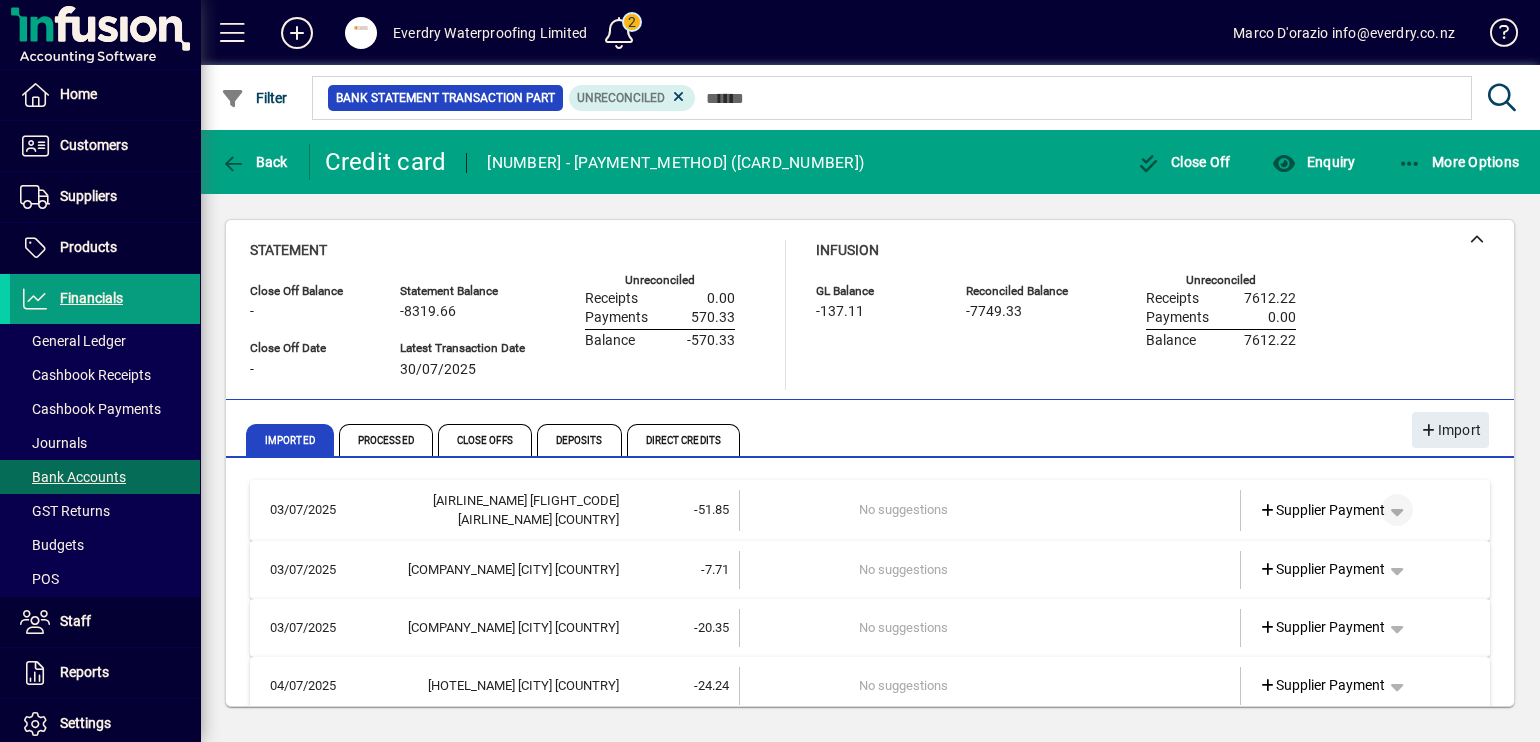 click at bounding box center (1397, 510) 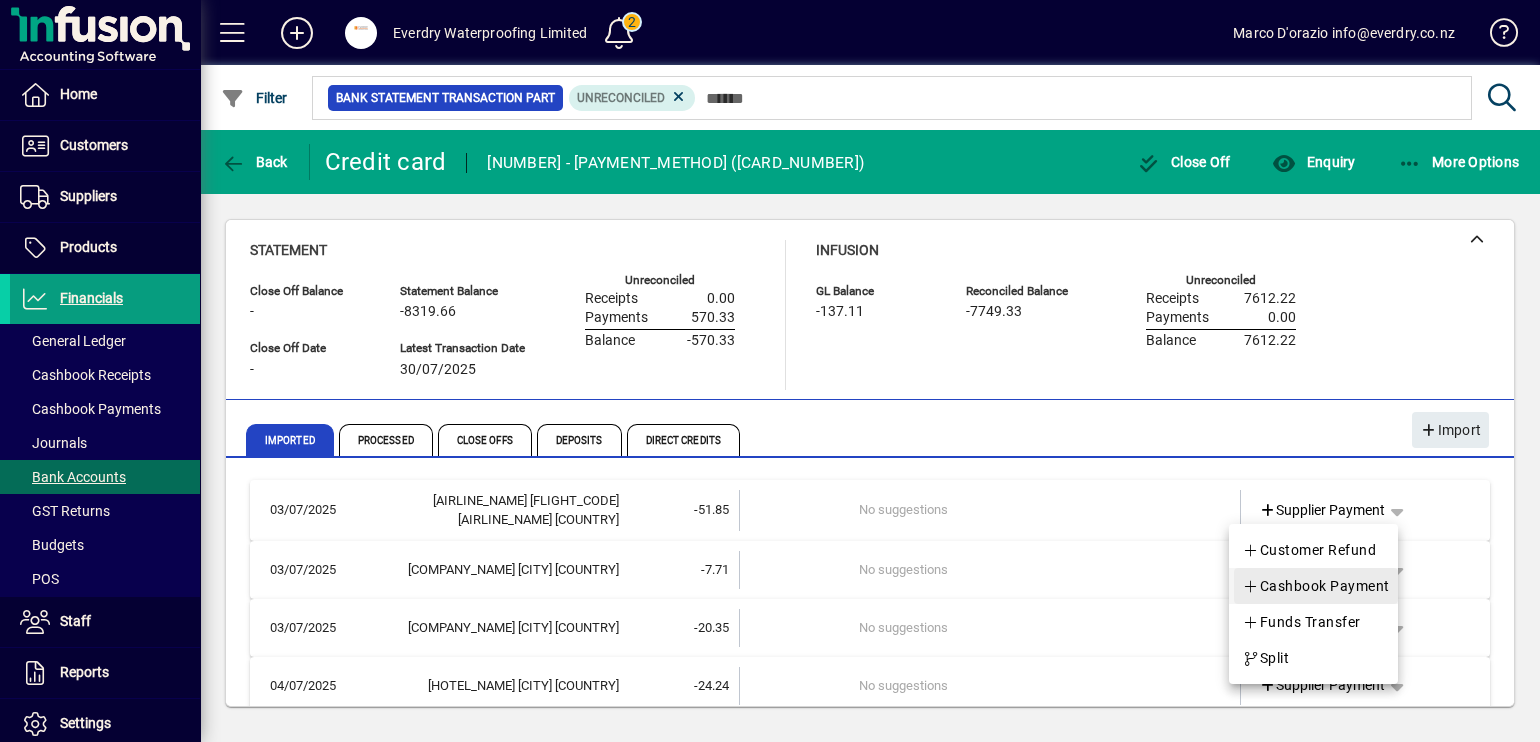 click on "Cashbook Payment" at bounding box center (1316, 586) 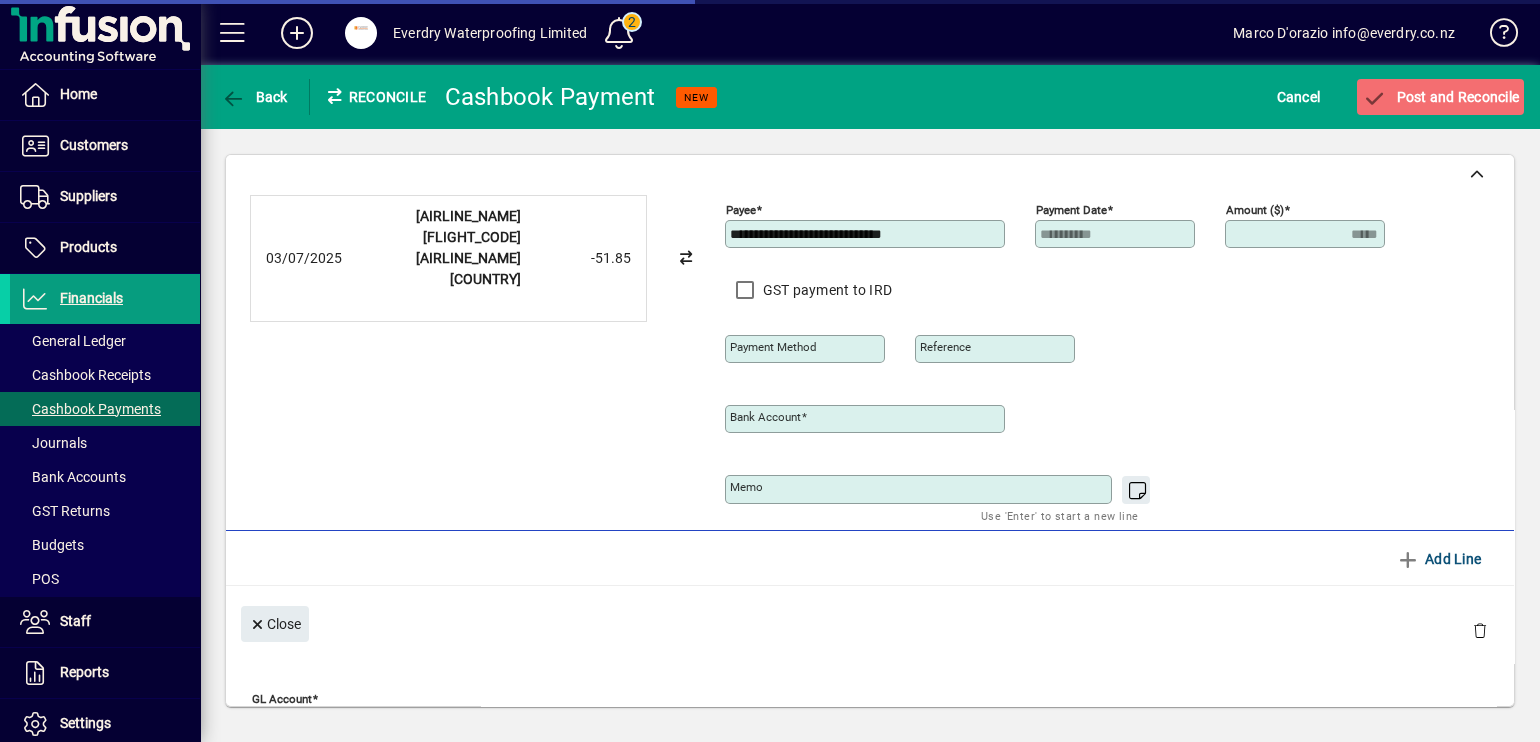 type on "**********" 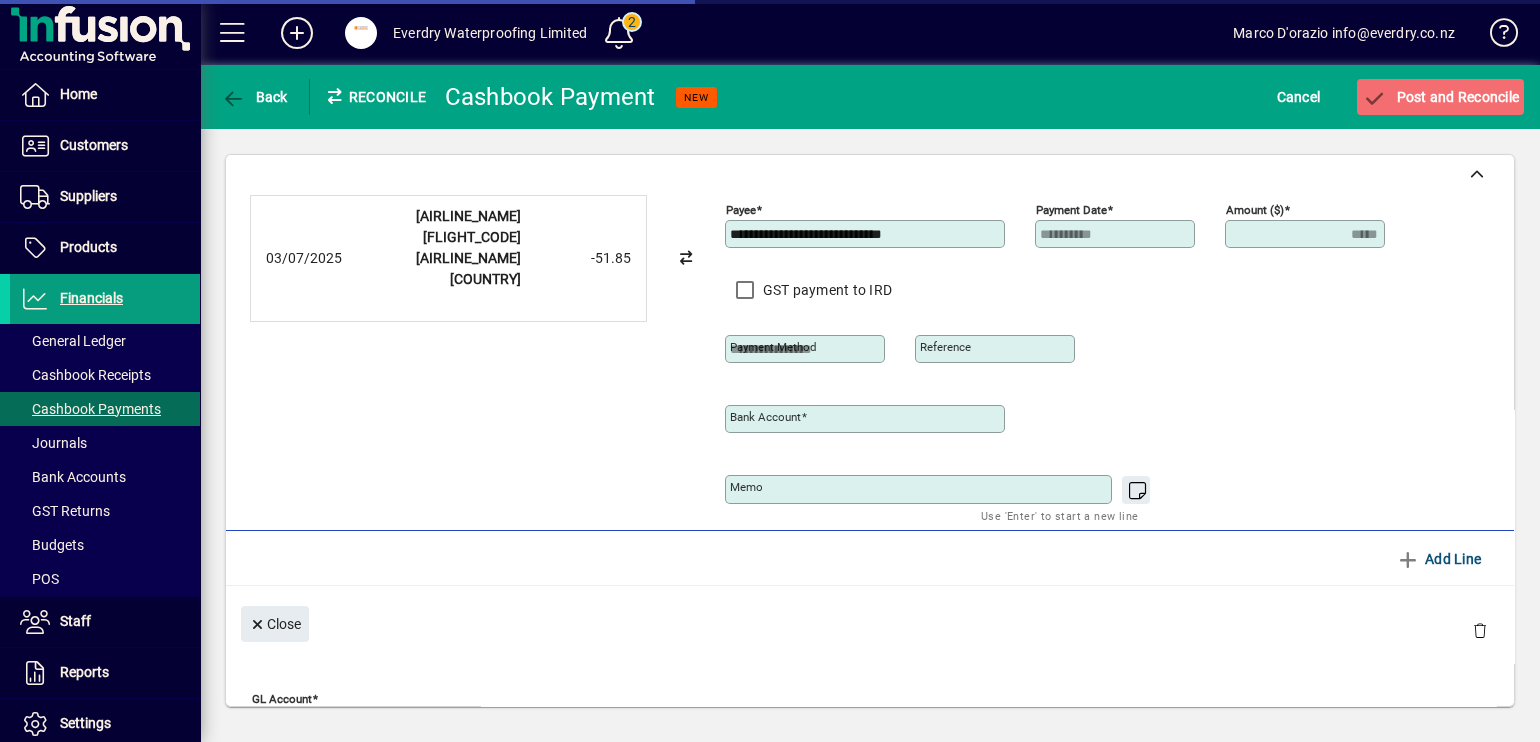 type on "**********" 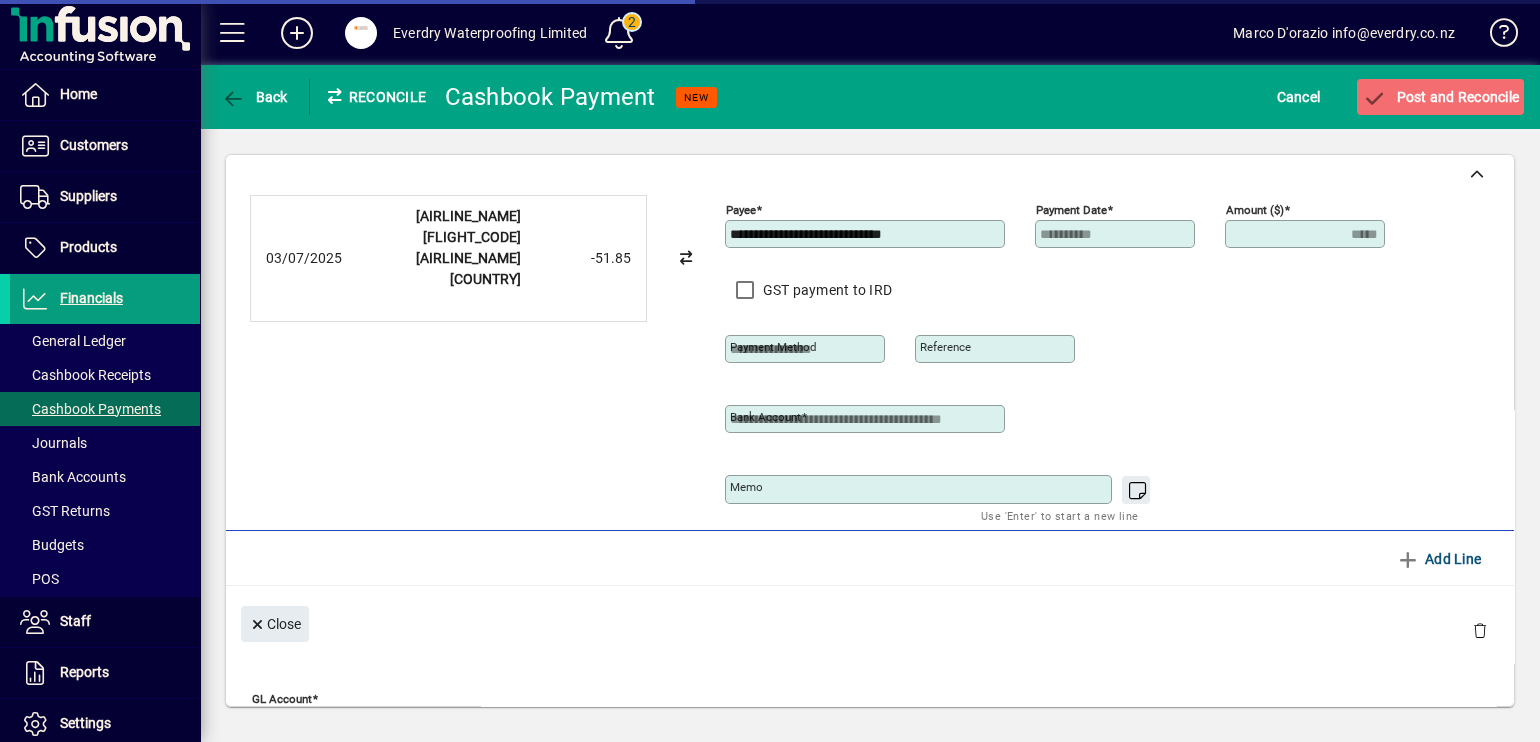scroll, scrollTop: 256, scrollLeft: 0, axis: vertical 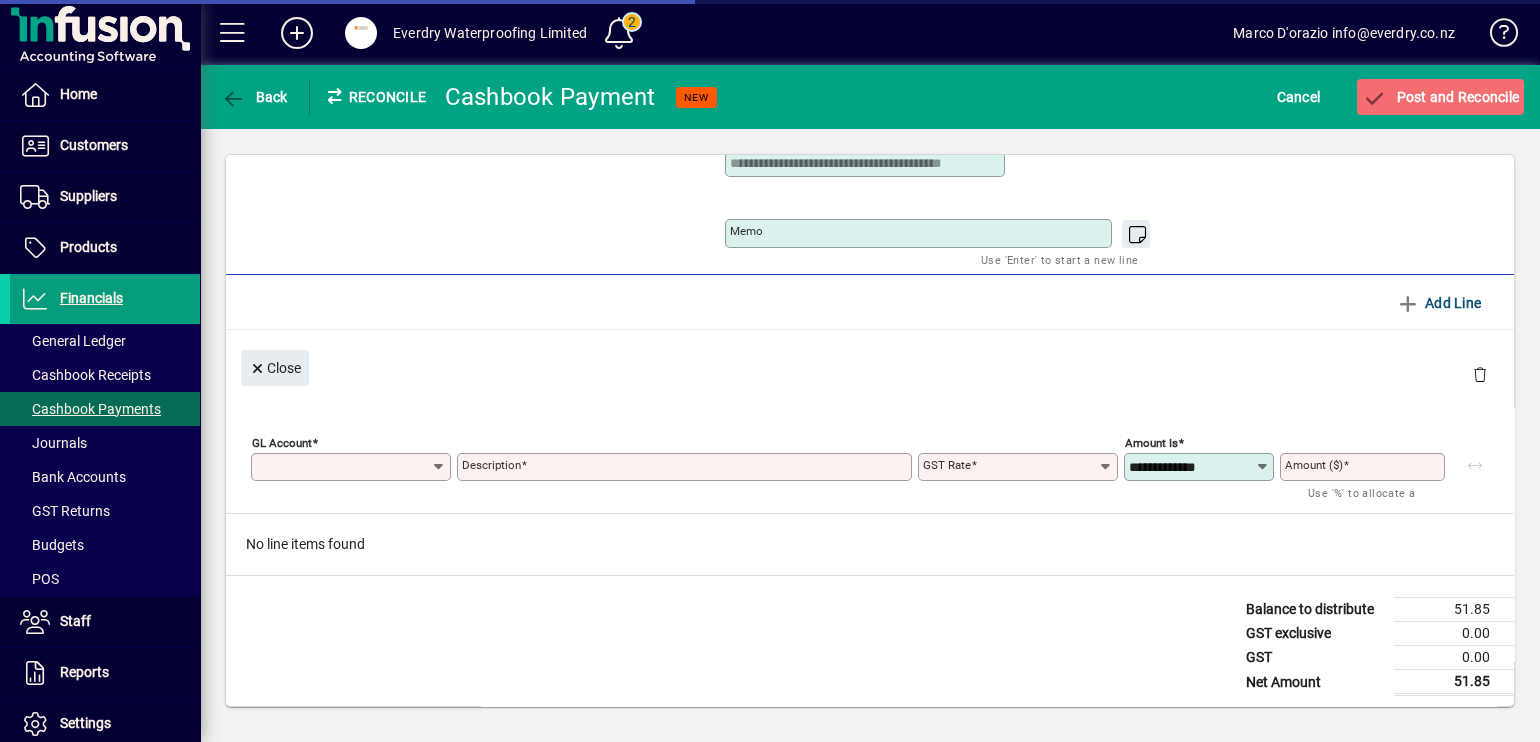 type on "*****" 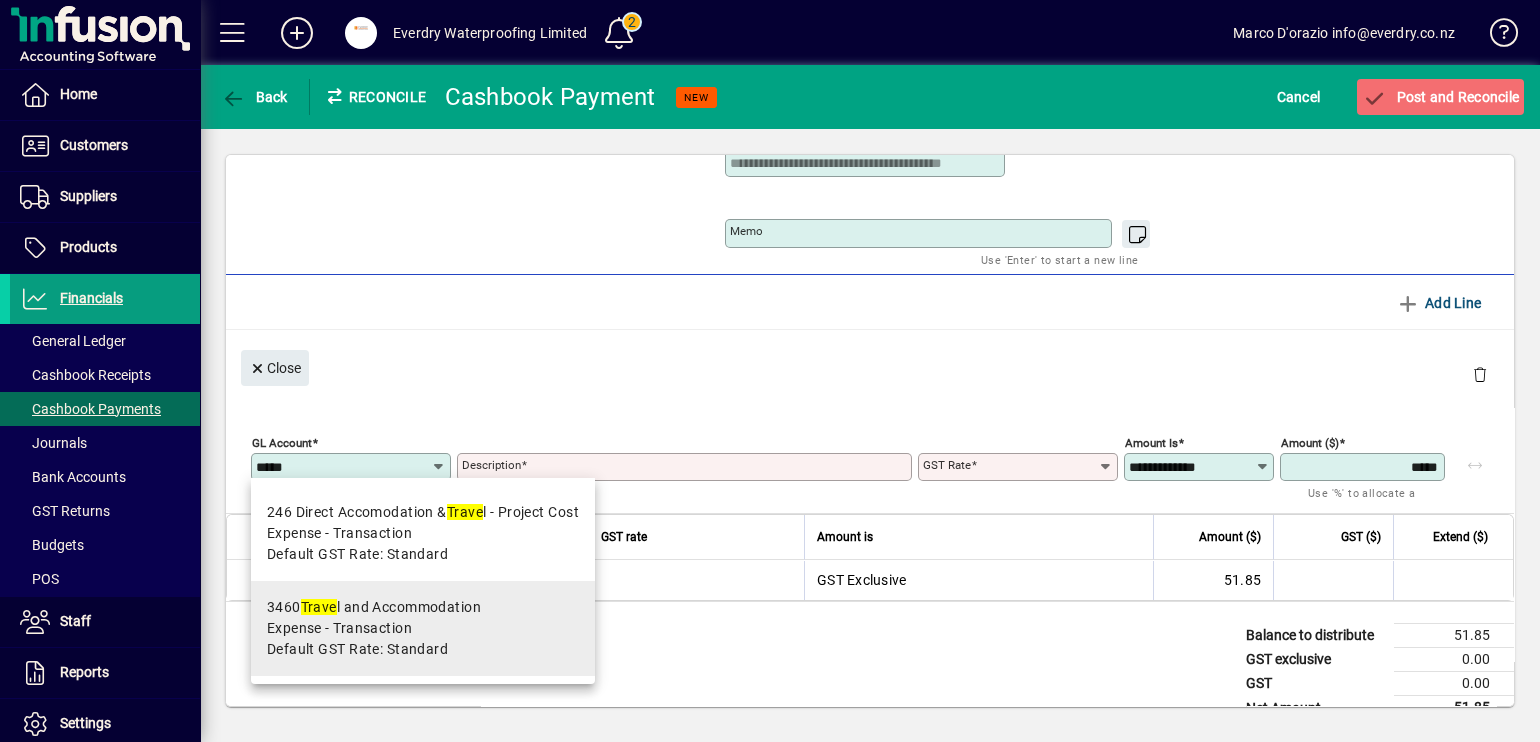 click on "Default GST Rate: Standard" at bounding box center [357, 649] 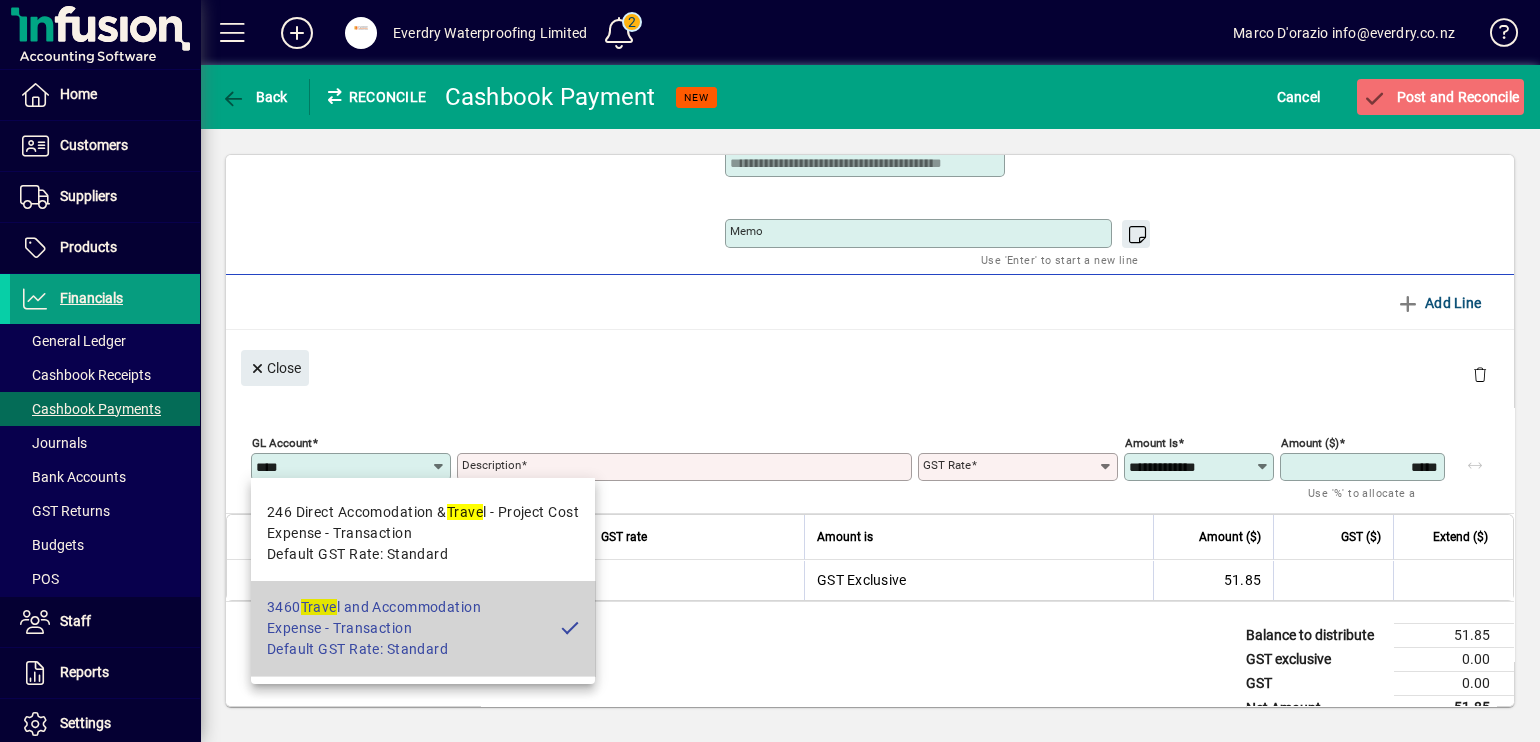 type on "**********" 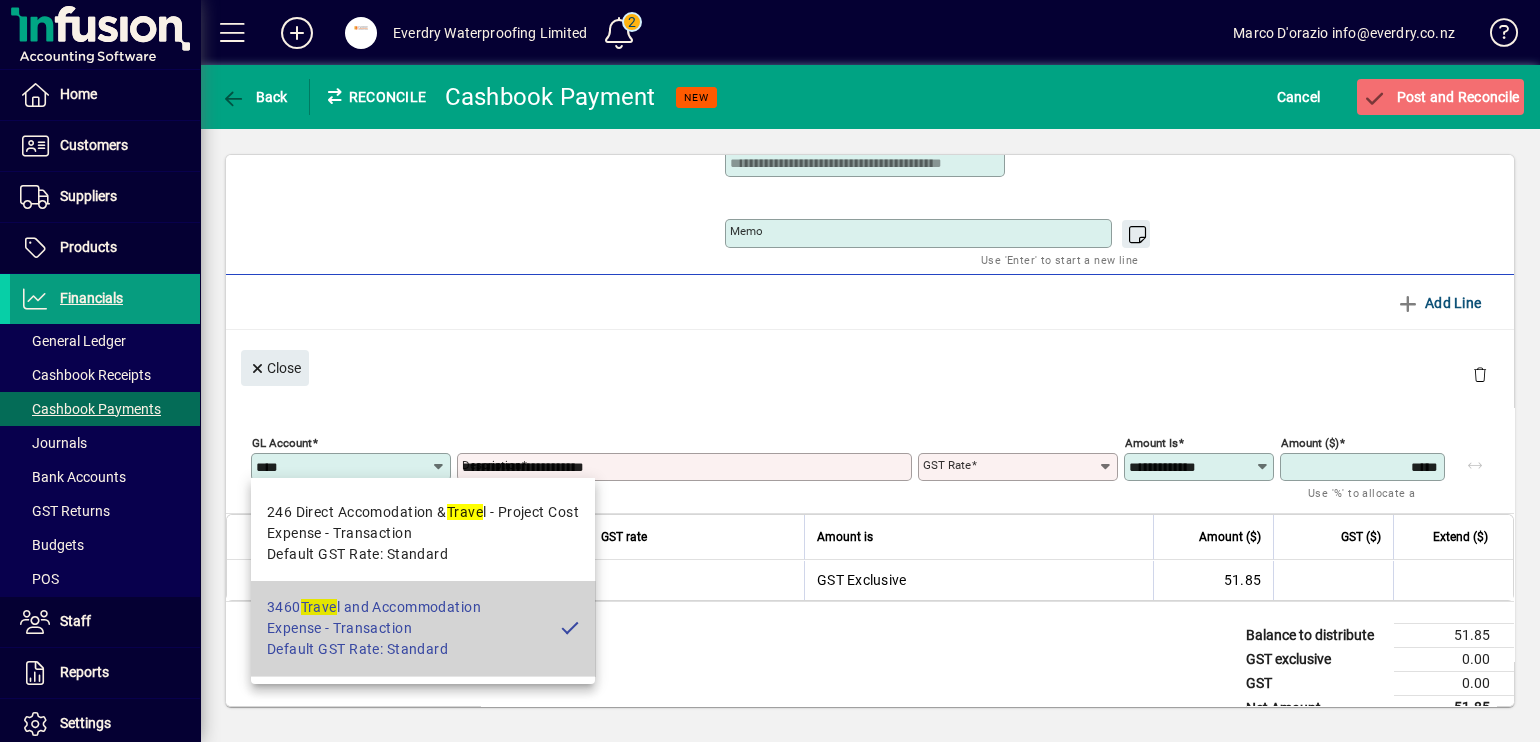 type on "********" 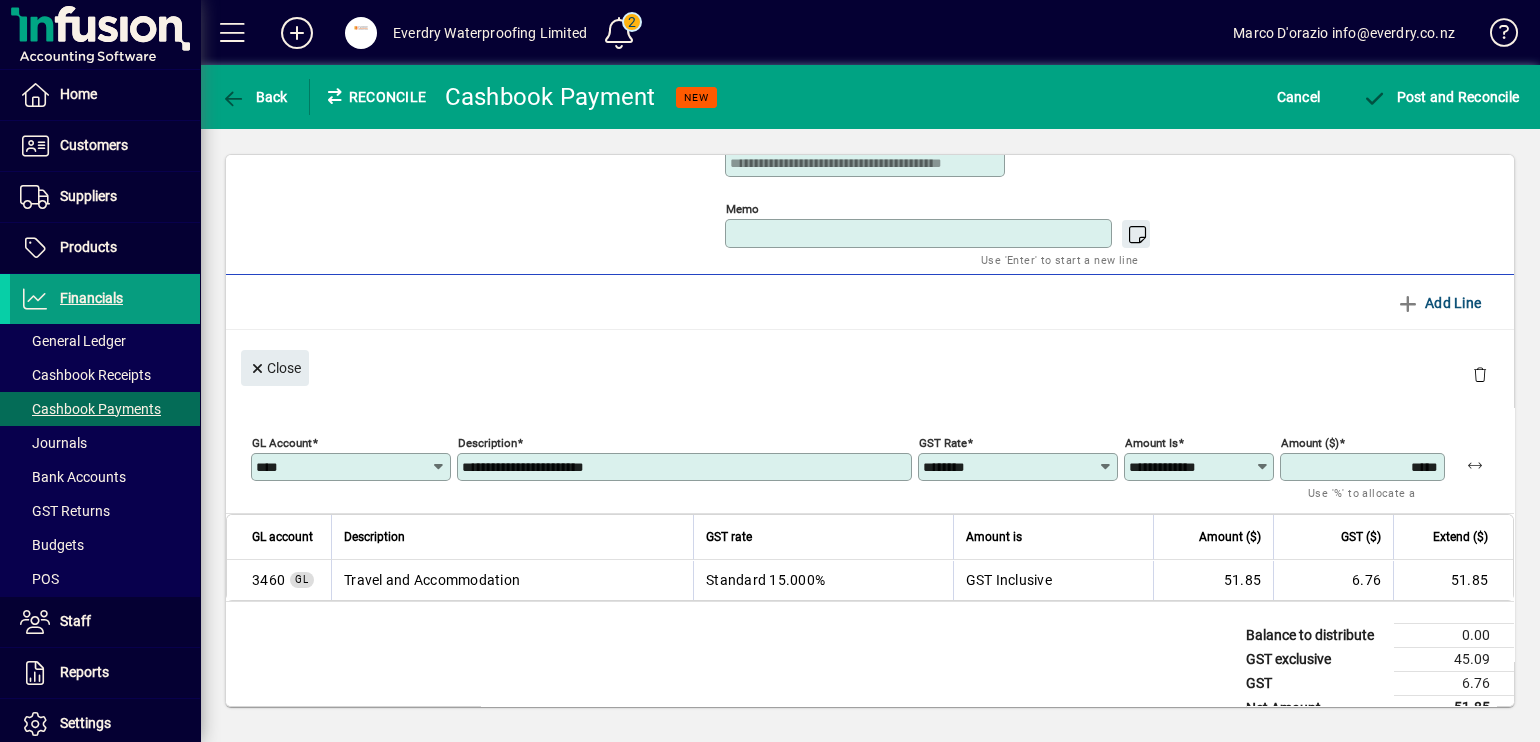 click on "Memo" at bounding box center (920, 233) 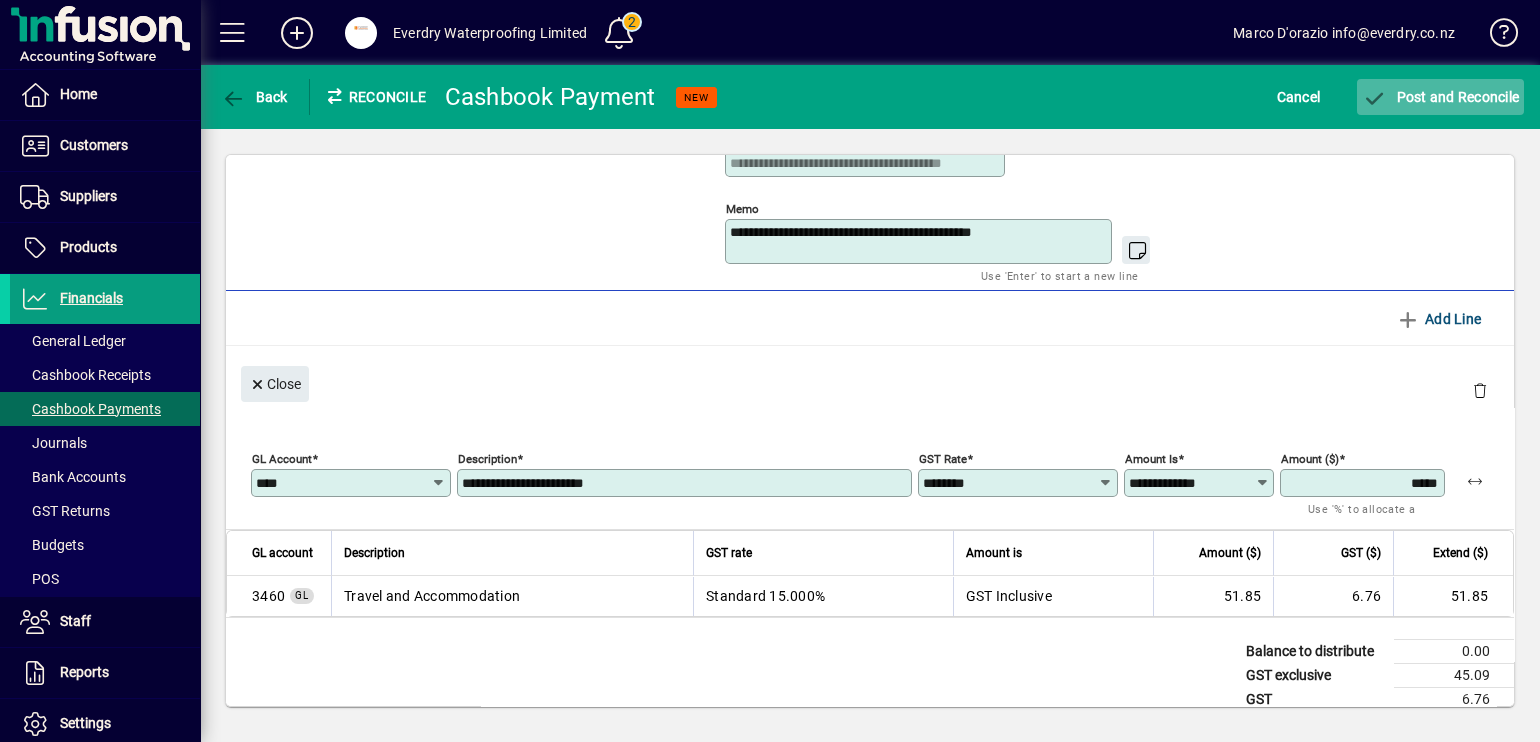 type on "**********" 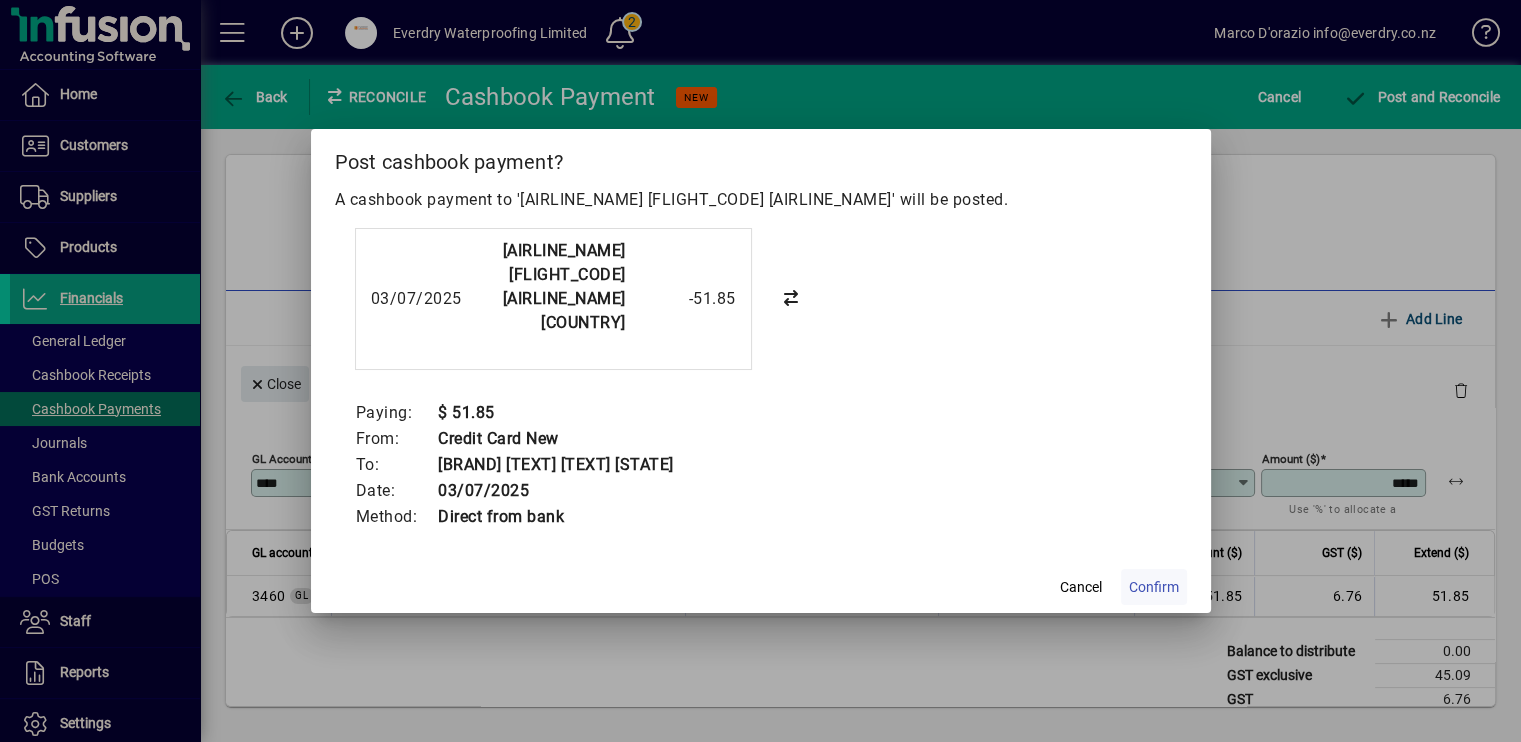 click 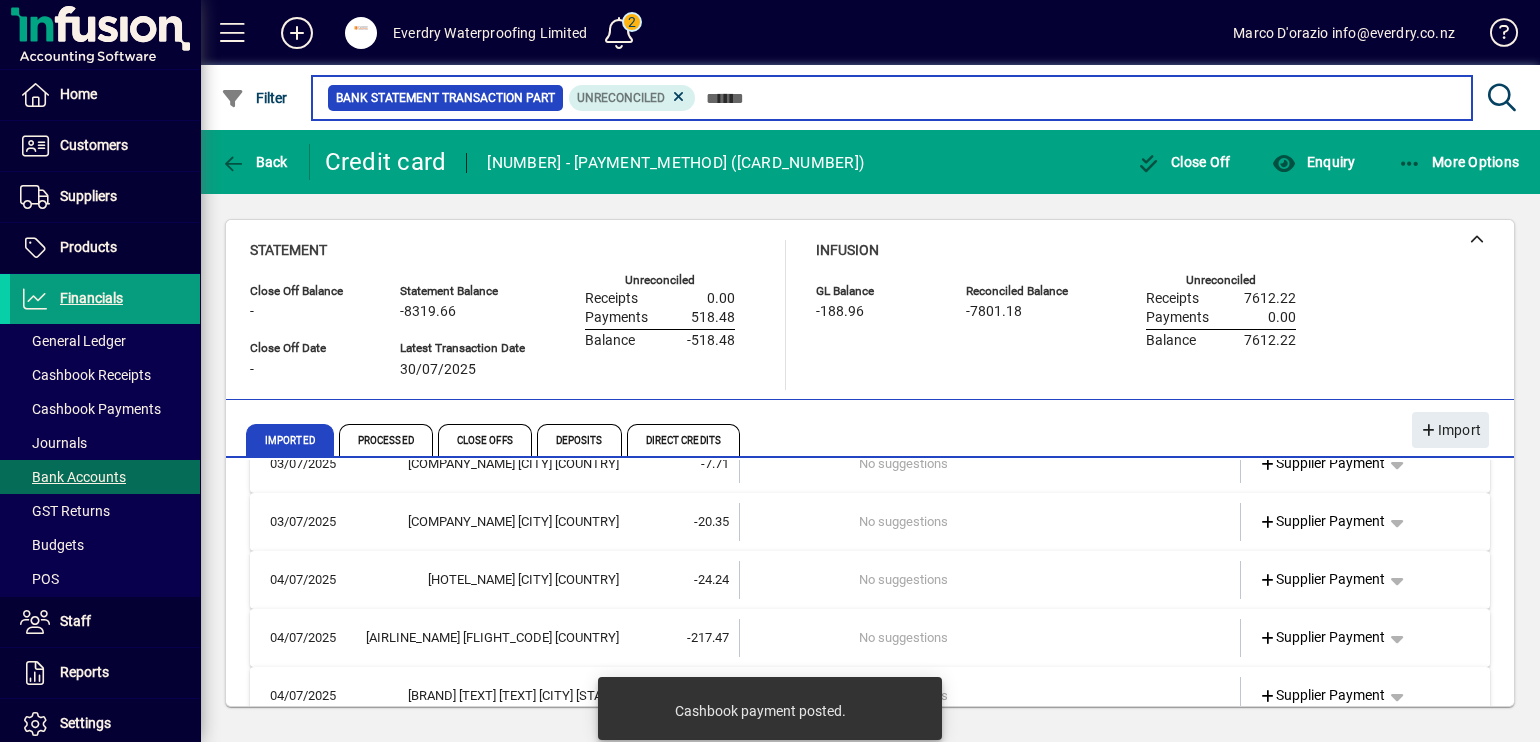scroll, scrollTop: 0, scrollLeft: 0, axis: both 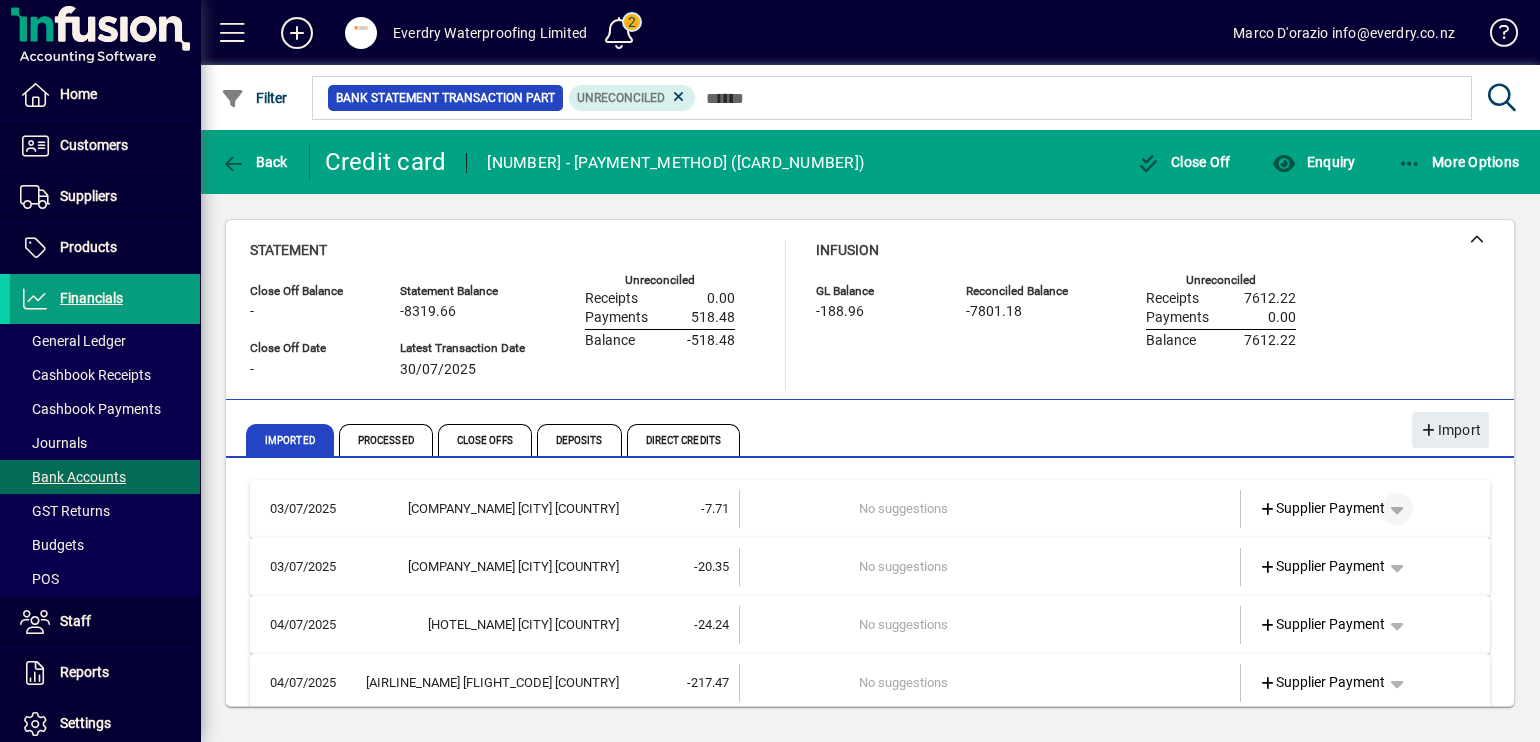 click at bounding box center [1397, 509] 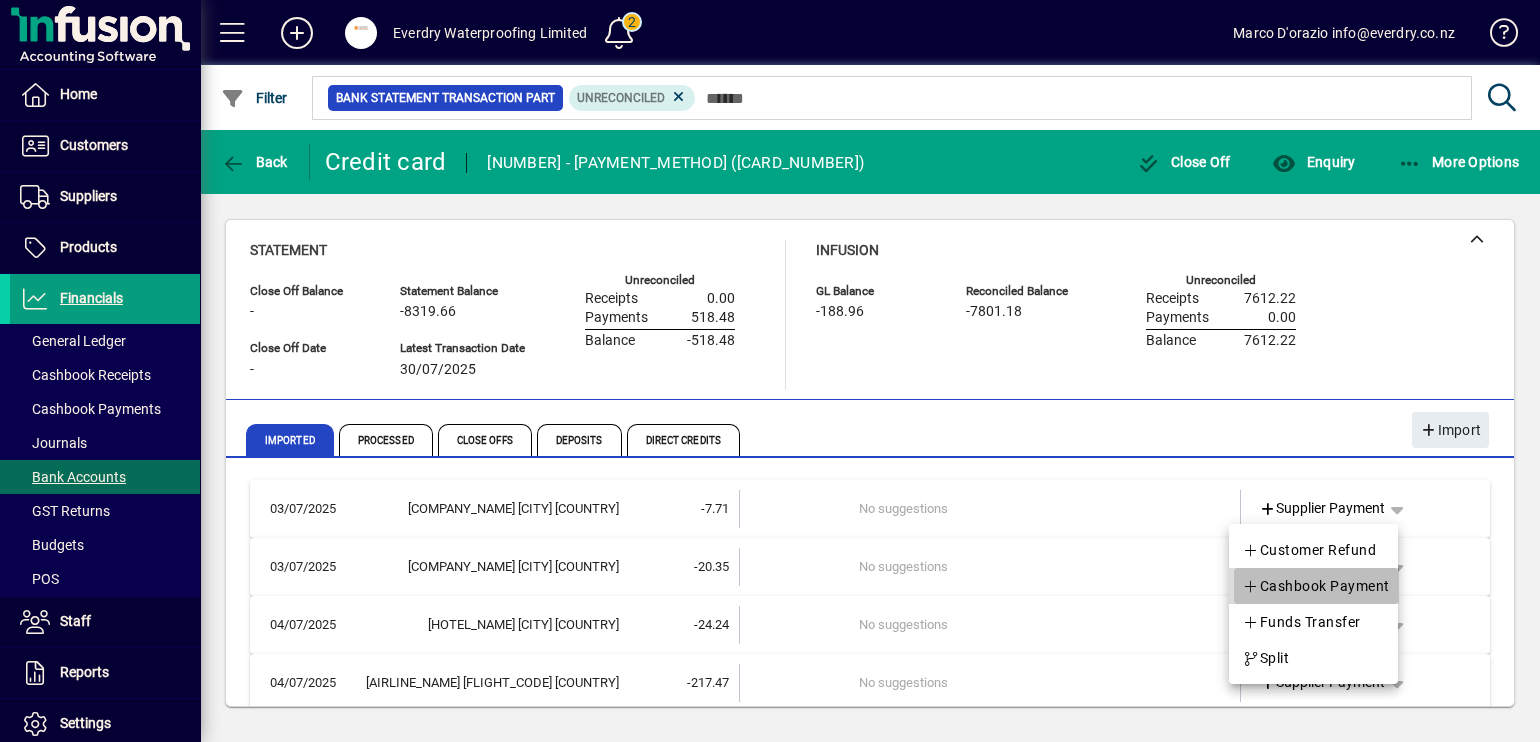 click on "Cashbook Payment" at bounding box center (1316, 586) 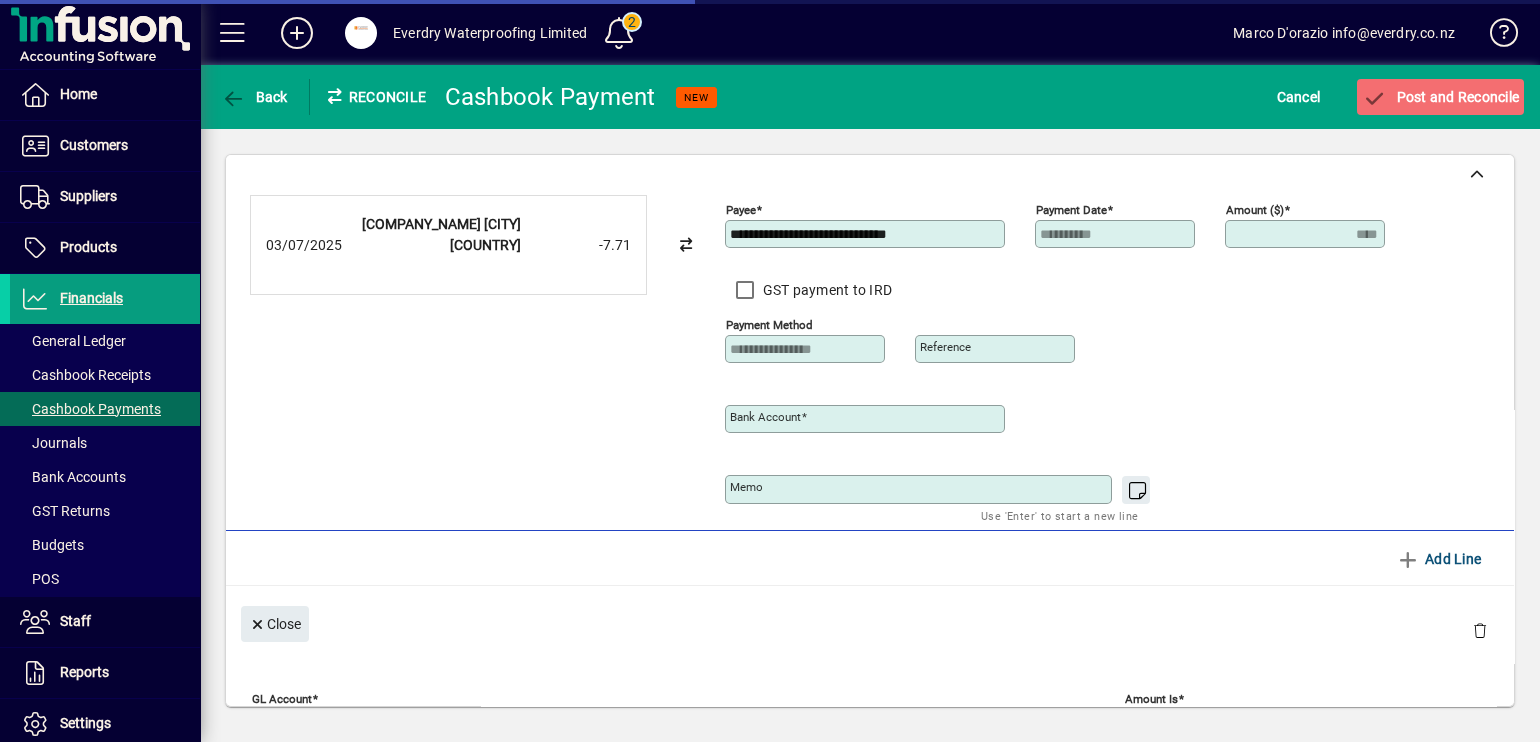 type on "**********" 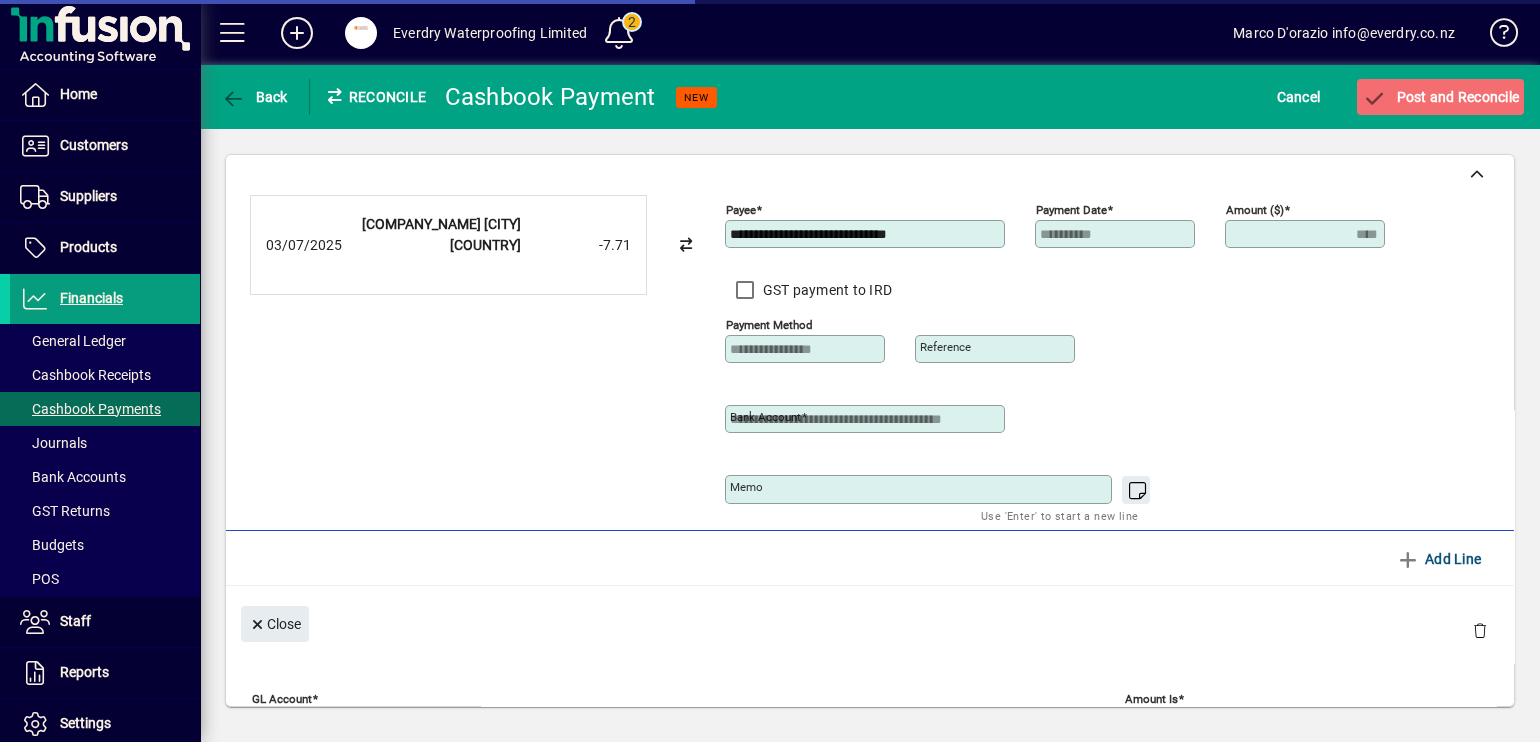 type on "****" 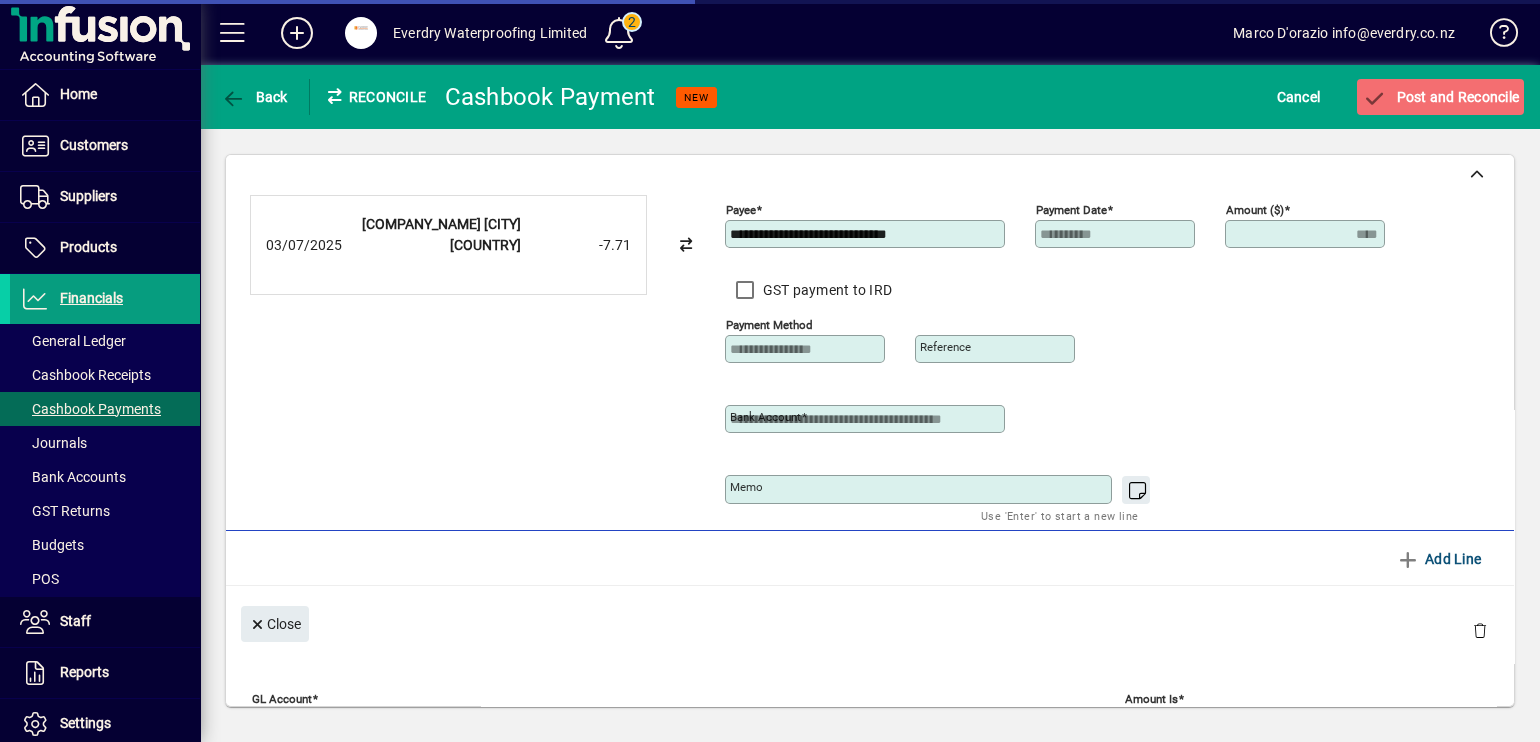 scroll, scrollTop: 256, scrollLeft: 0, axis: vertical 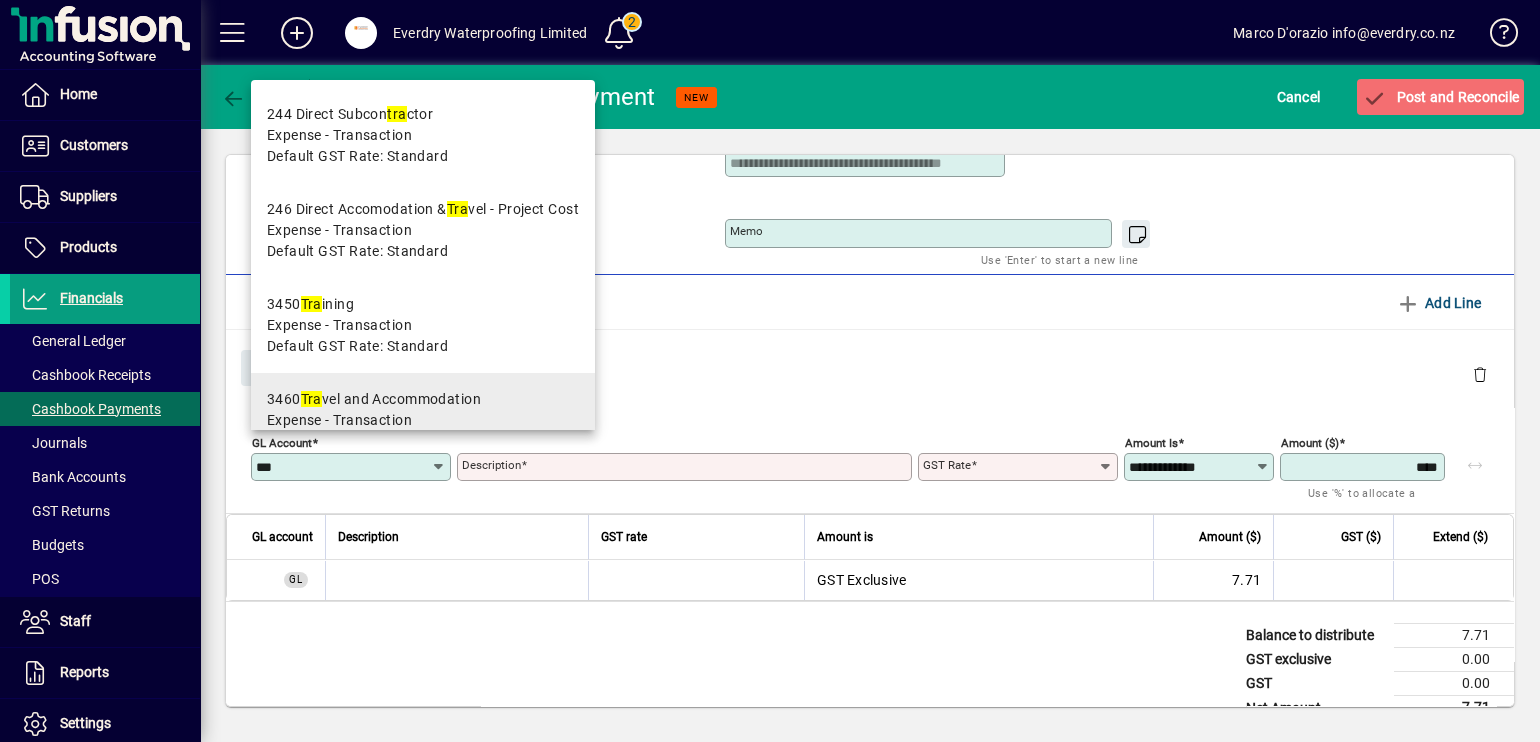 click on "3460  Tra vel and Accommodation" at bounding box center [374, 399] 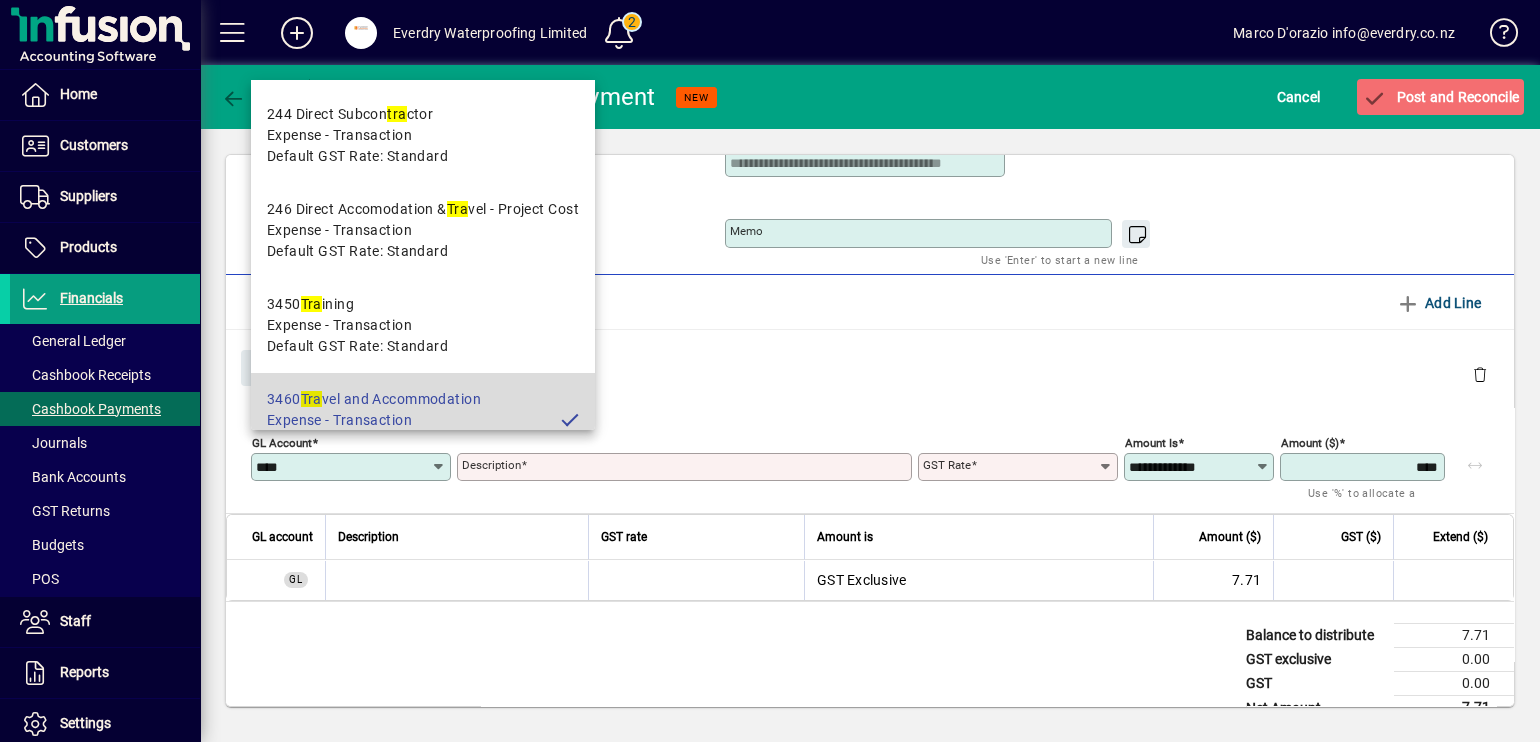 type on "**********" 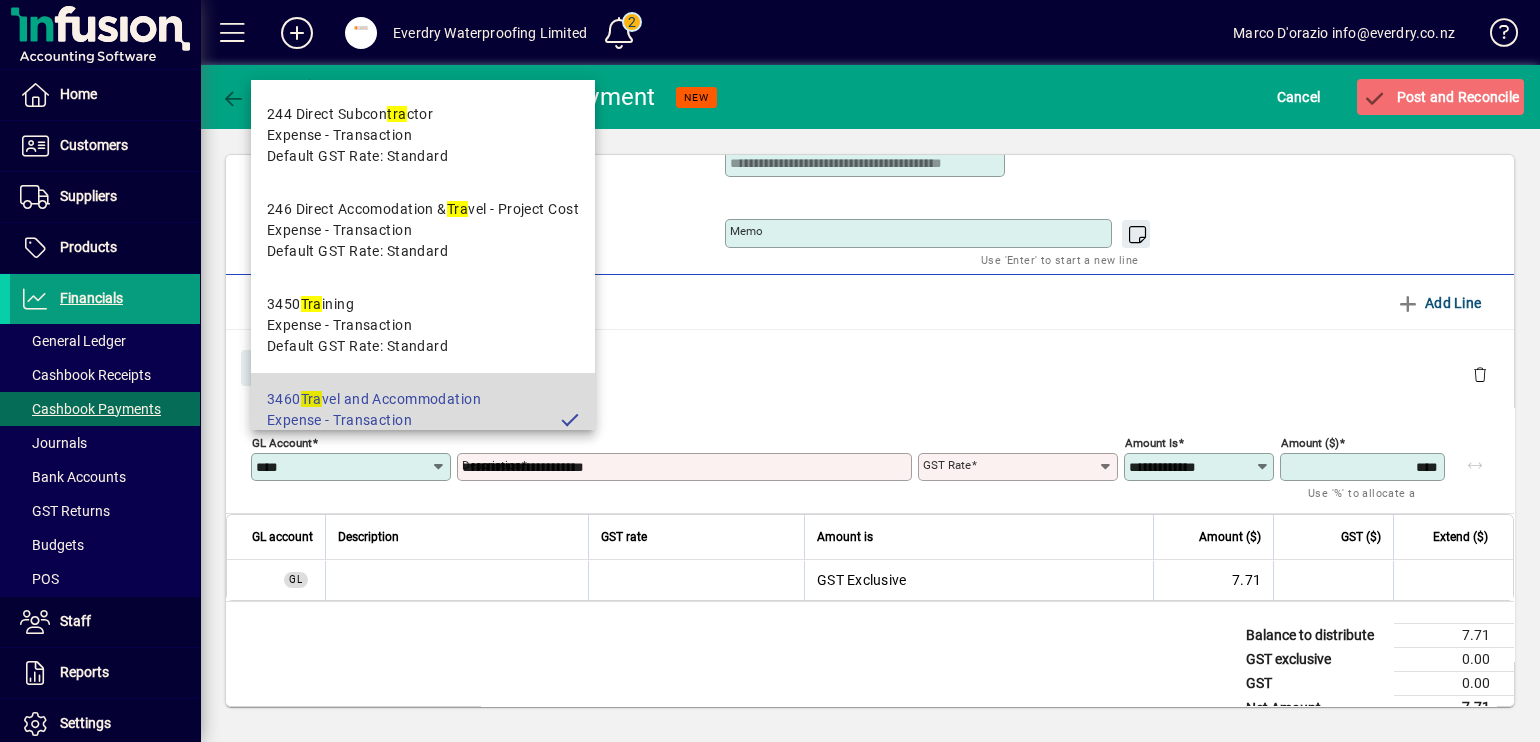 type on "********" 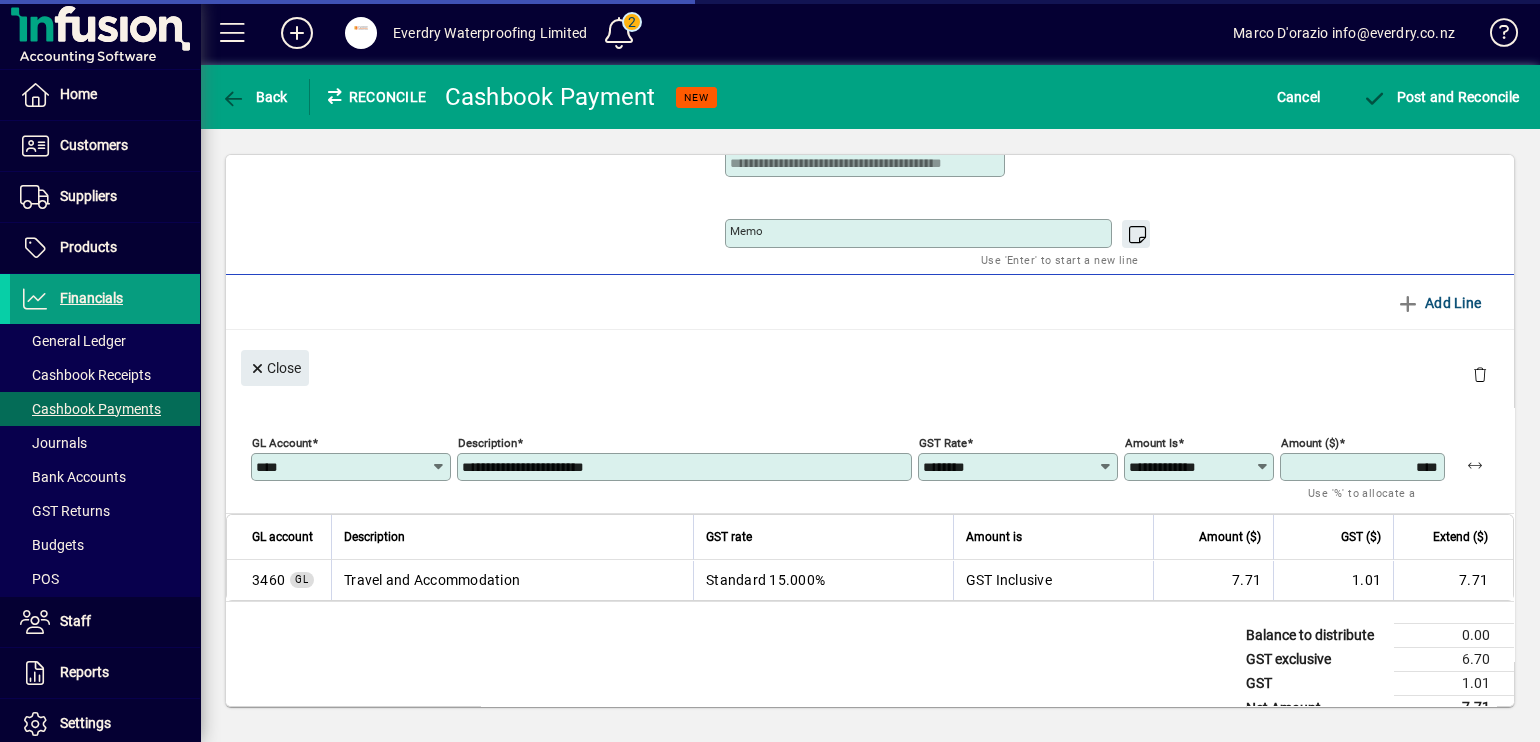 click on "Memo" 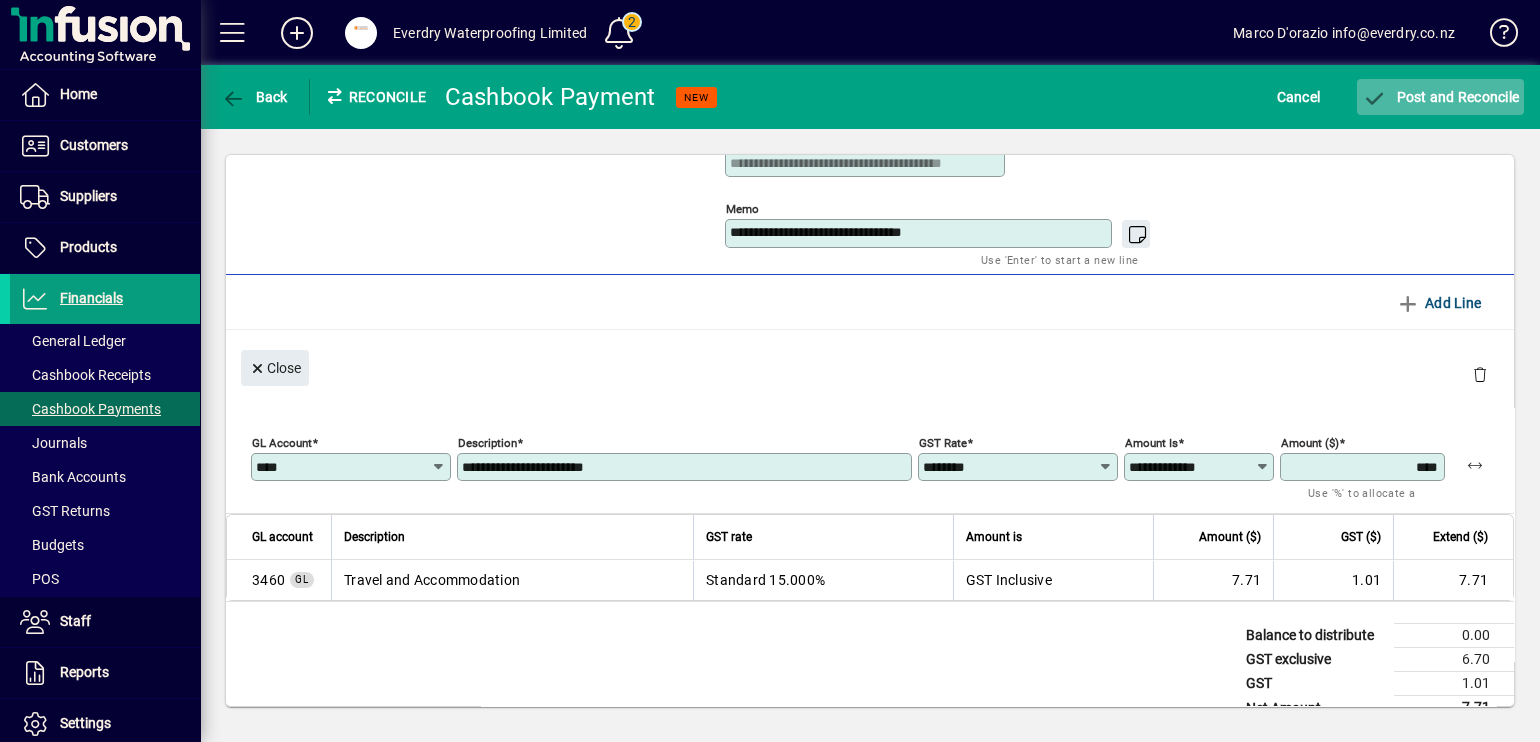 type on "**********" 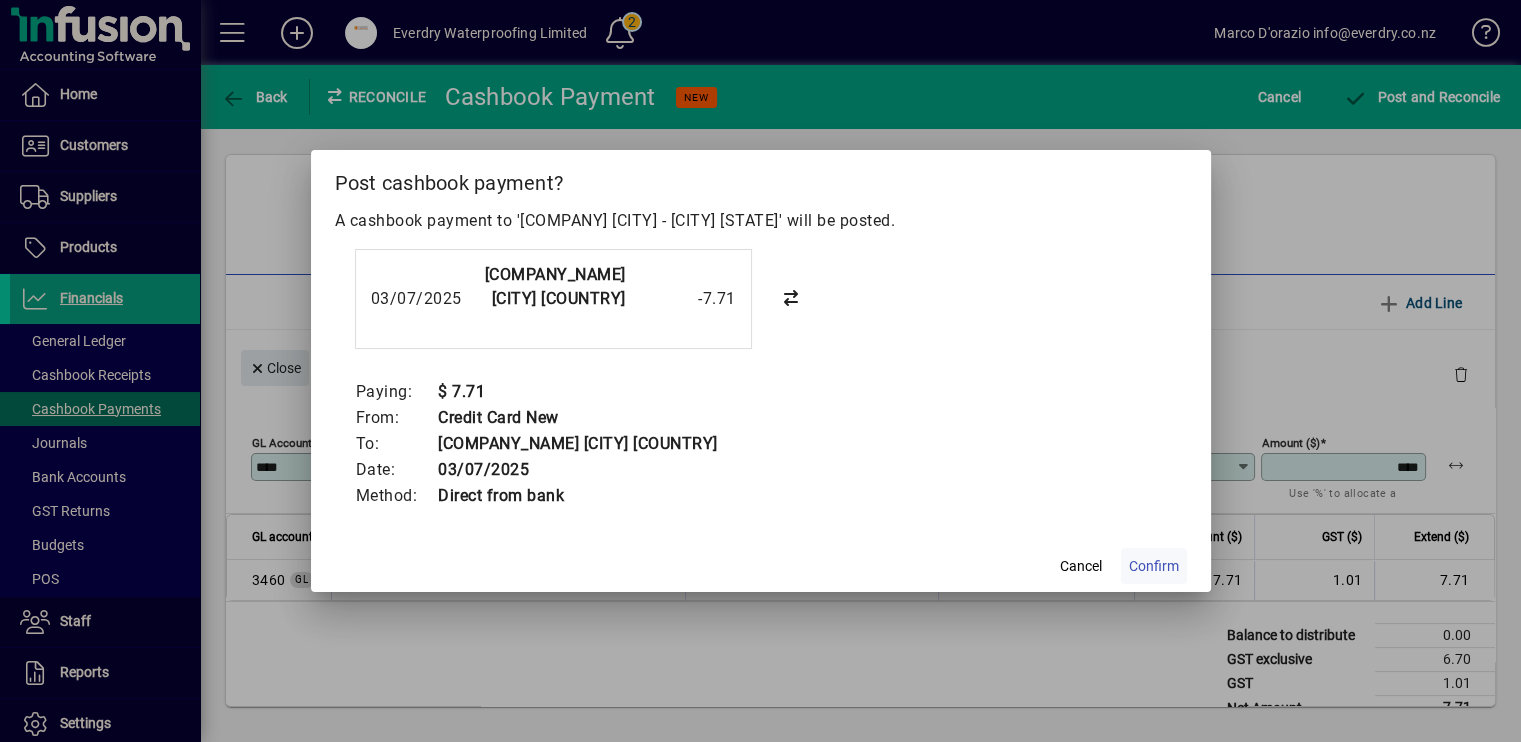 click on "Confirm" 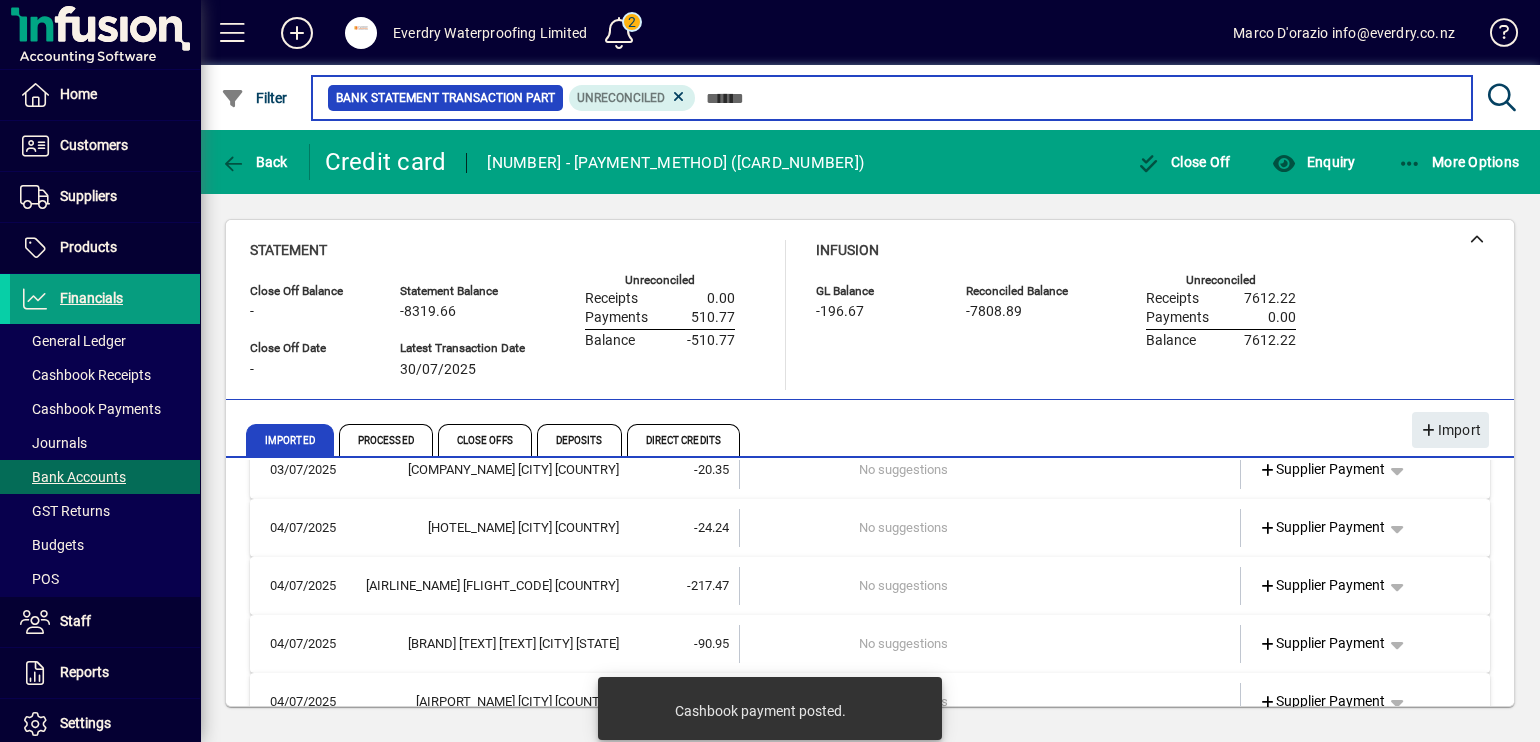 scroll, scrollTop: 0, scrollLeft: 0, axis: both 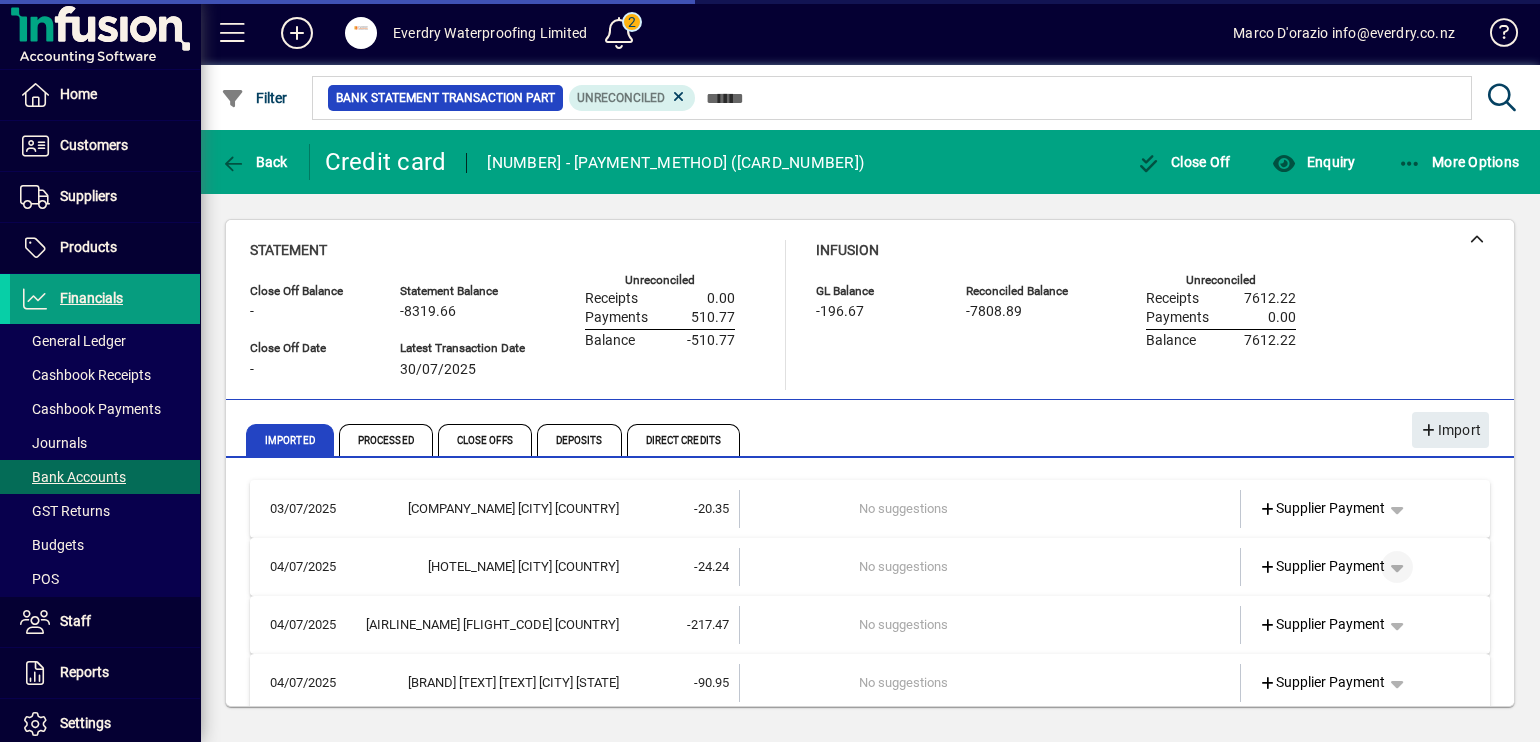 click at bounding box center (1397, 567) 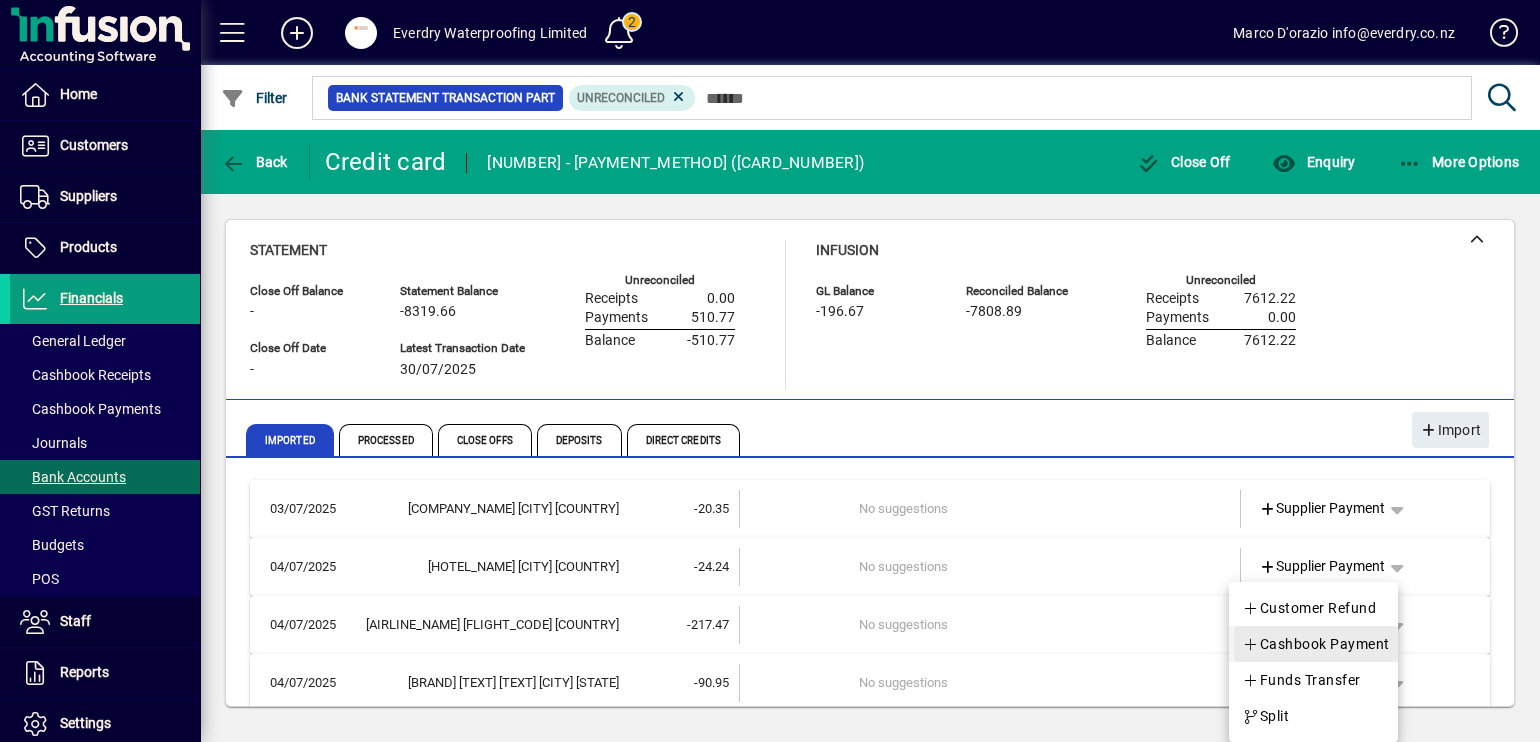 click on "Cashbook Payment" at bounding box center (1316, 644) 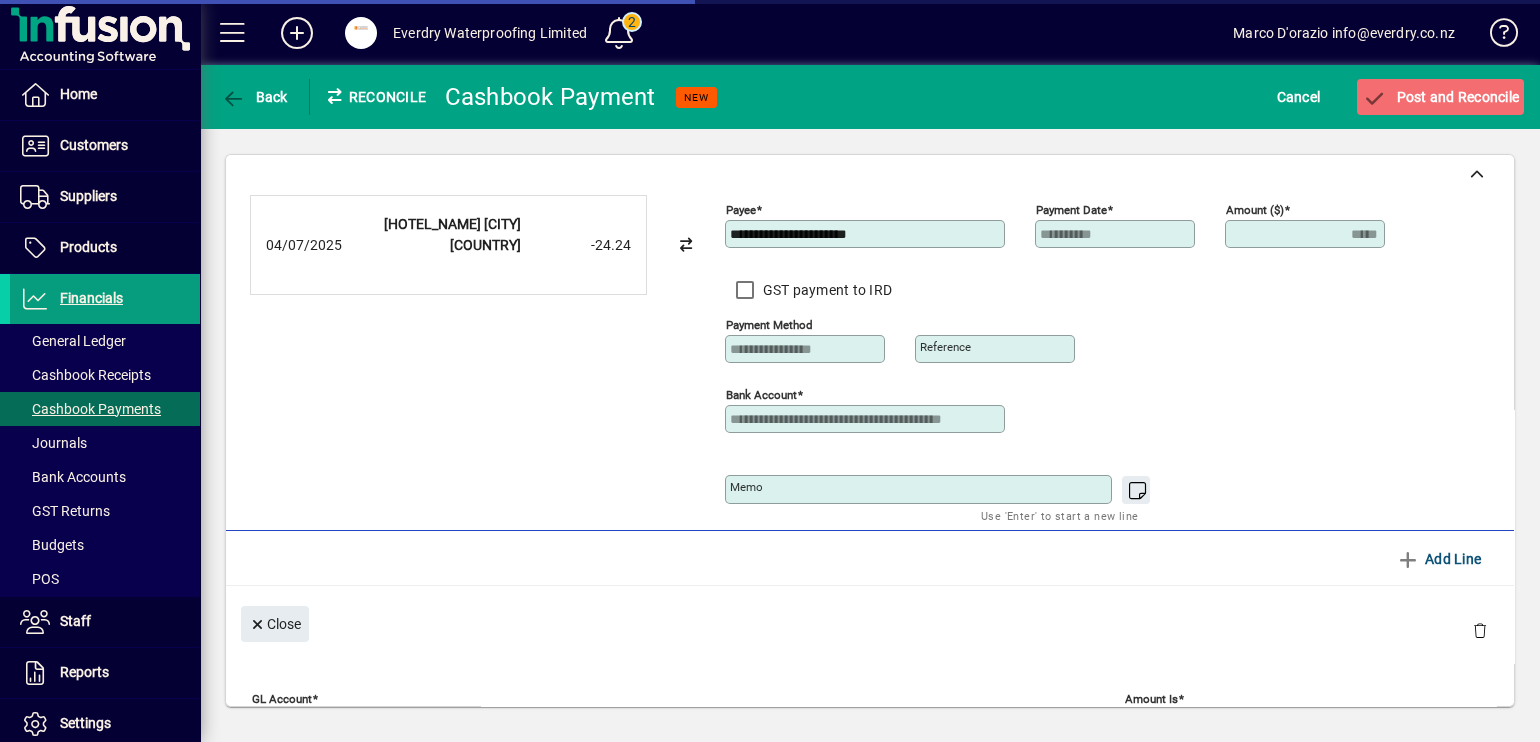 type on "*****" 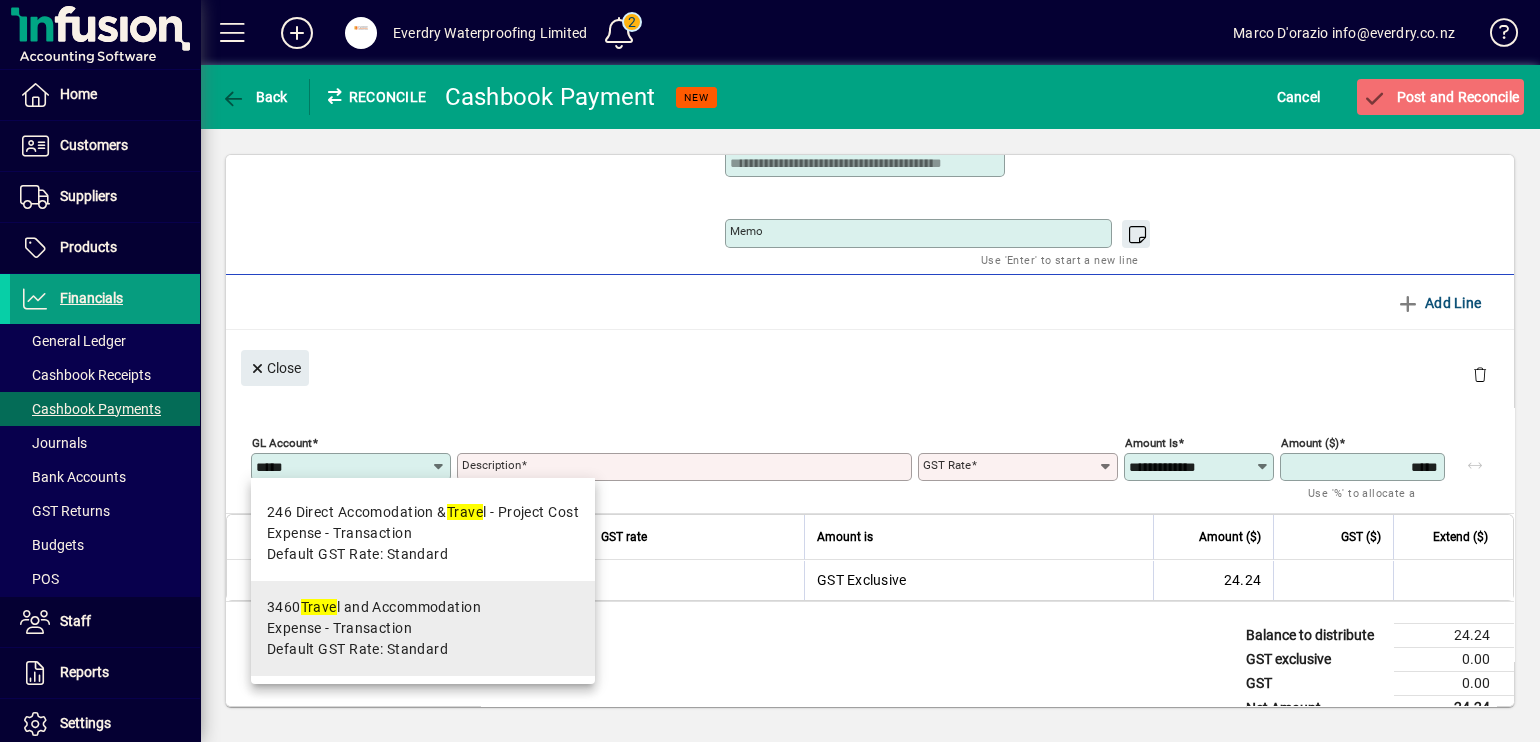 click on "Expense - Transaction" at bounding box center [339, 628] 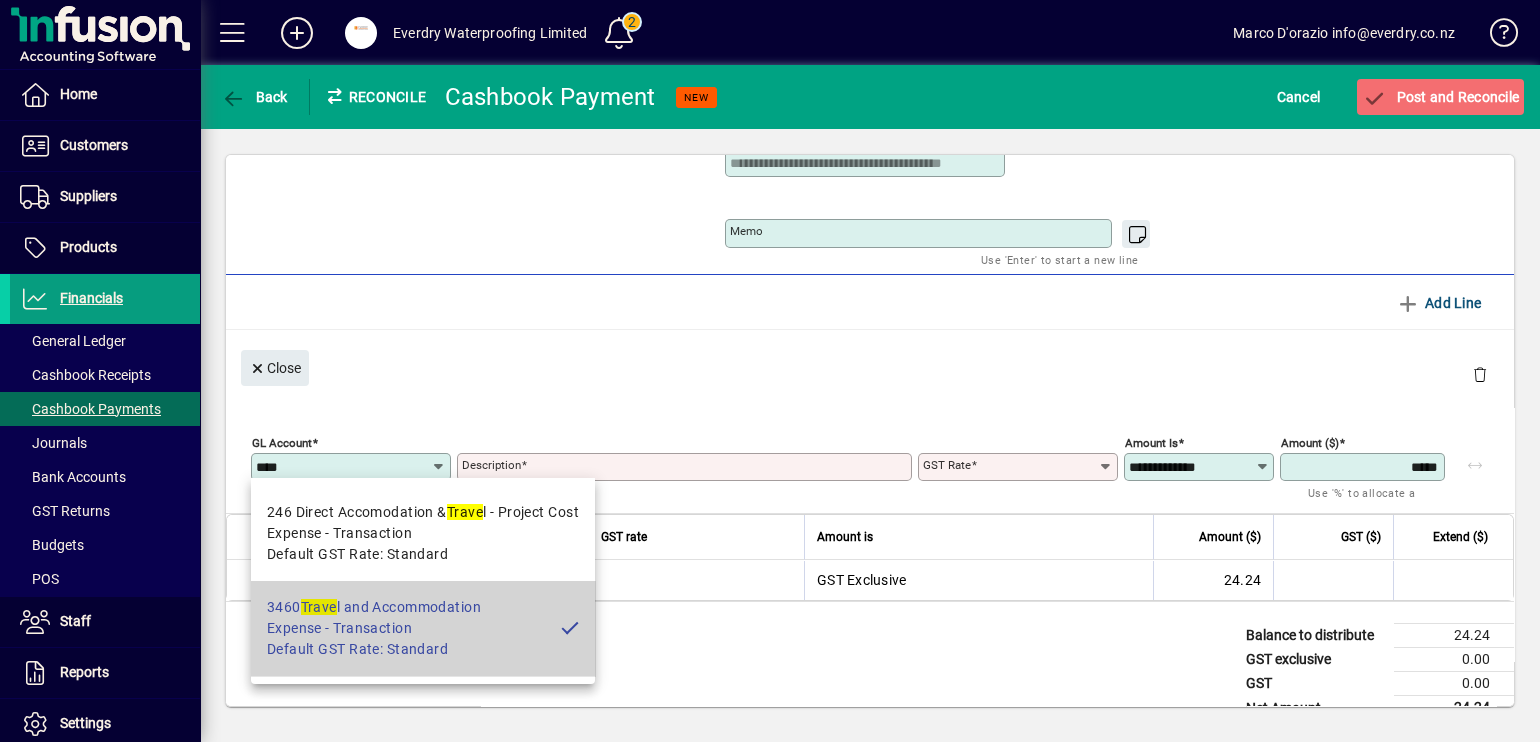 type on "**********" 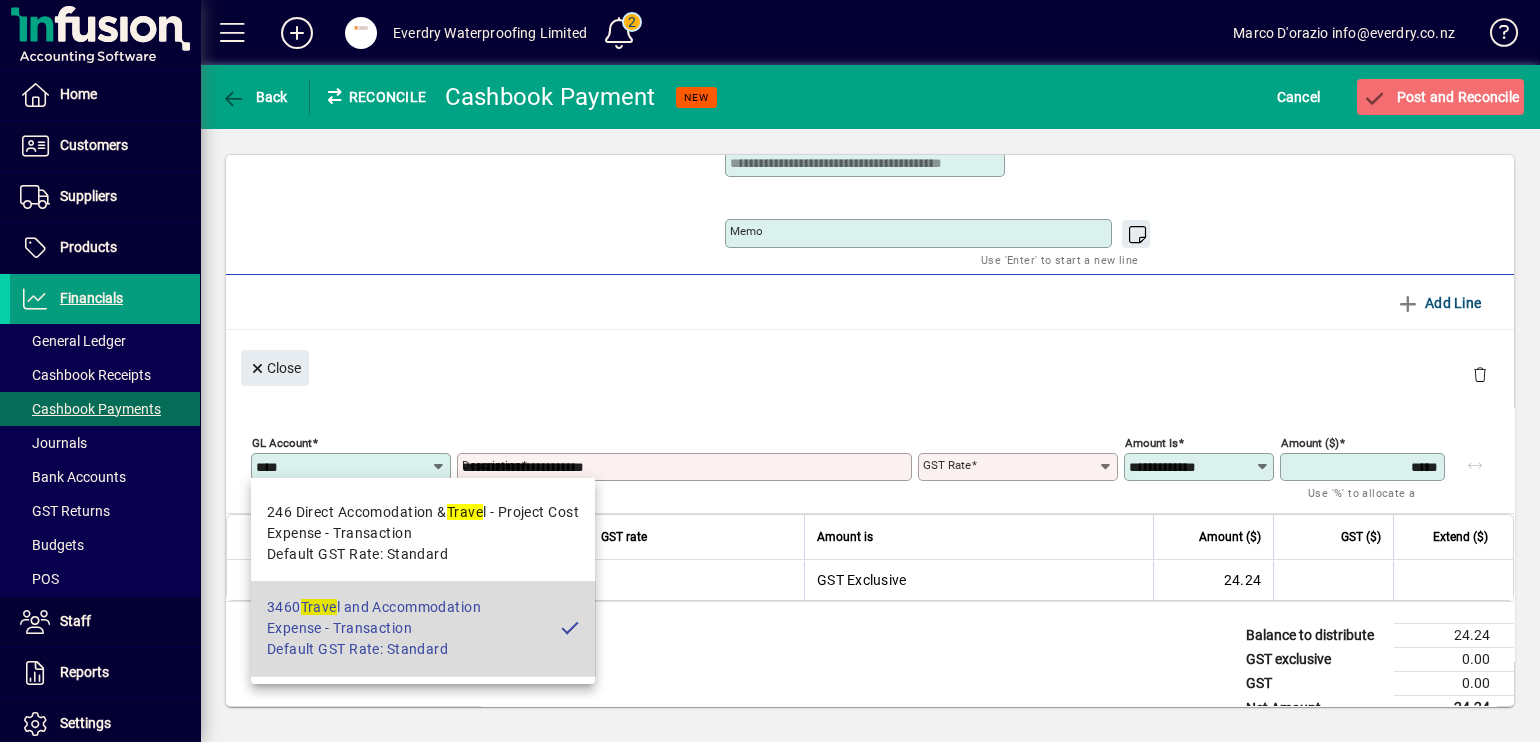 type on "********" 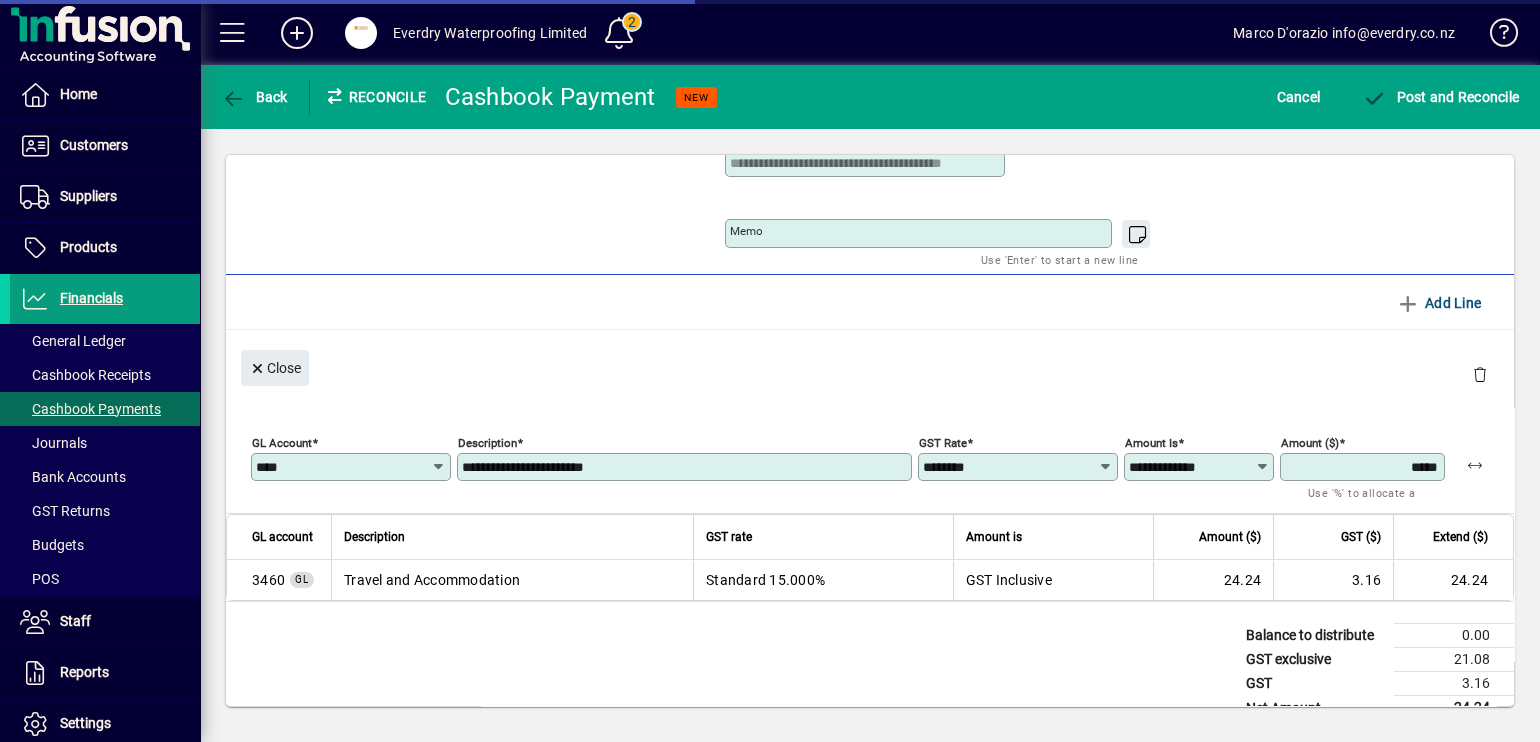 click on "Memo" at bounding box center (920, 233) 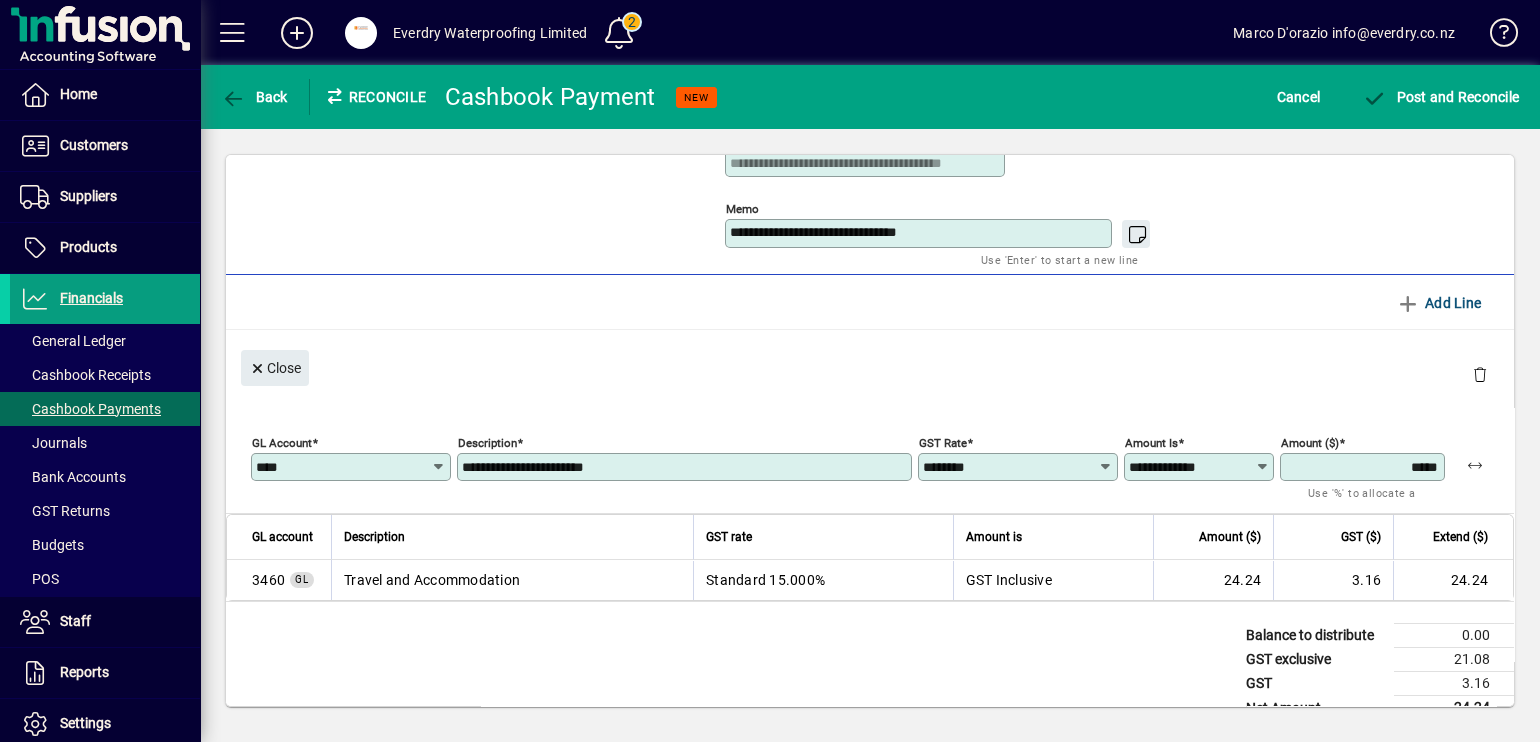 drag, startPoint x: 992, startPoint y: 223, endPoint x: 712, endPoint y: 233, distance: 280.17853 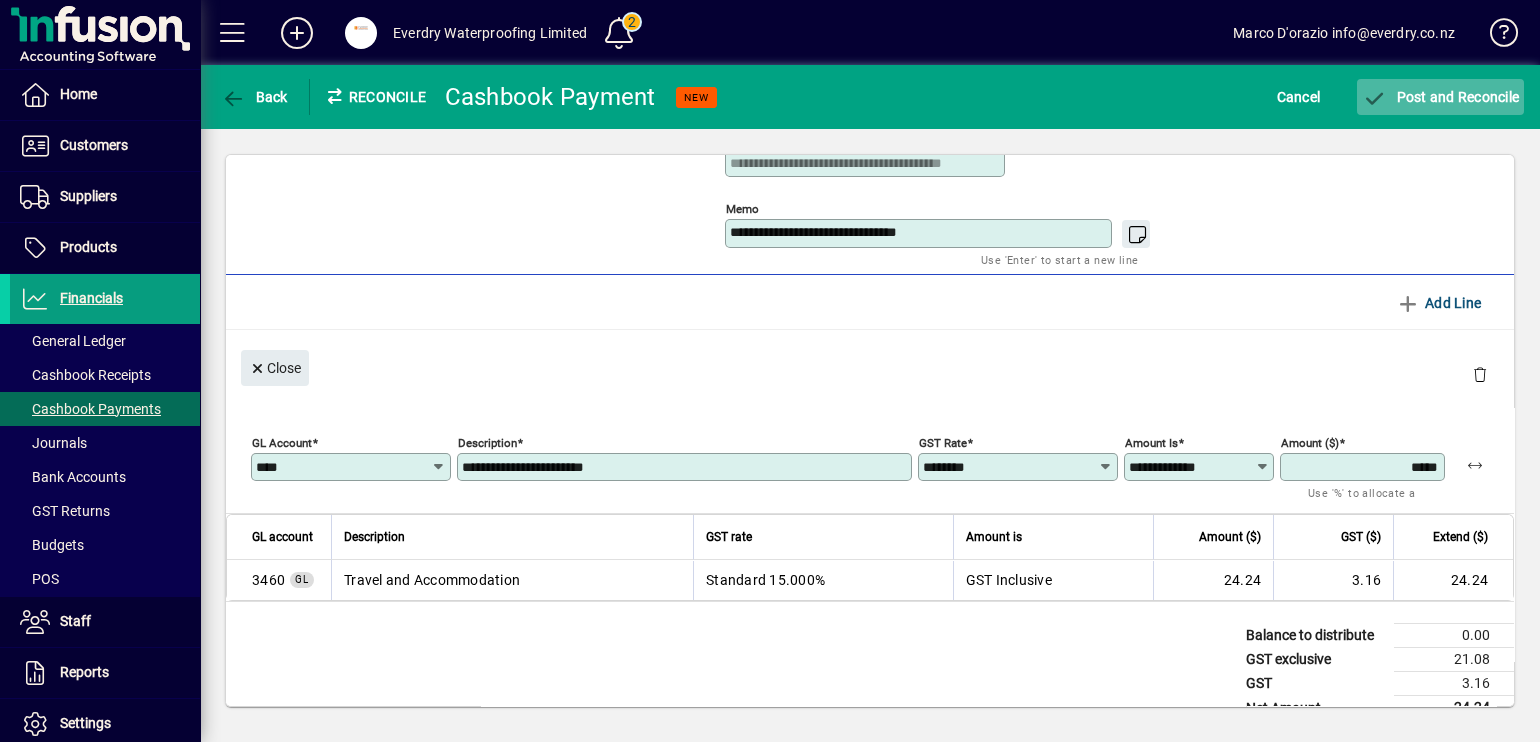 type on "**********" 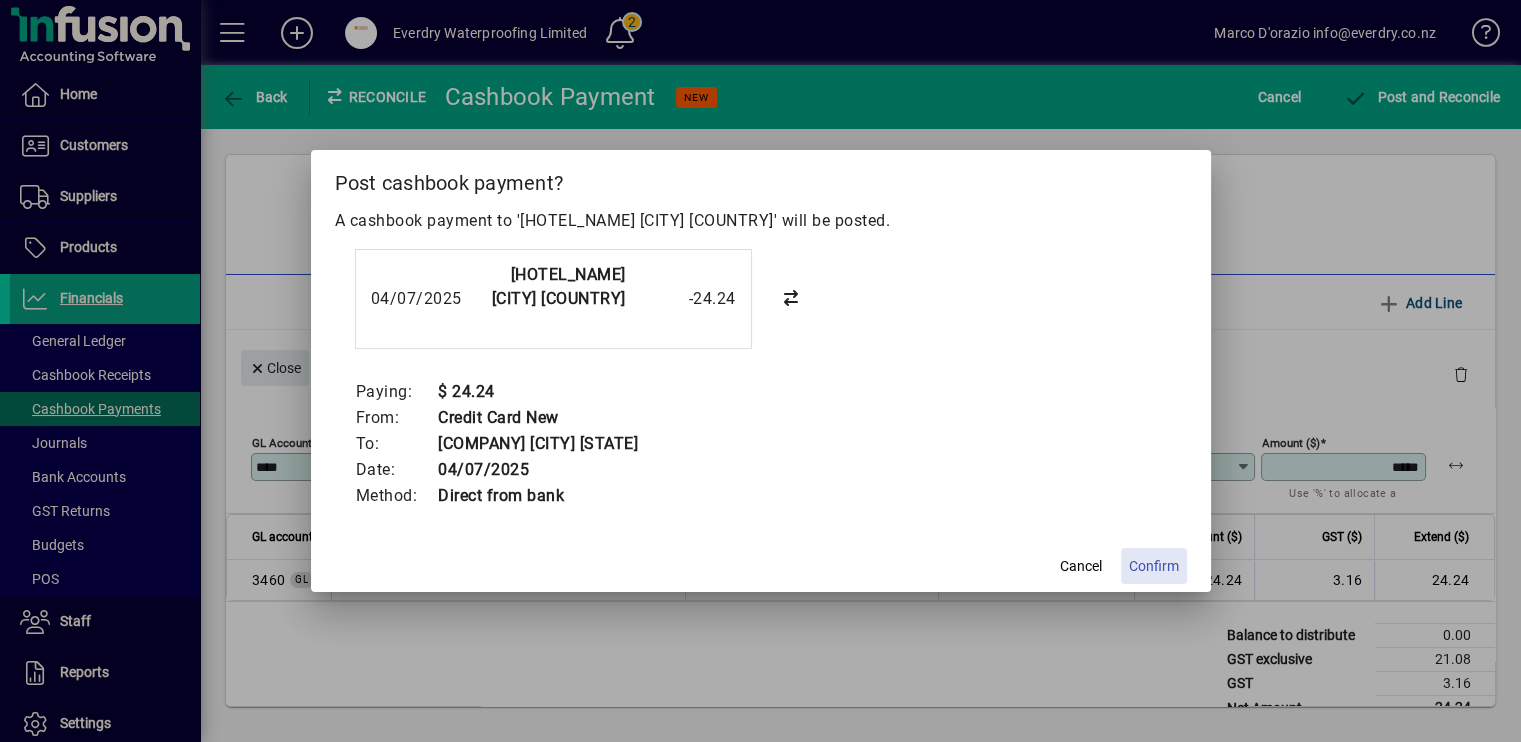 click on "Confirm" 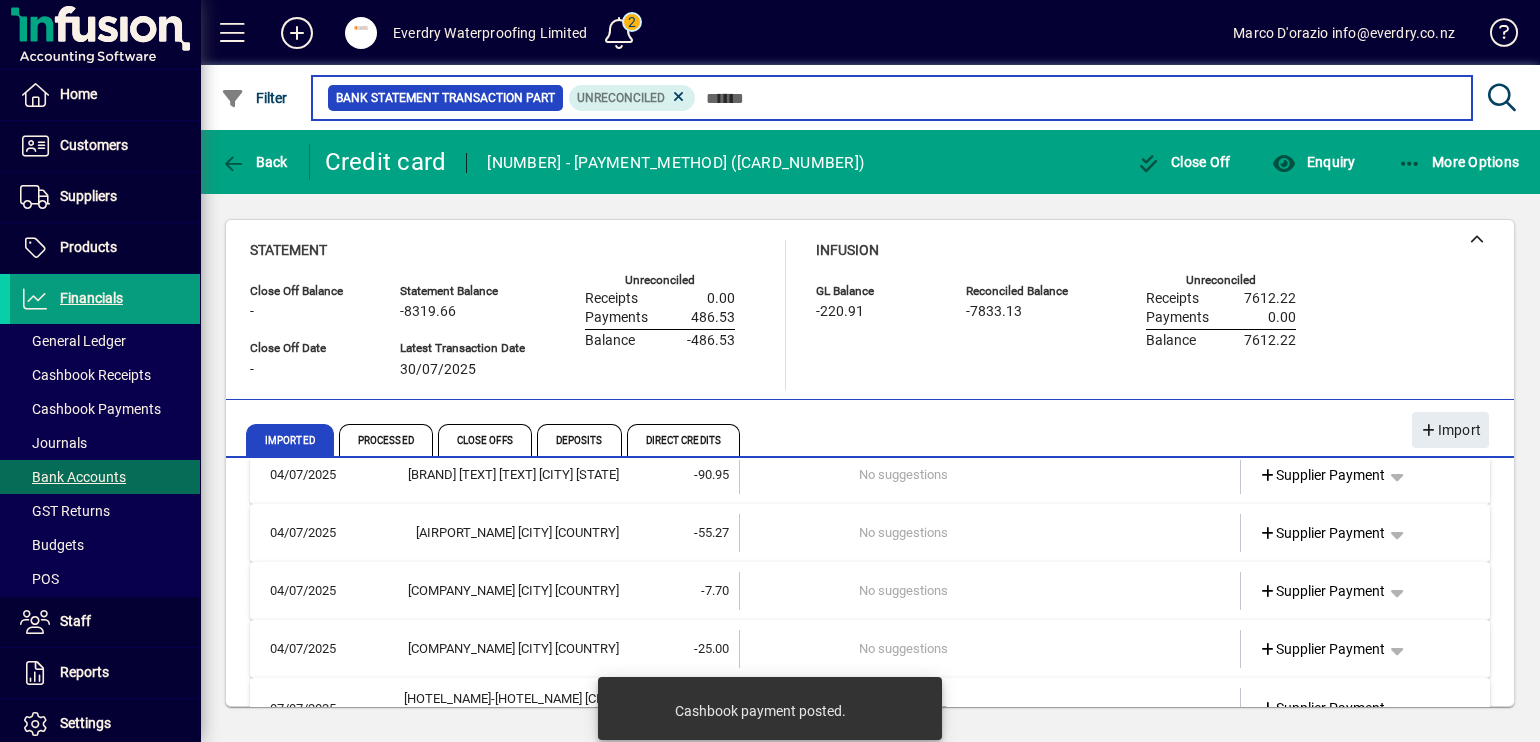 scroll, scrollTop: 24, scrollLeft: 0, axis: vertical 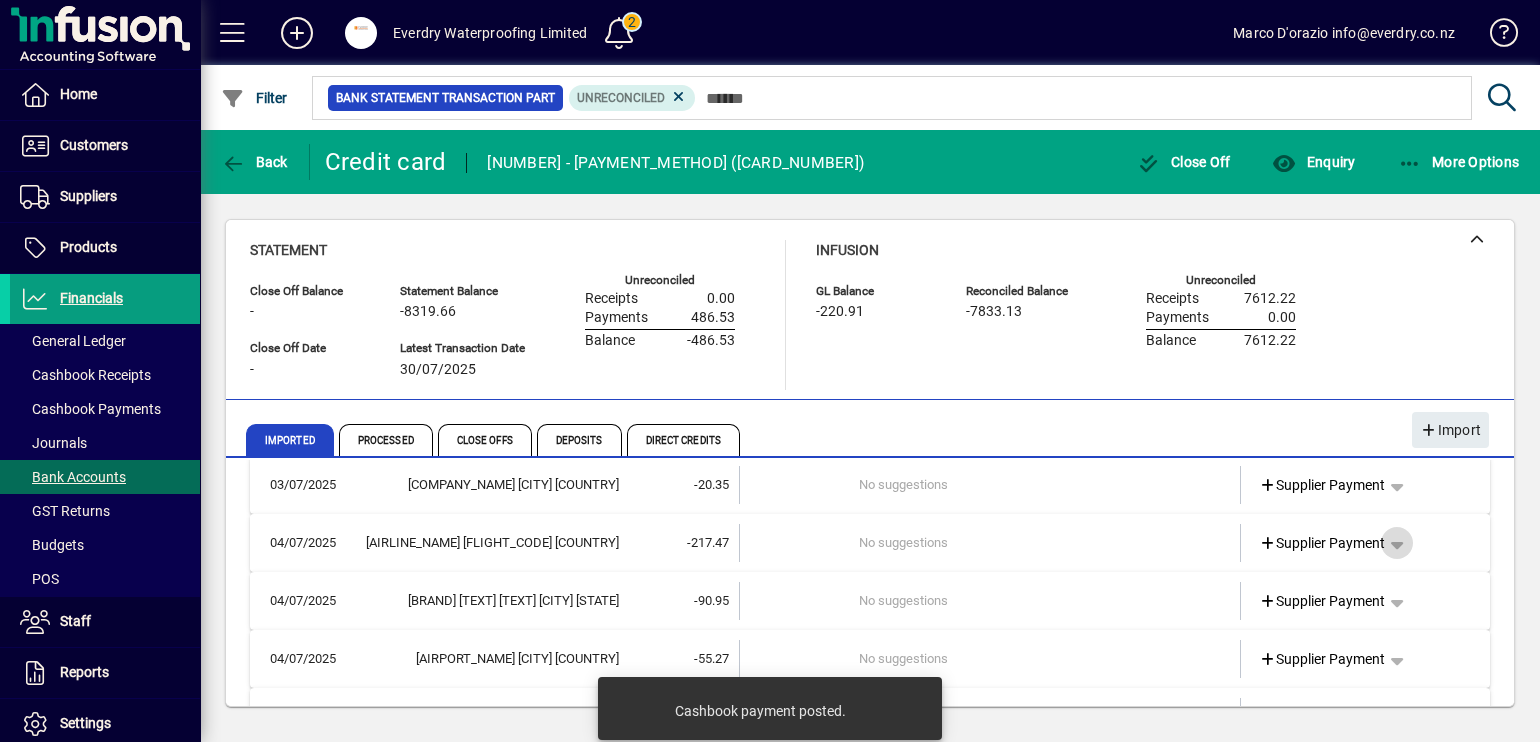 click at bounding box center (1397, 543) 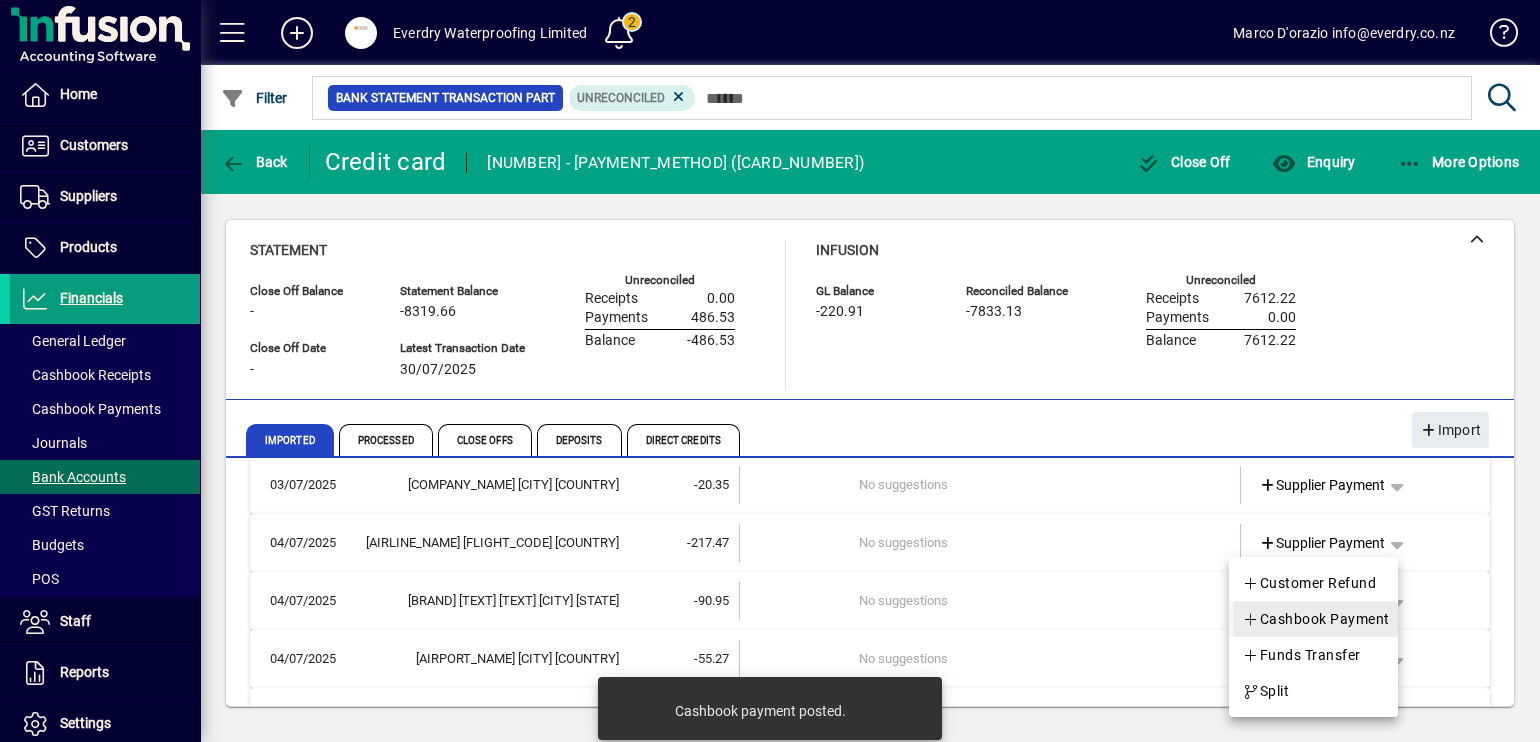 click on "Cashbook Payment" at bounding box center (1316, 619) 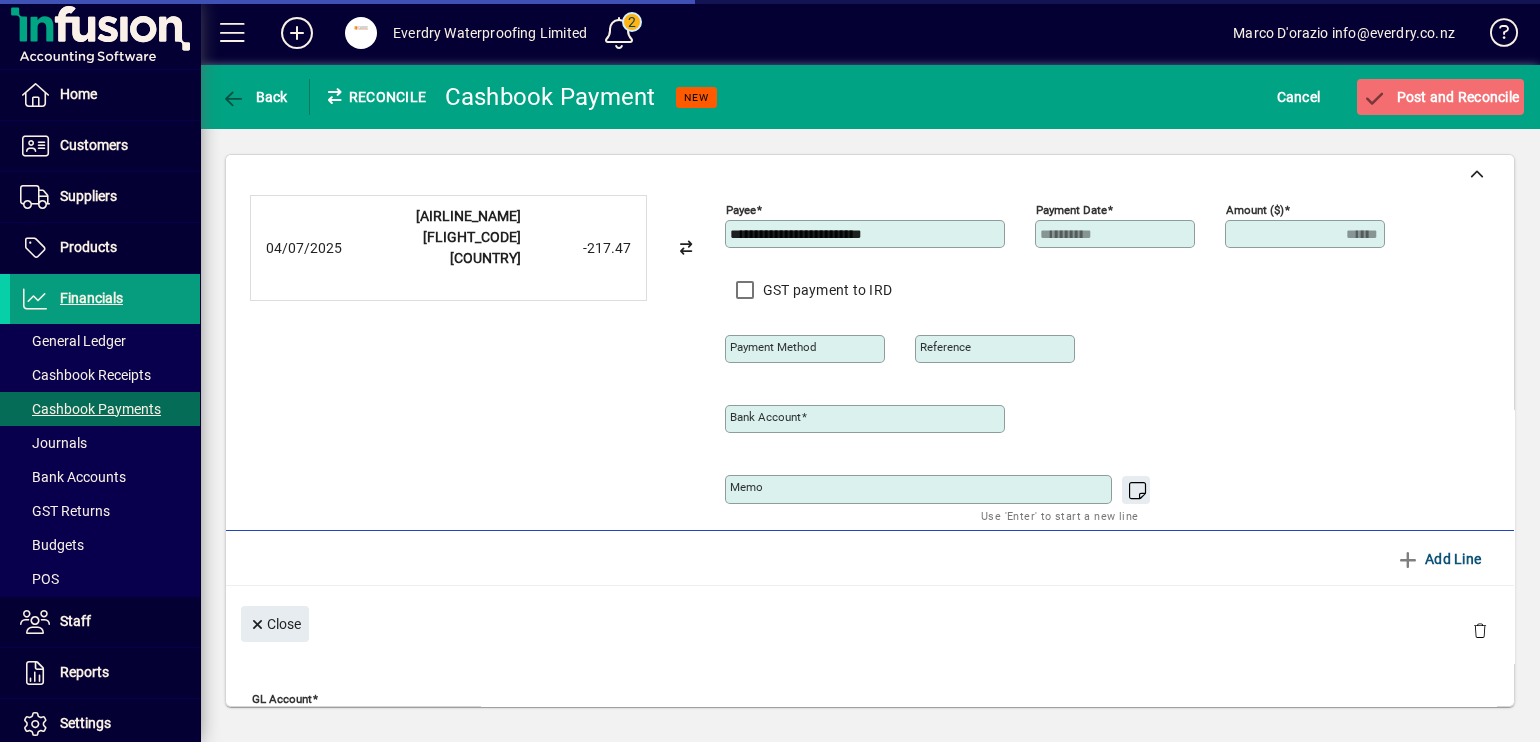 type on "**********" 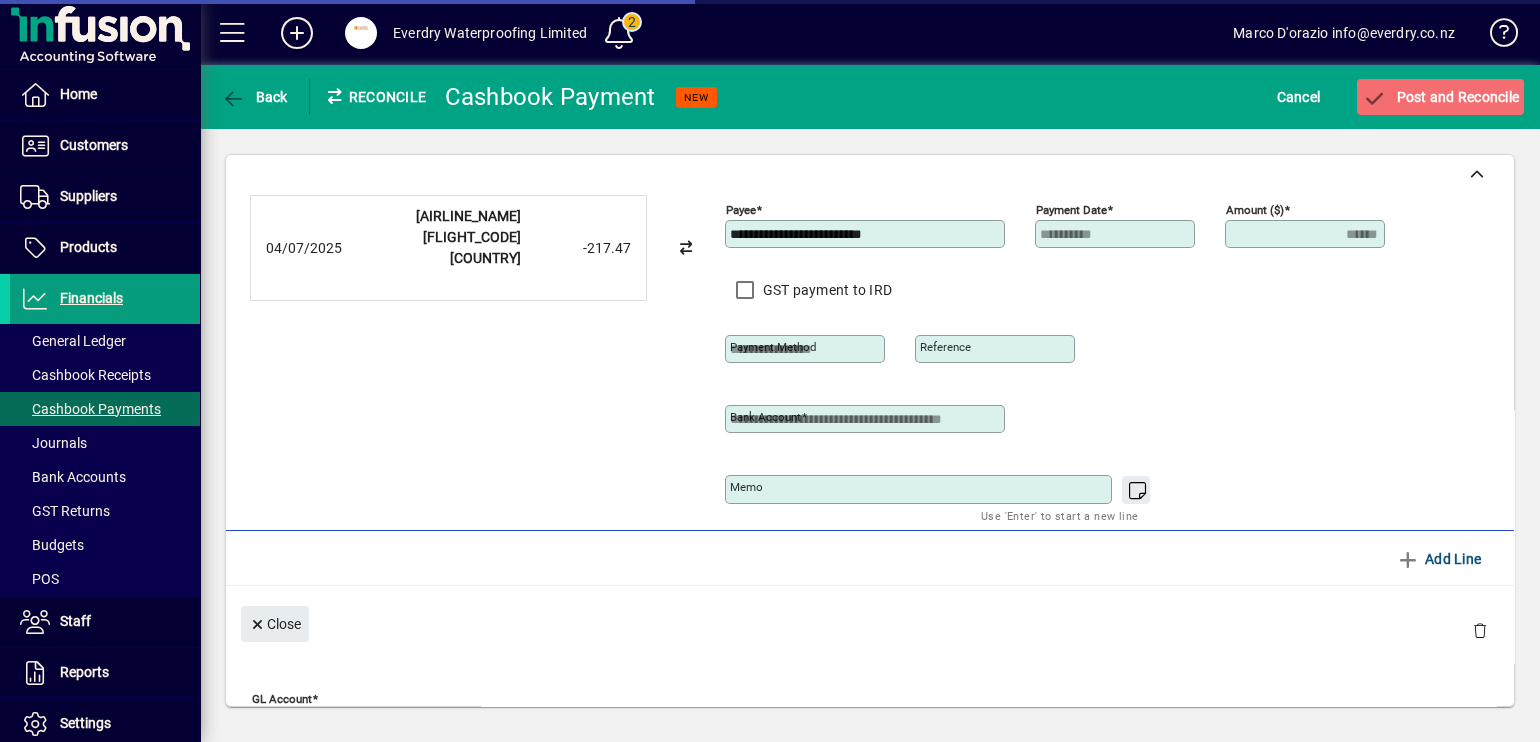 scroll, scrollTop: 256, scrollLeft: 0, axis: vertical 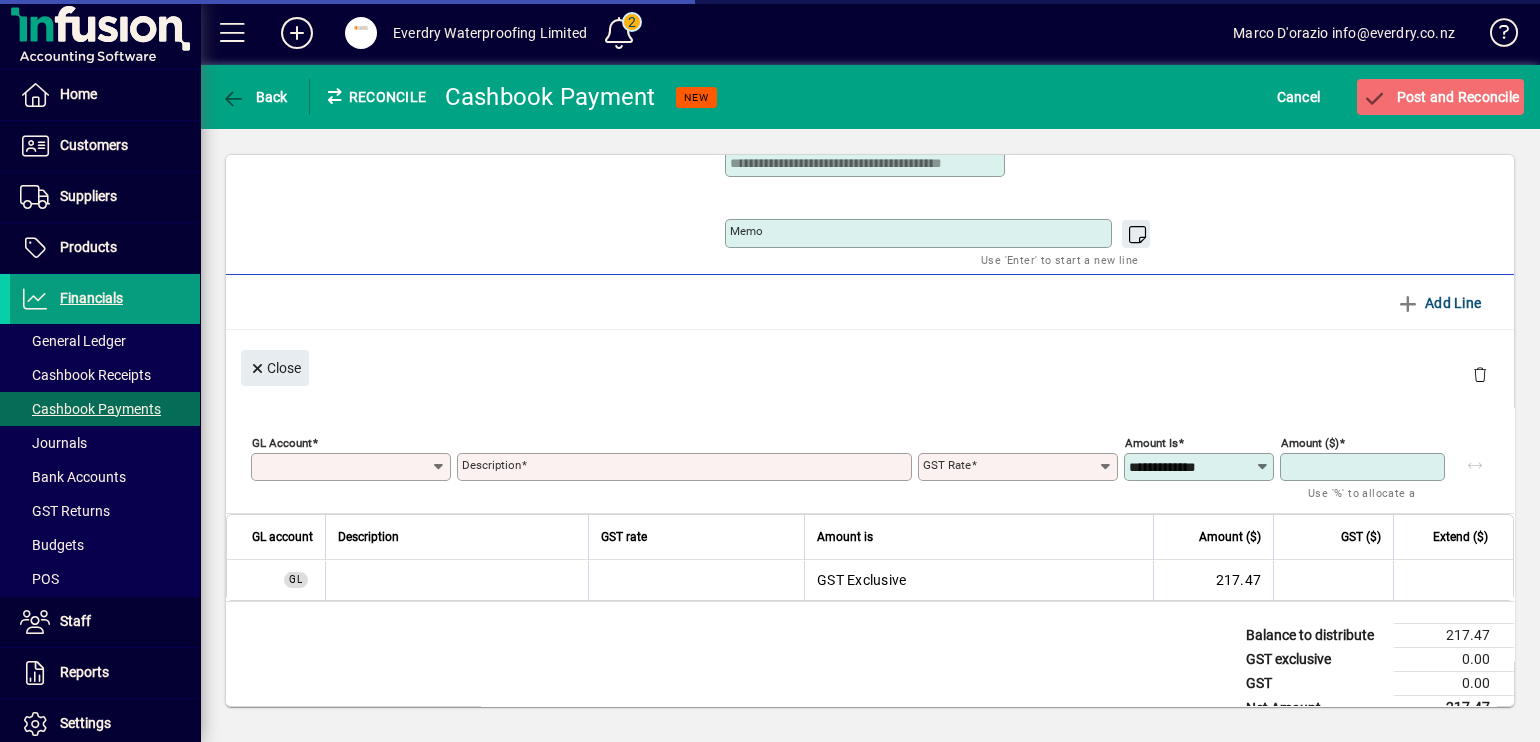 type on "******" 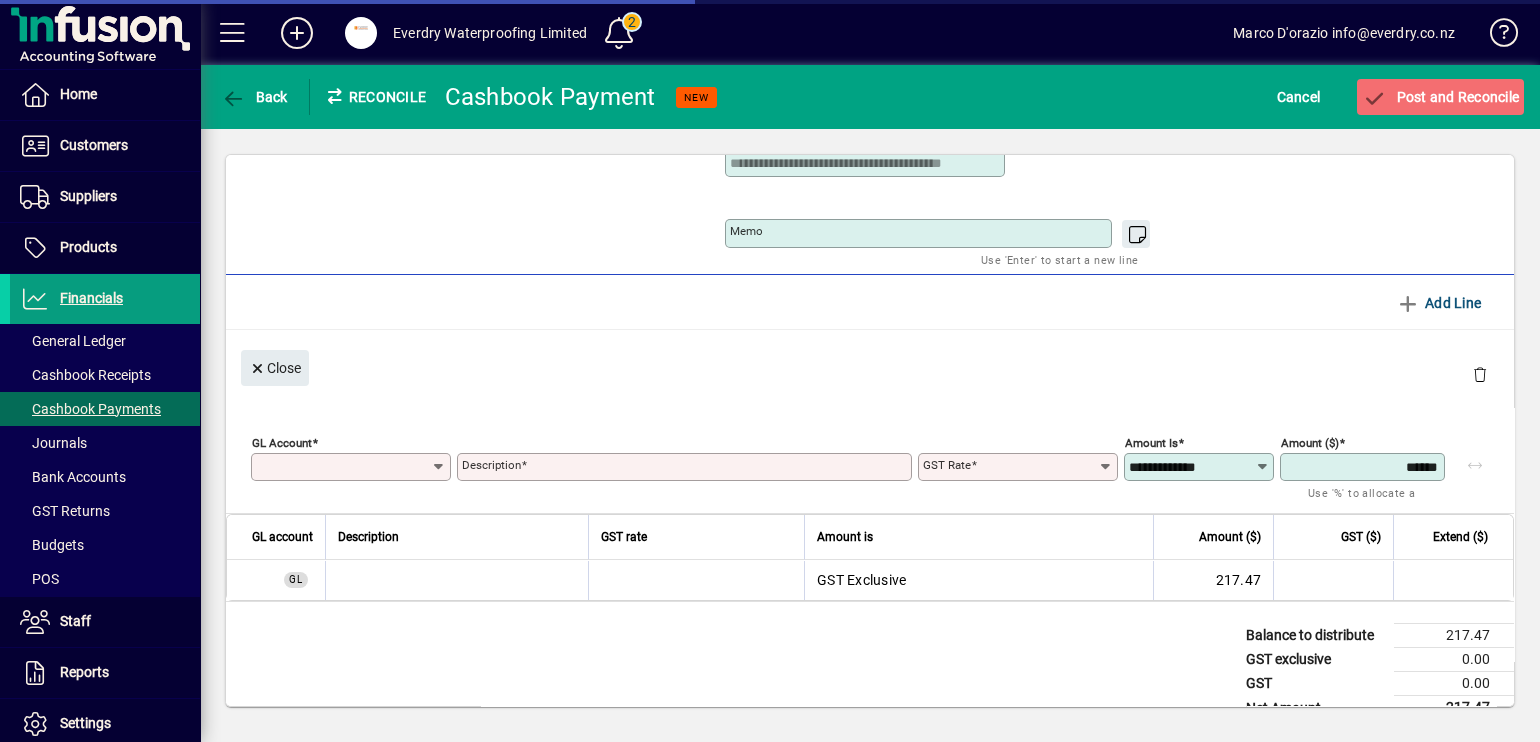 click on "GL Account" at bounding box center (343, 467) 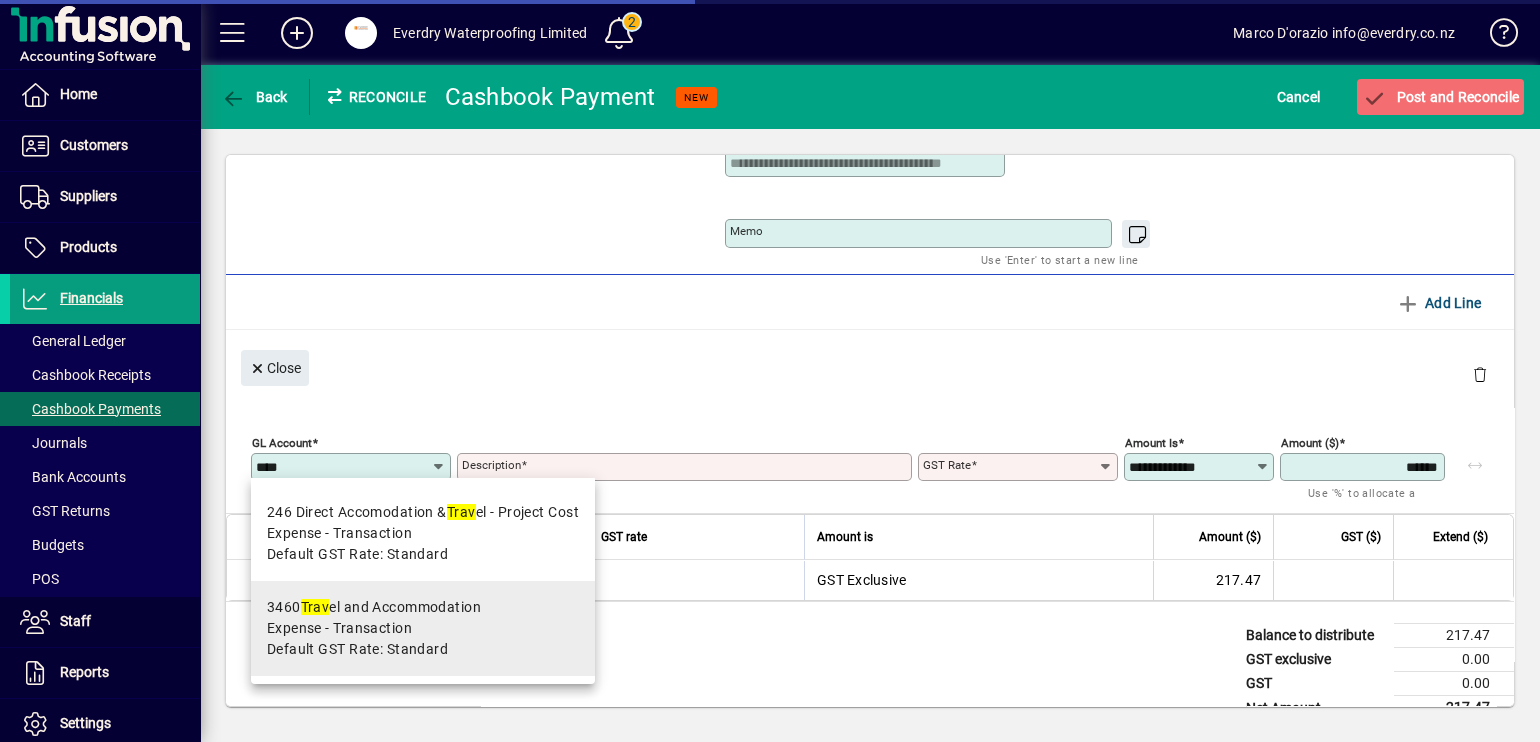 click on "Default GST Rate: Standard" at bounding box center (374, 649) 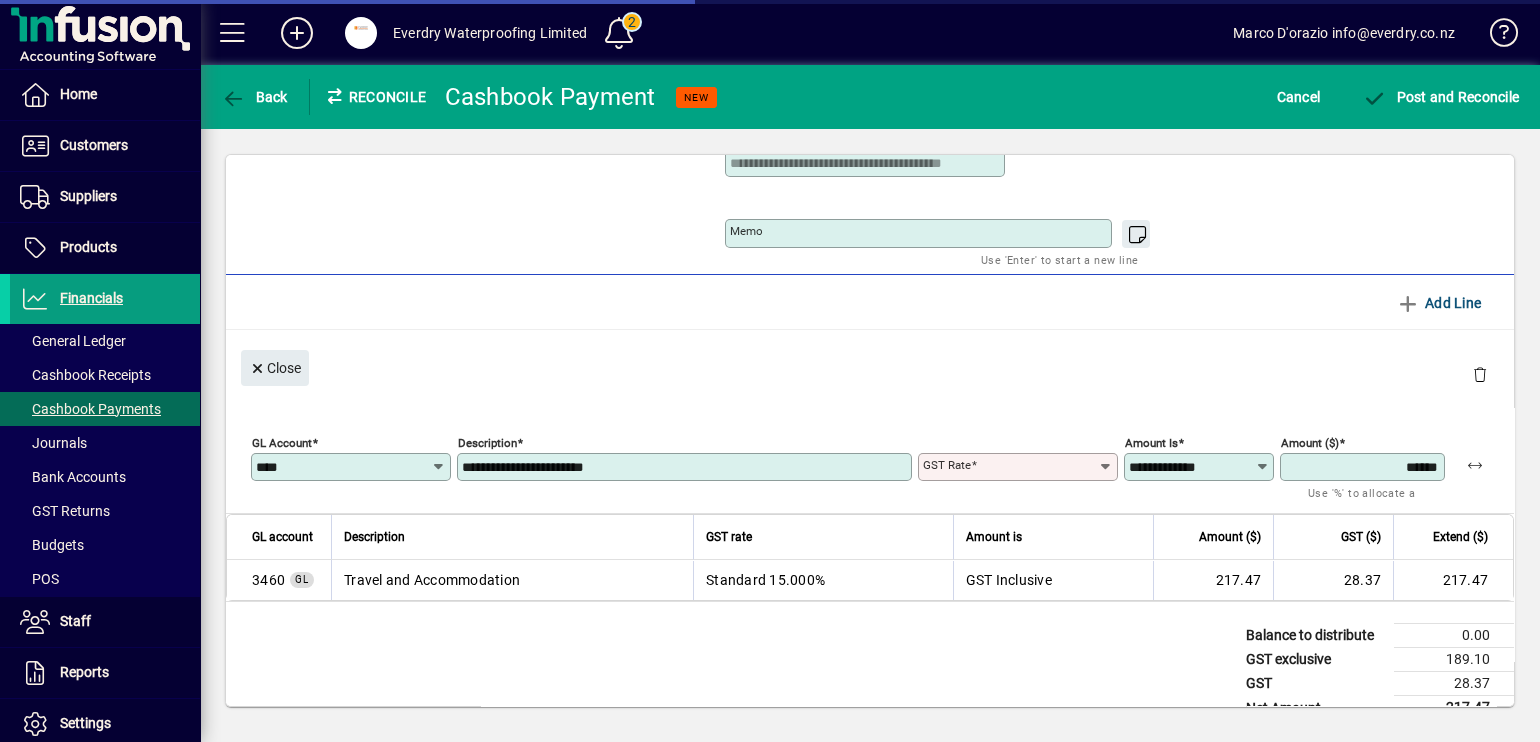 type on "********" 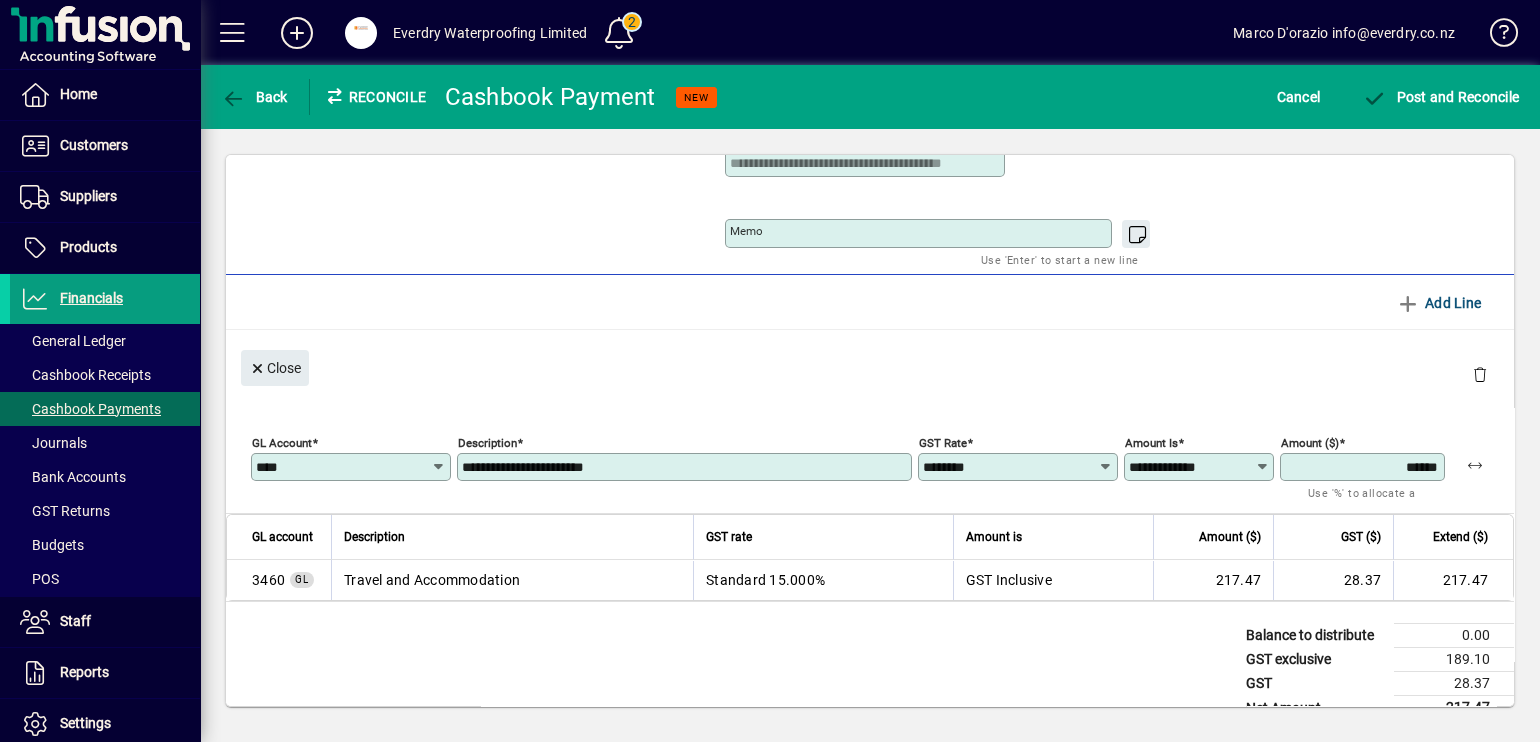 click on "Memo" at bounding box center (920, 233) 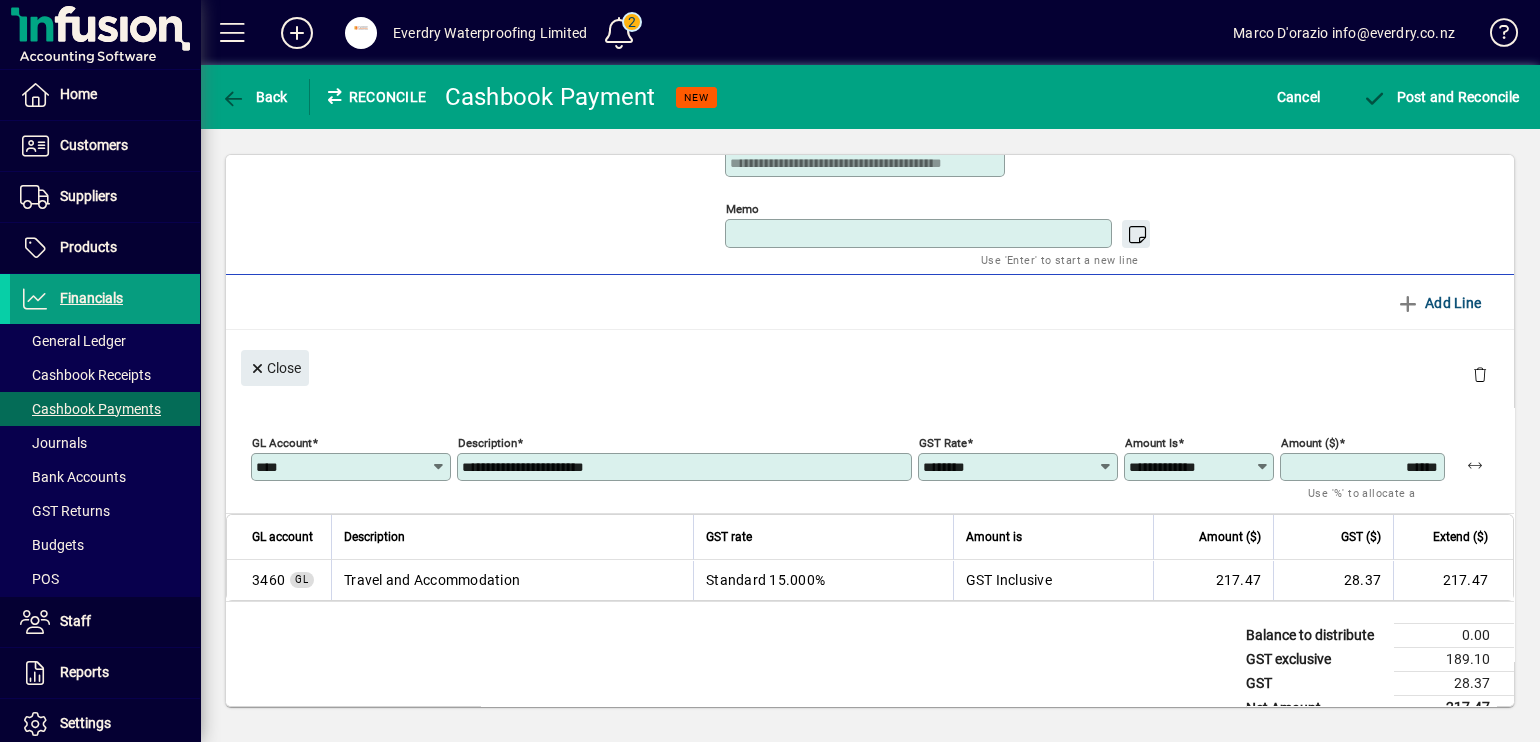 paste on "**********" 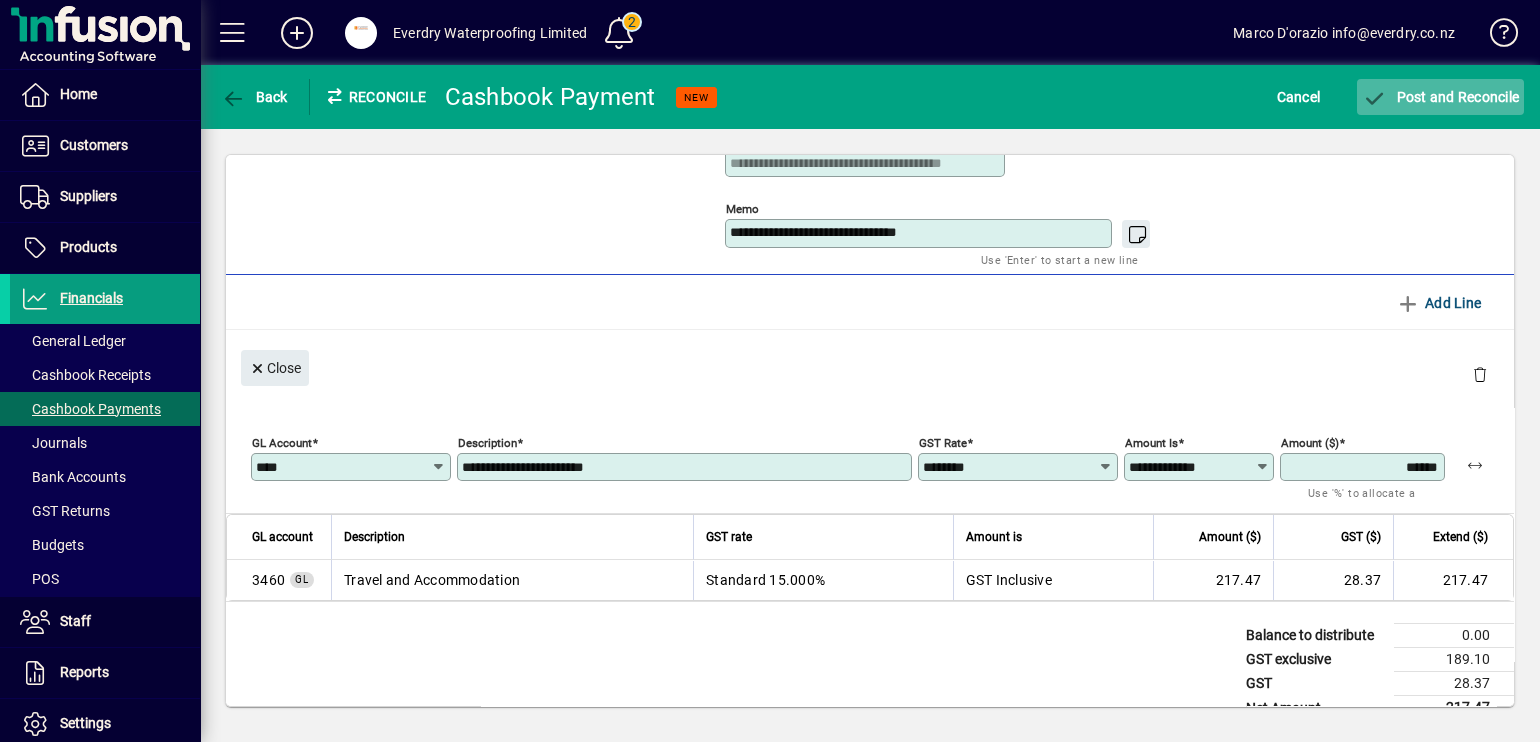 type on "**********" 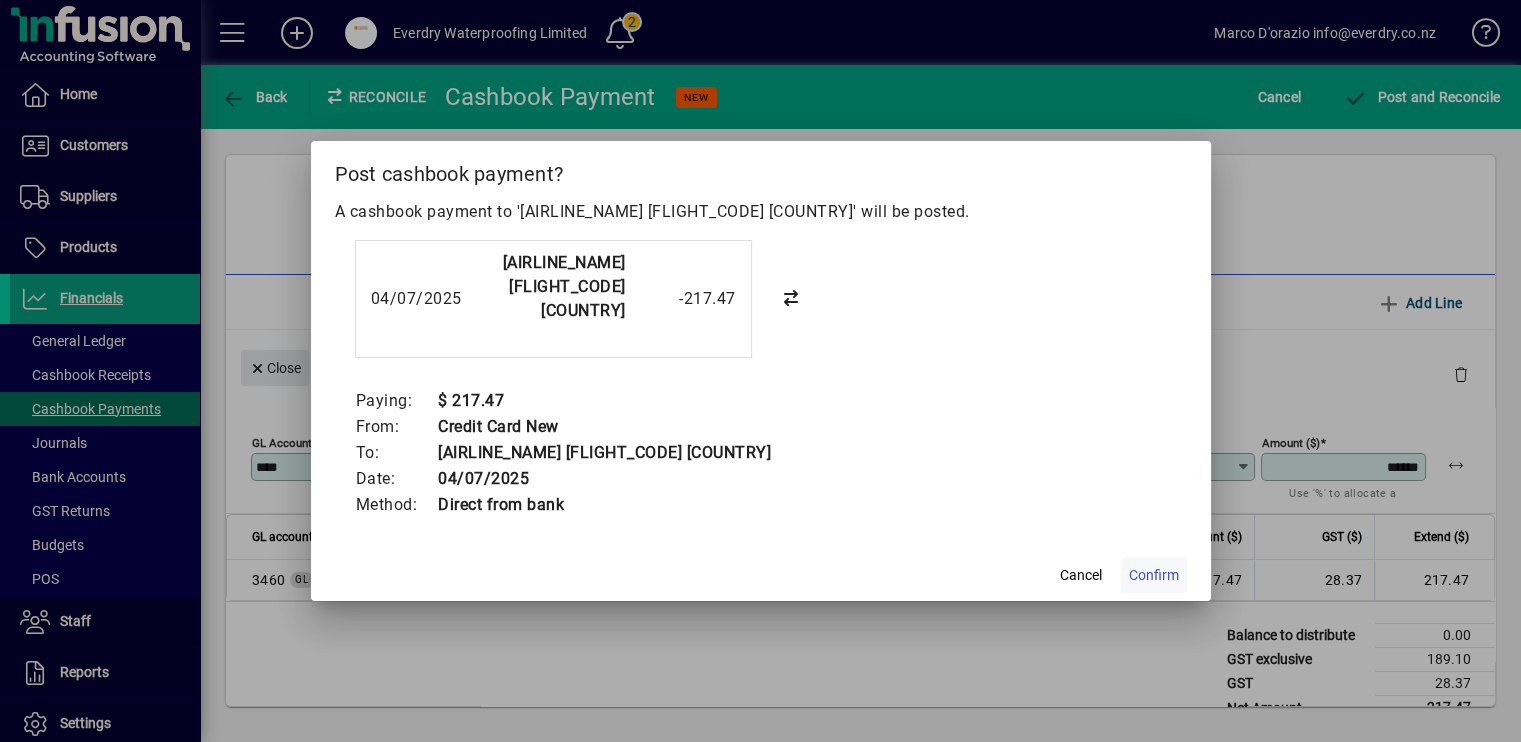 click on "Confirm" 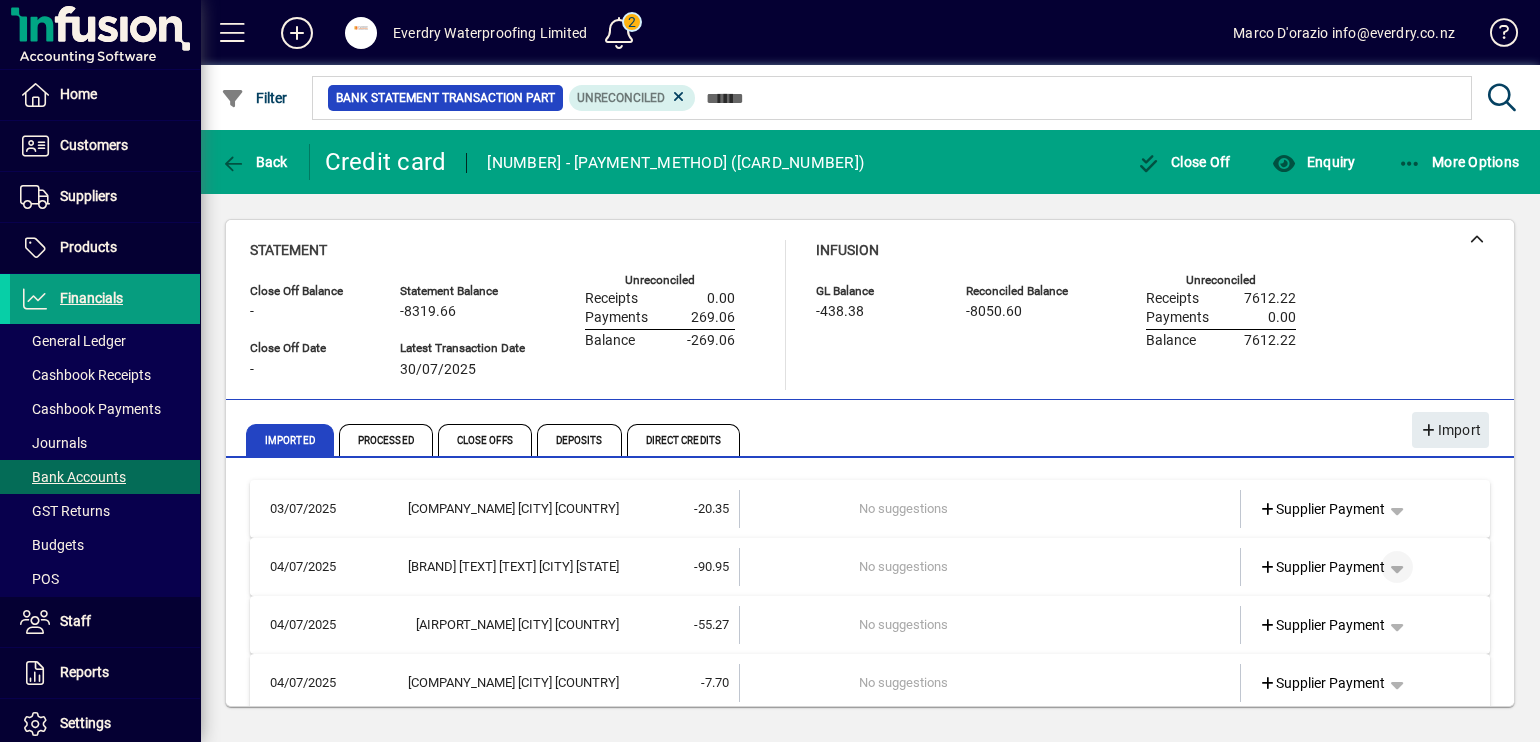 drag, startPoint x: 1389, startPoint y: 563, endPoint x: 1389, endPoint y: 552, distance: 11 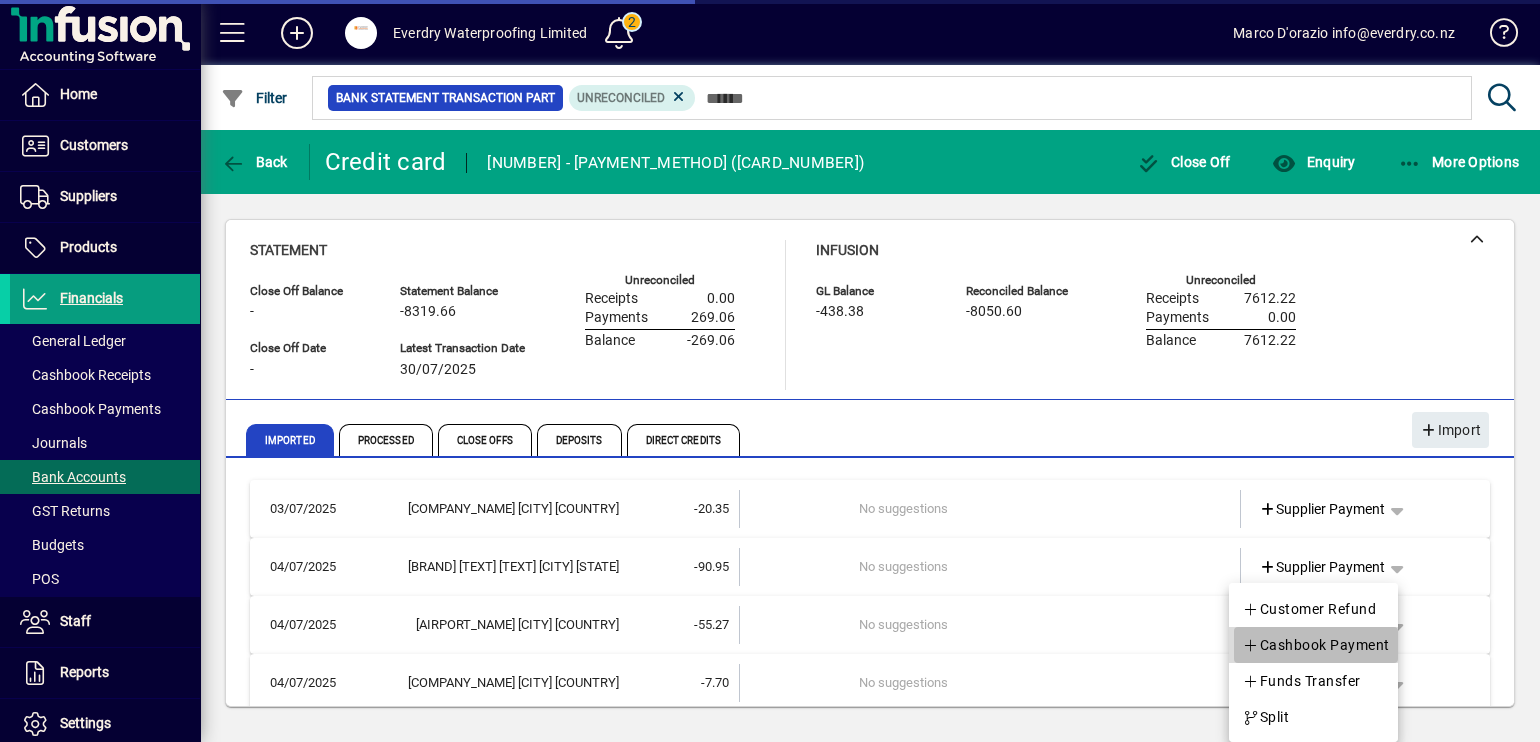 click on "Cashbook Payment" at bounding box center [1316, 645] 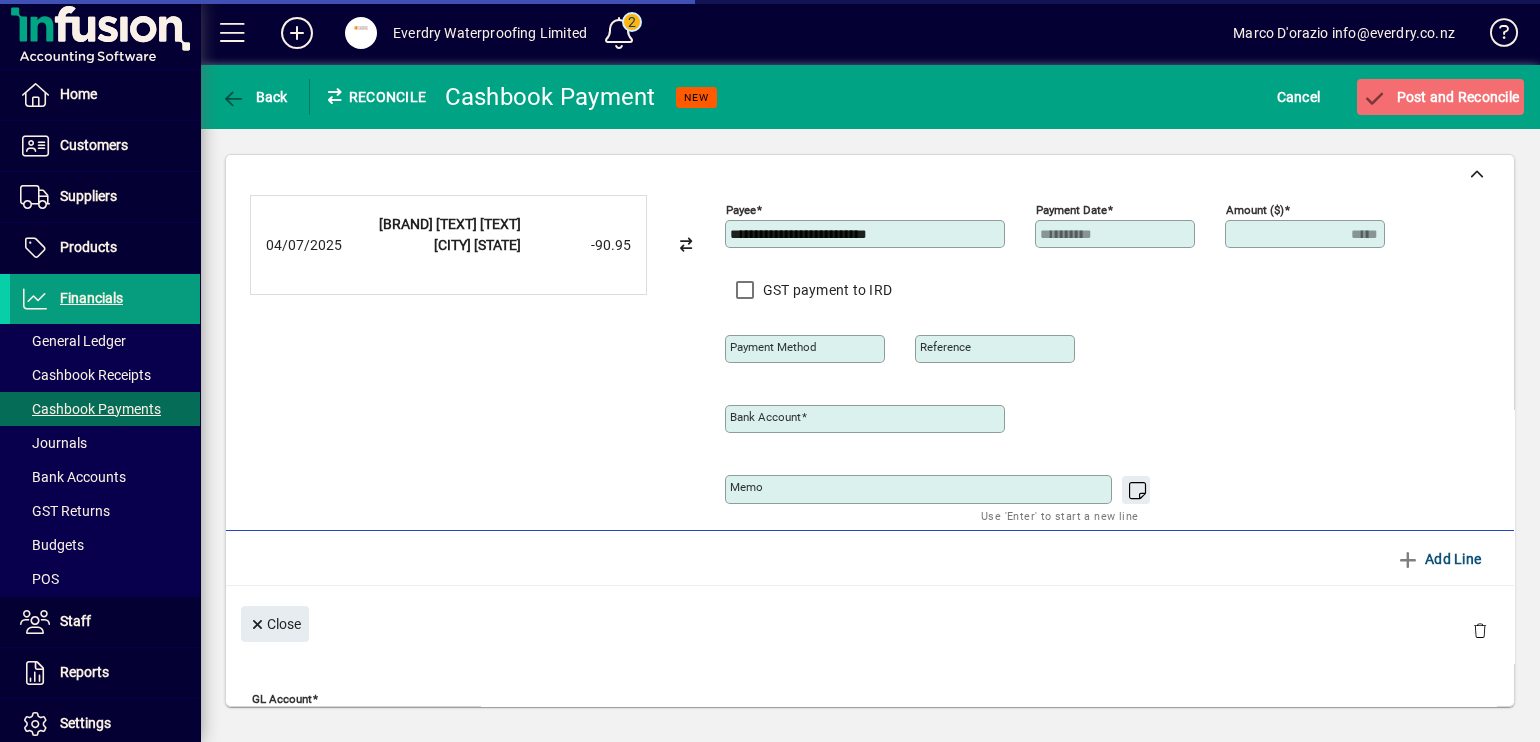 type on "**********" 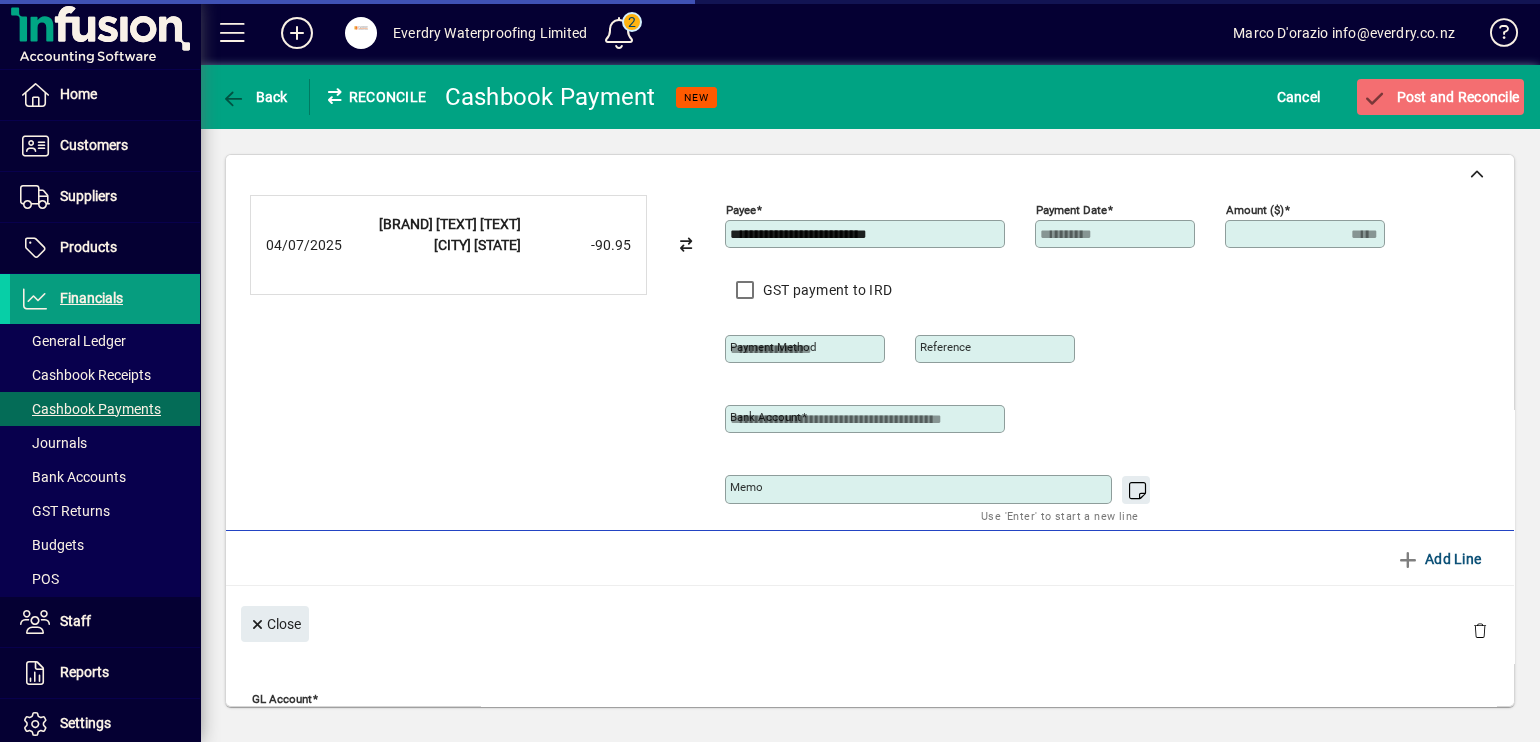 scroll, scrollTop: 256, scrollLeft: 0, axis: vertical 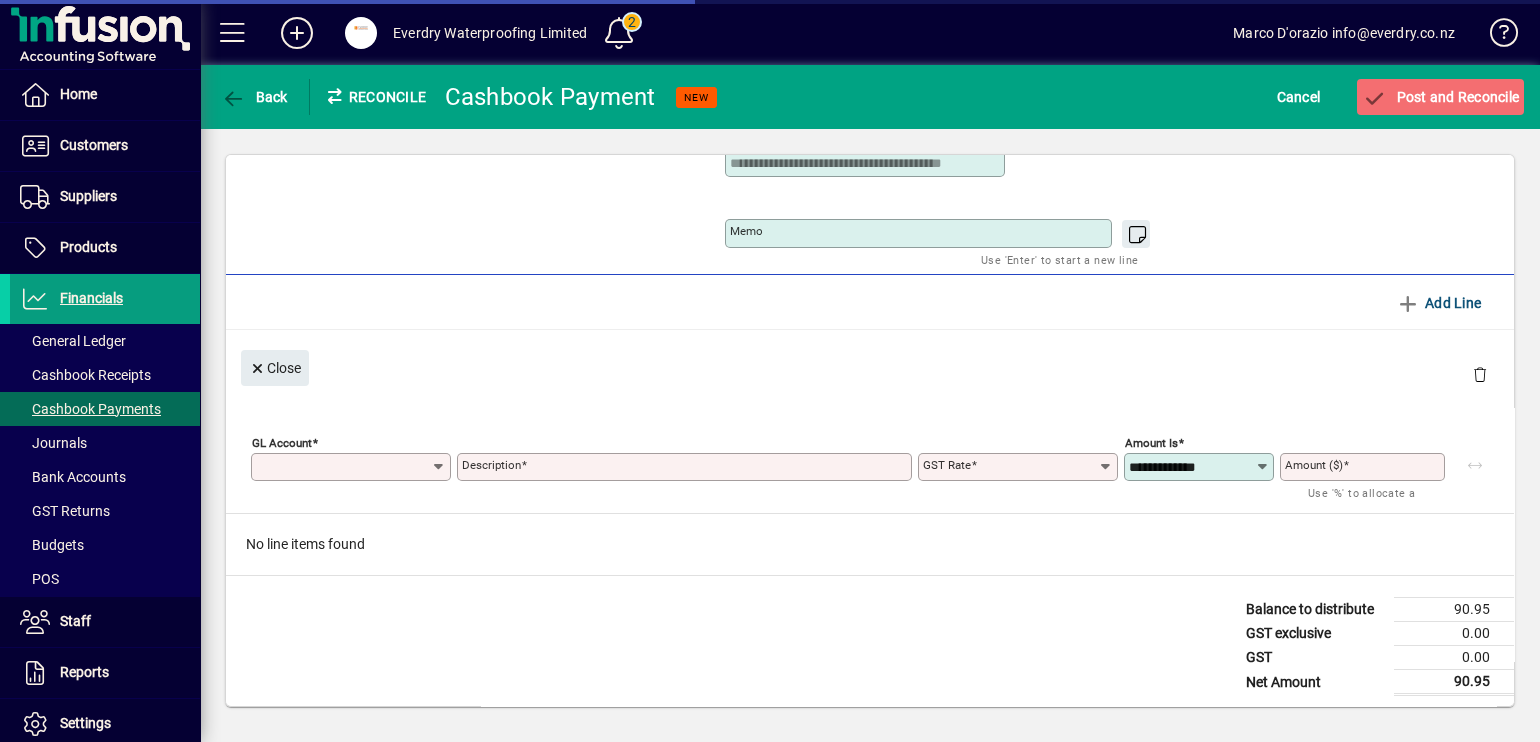 type on "*****" 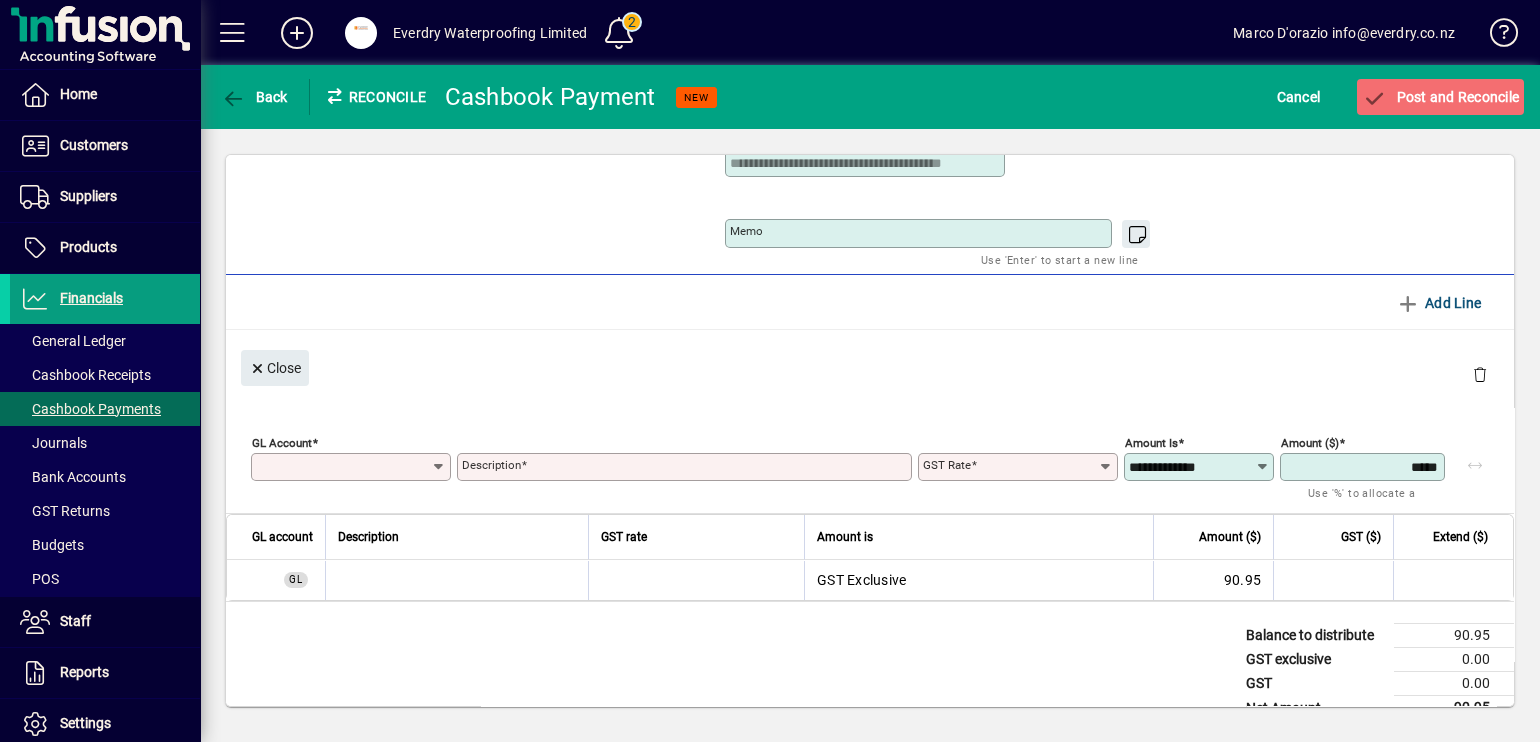 click on "GL Account" at bounding box center [343, 467] 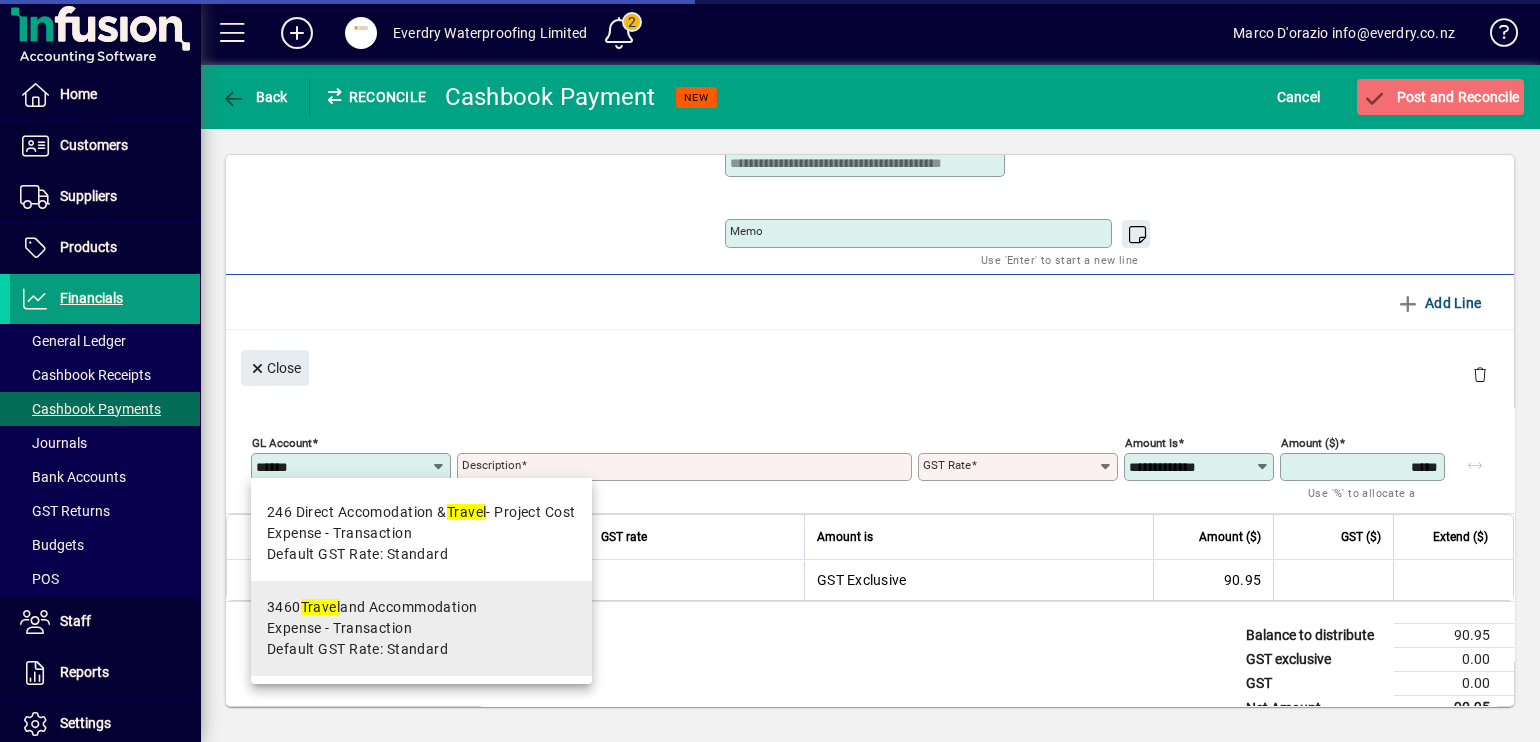 click on "Expense - Transaction" at bounding box center [339, 628] 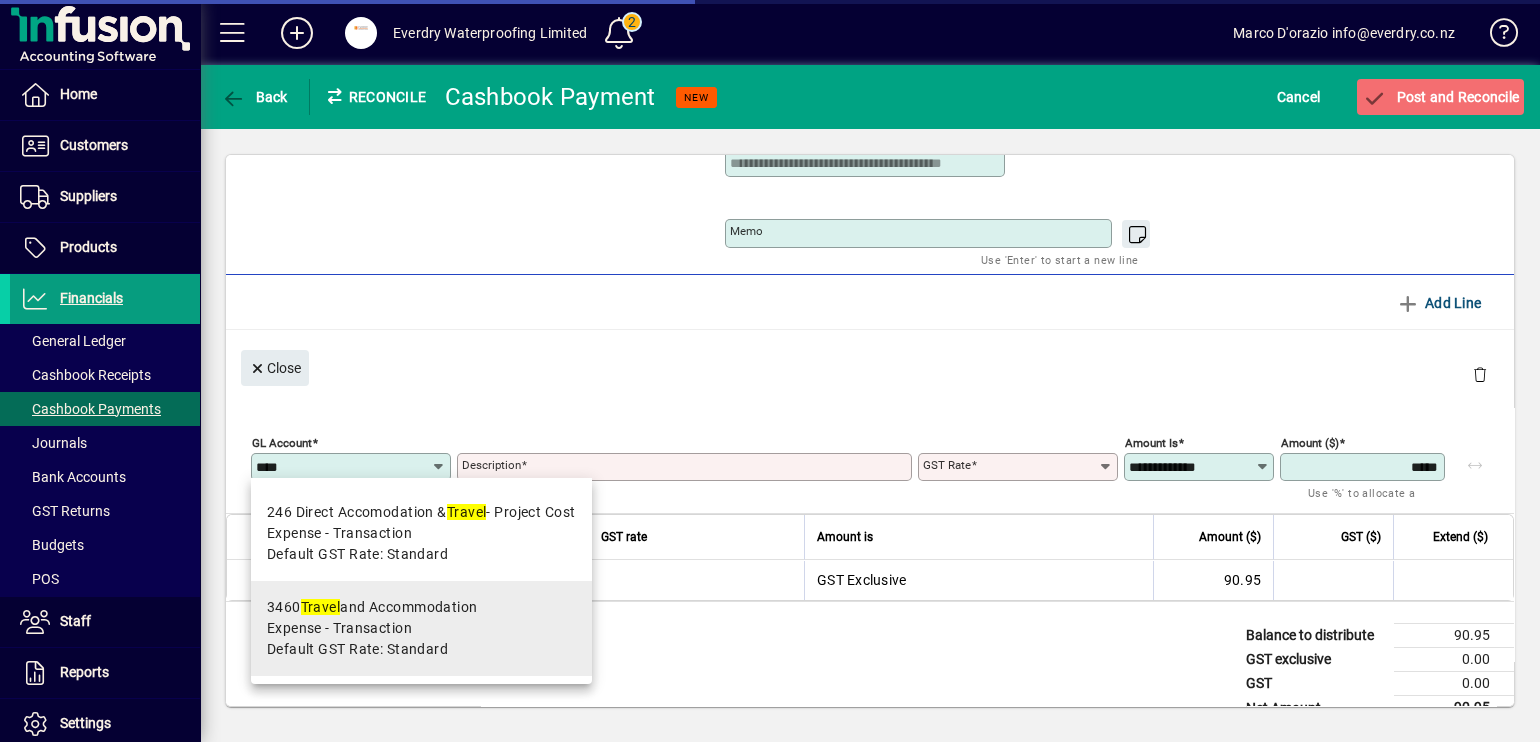 type on "**********" 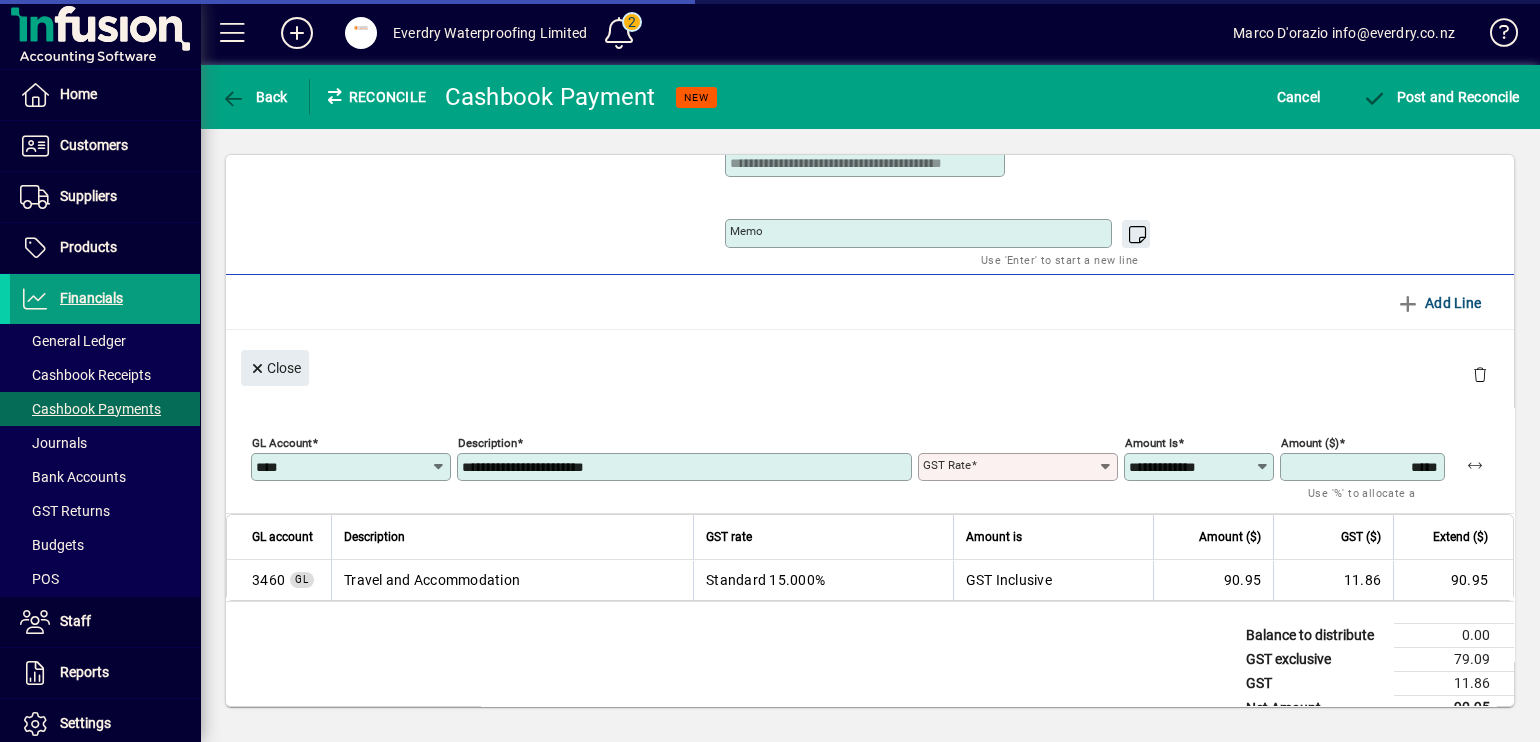 type on "********" 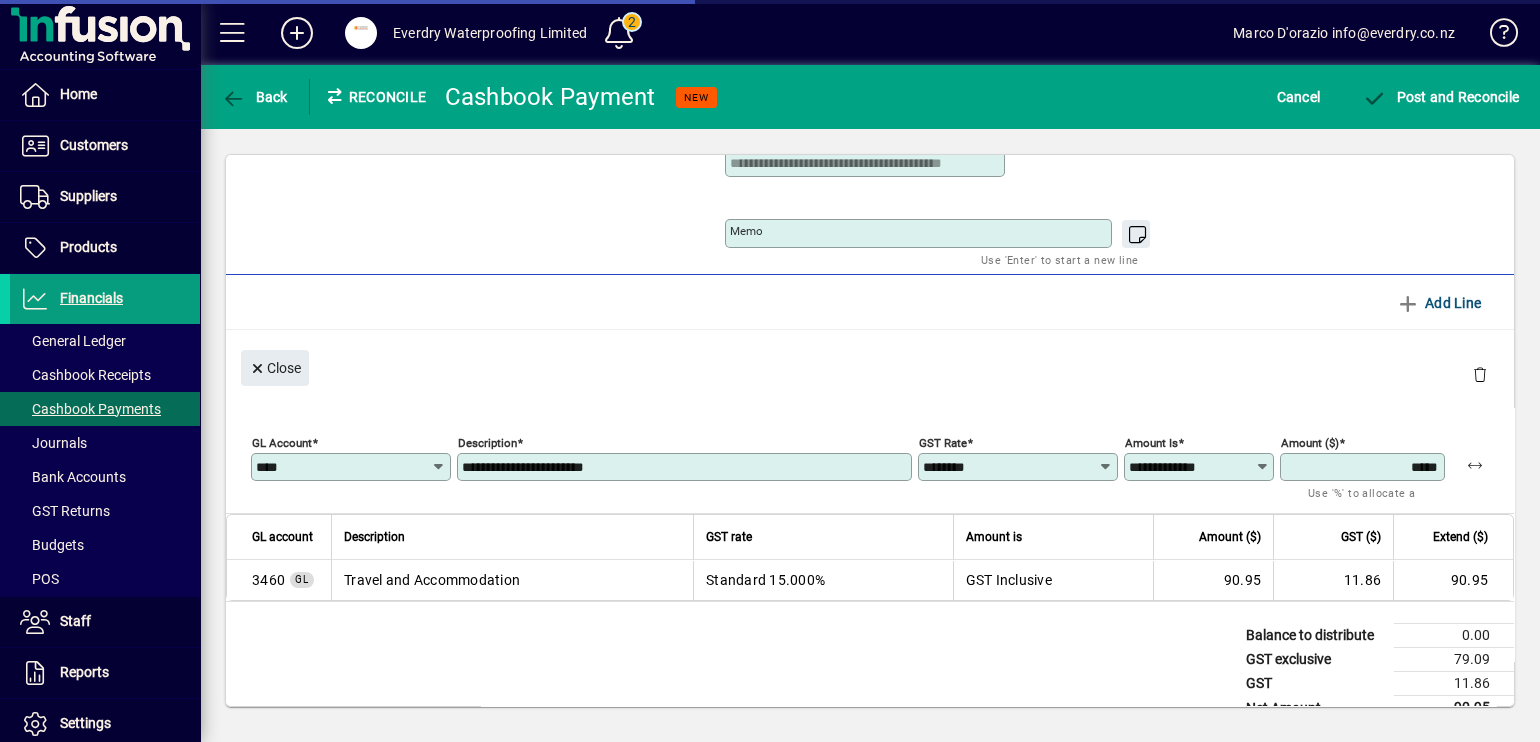 click on "Memo" at bounding box center (746, 231) 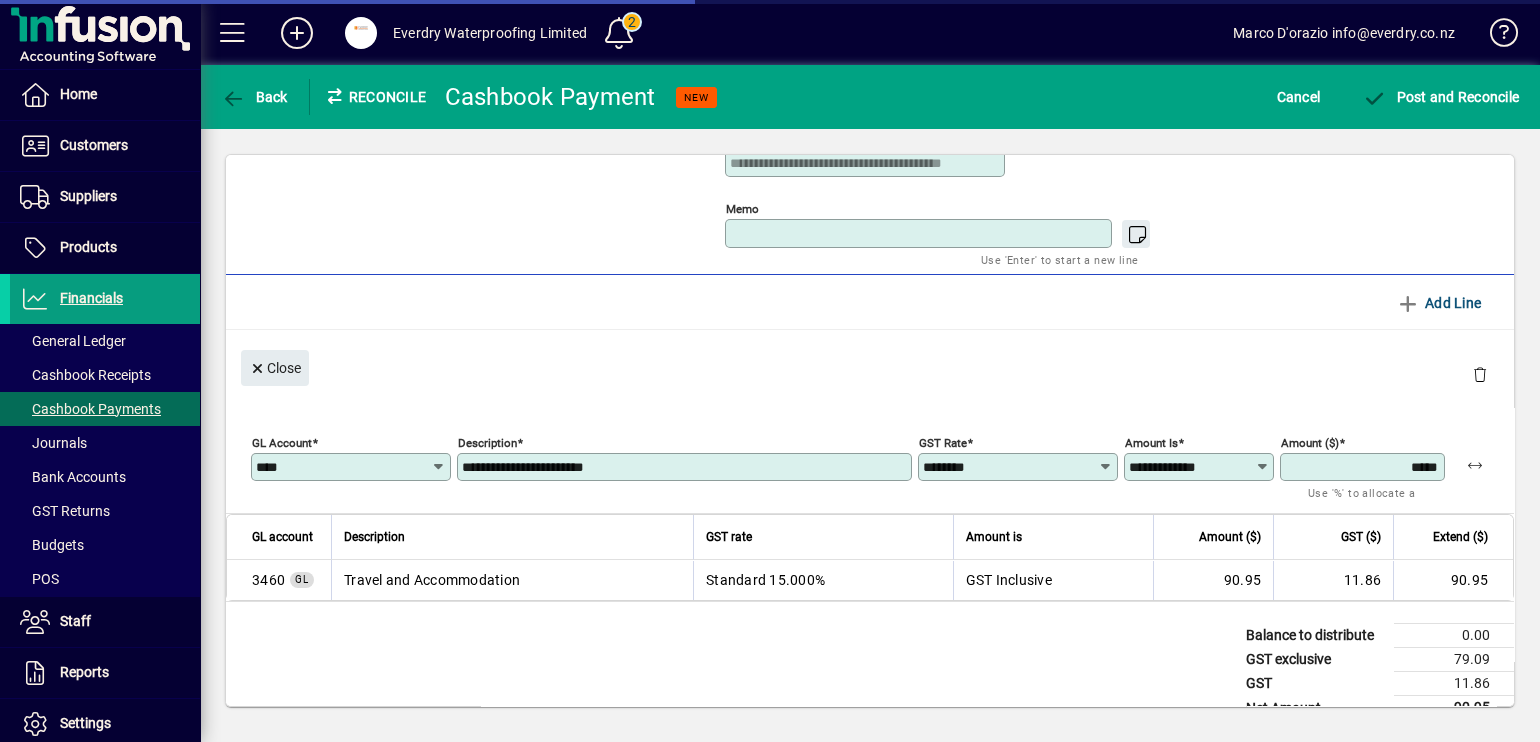 paste on "**********" 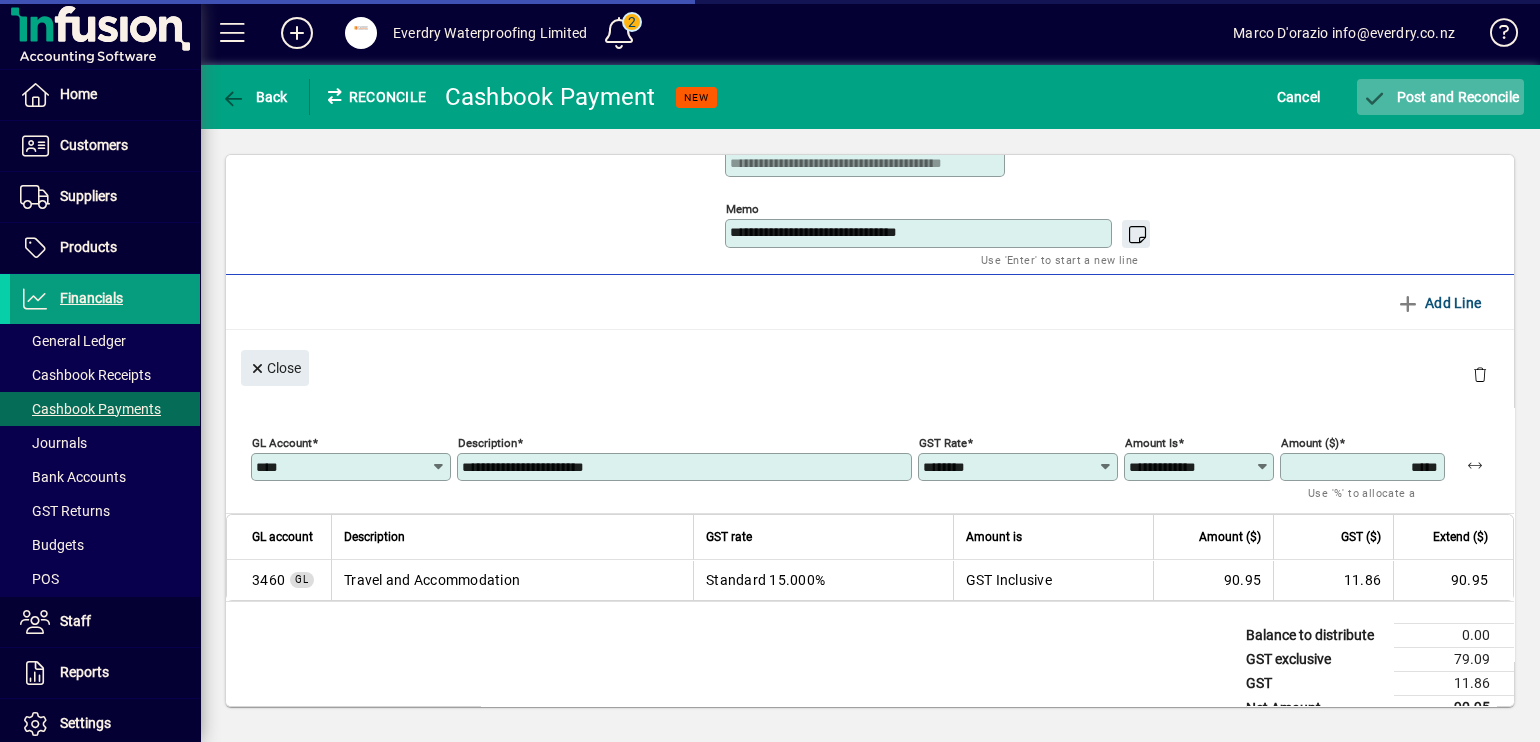 type on "**********" 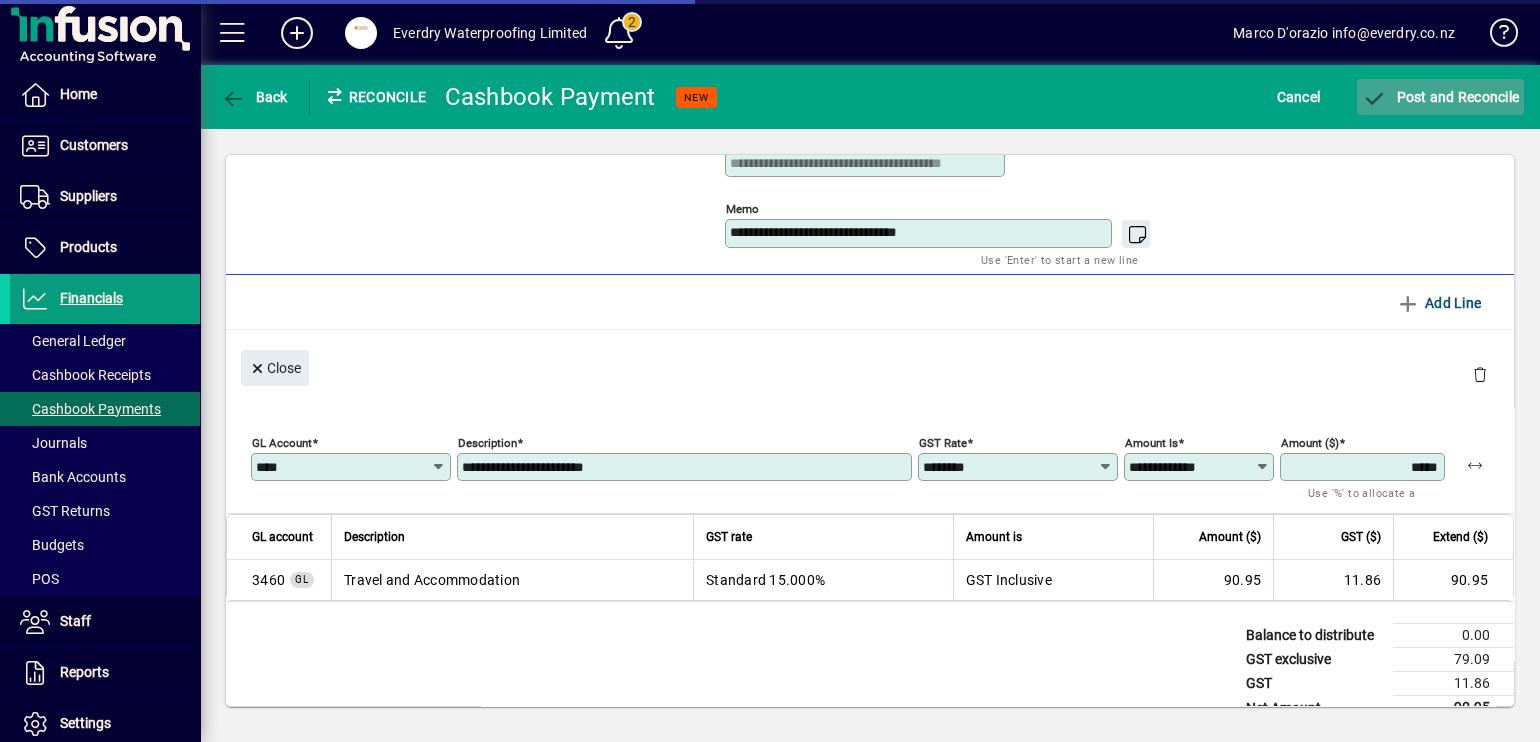 click 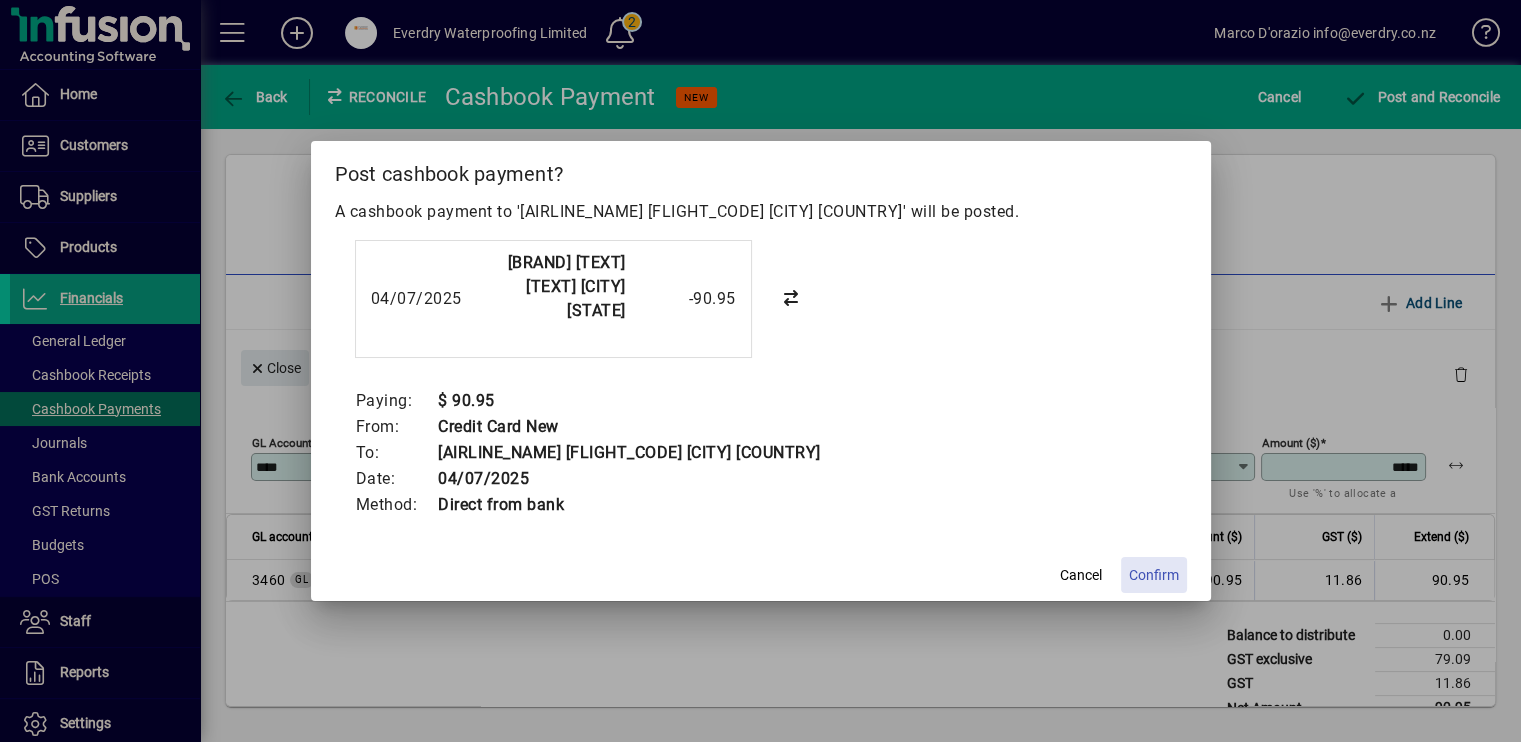 click on "Confirm" 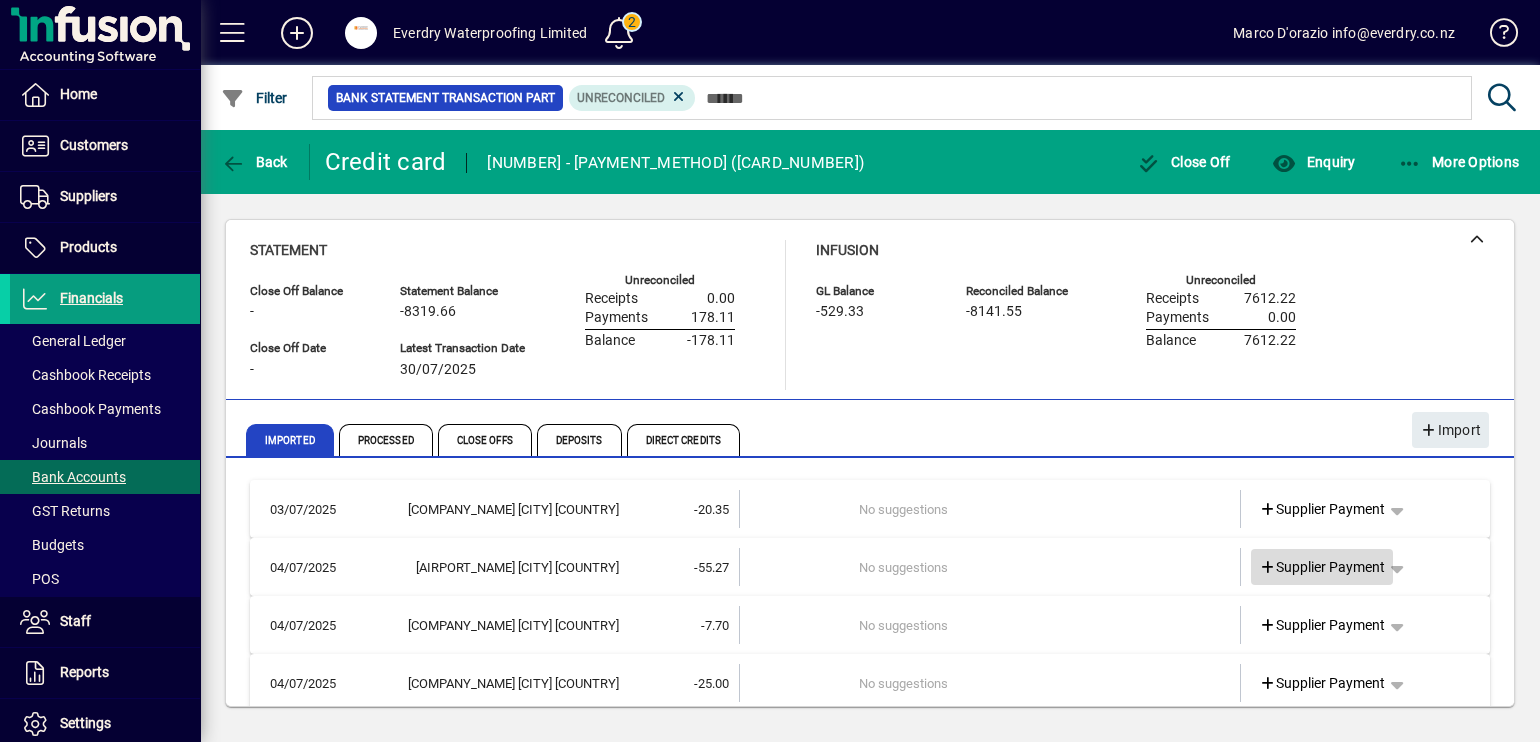 click on "Supplier Payment" at bounding box center (1322, 567) 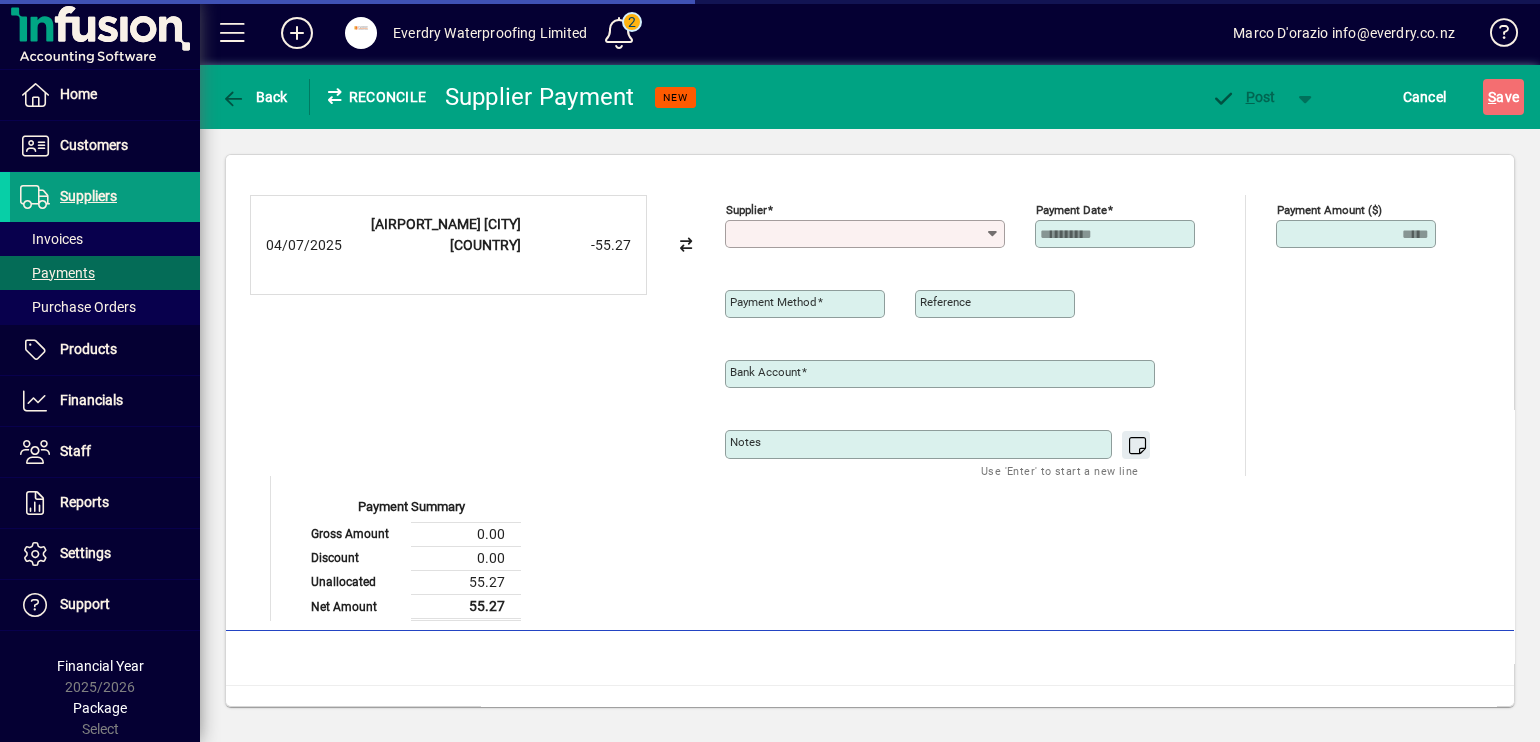 type on "**********" 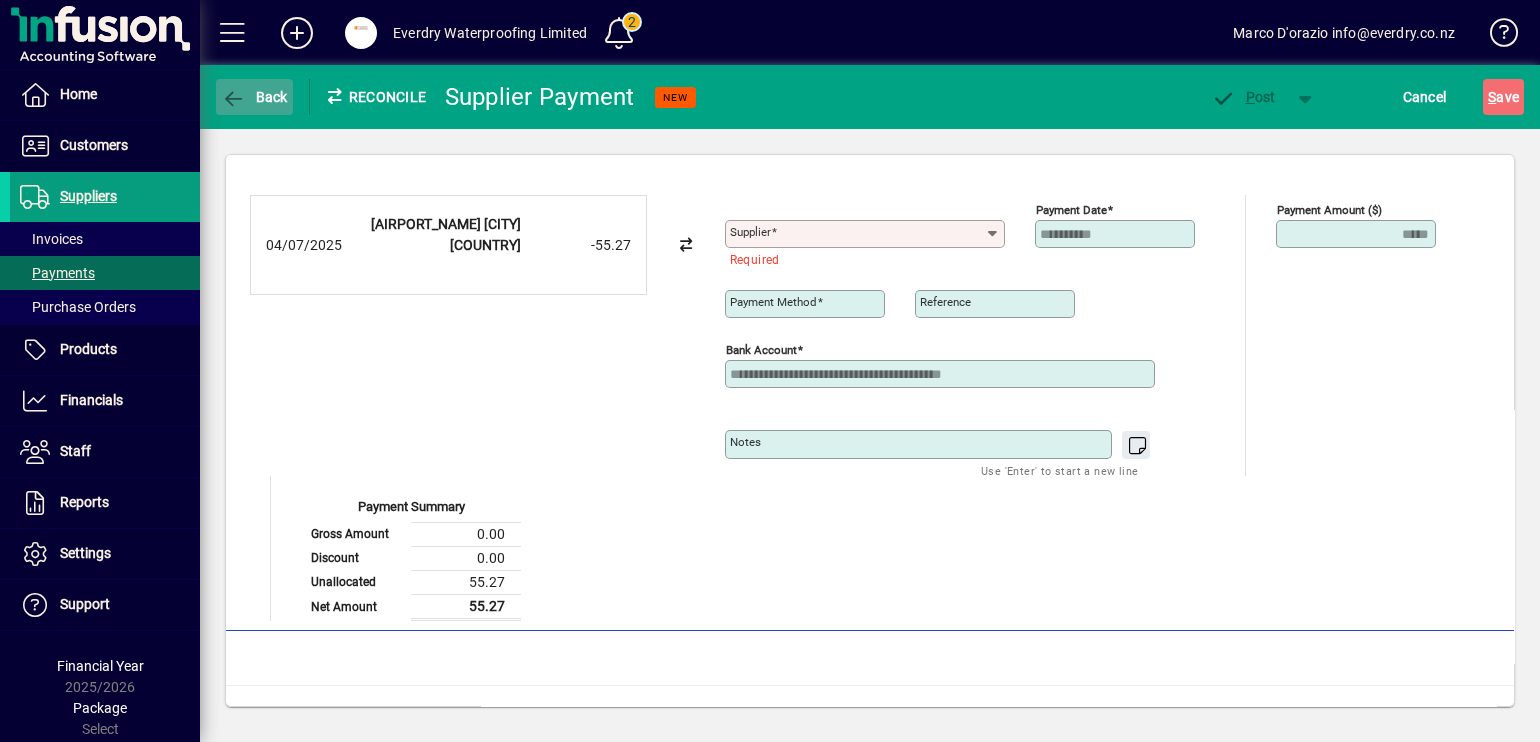 click 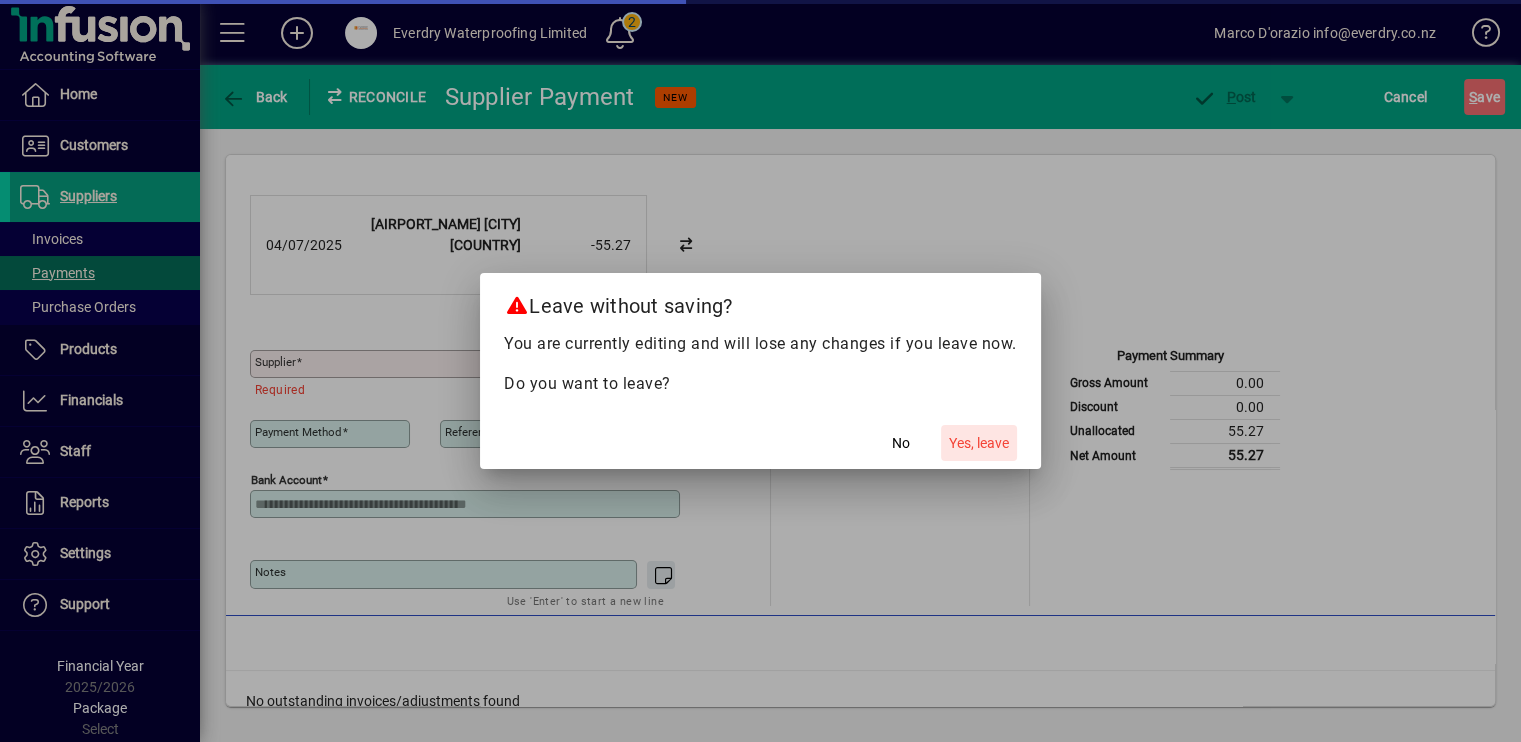 click 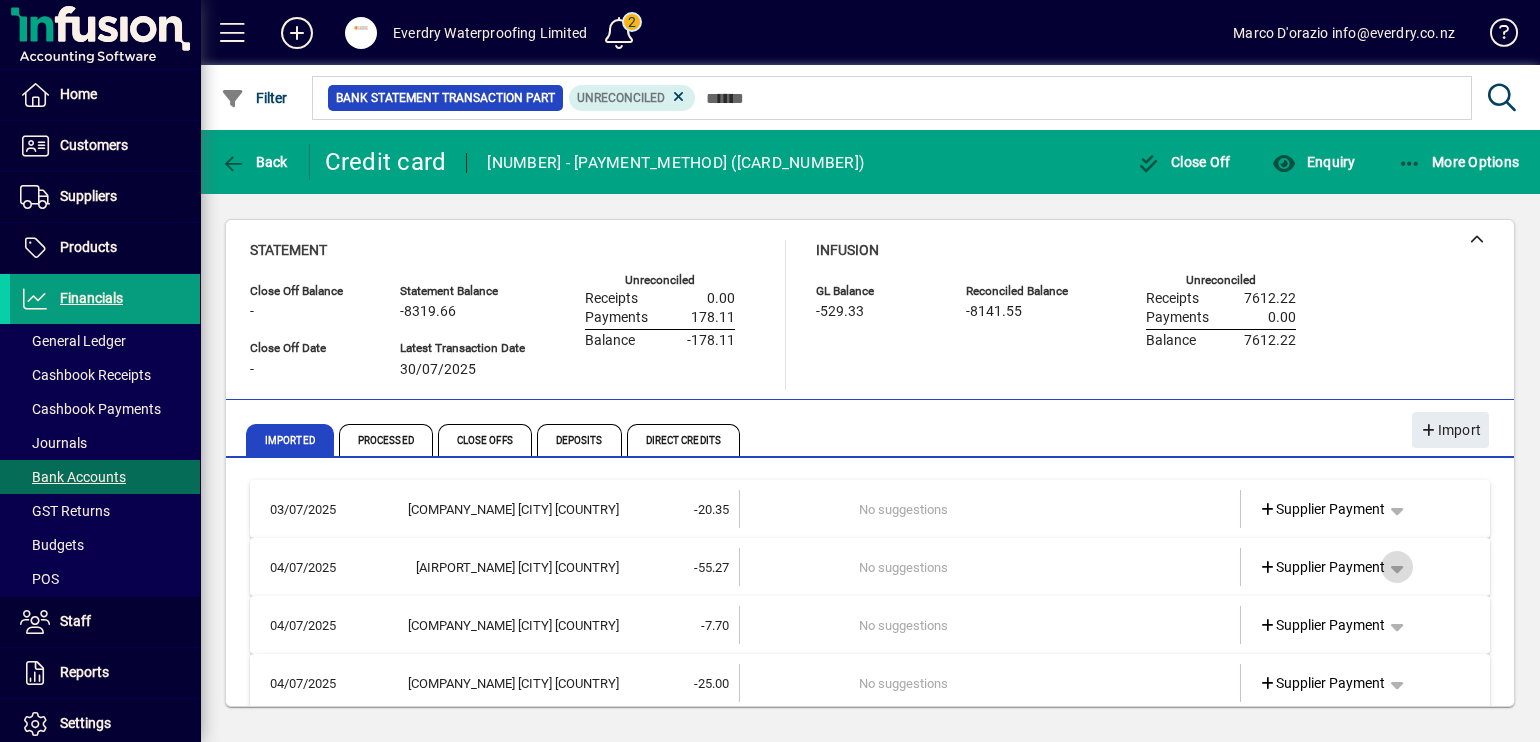 click at bounding box center (1397, 567) 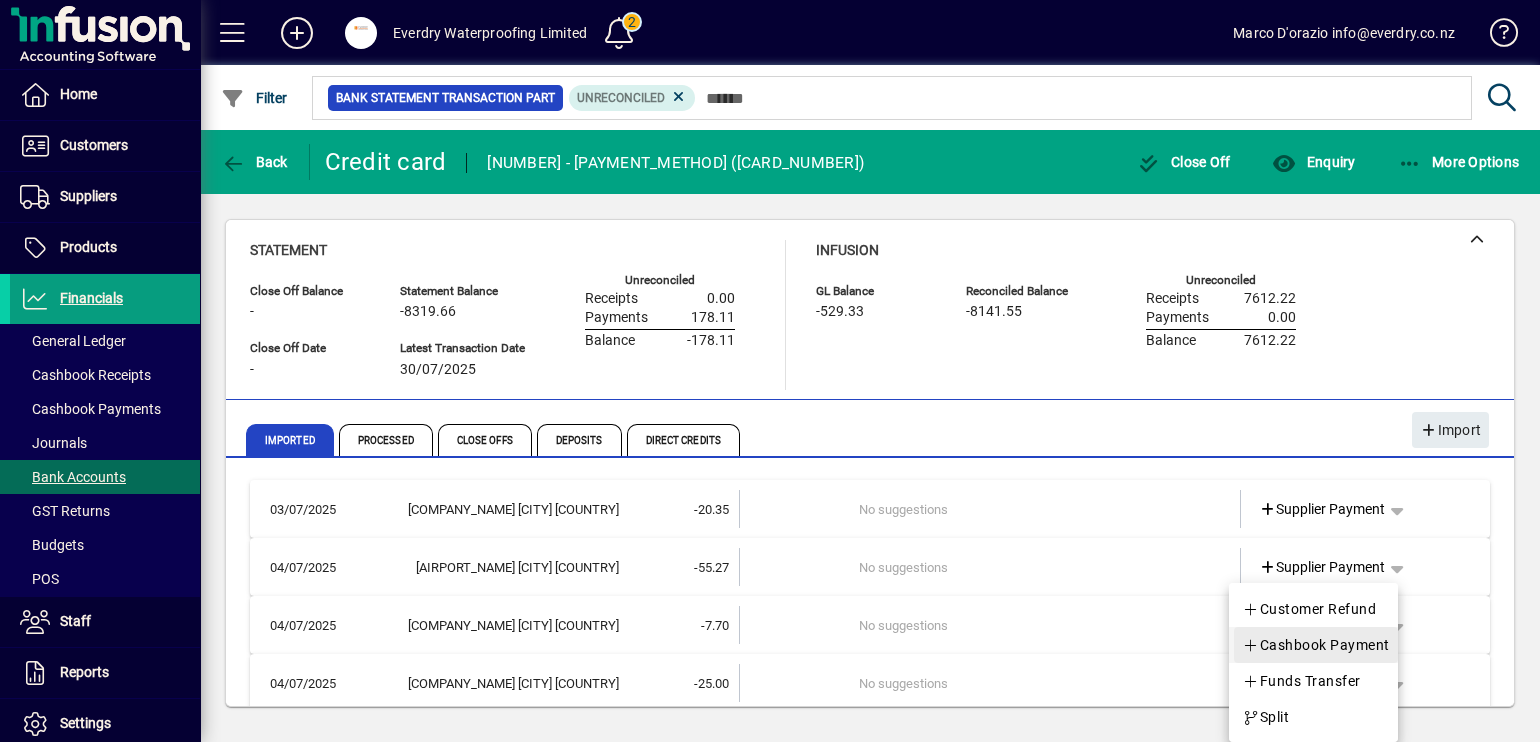 click on "Cashbook Payment" at bounding box center [1316, 645] 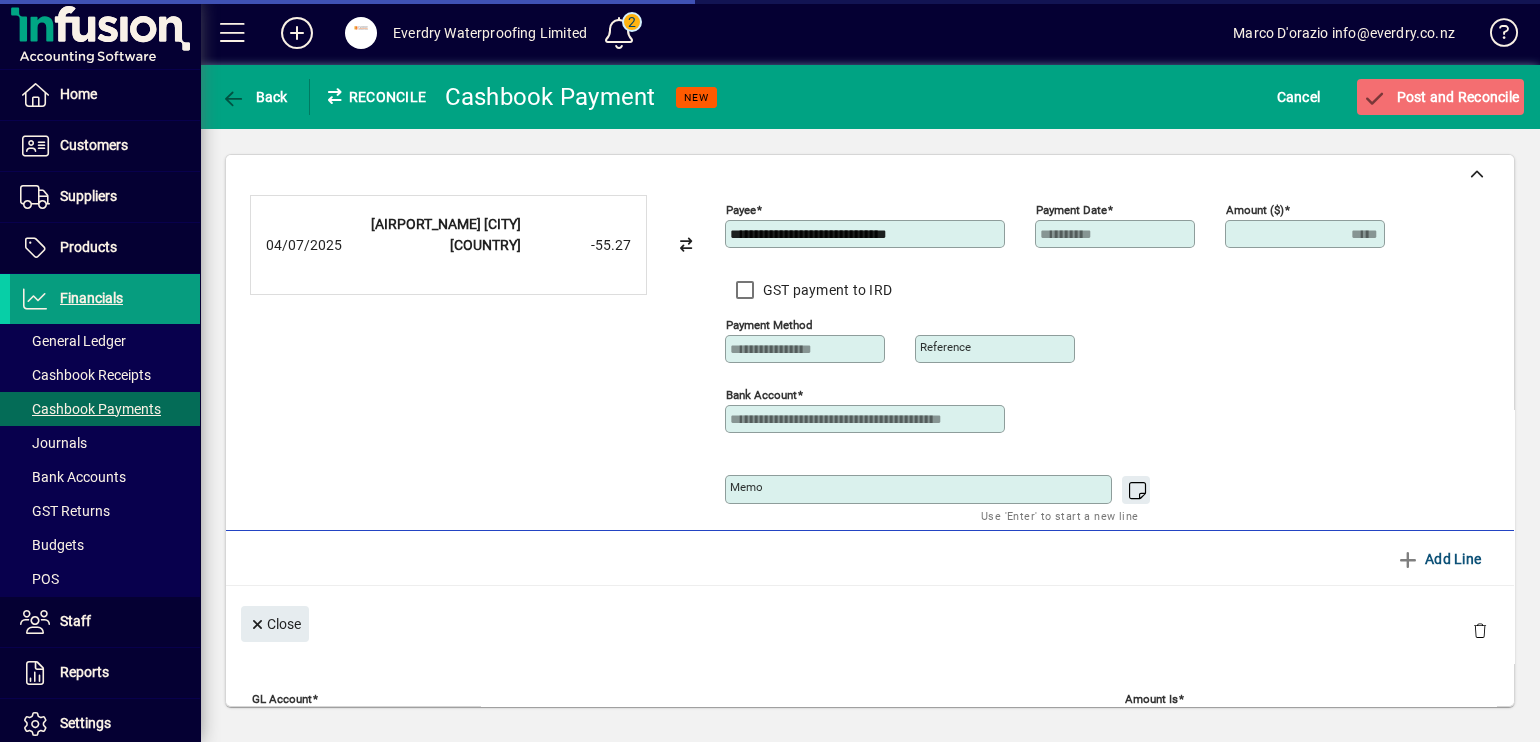 type on "*****" 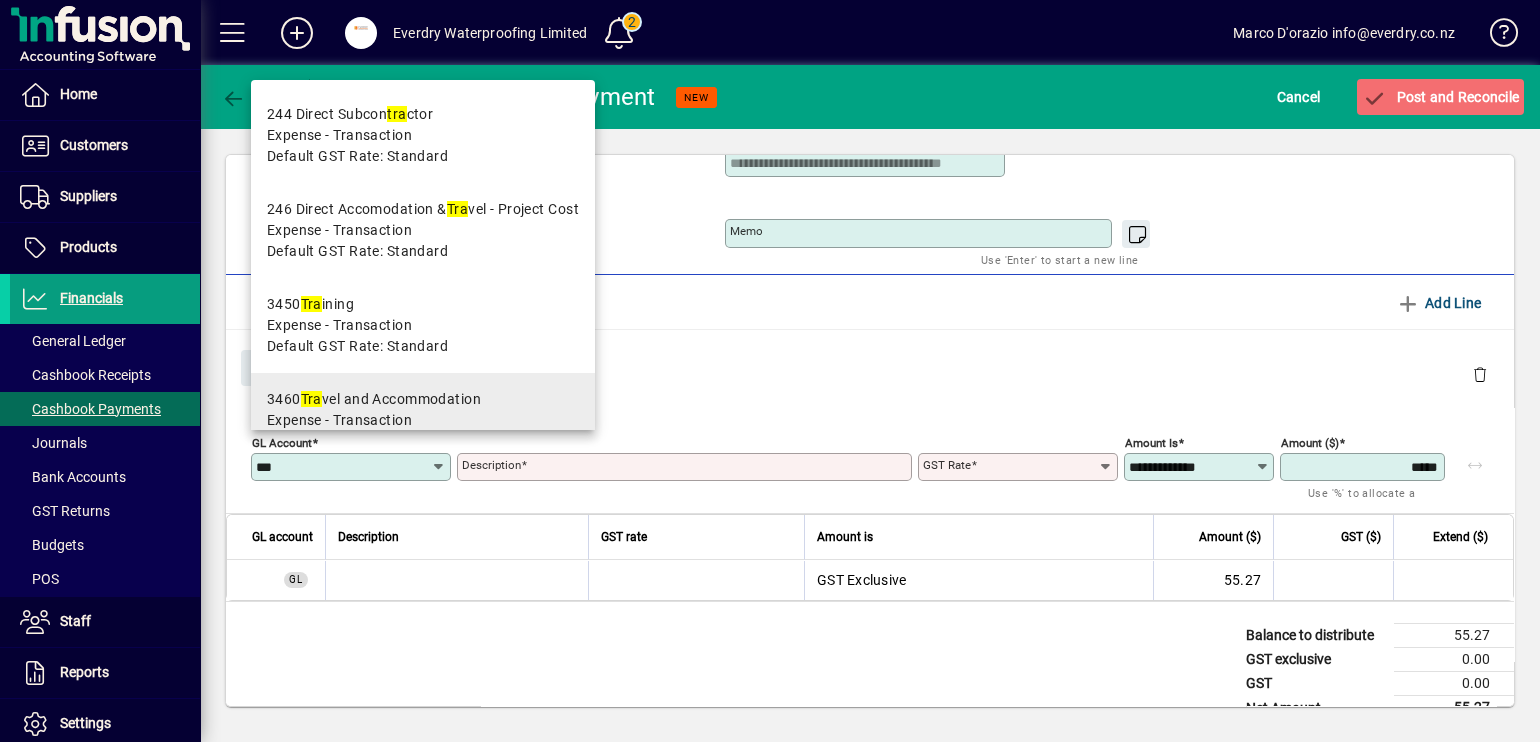 click on "3460  Tra vel and Accommodation" at bounding box center (374, 399) 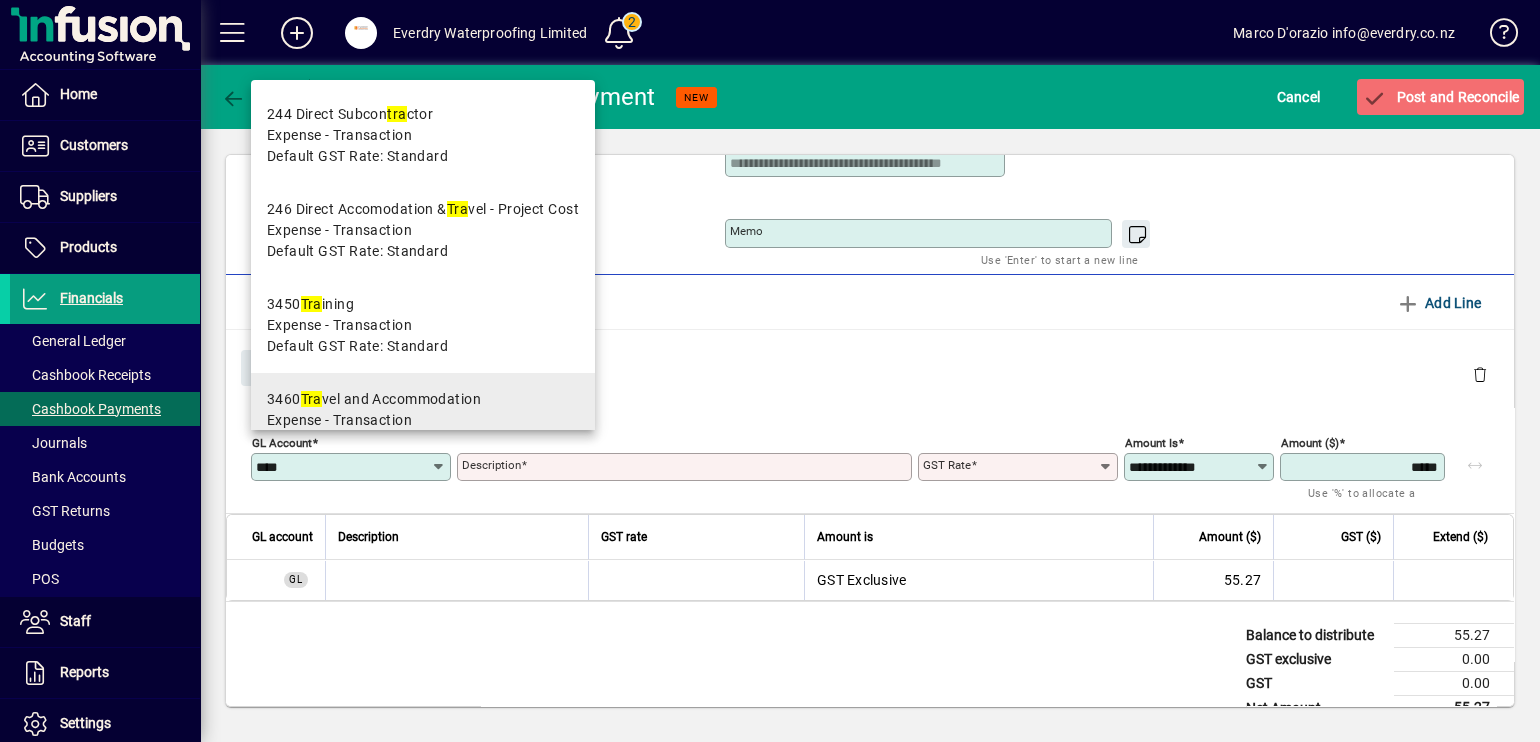type on "**********" 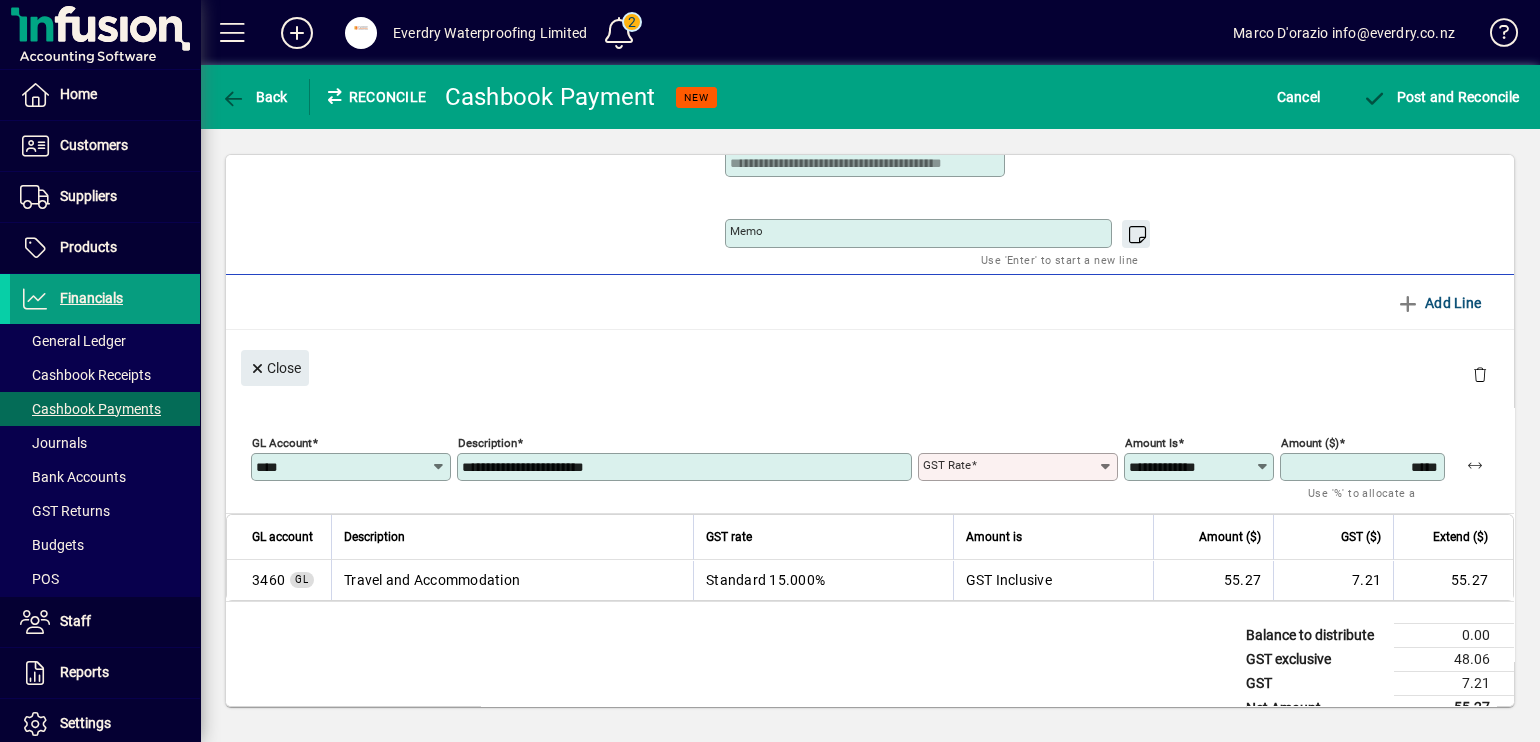 type on "********" 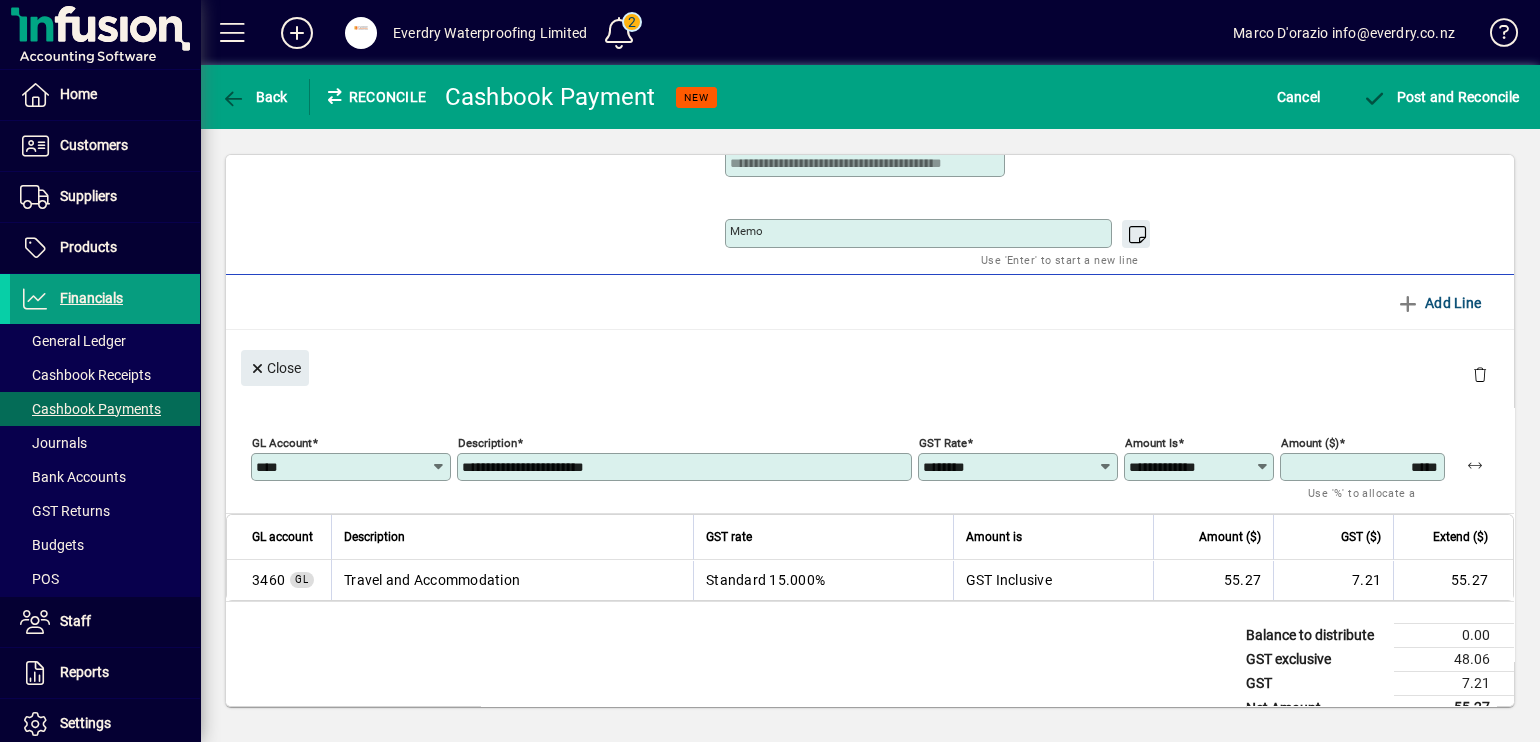 drag, startPoint x: 739, startPoint y: 215, endPoint x: 728, endPoint y: 239, distance: 26.400757 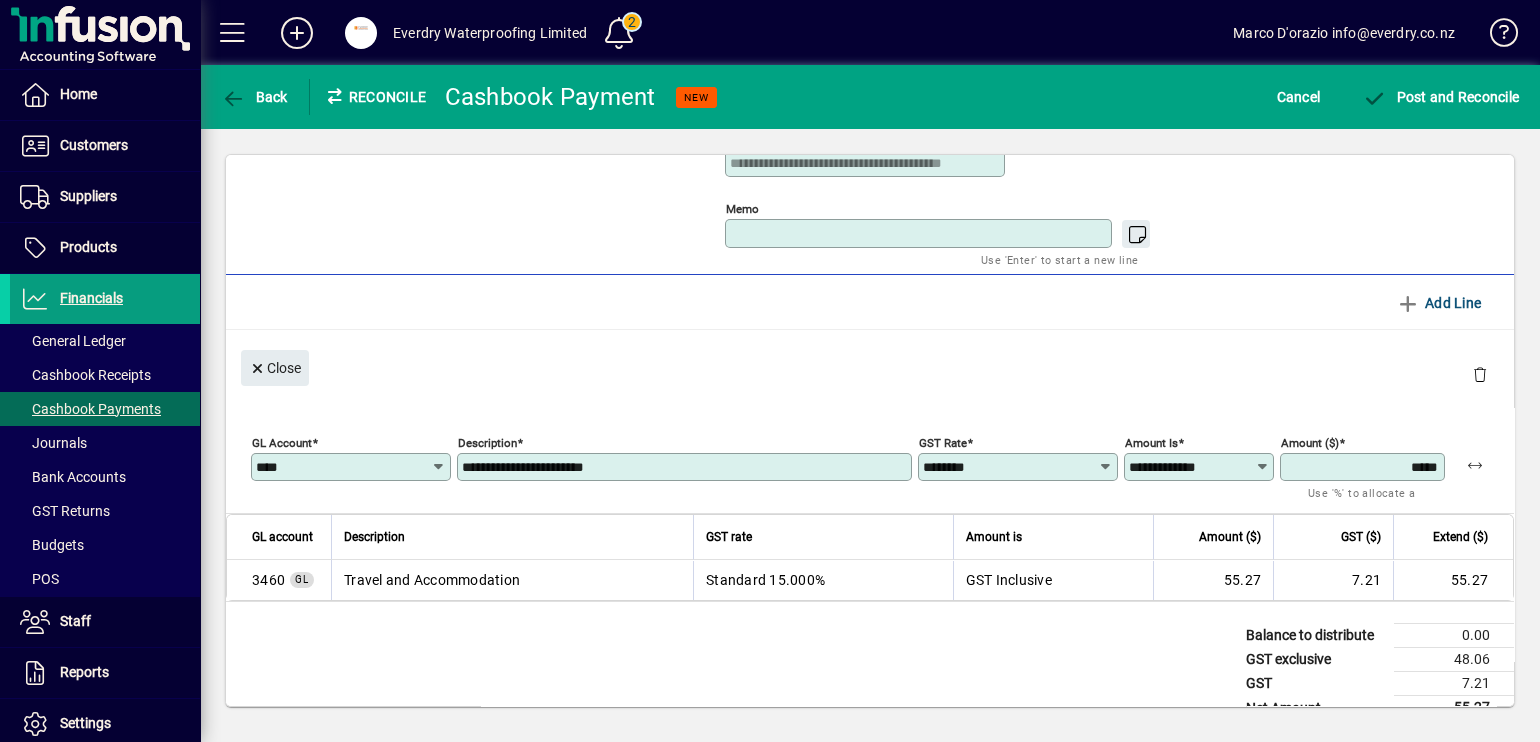 paste on "**********" 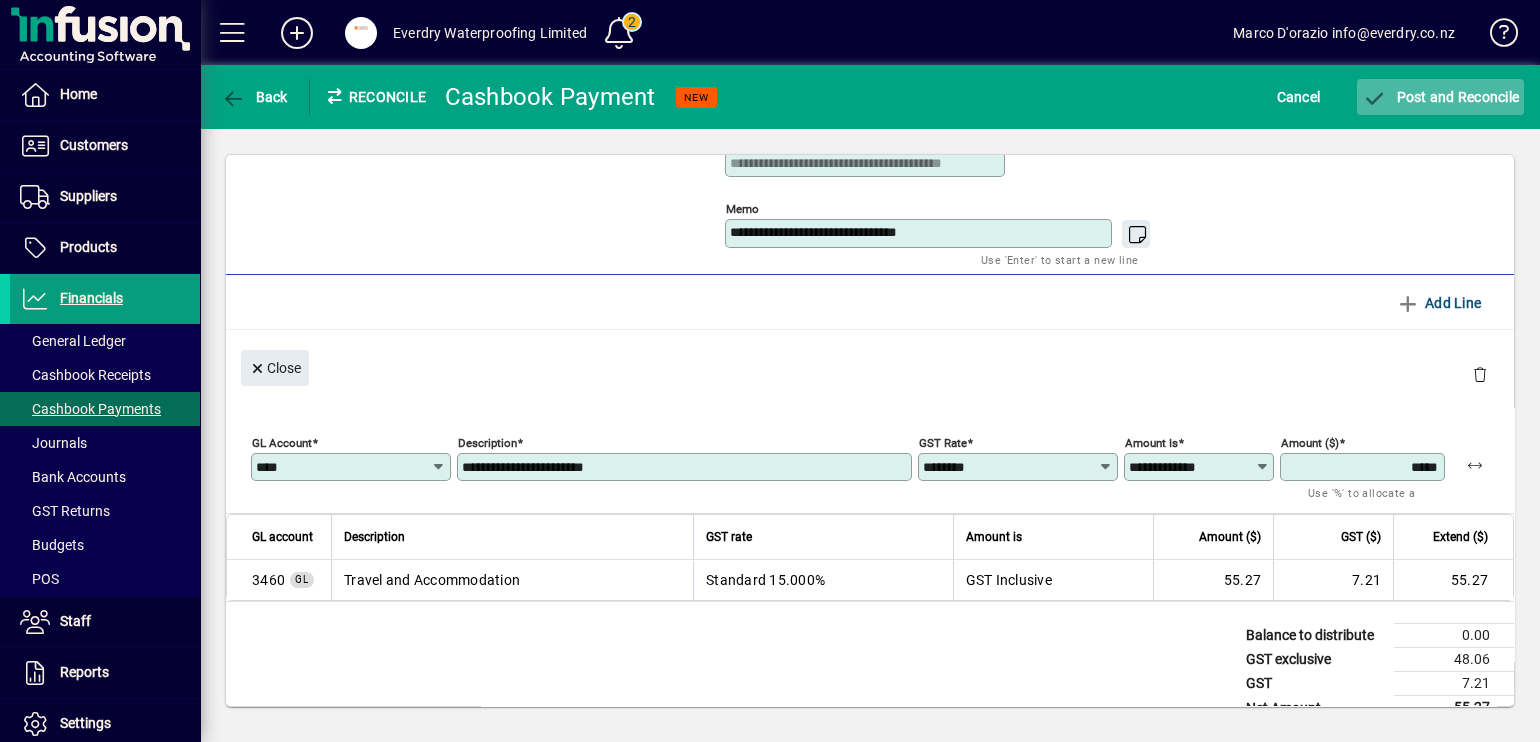 type on "**********" 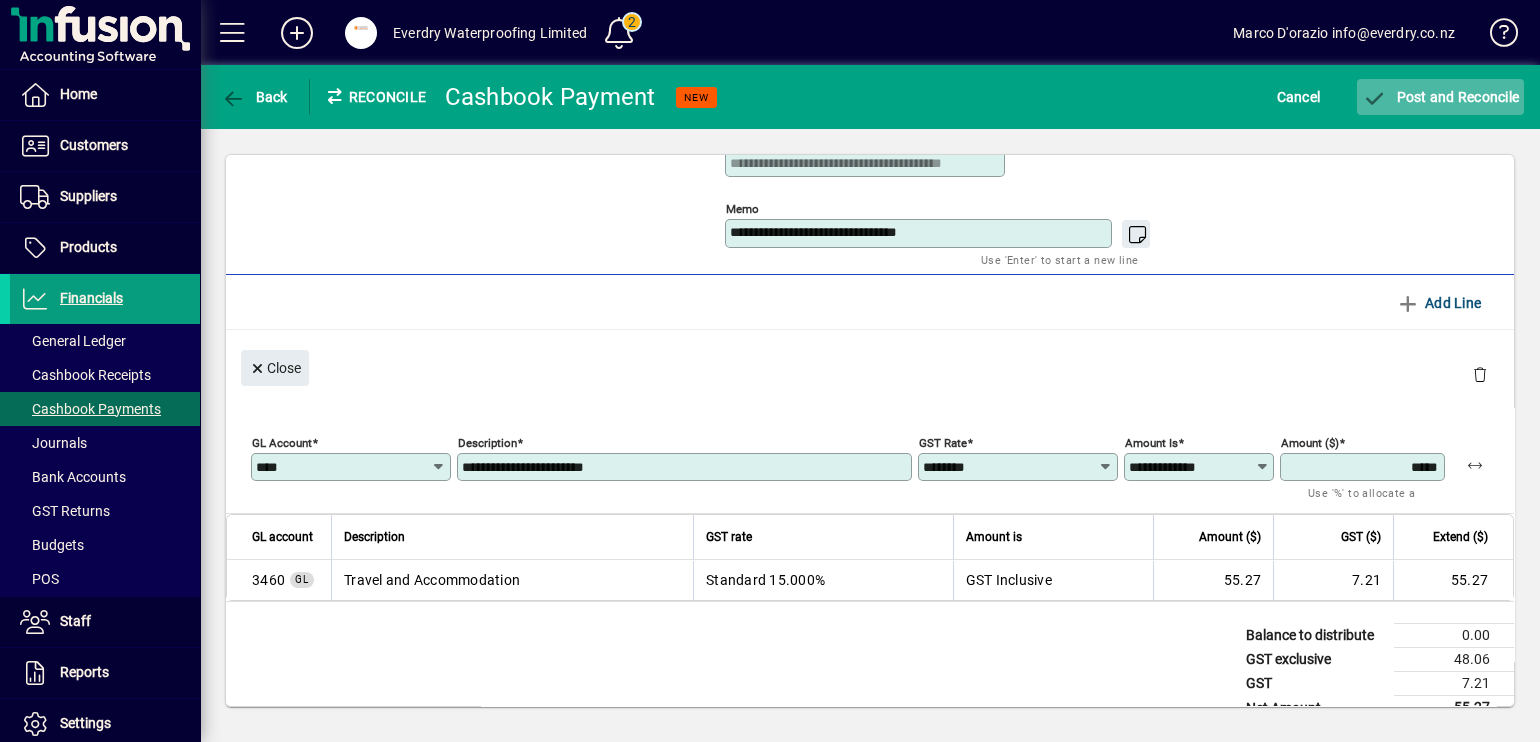 click 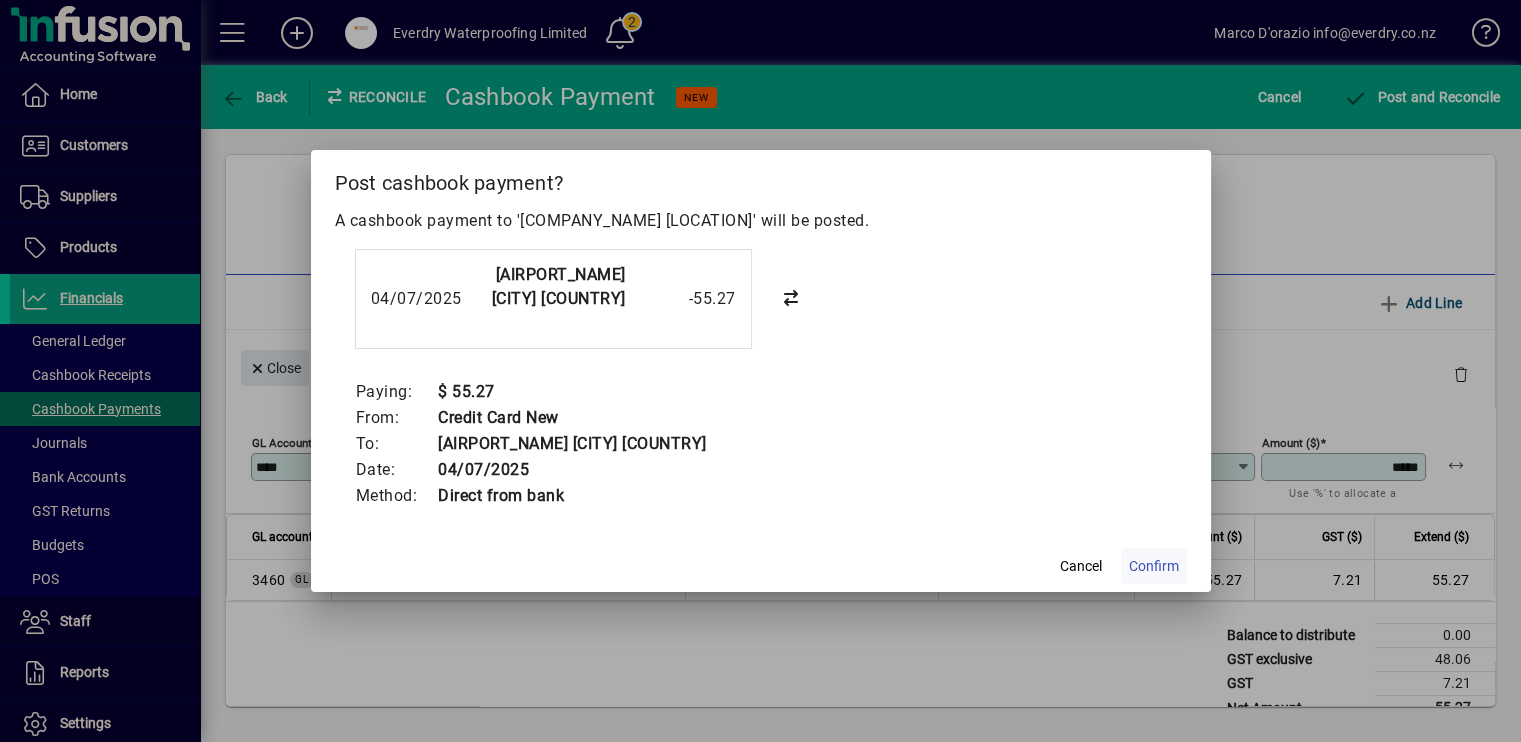 click on "Confirm" 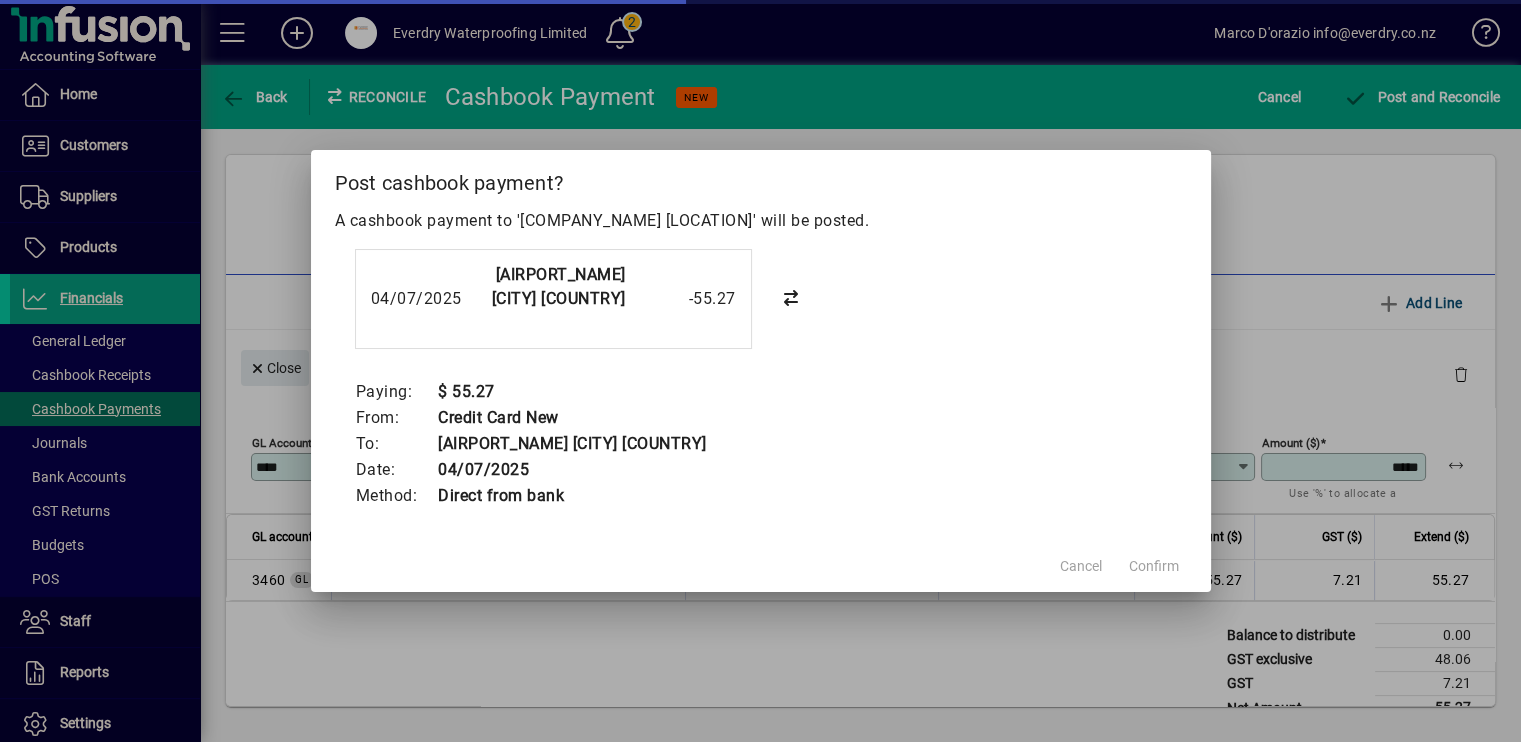 click on "Cancel  Confirm" 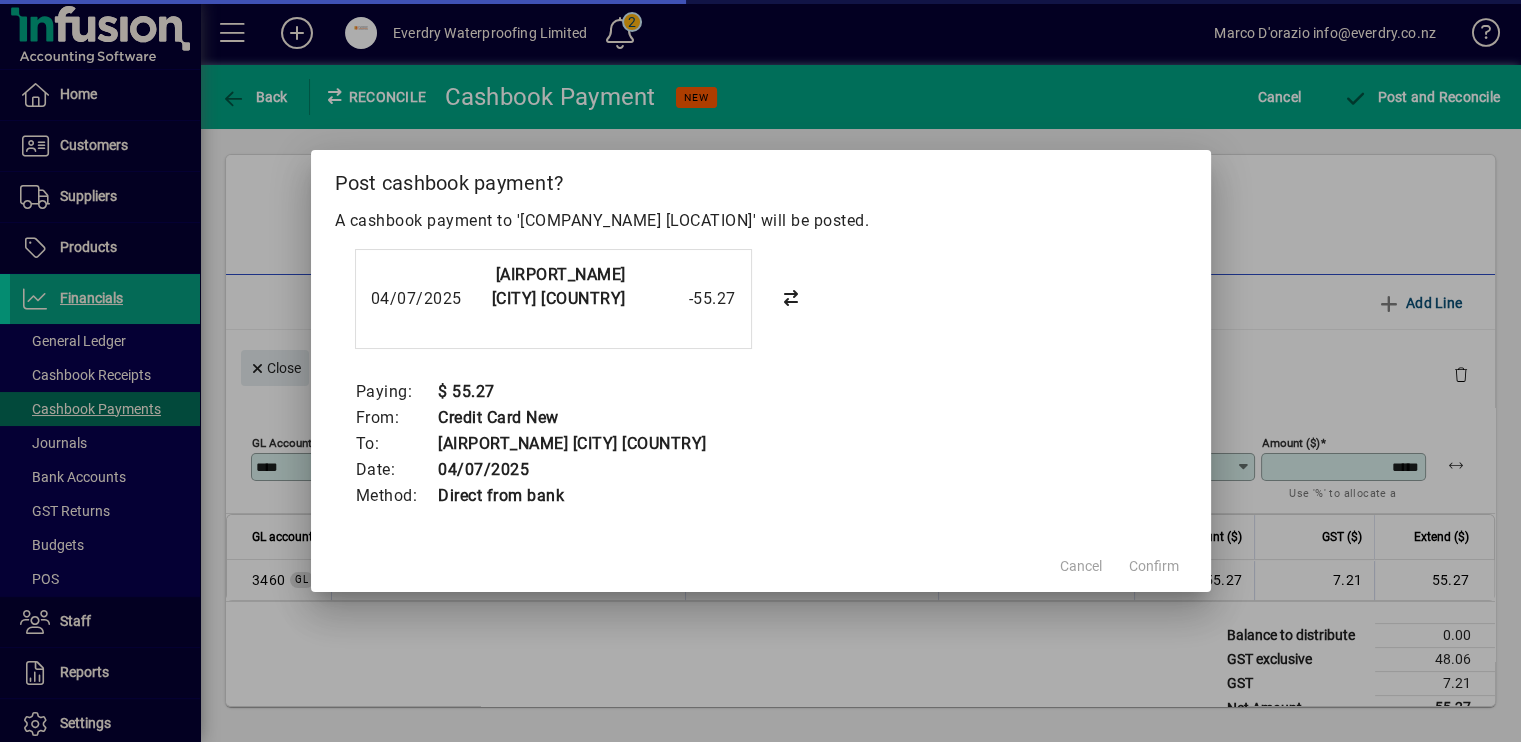 click on "Cancel  Confirm" 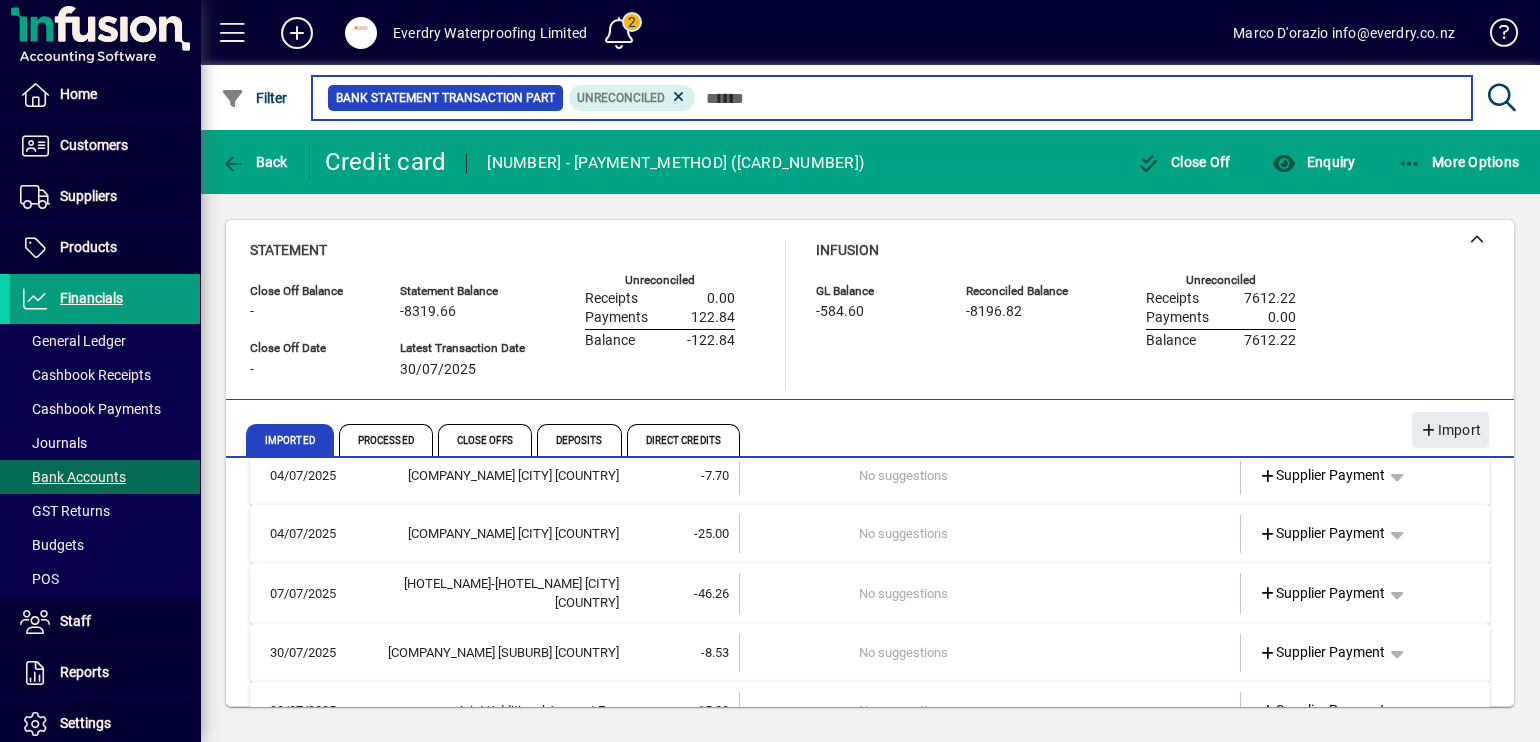 scroll, scrollTop: 124, scrollLeft: 0, axis: vertical 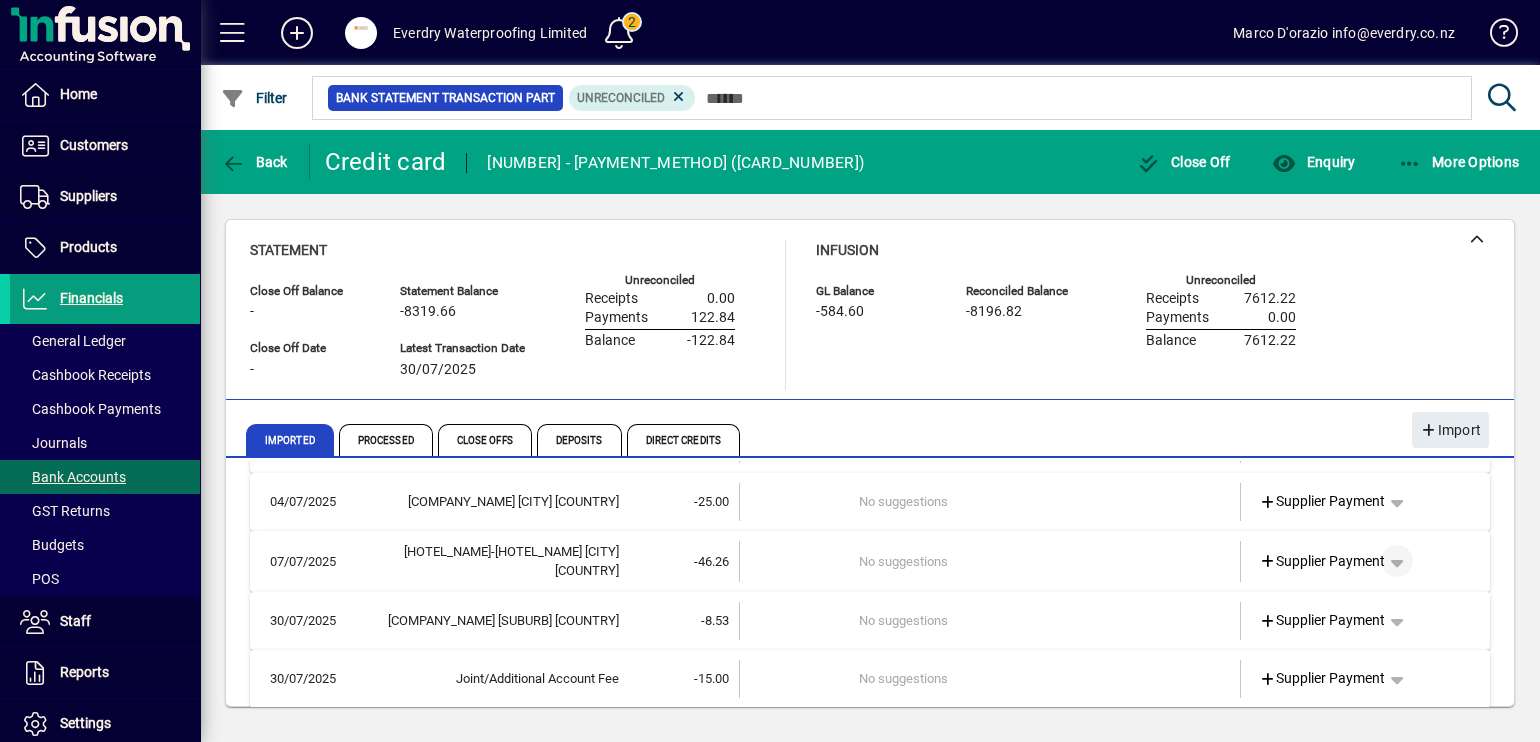 click at bounding box center [1397, 561] 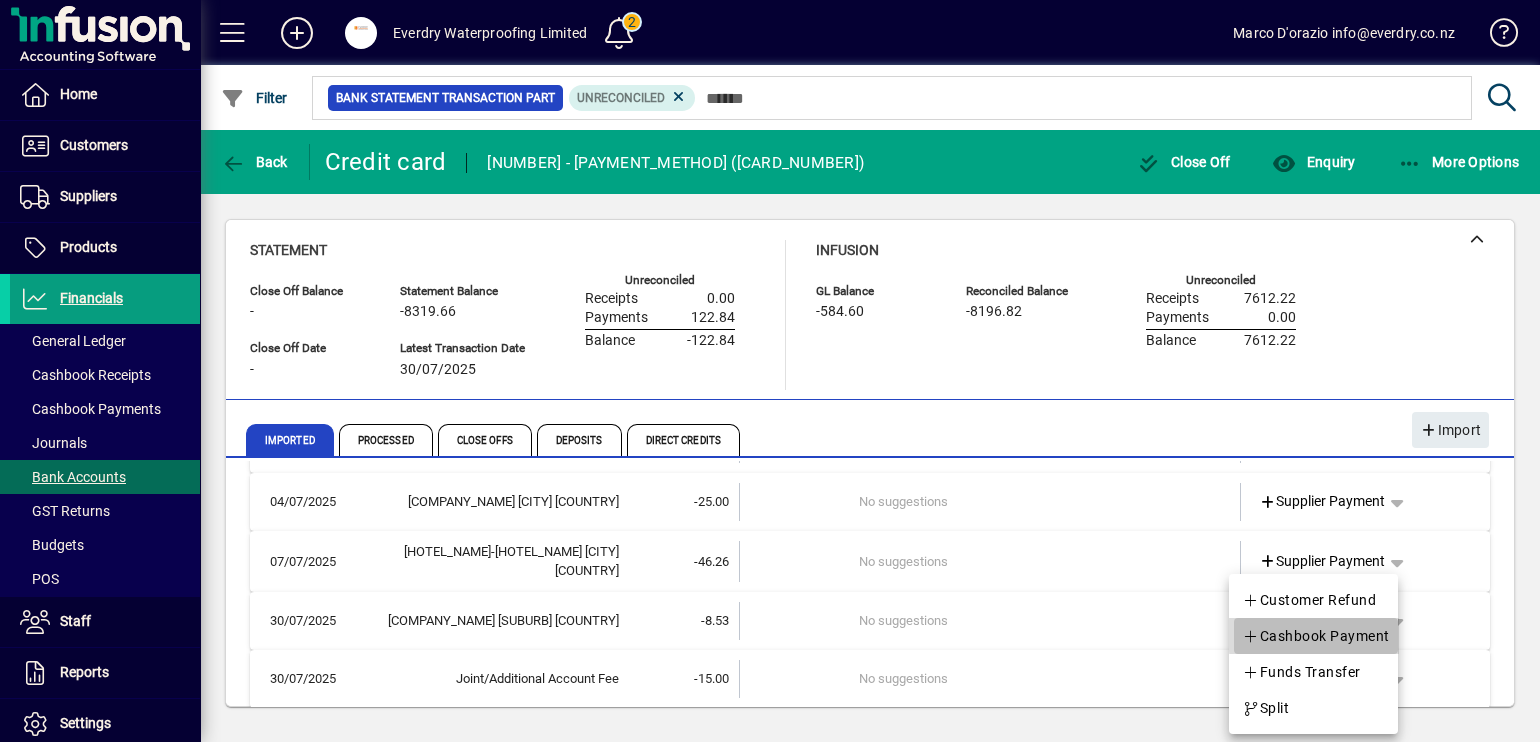 click on "Cashbook Payment" at bounding box center [1316, 636] 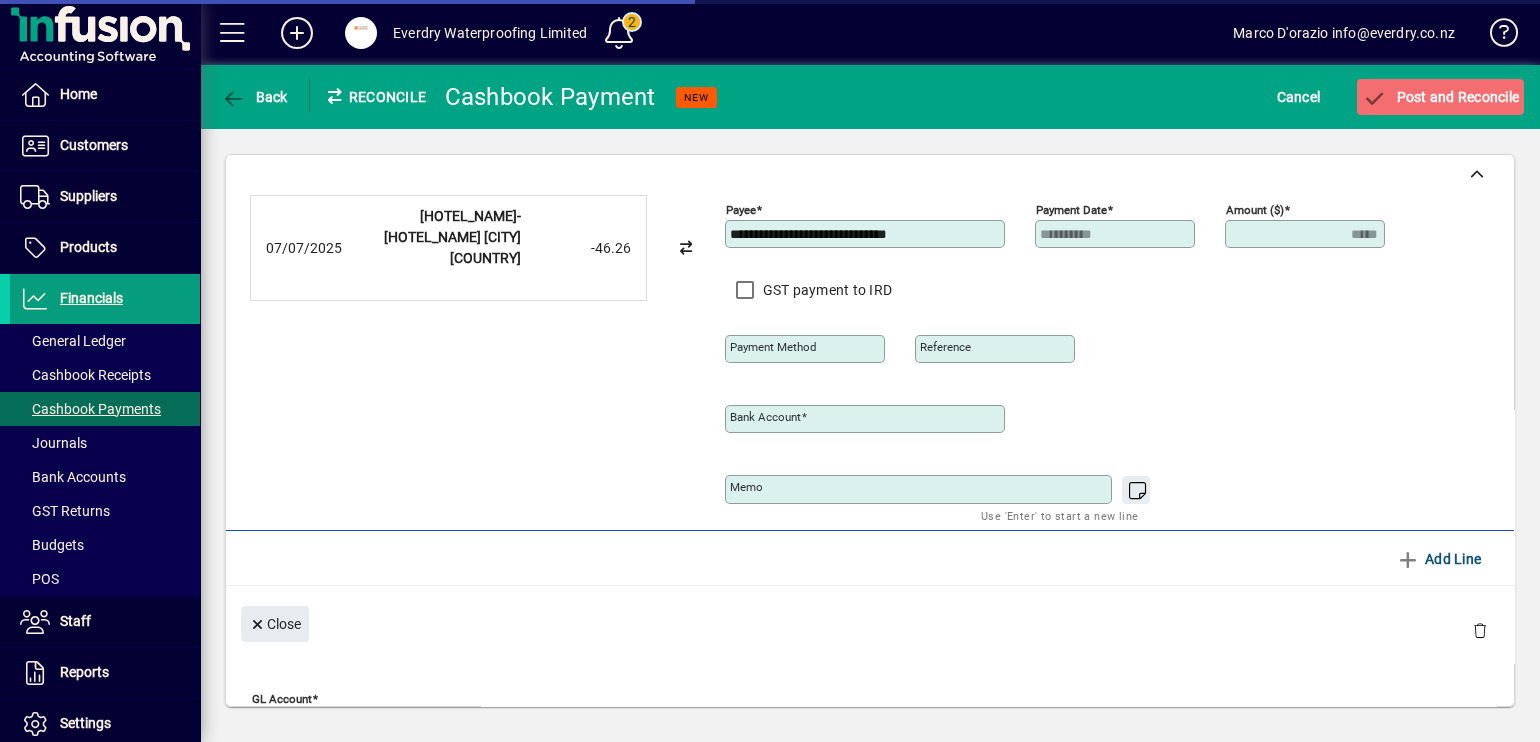type on "**********" 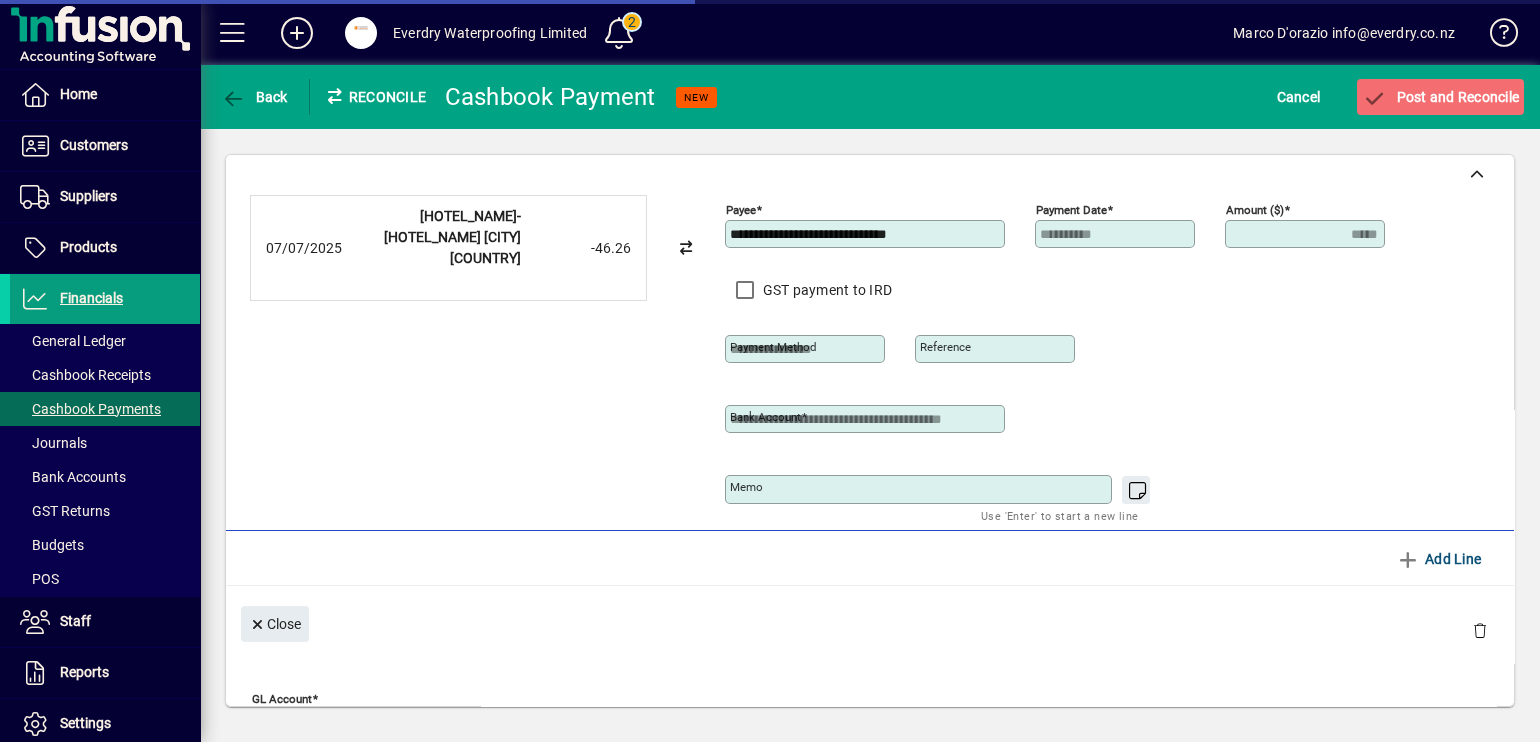 scroll, scrollTop: 256, scrollLeft: 0, axis: vertical 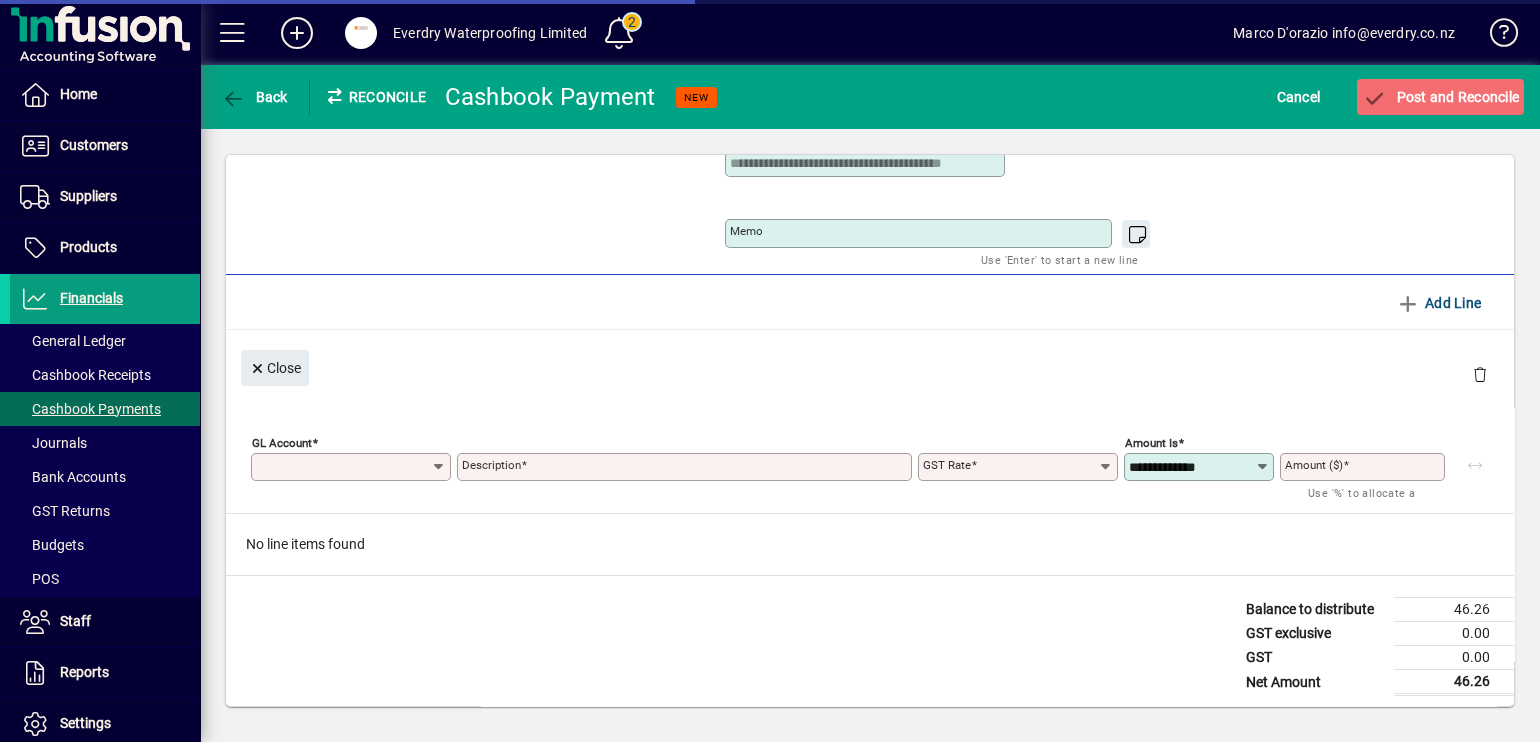 type on "*****" 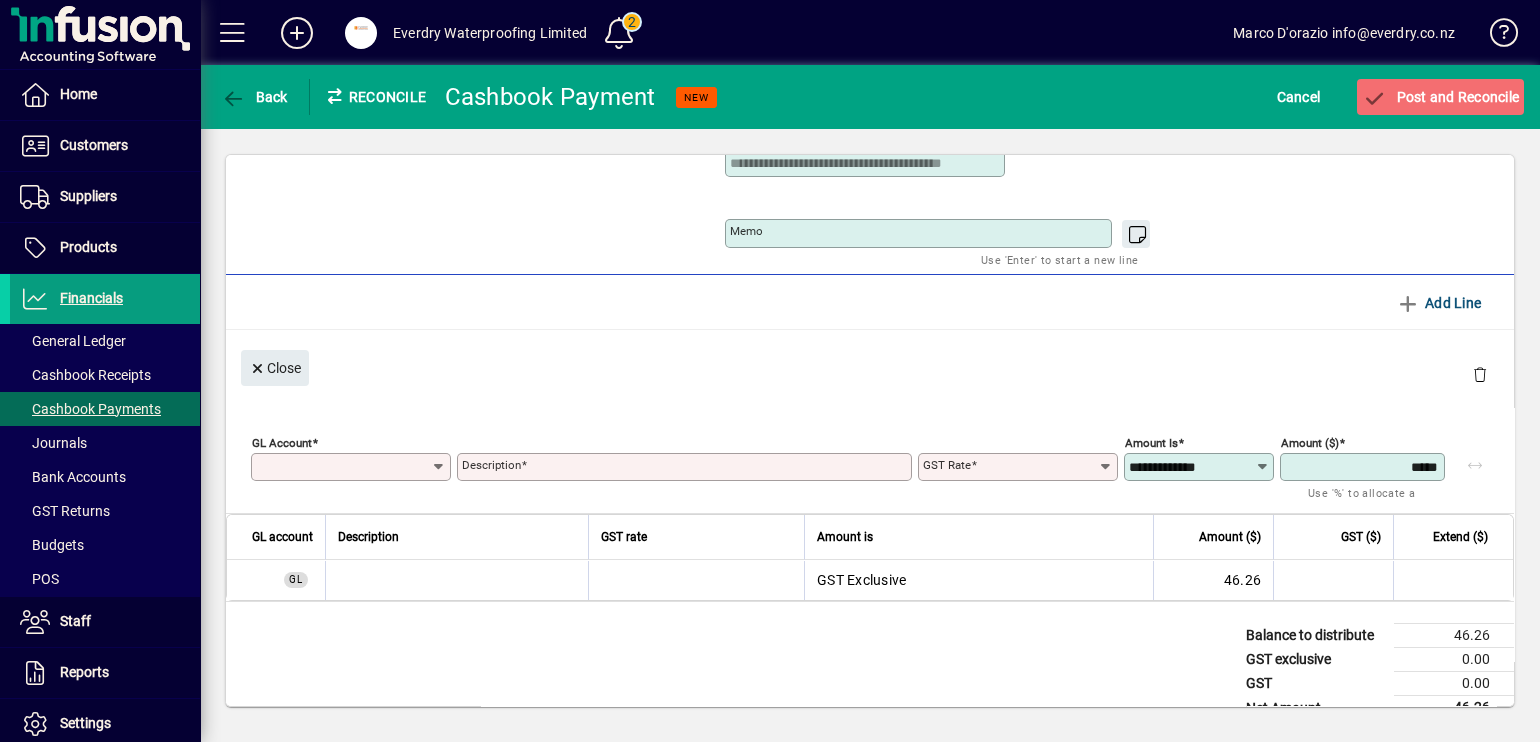 click on "GL Account" at bounding box center (343, 467) 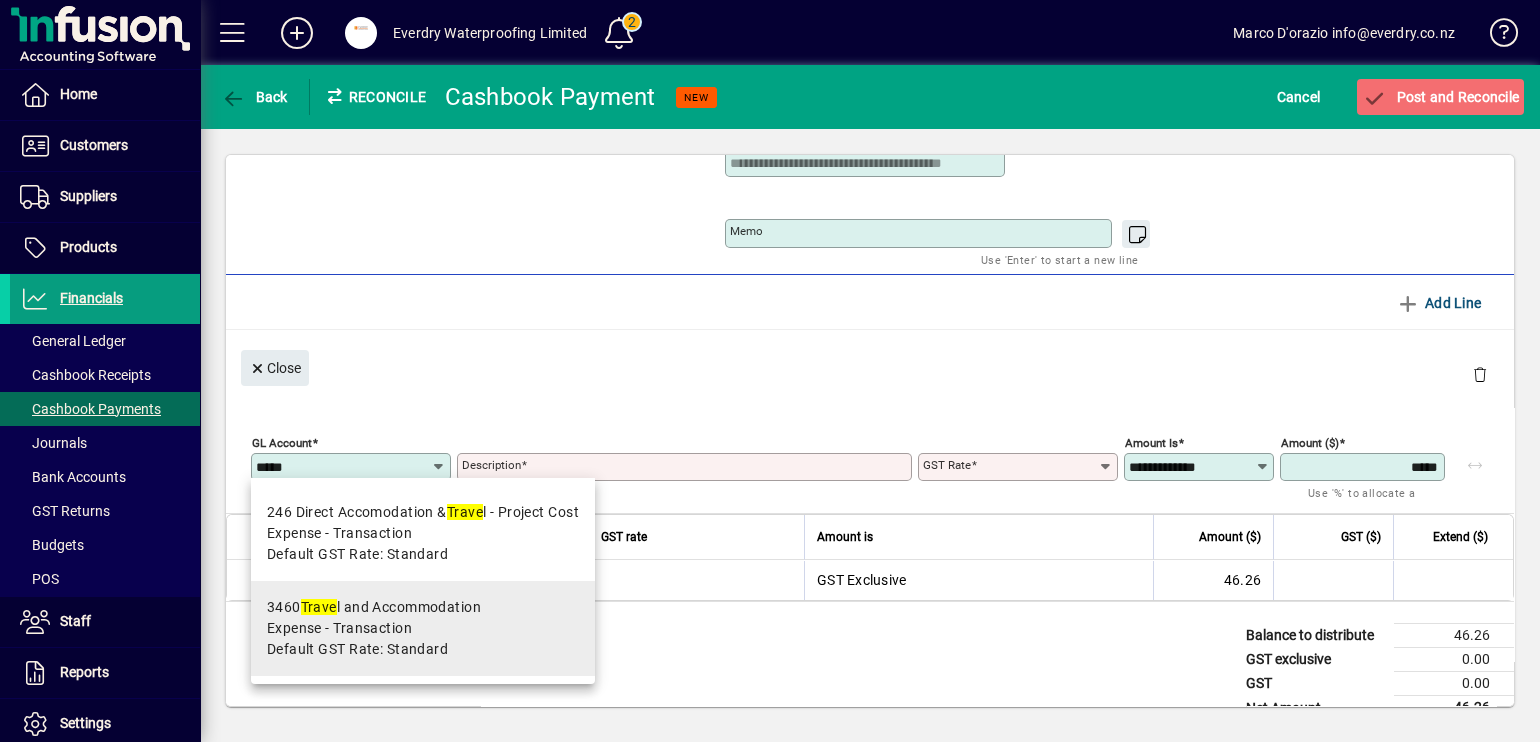 click on "Expense - Transaction" at bounding box center (339, 628) 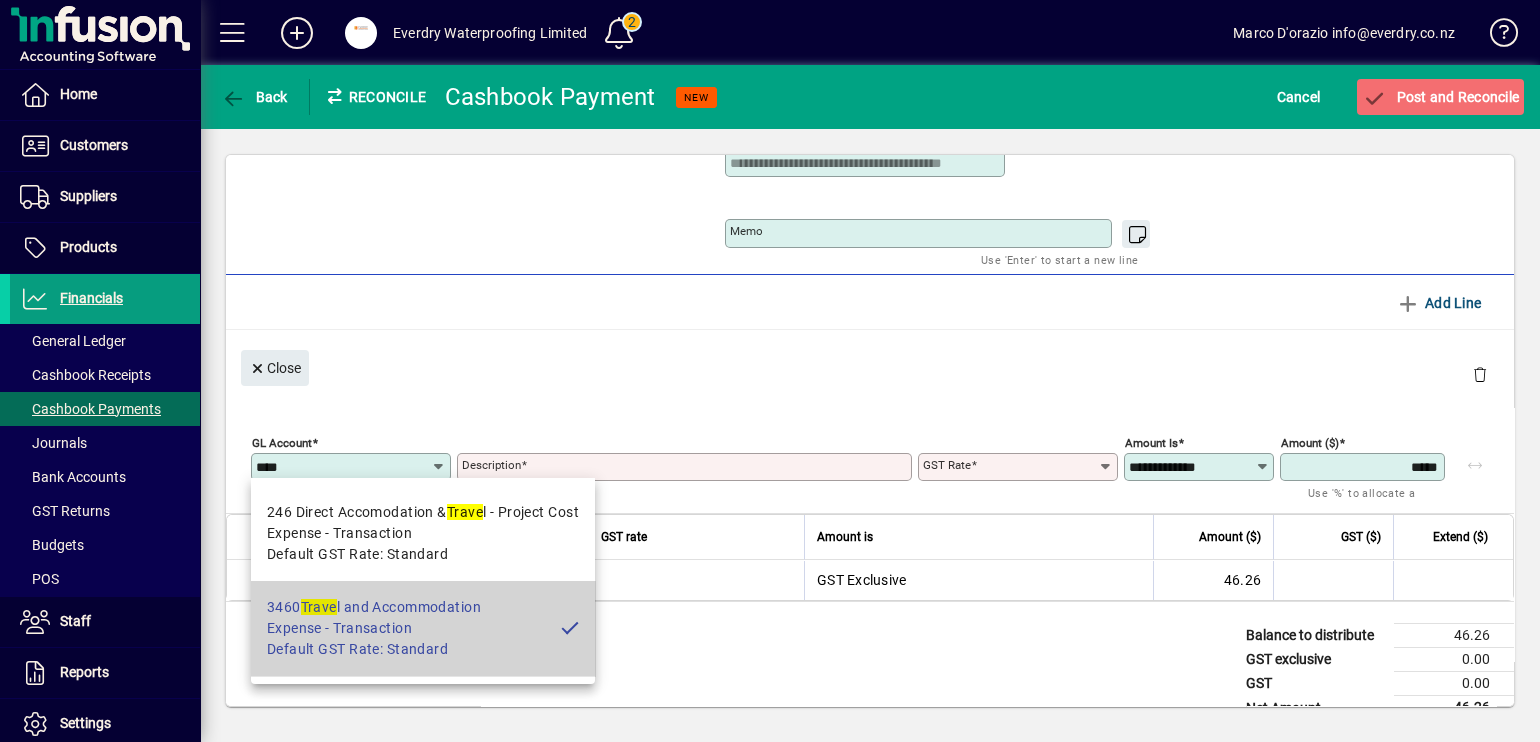 type on "**********" 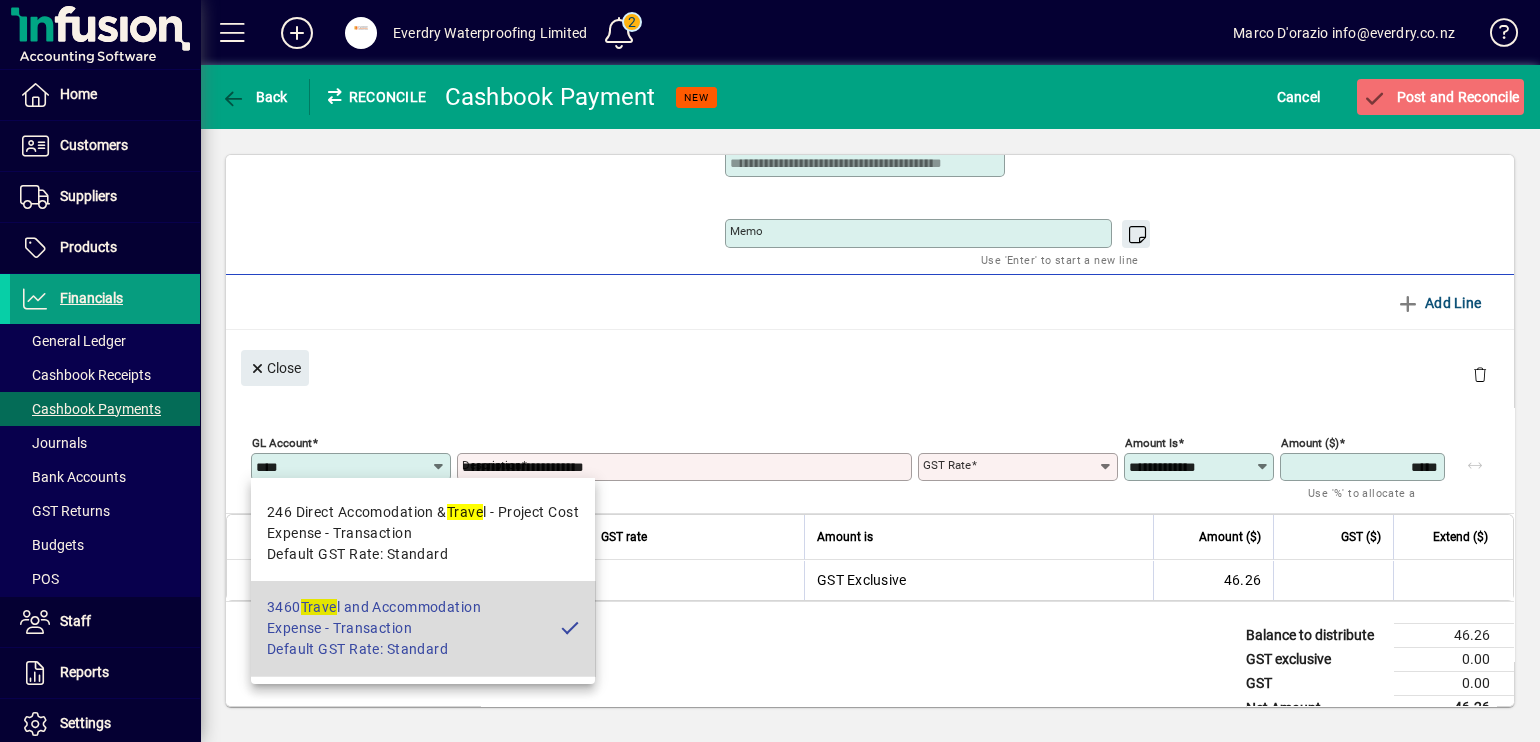 type on "********" 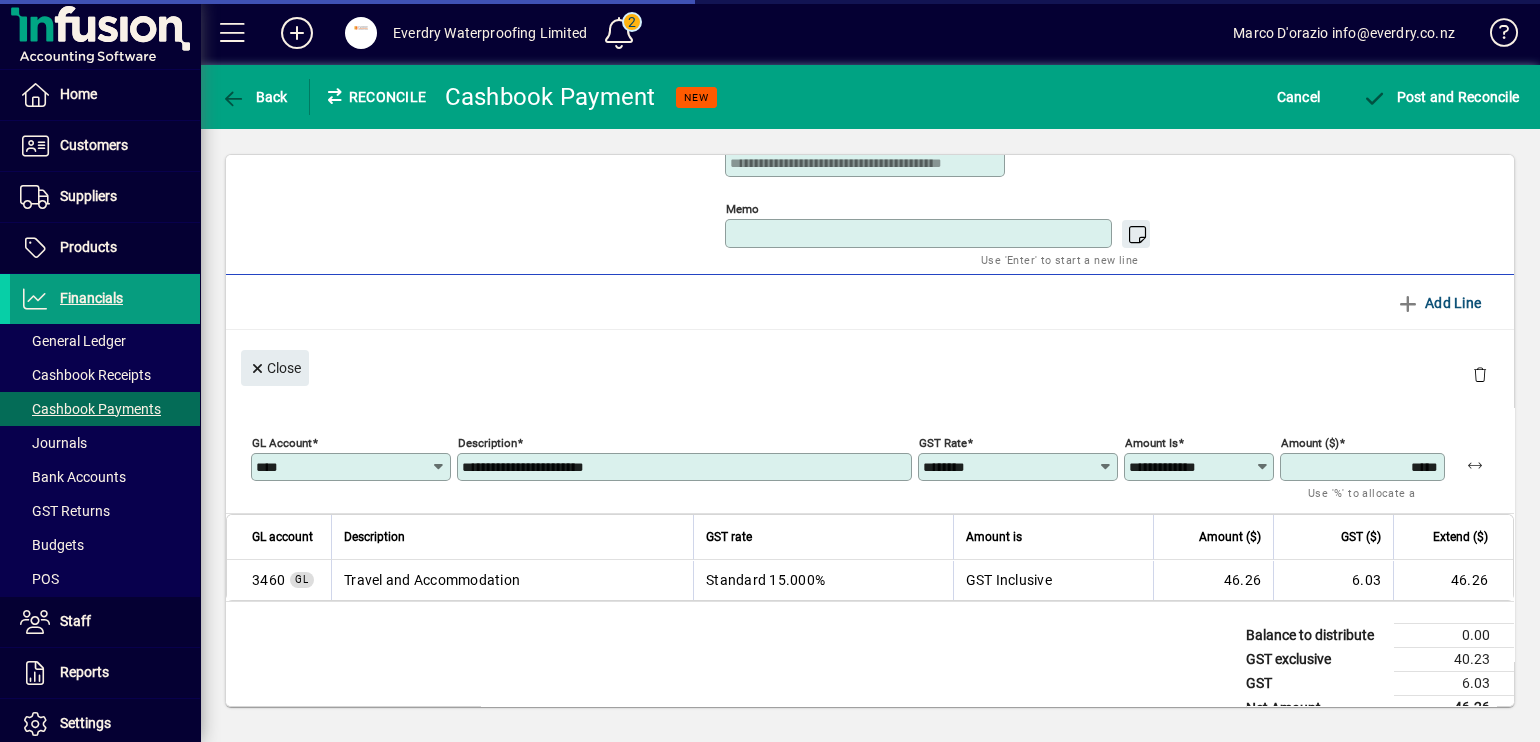 drag, startPoint x: 785, startPoint y: 215, endPoint x: 762, endPoint y: 234, distance: 29.832869 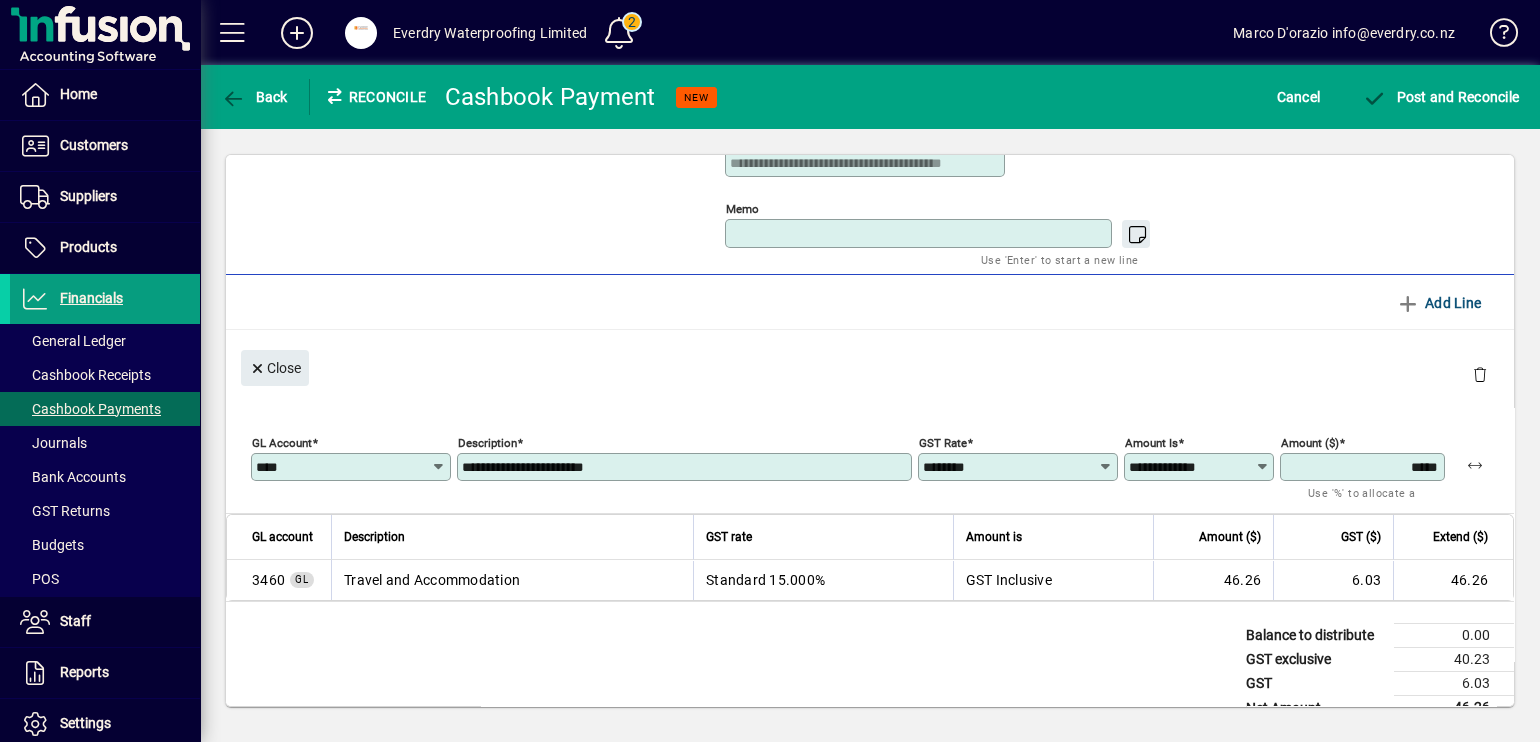 paste on "**********" 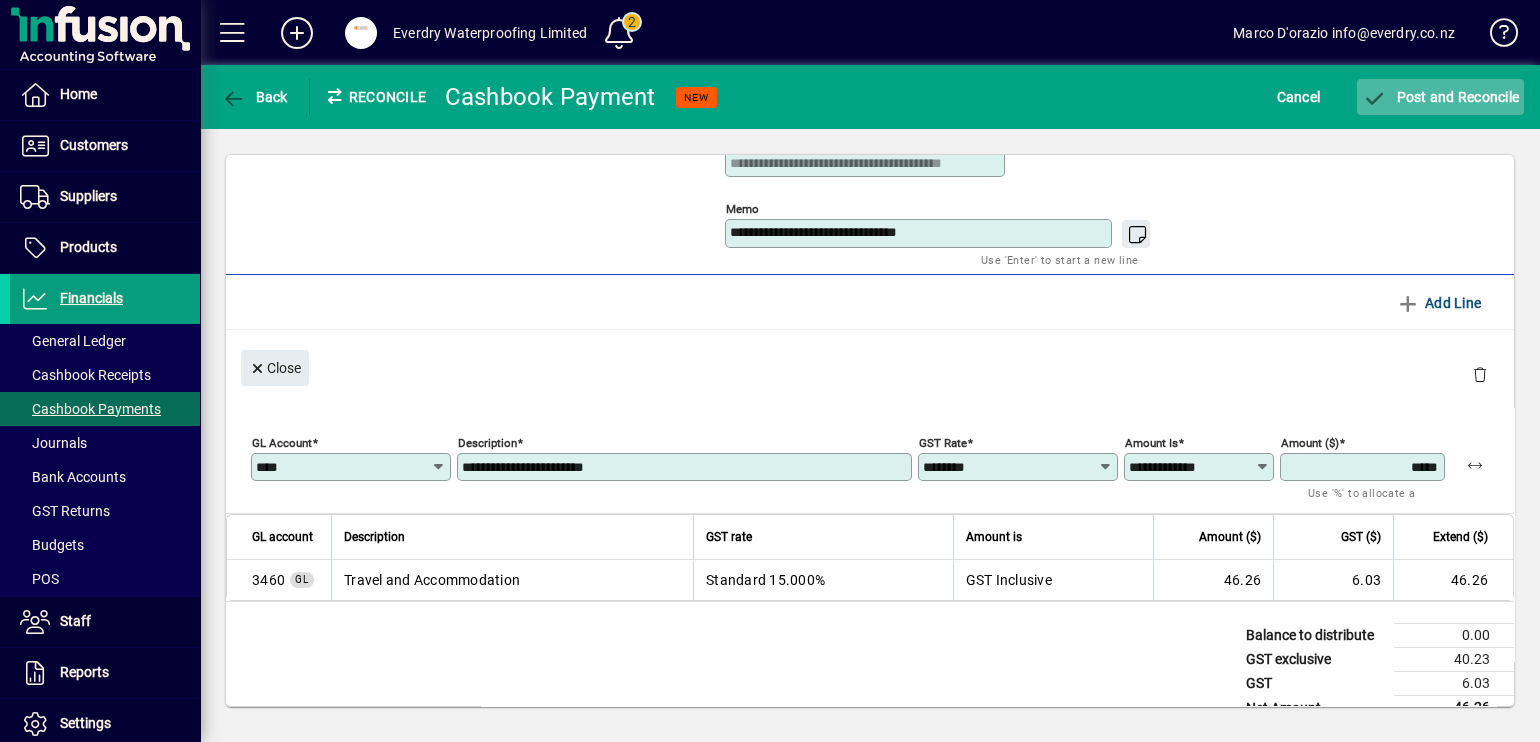 type on "**********" 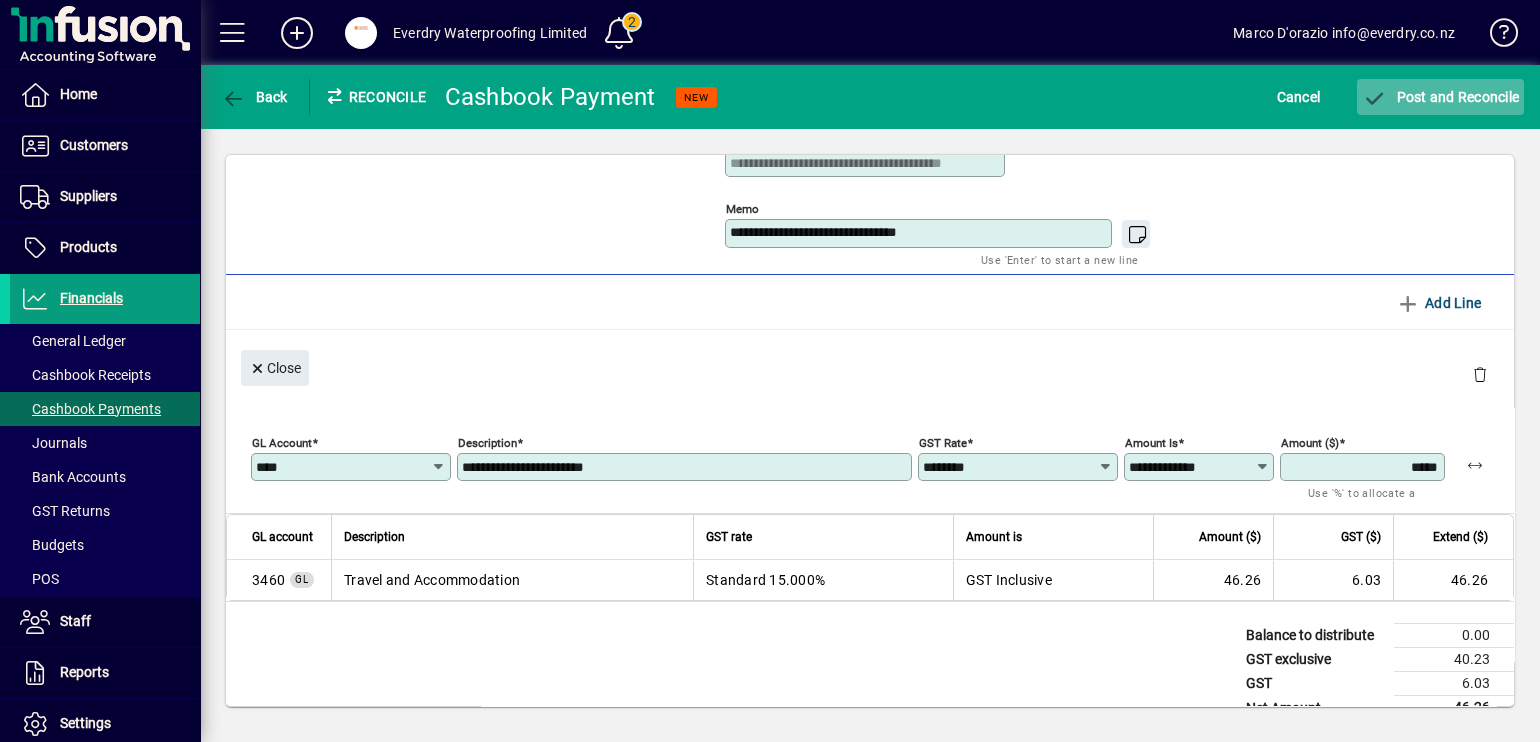click on "Post and Reconcile" 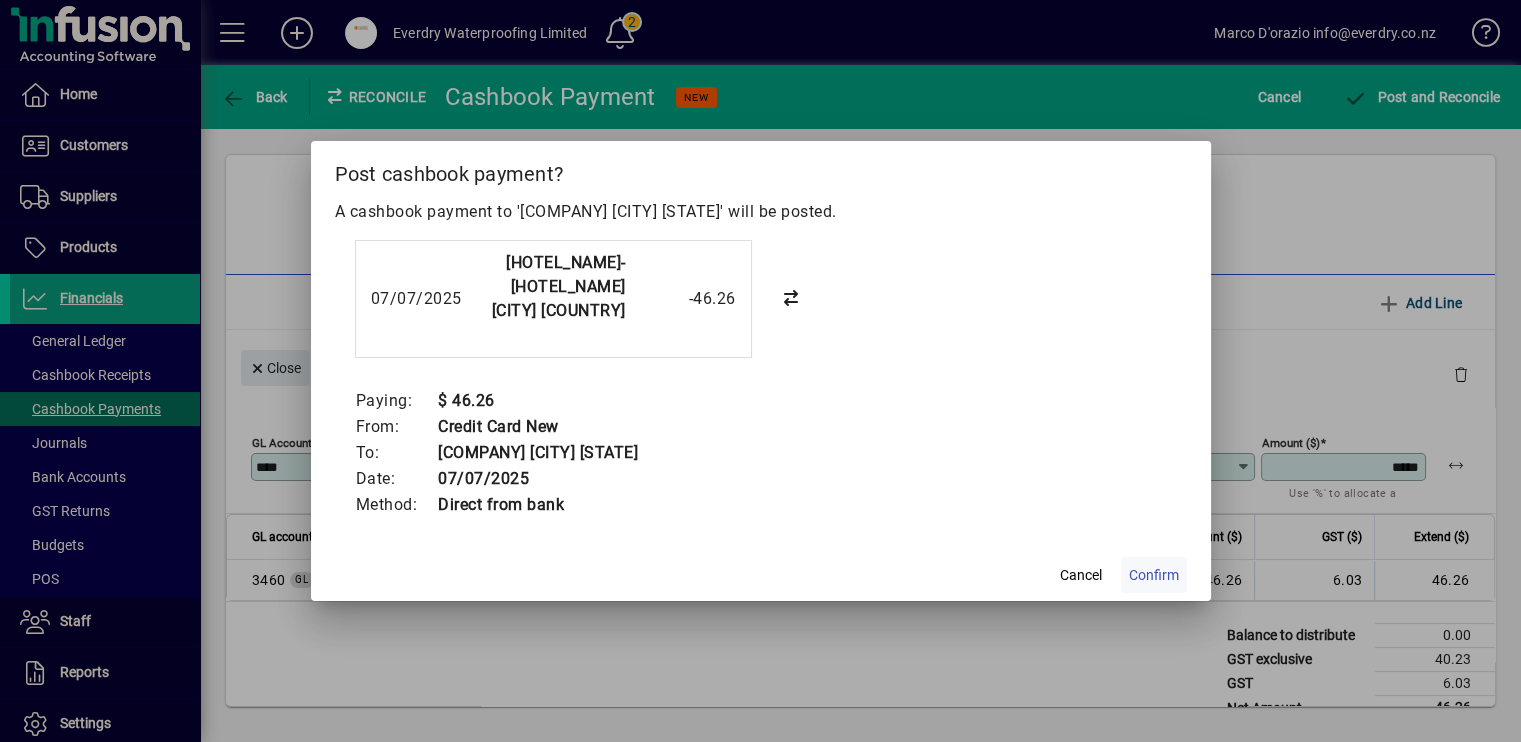 click on "Confirm" 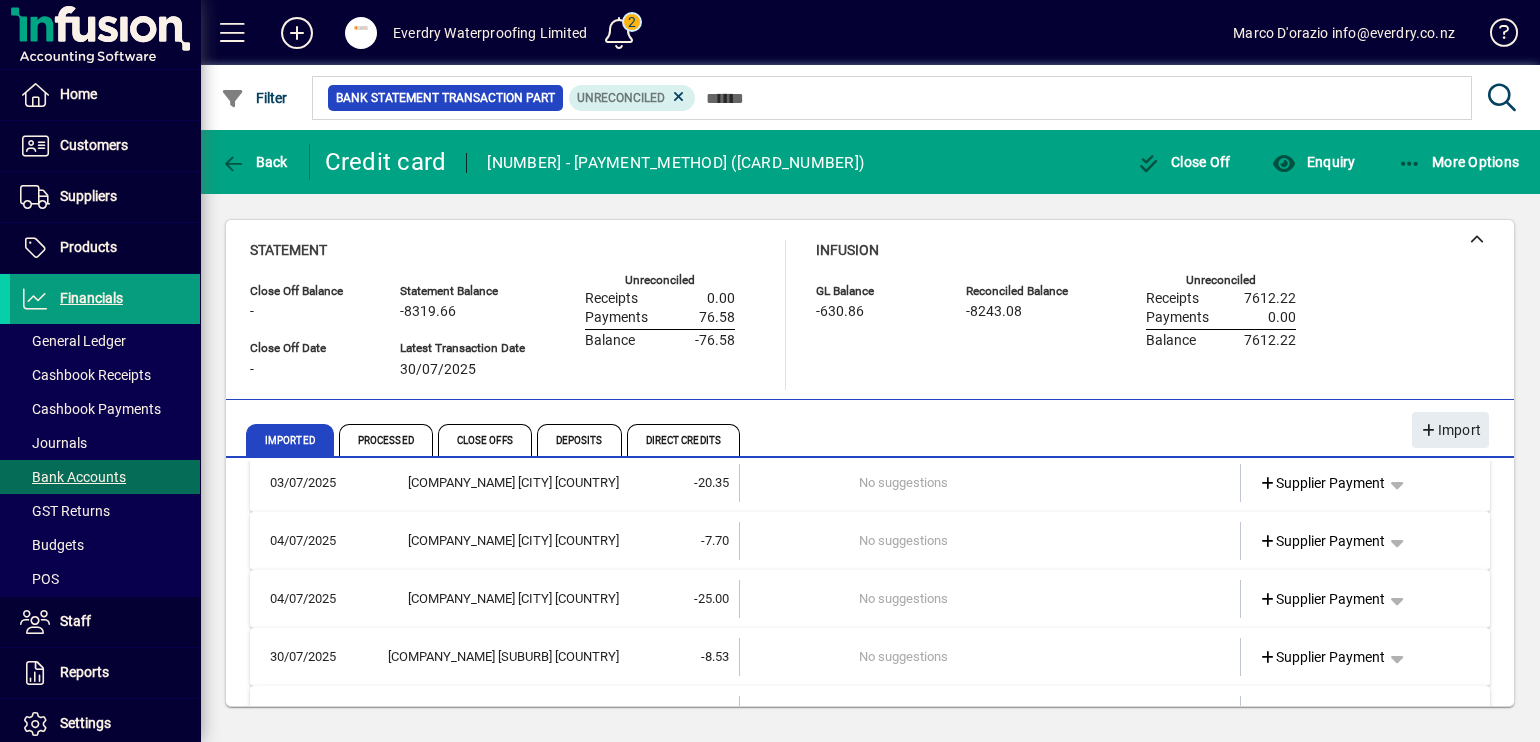 scroll, scrollTop: 0, scrollLeft: 0, axis: both 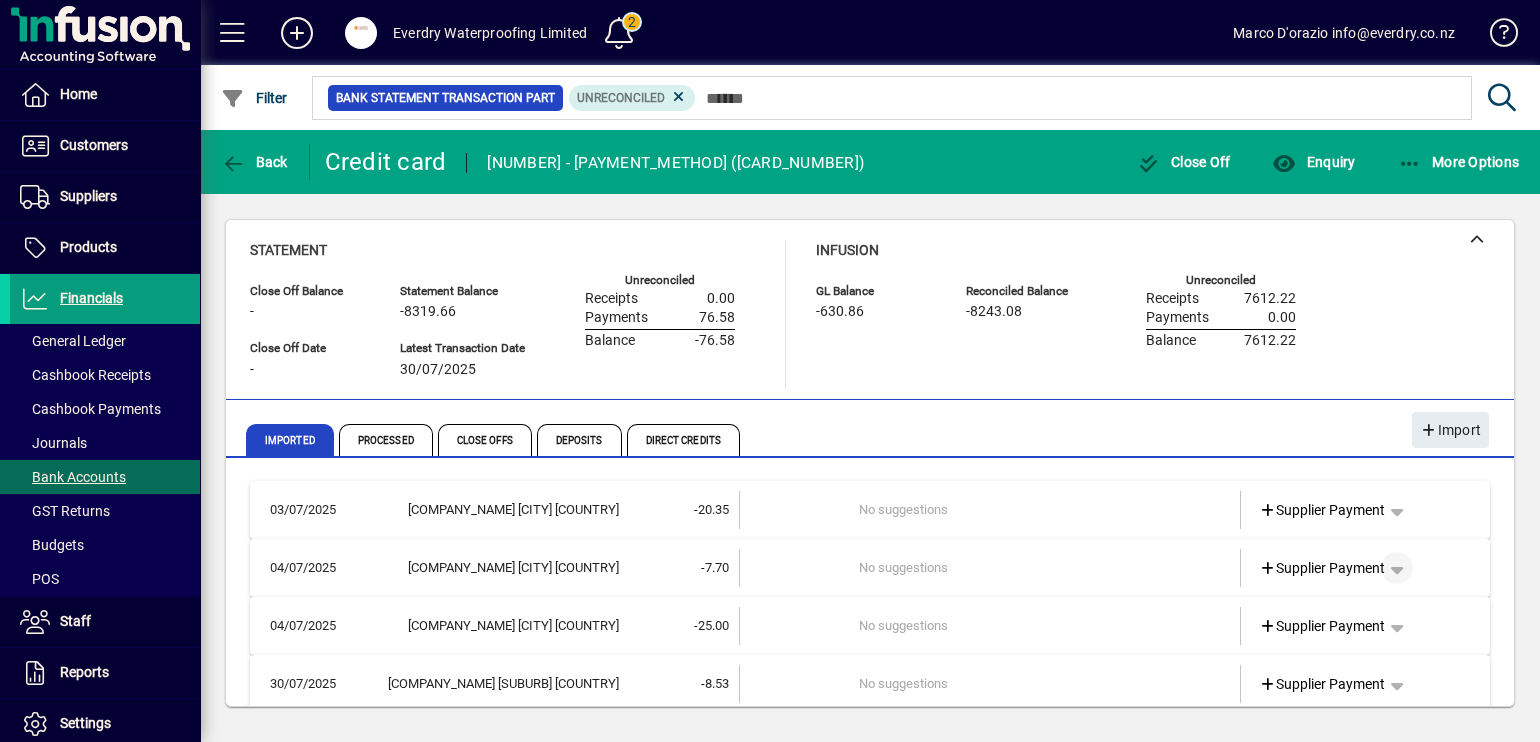 click at bounding box center [1397, 568] 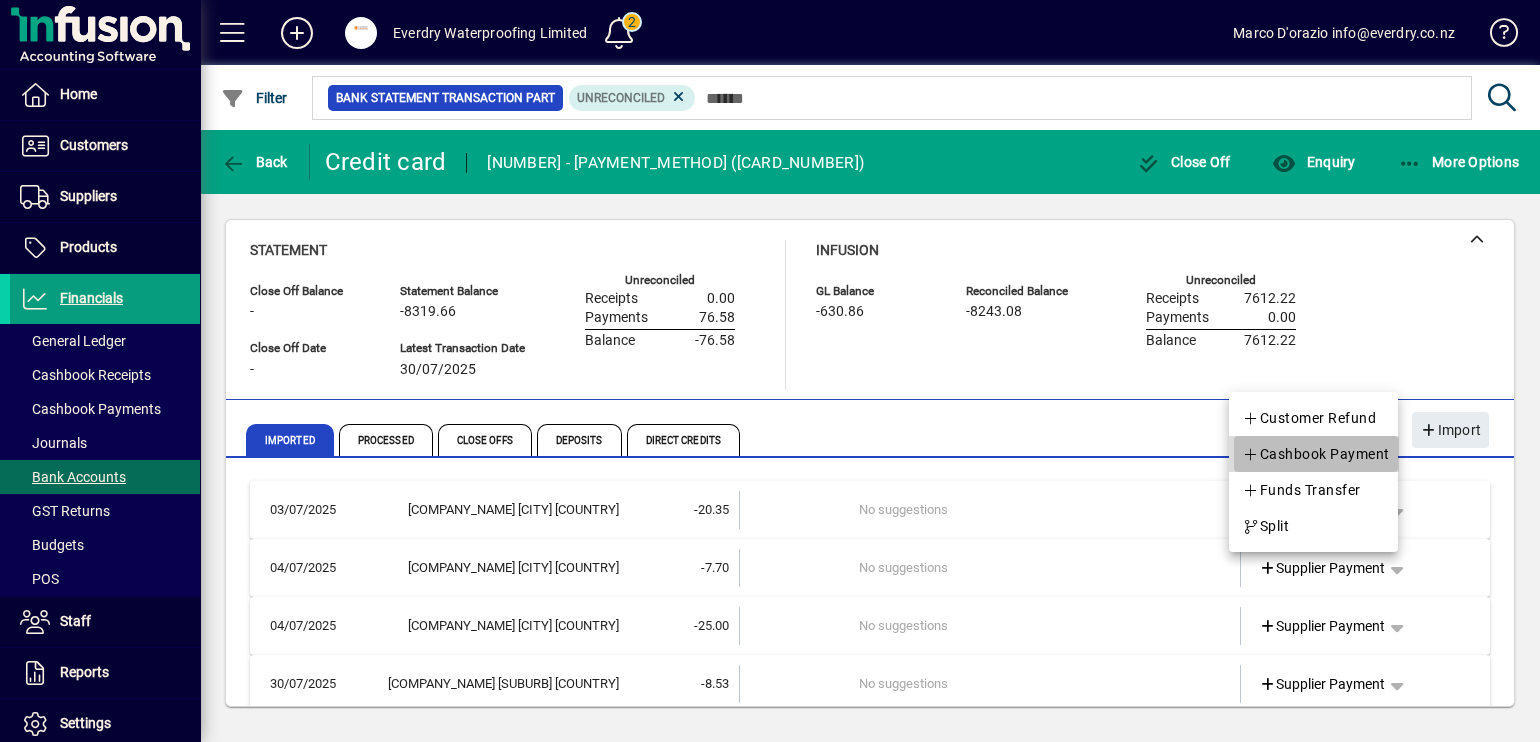 click on "Cashbook Payment" at bounding box center (1316, 454) 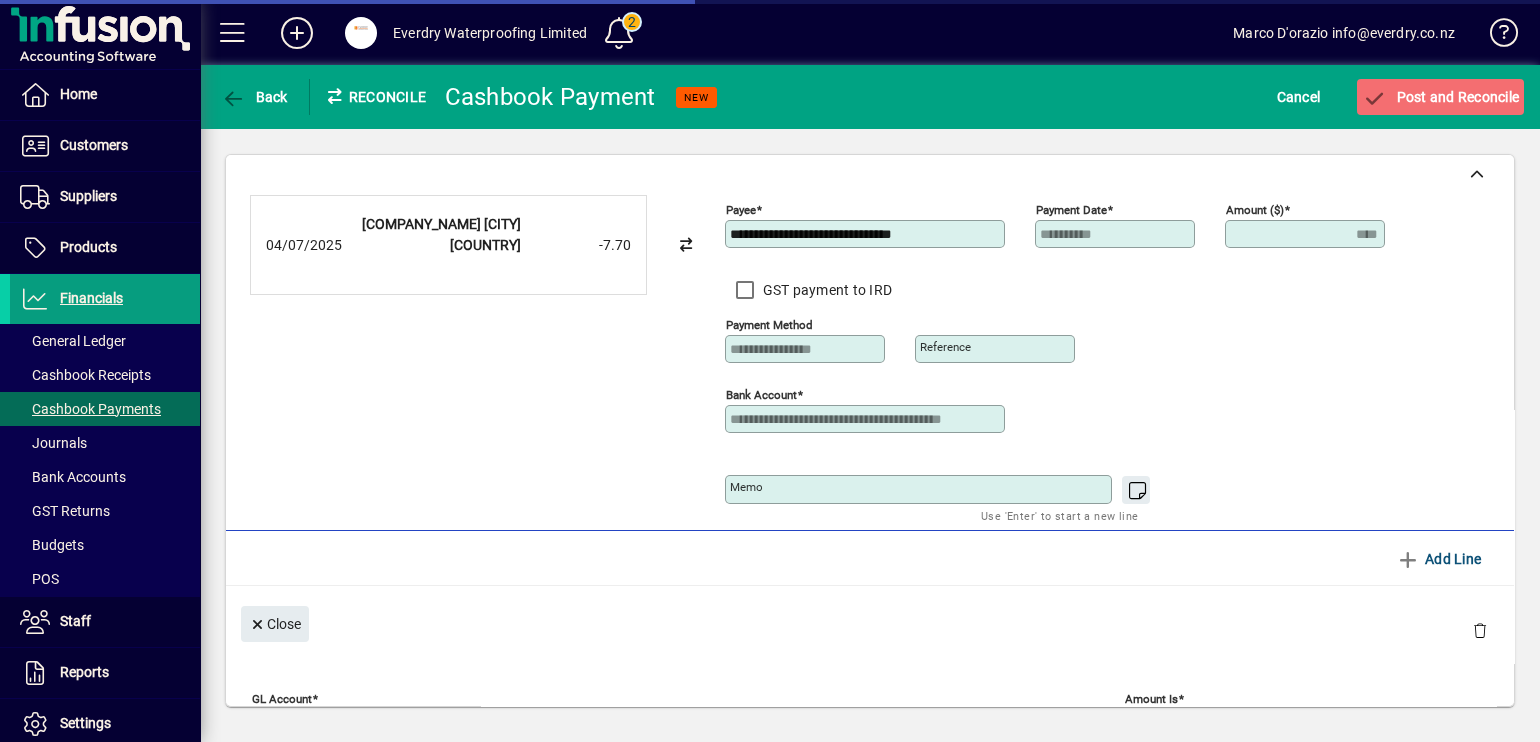 type on "****" 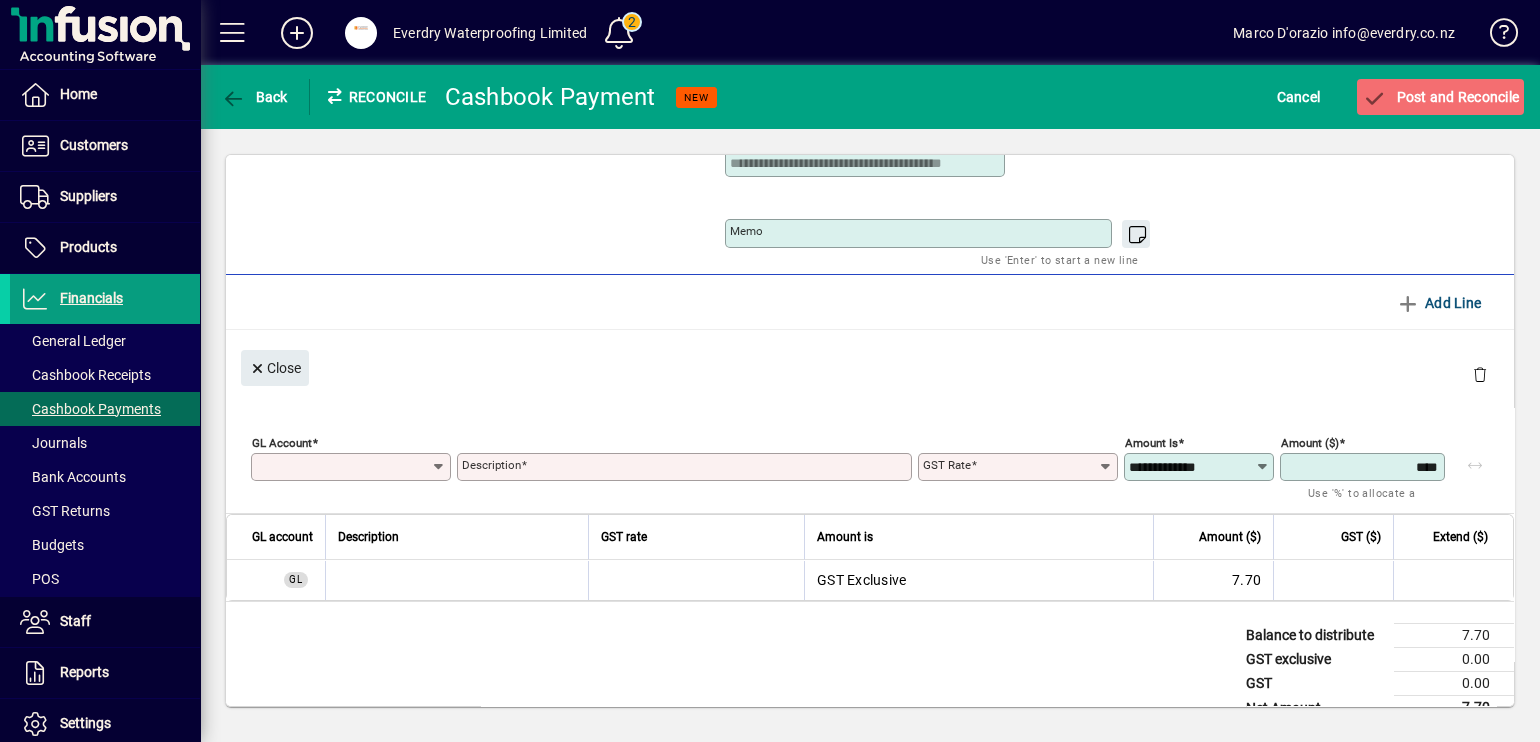 click on "GL Account" at bounding box center [343, 467] 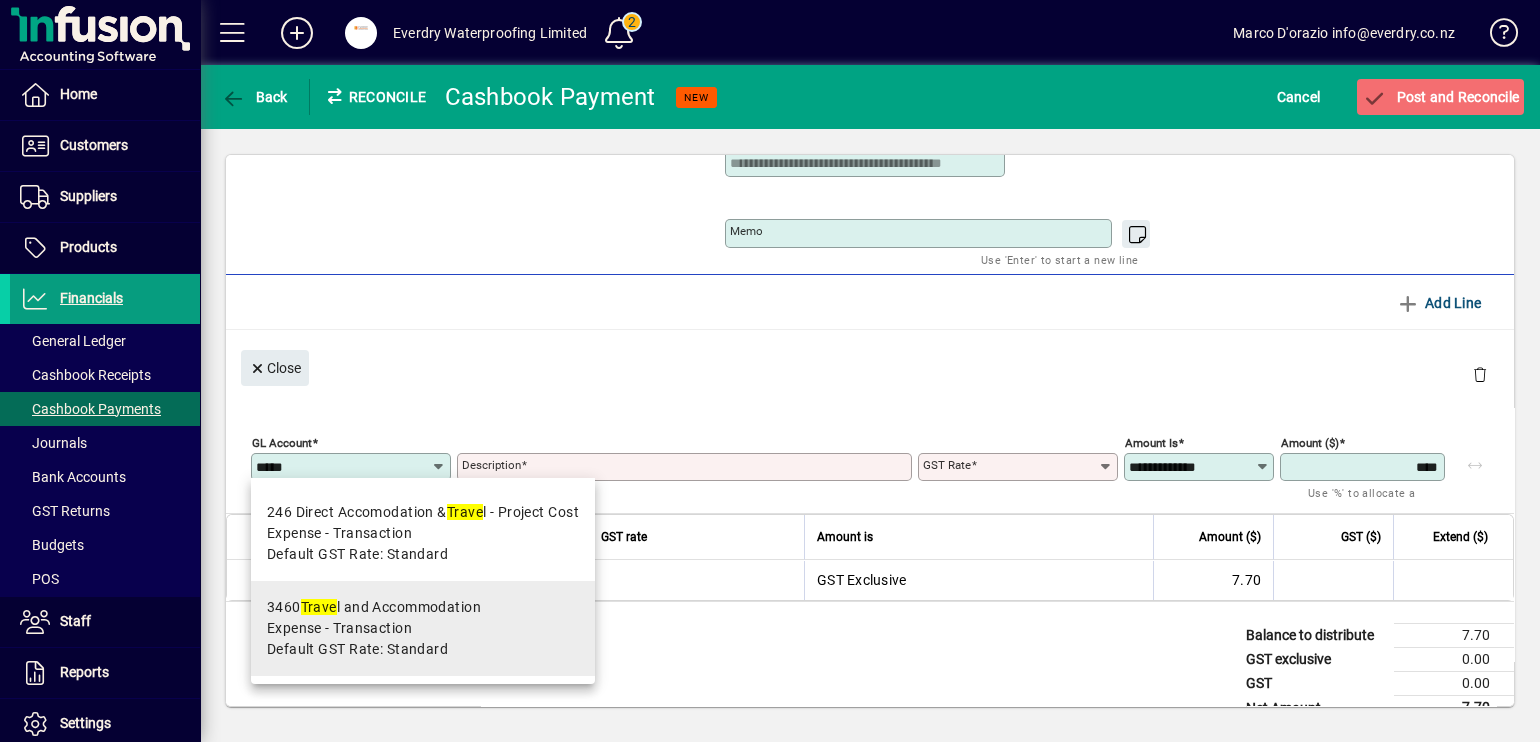 click on "Default GST Rate: Standard" at bounding box center [374, 649] 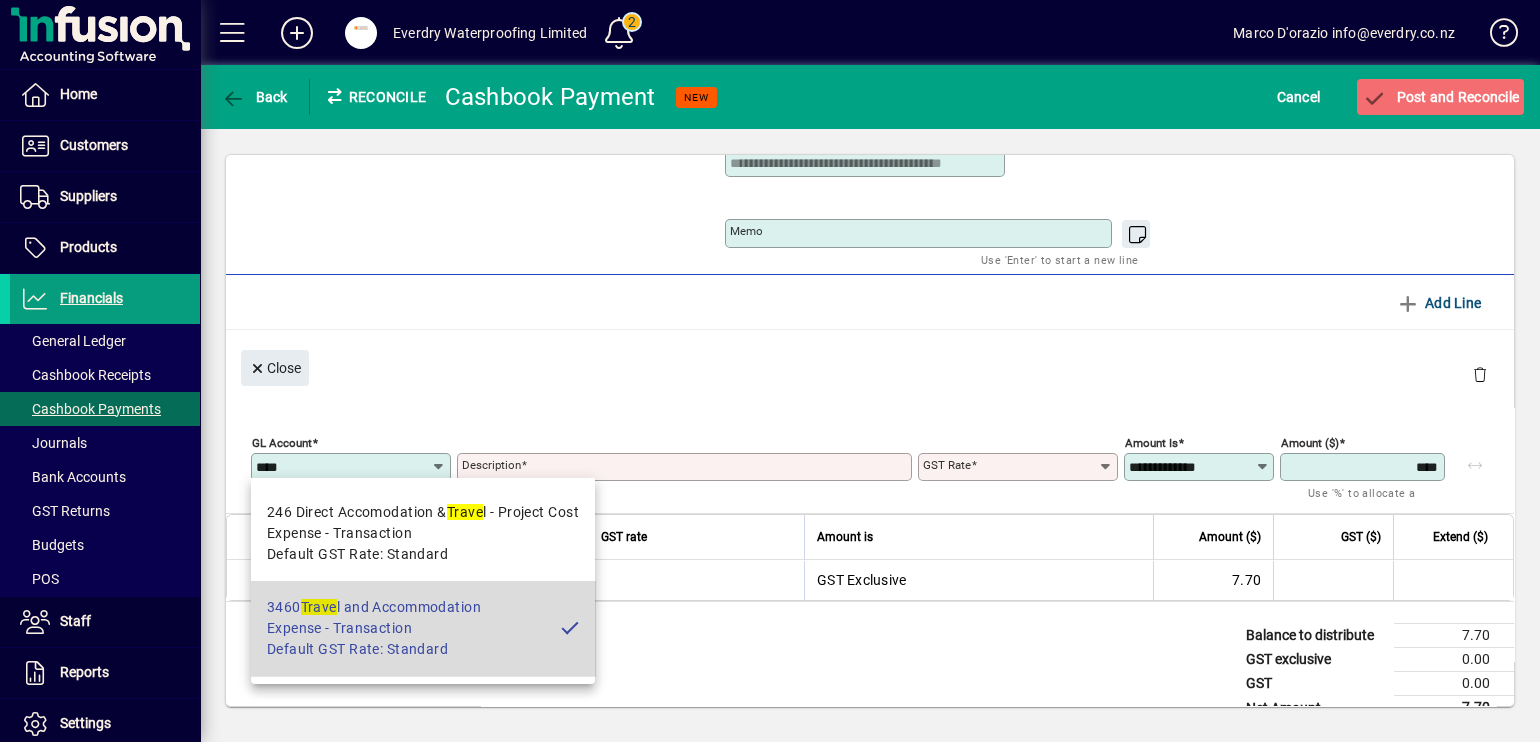 type on "**********" 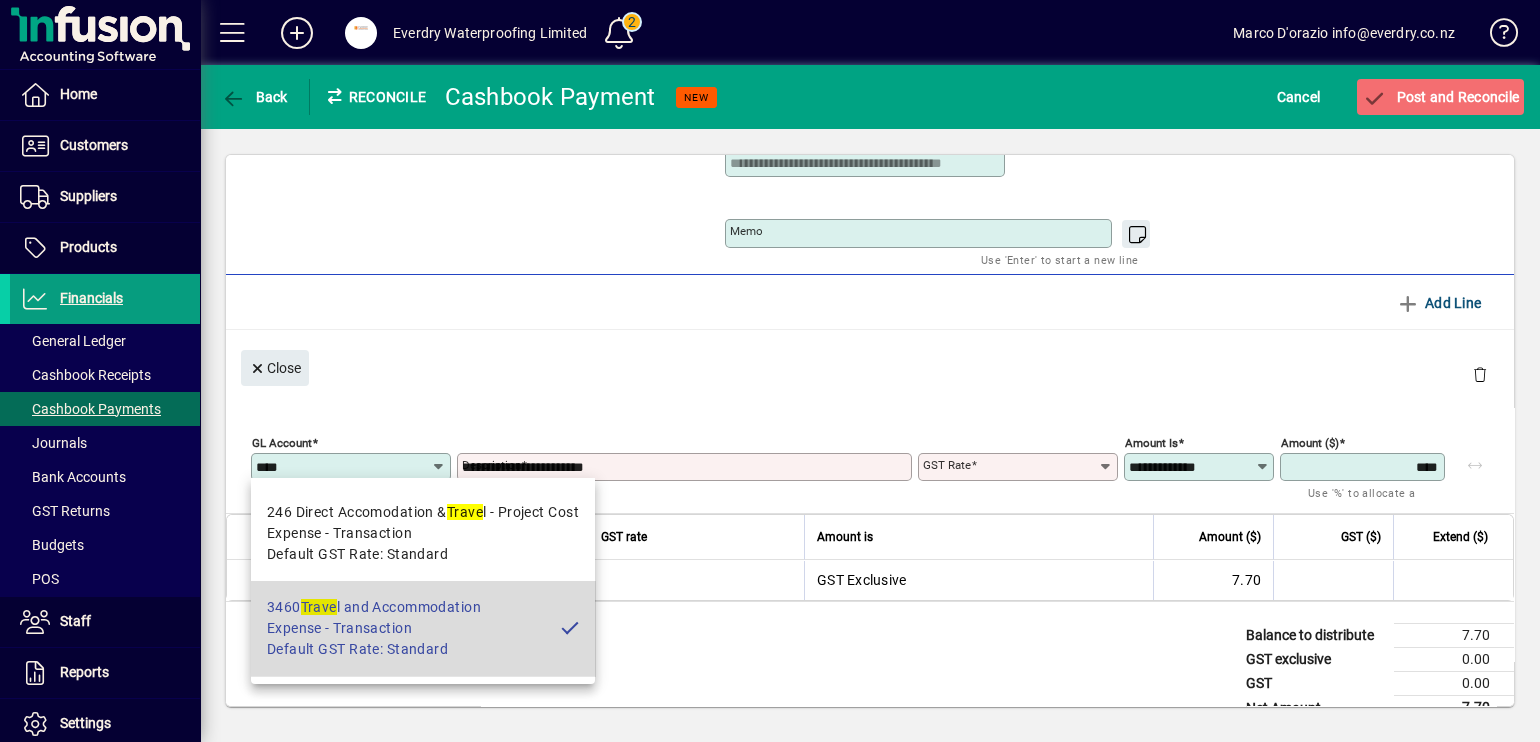 type on "********" 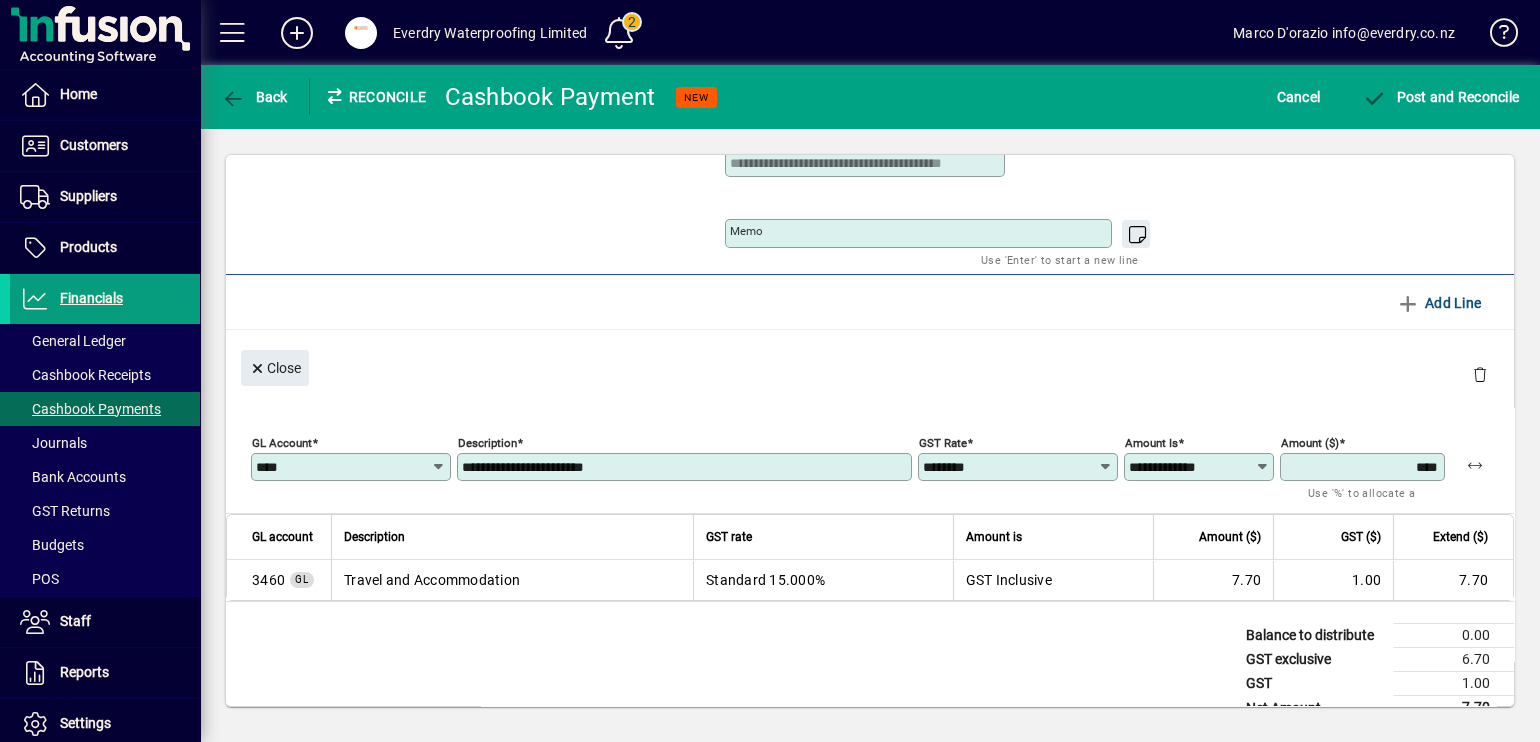 click on "Memo" 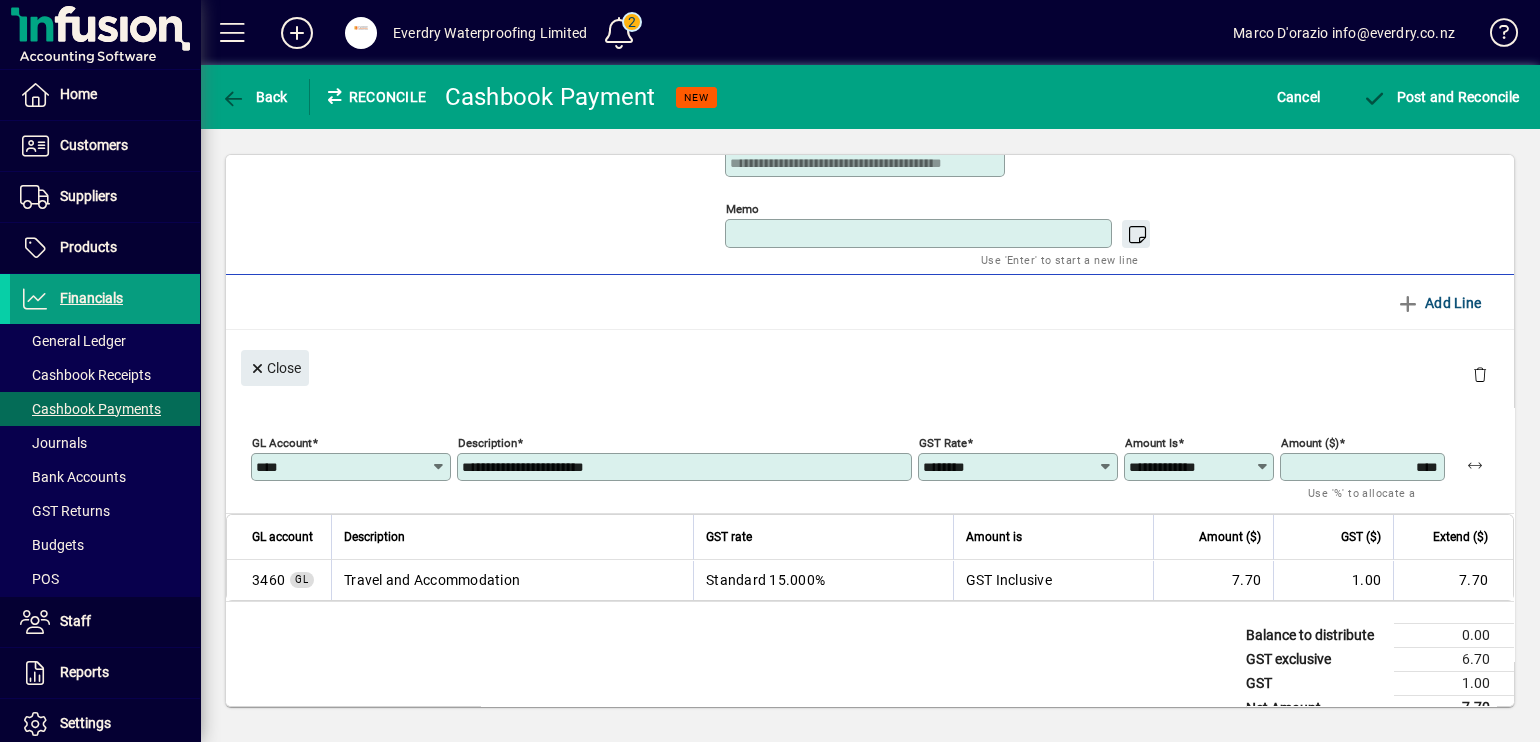 paste on "**********" 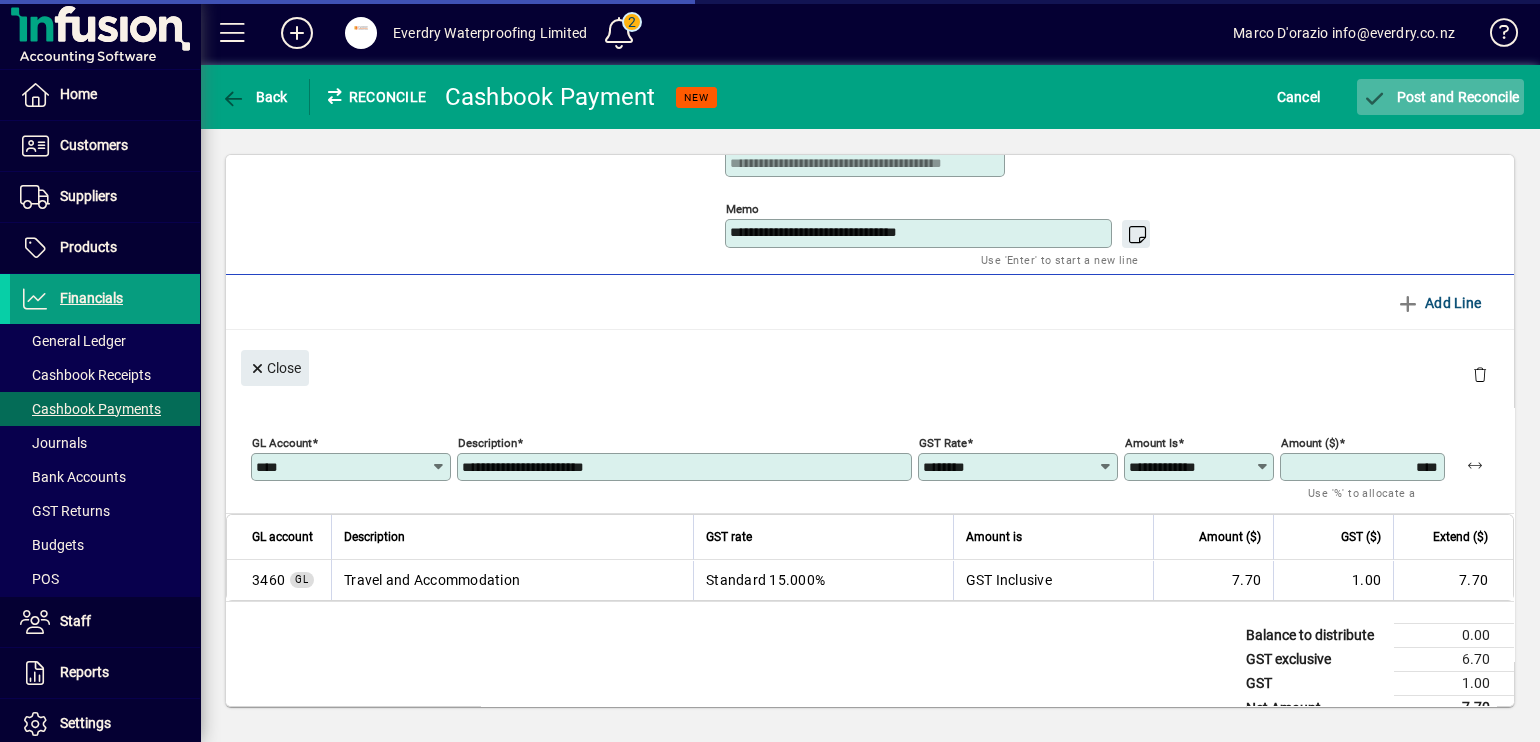 type on "**********" 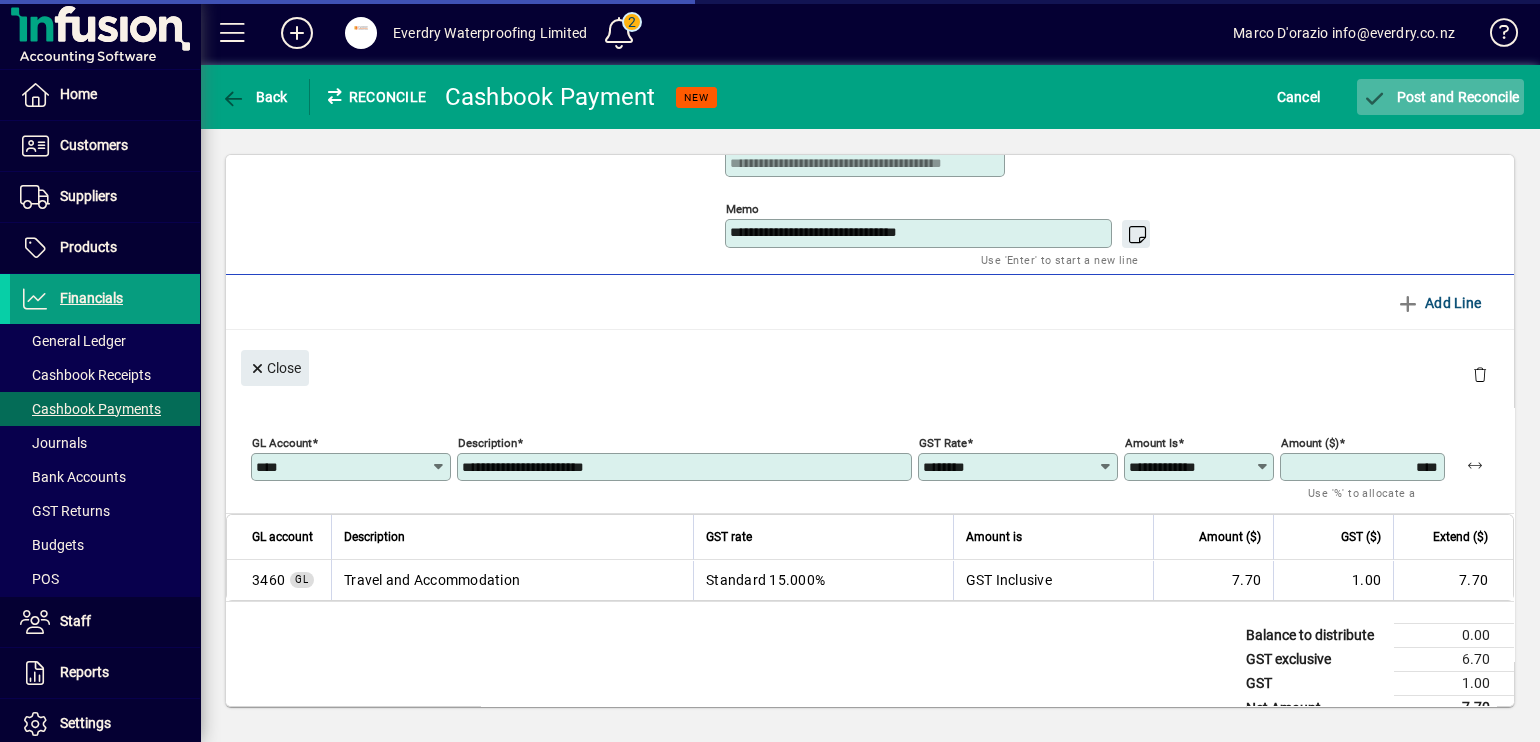 click 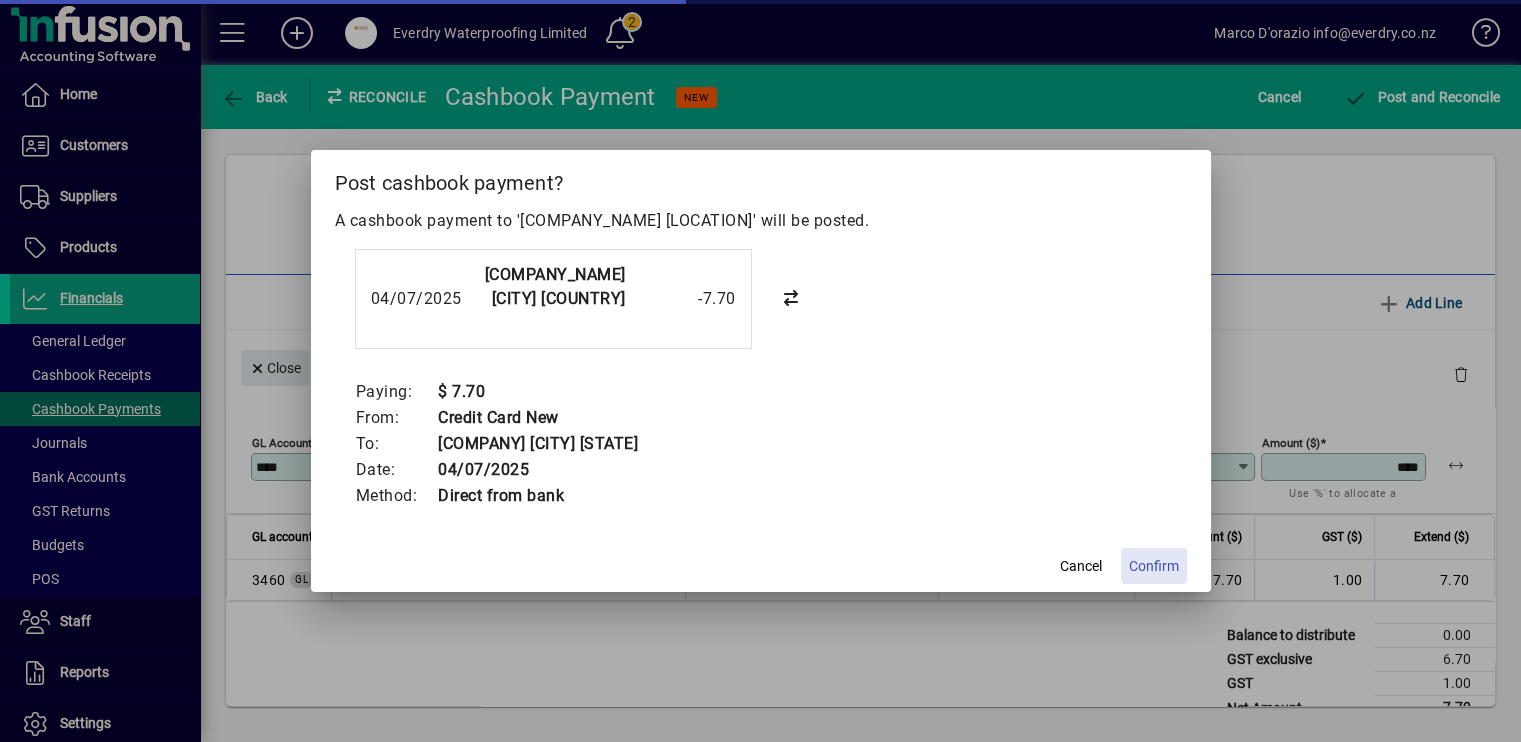click 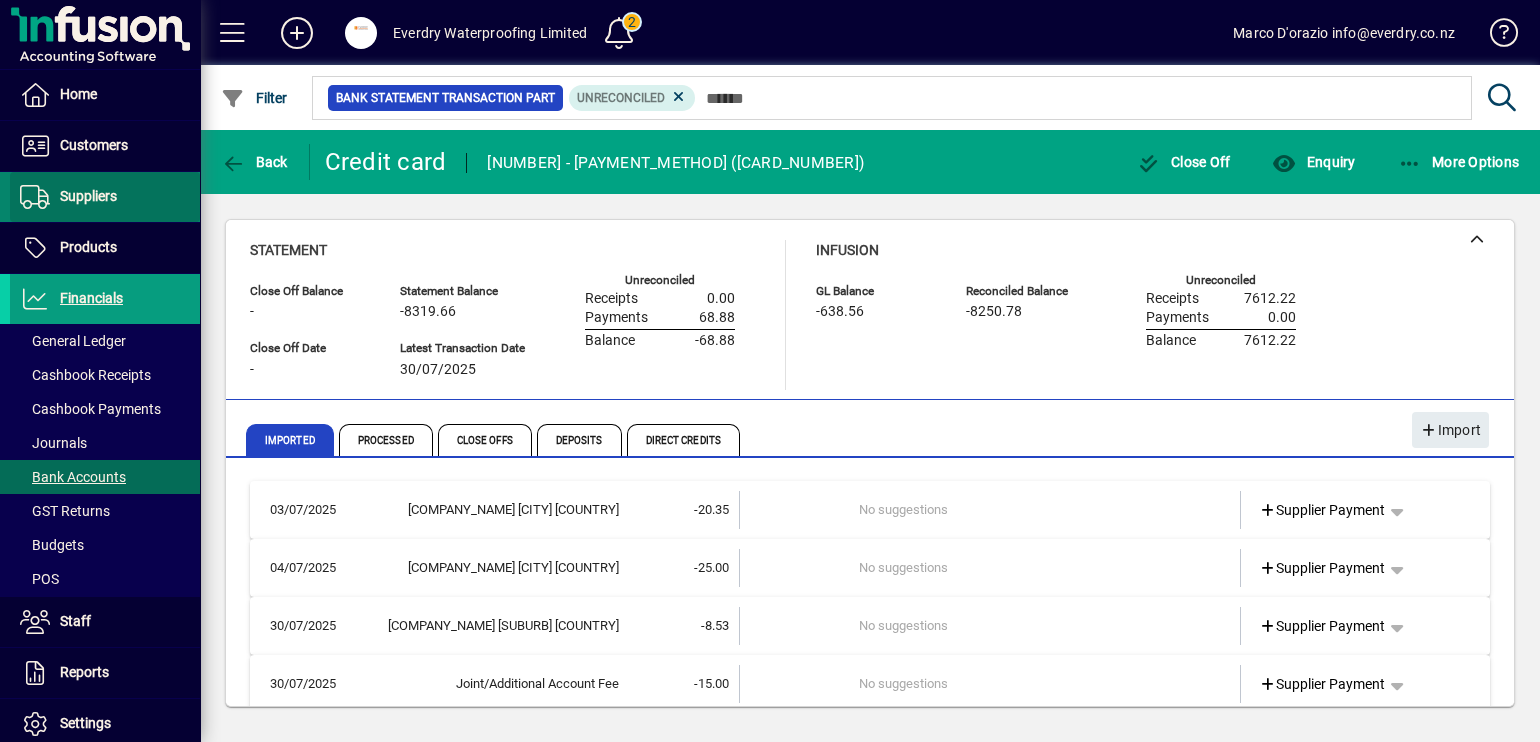 click at bounding box center [105, 197] 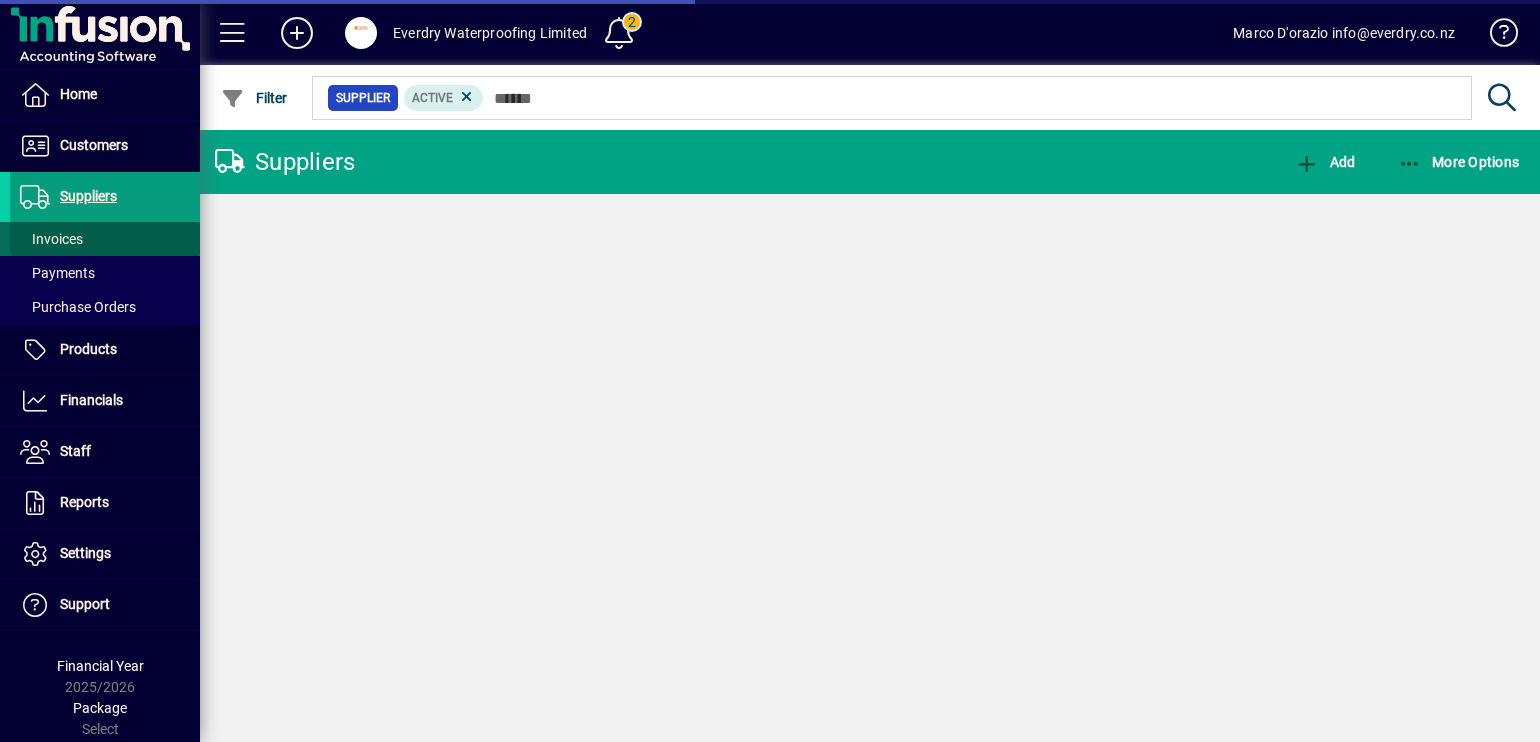 click at bounding box center [105, 239] 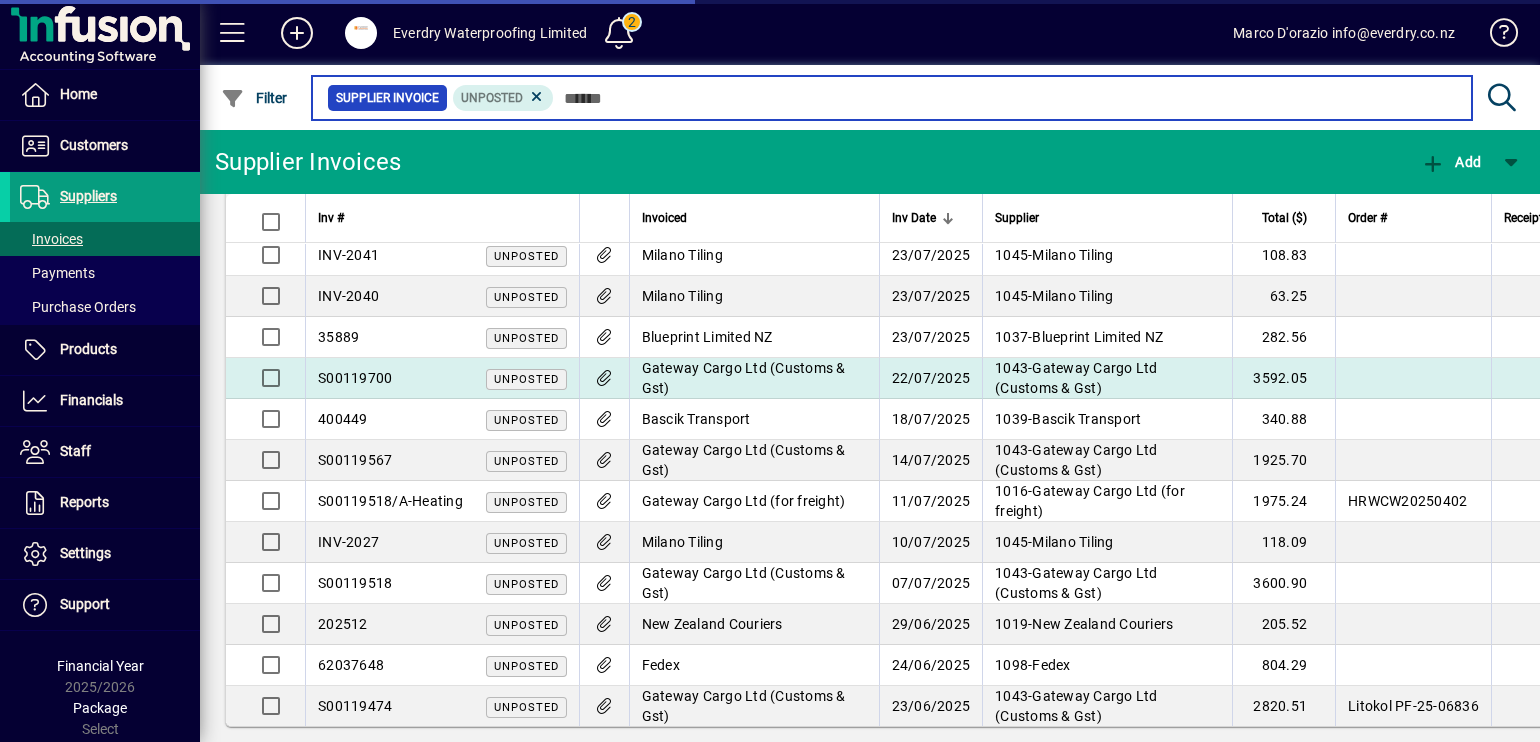 scroll, scrollTop: 295, scrollLeft: 0, axis: vertical 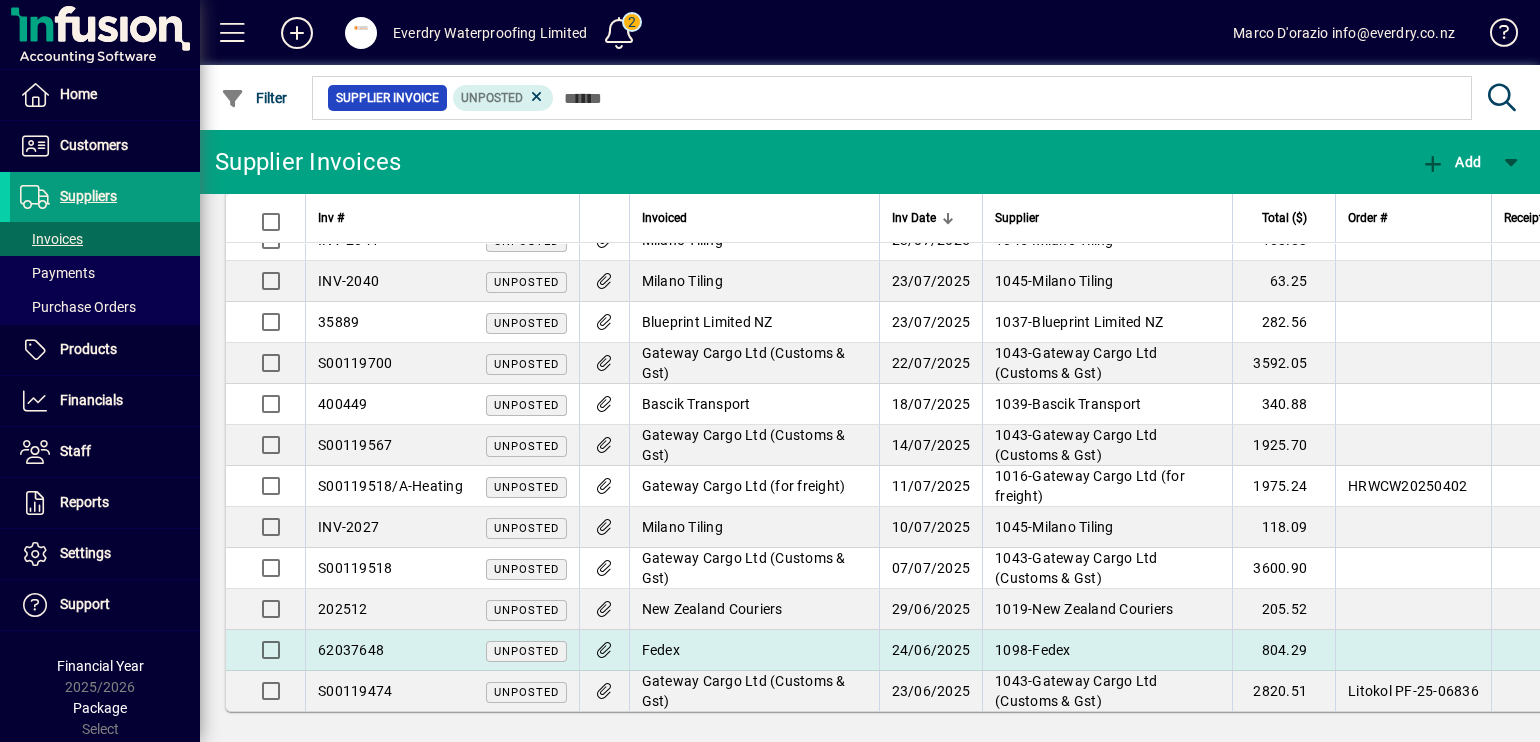 click on "Fedex" at bounding box center [754, 650] 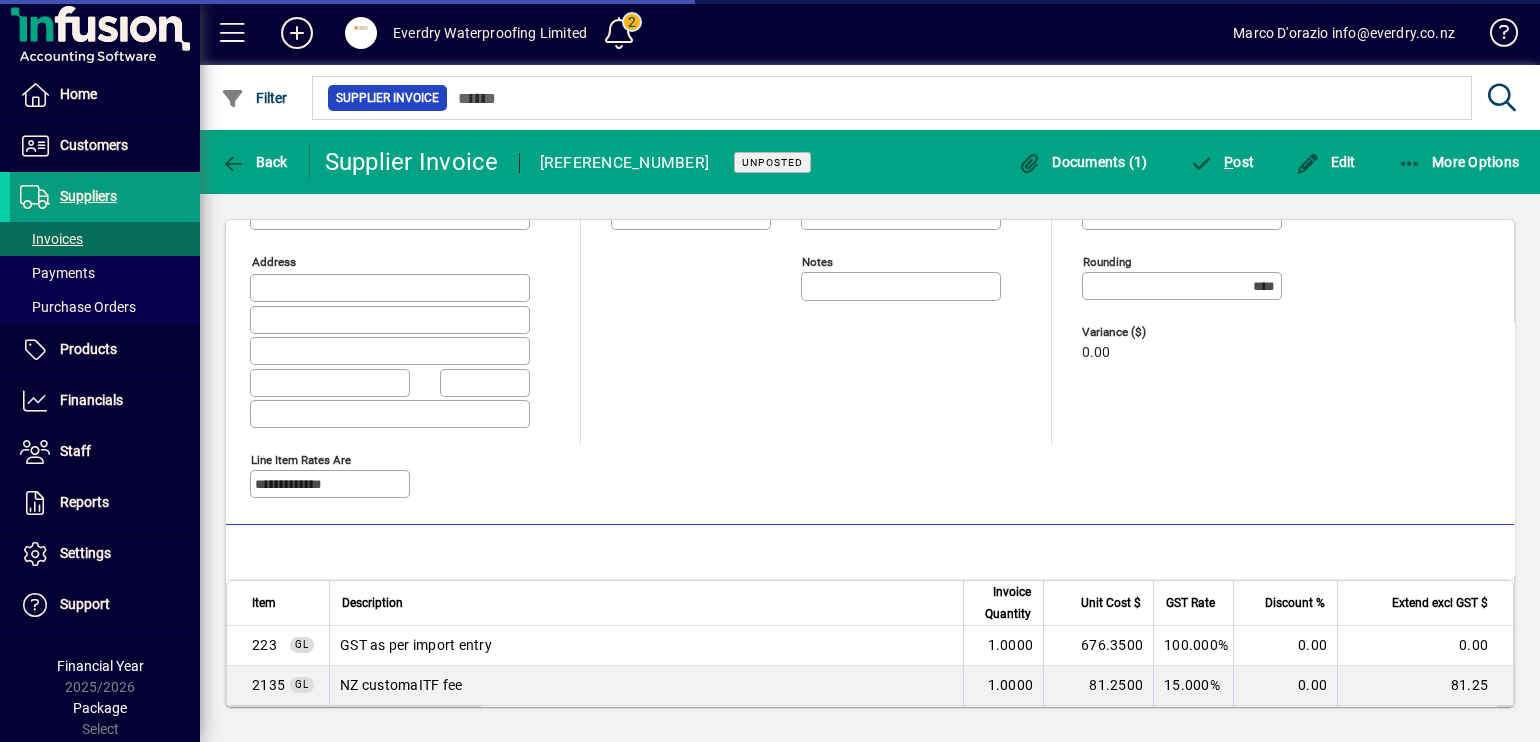 type on "**********" 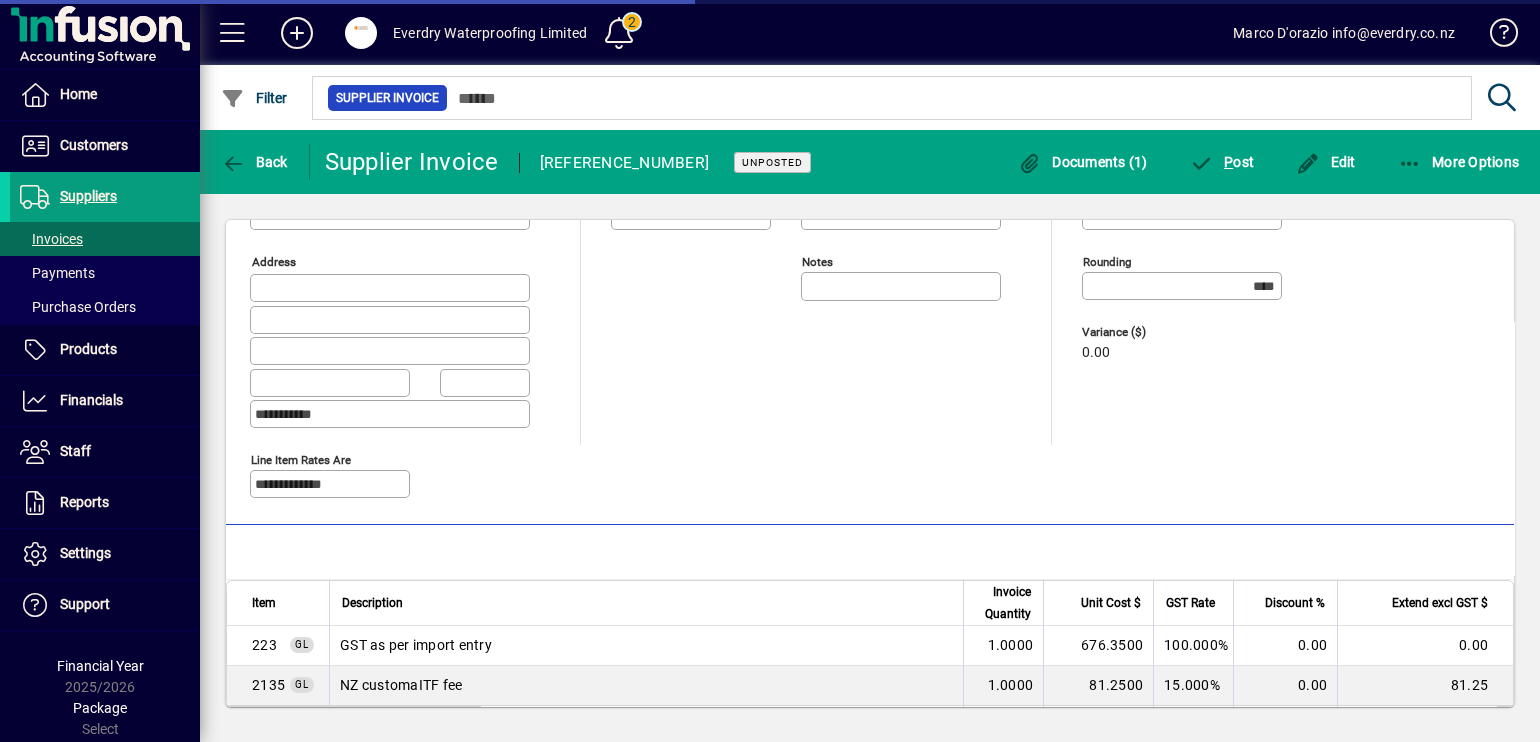 scroll, scrollTop: 300, scrollLeft: 0, axis: vertical 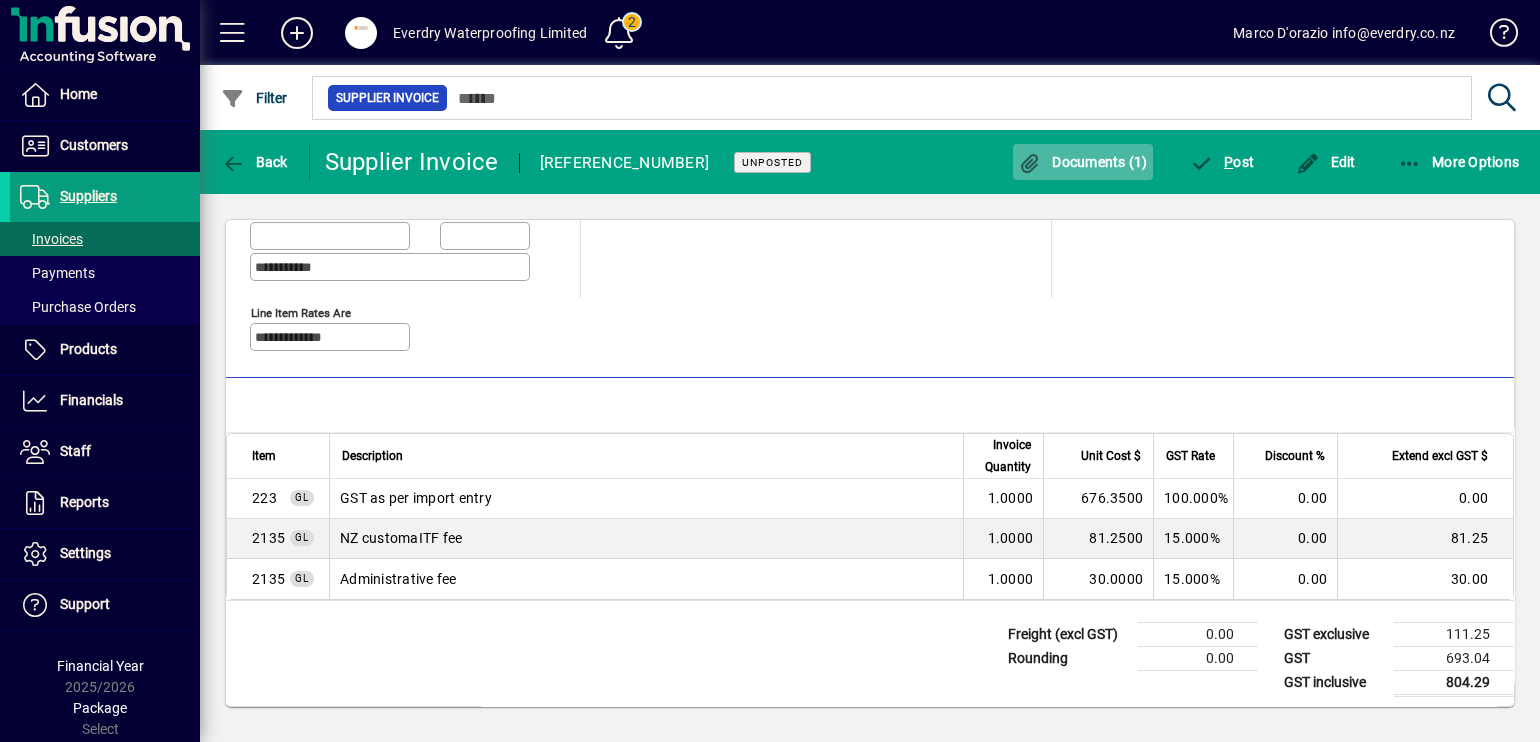 click on "Documents (1)" 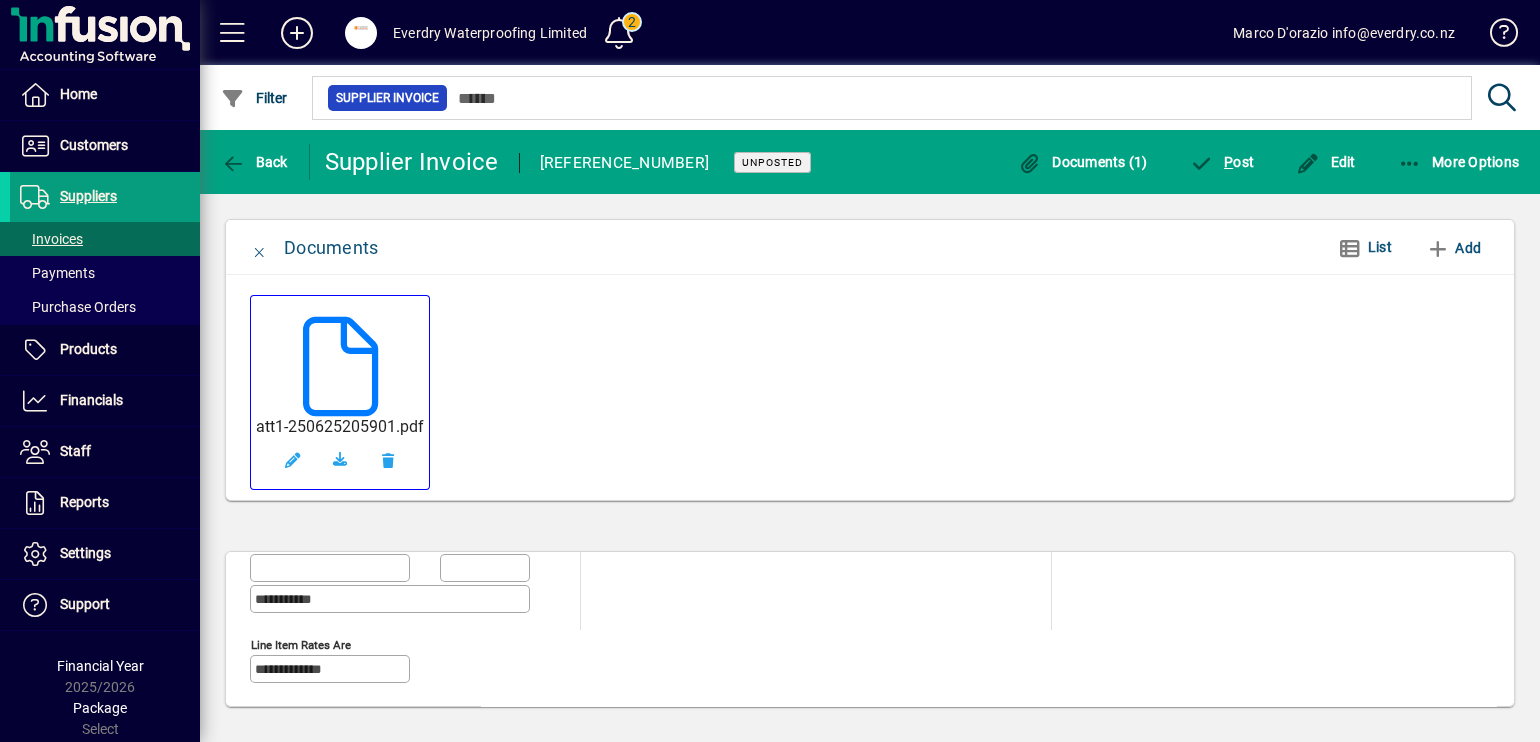 click on "att1-250625205901.pdf" 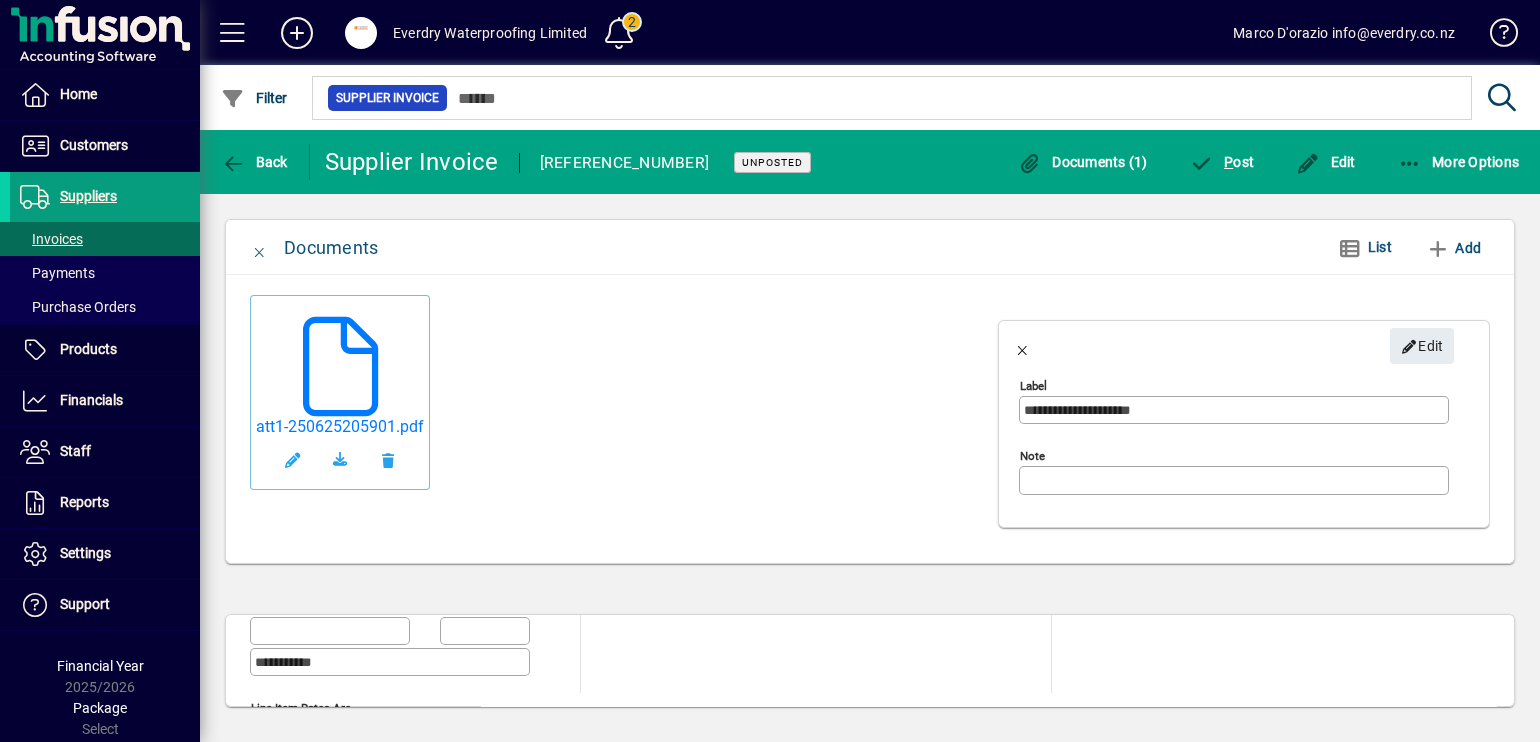 click on "**********" 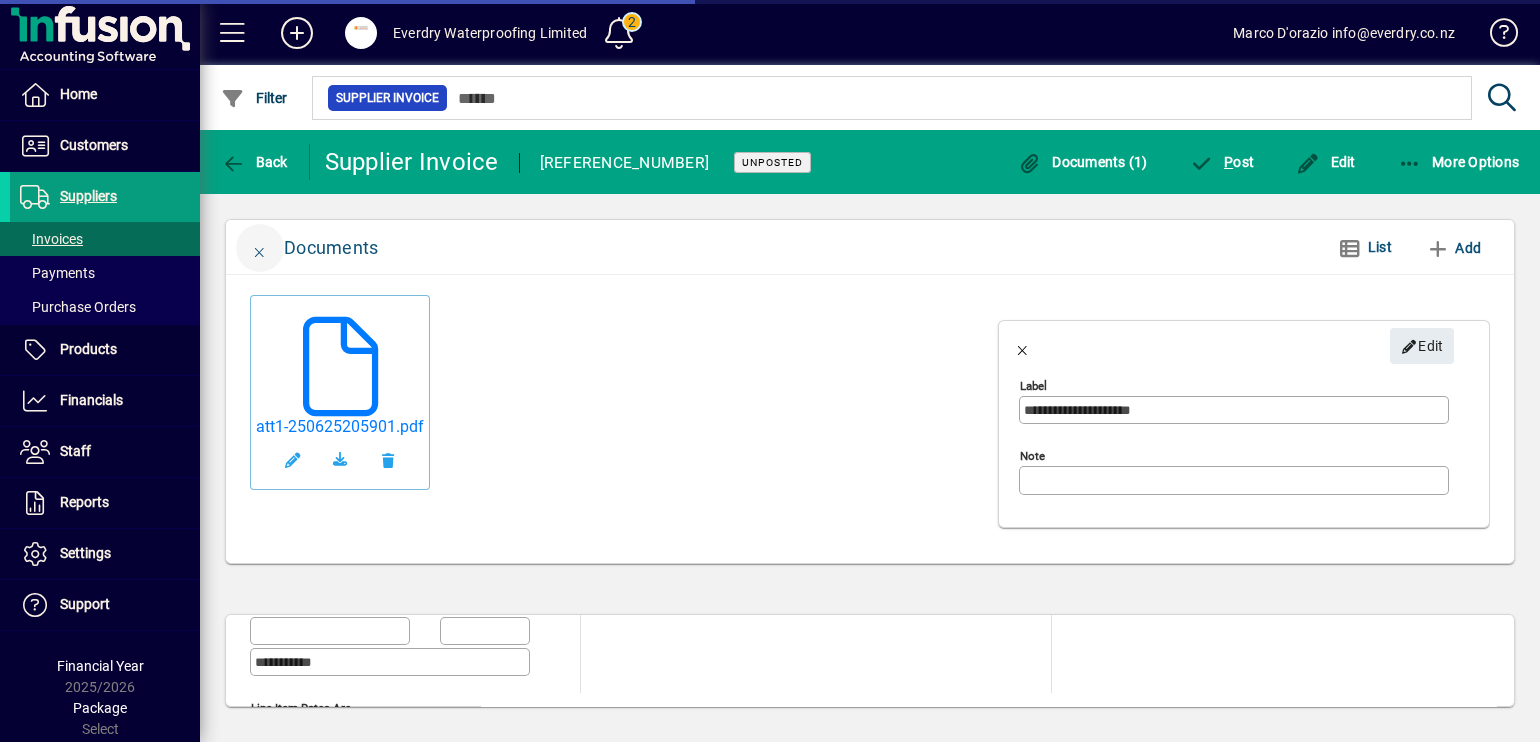 click 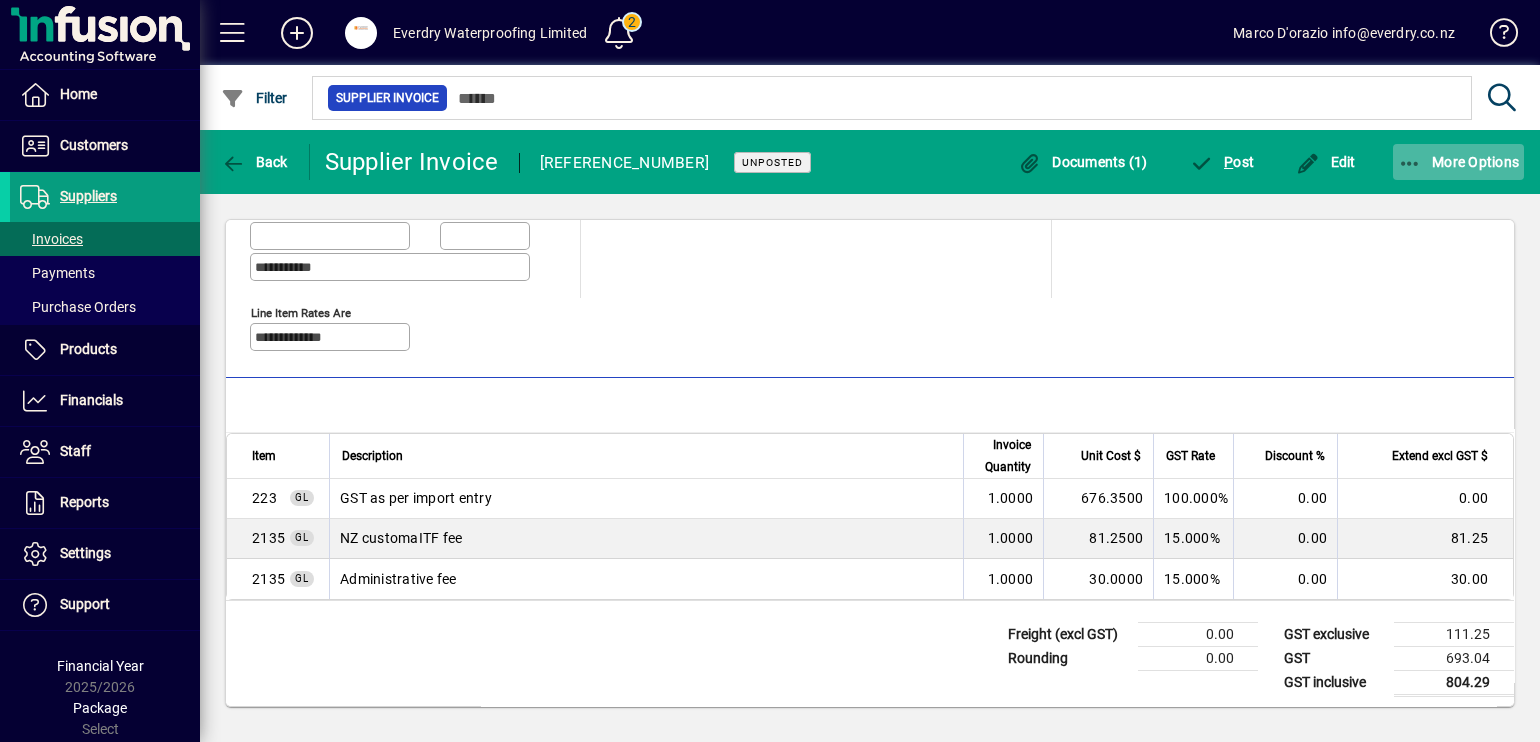 click 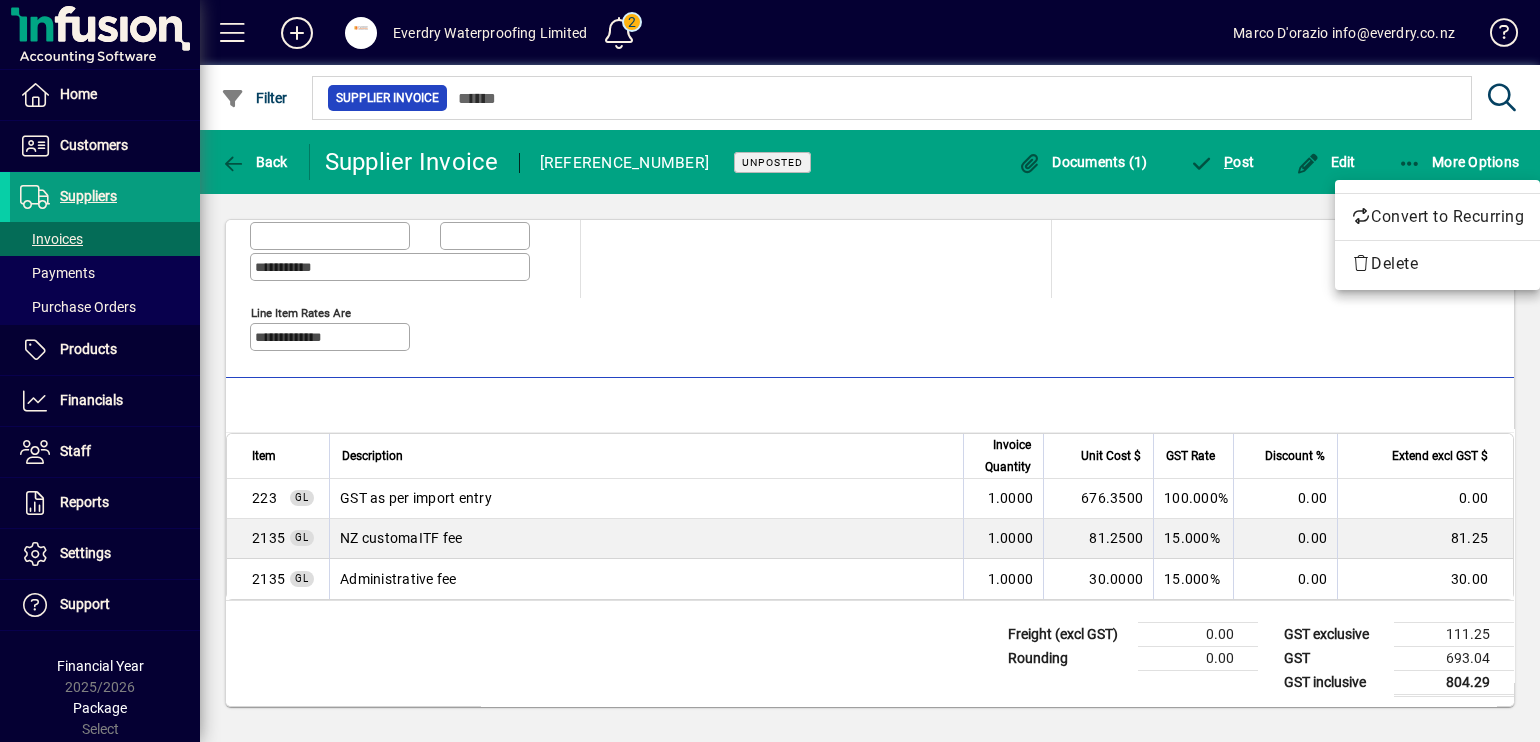 click at bounding box center (770, 371) 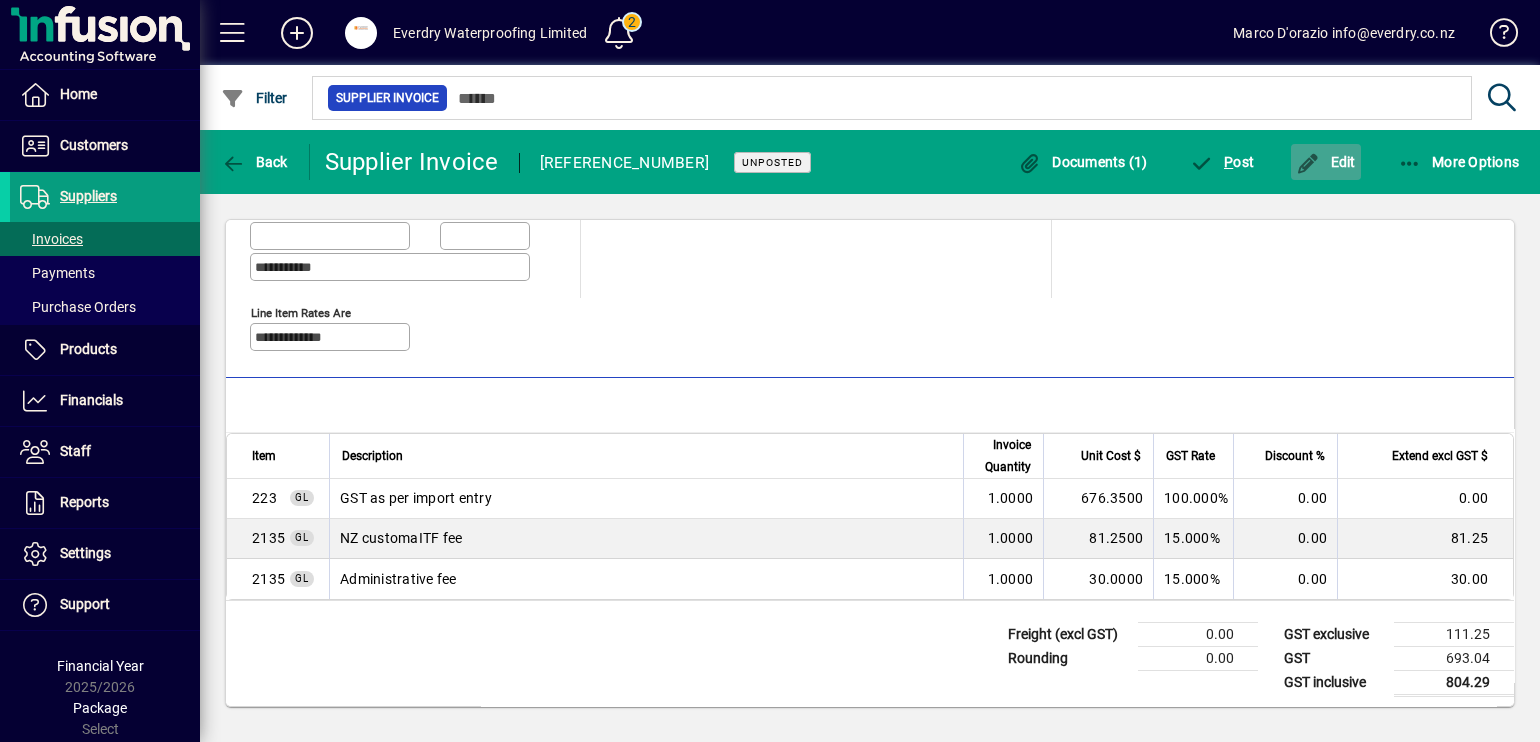 click 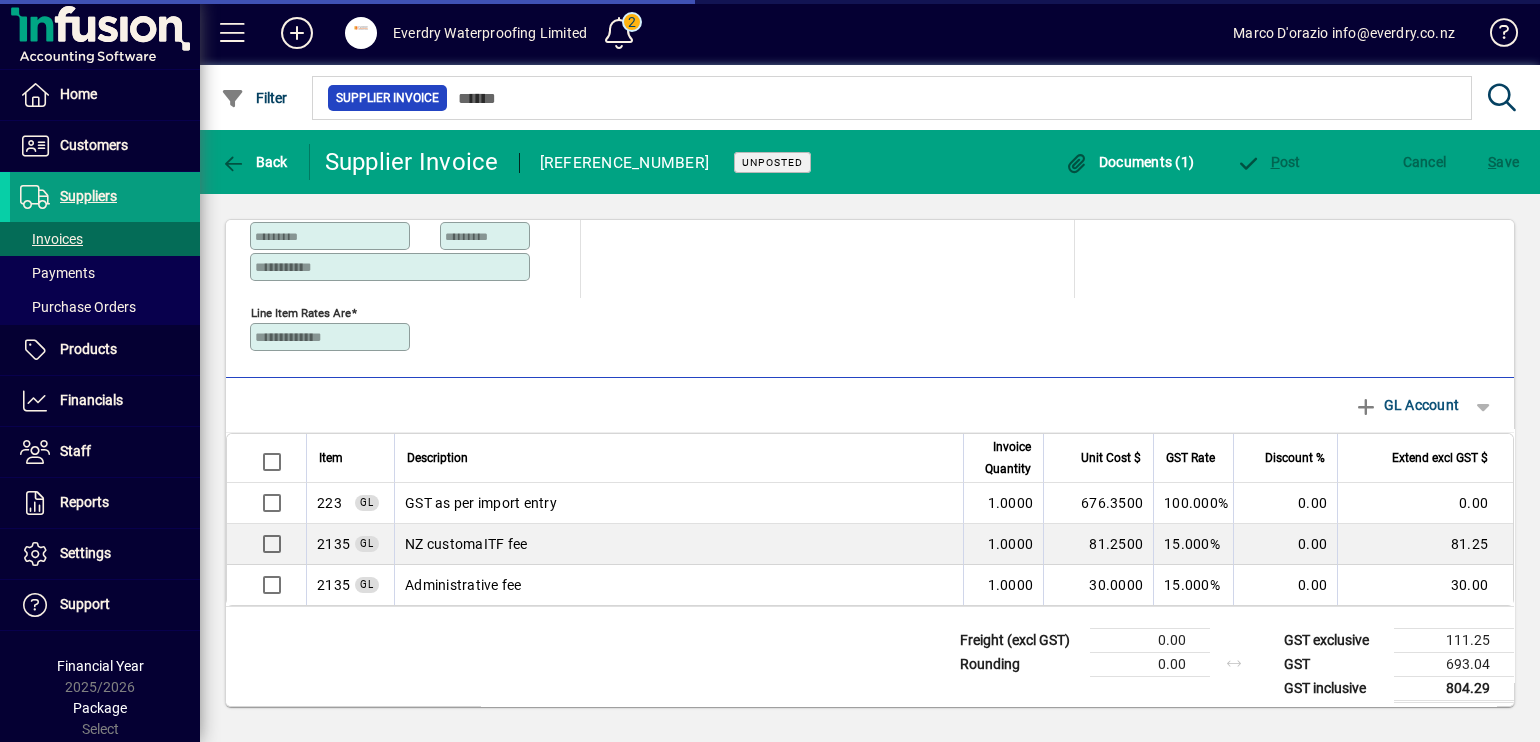scroll, scrollTop: 241, scrollLeft: 0, axis: vertical 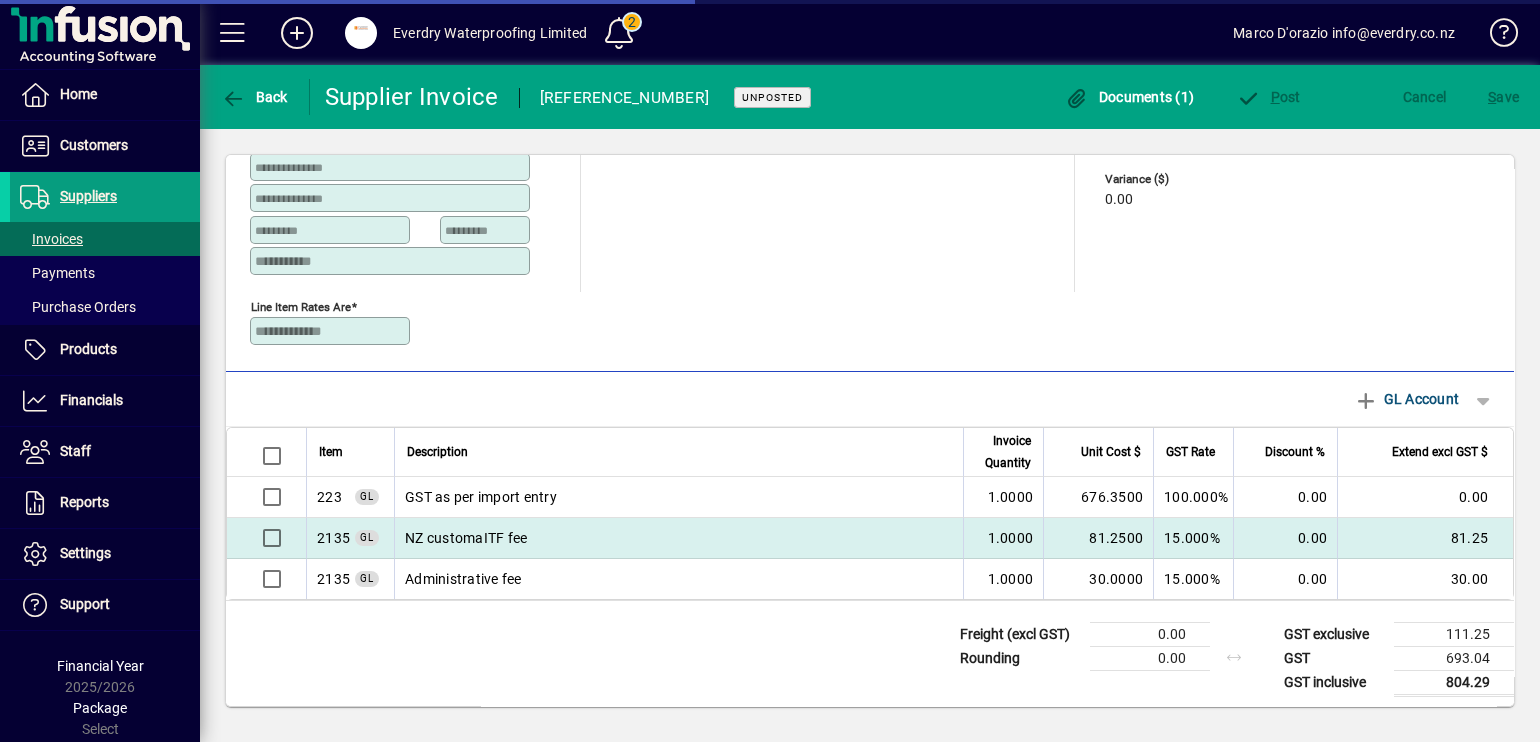 type on "**********" 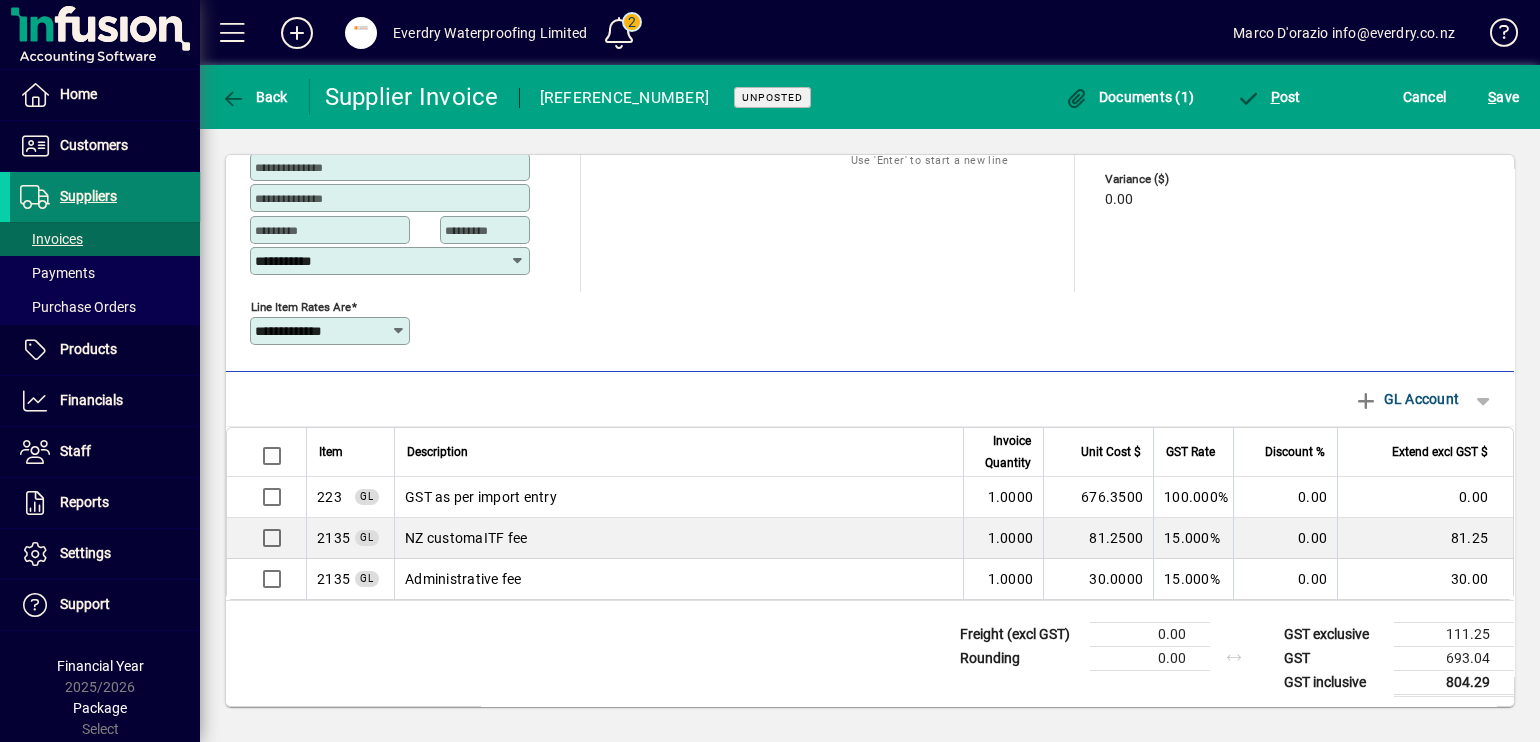 click on "Suppliers" at bounding box center [88, 196] 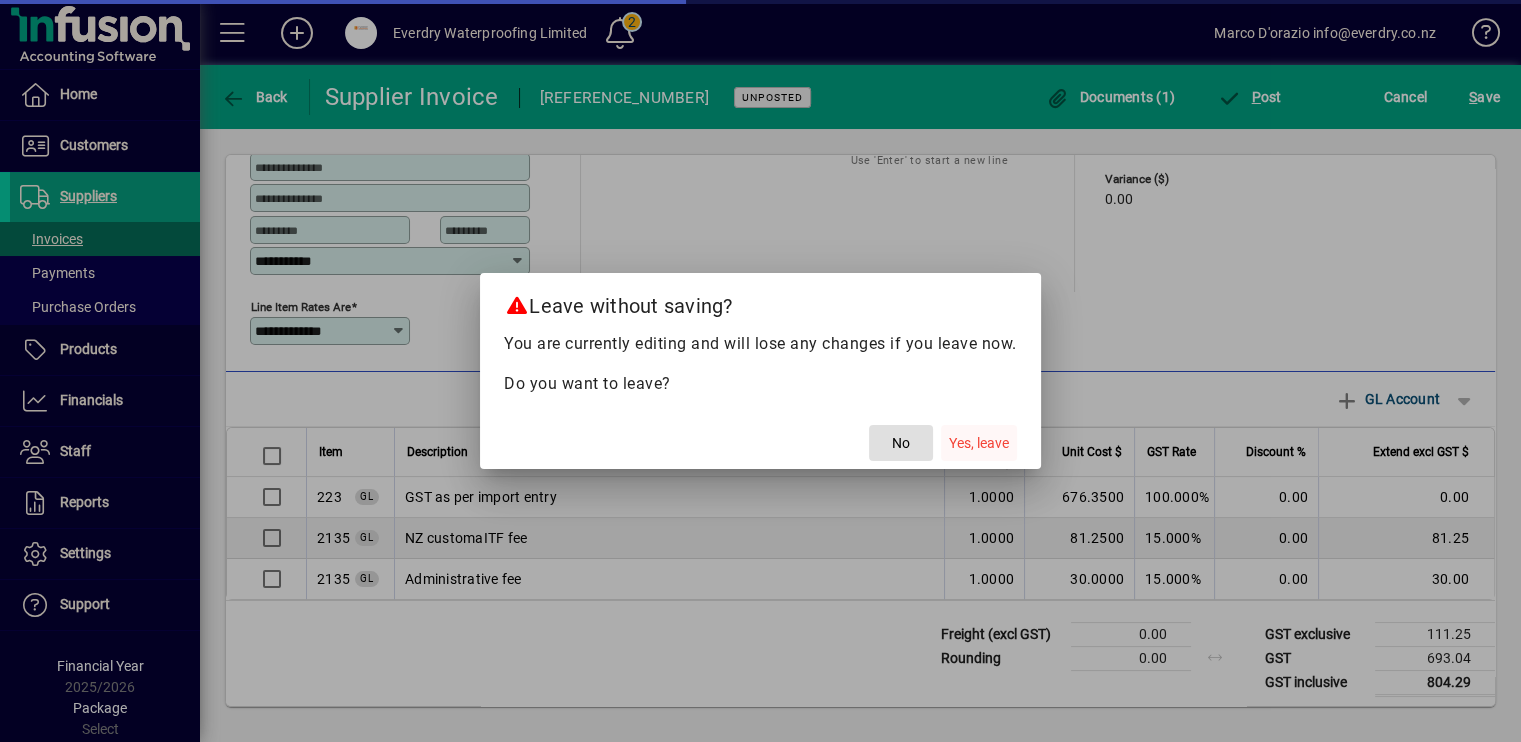 click on "Yes, leave" 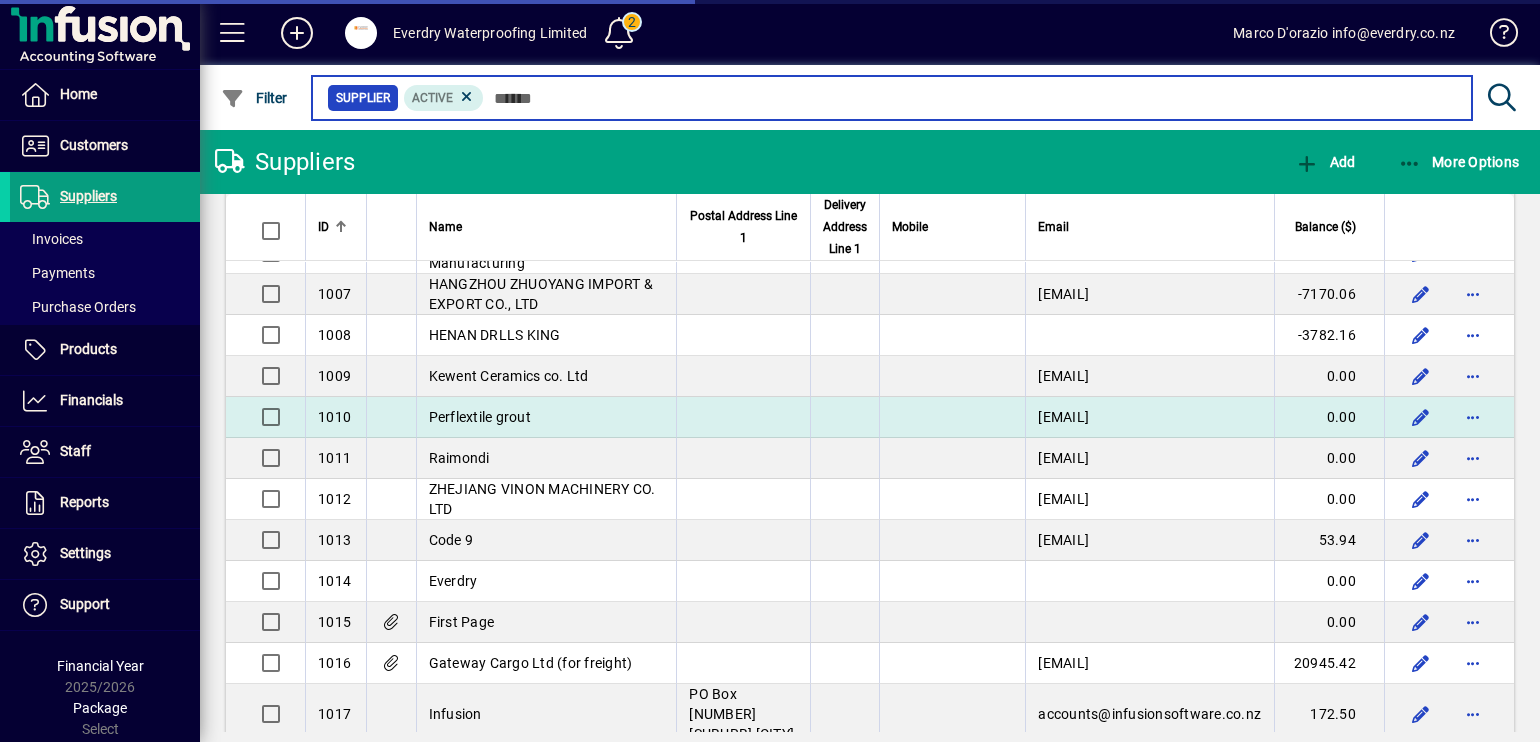 scroll, scrollTop: 625, scrollLeft: 0, axis: vertical 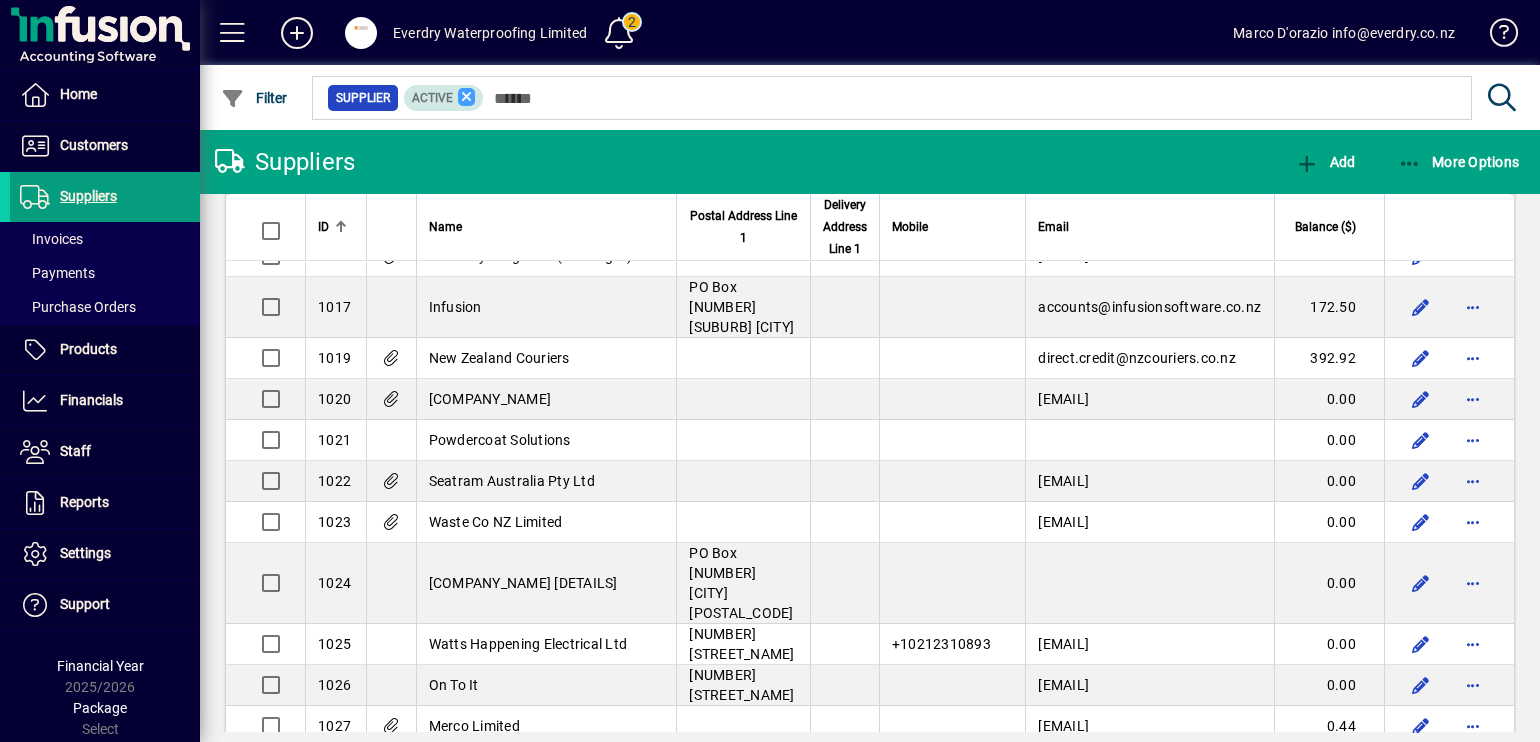 click at bounding box center (467, 97) 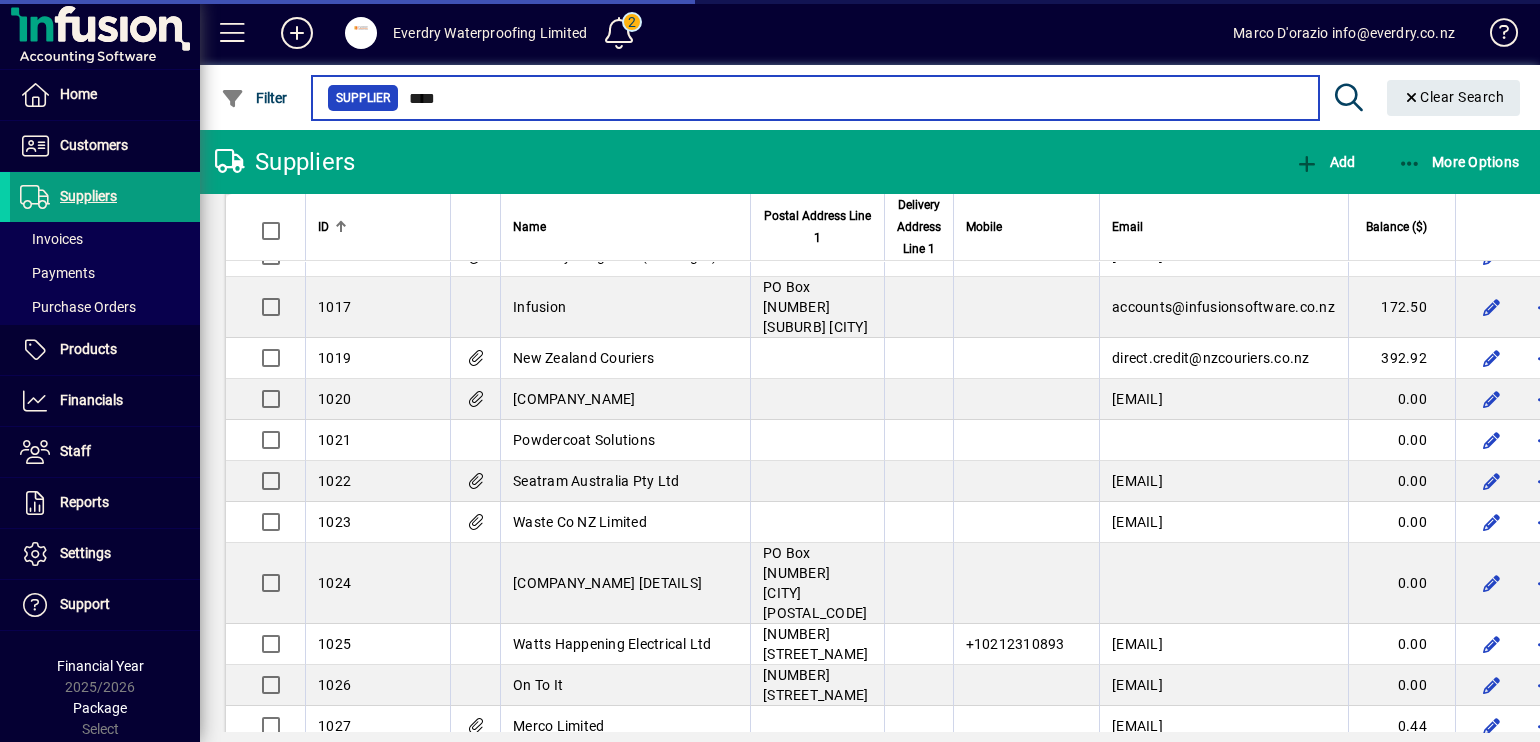 scroll, scrollTop: 0, scrollLeft: 0, axis: both 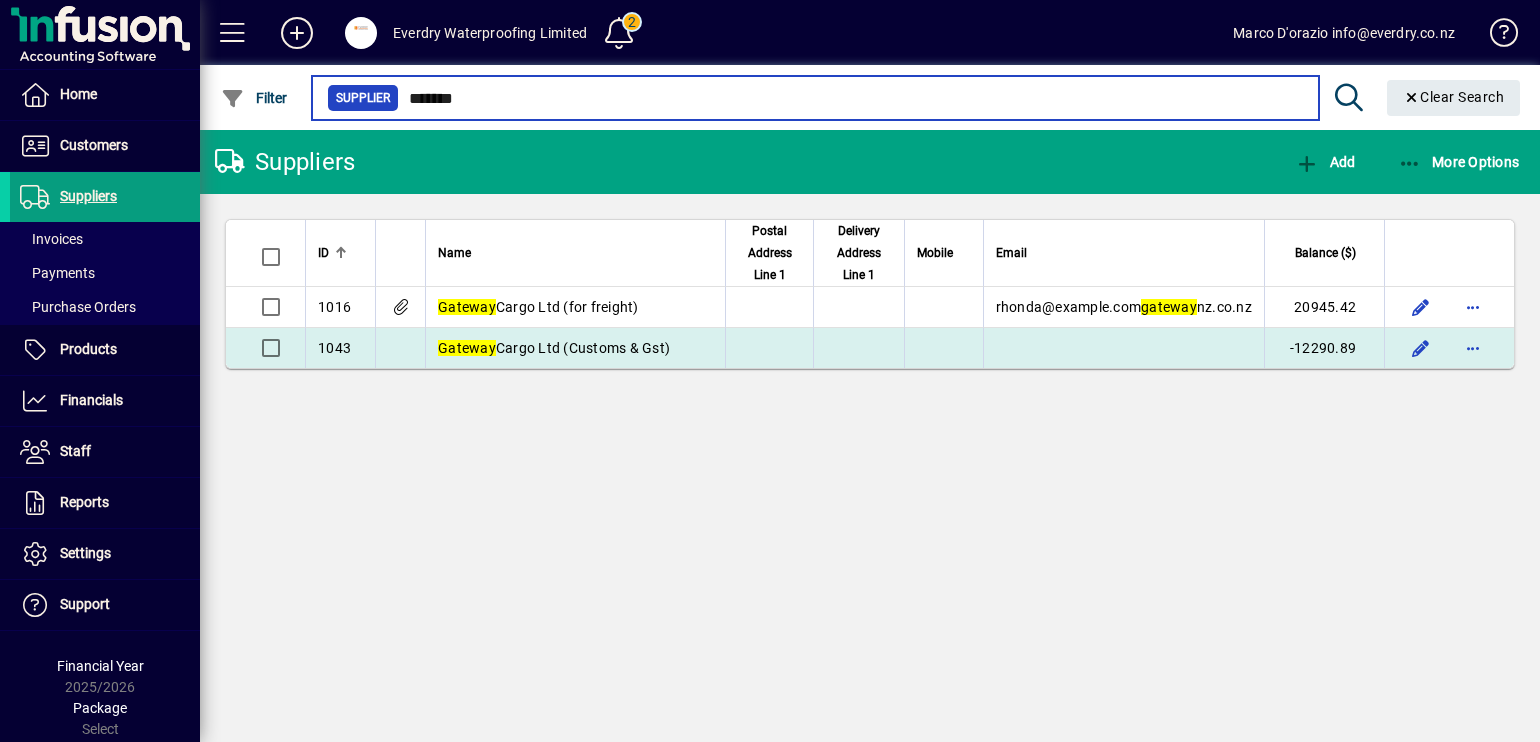 type on "*******" 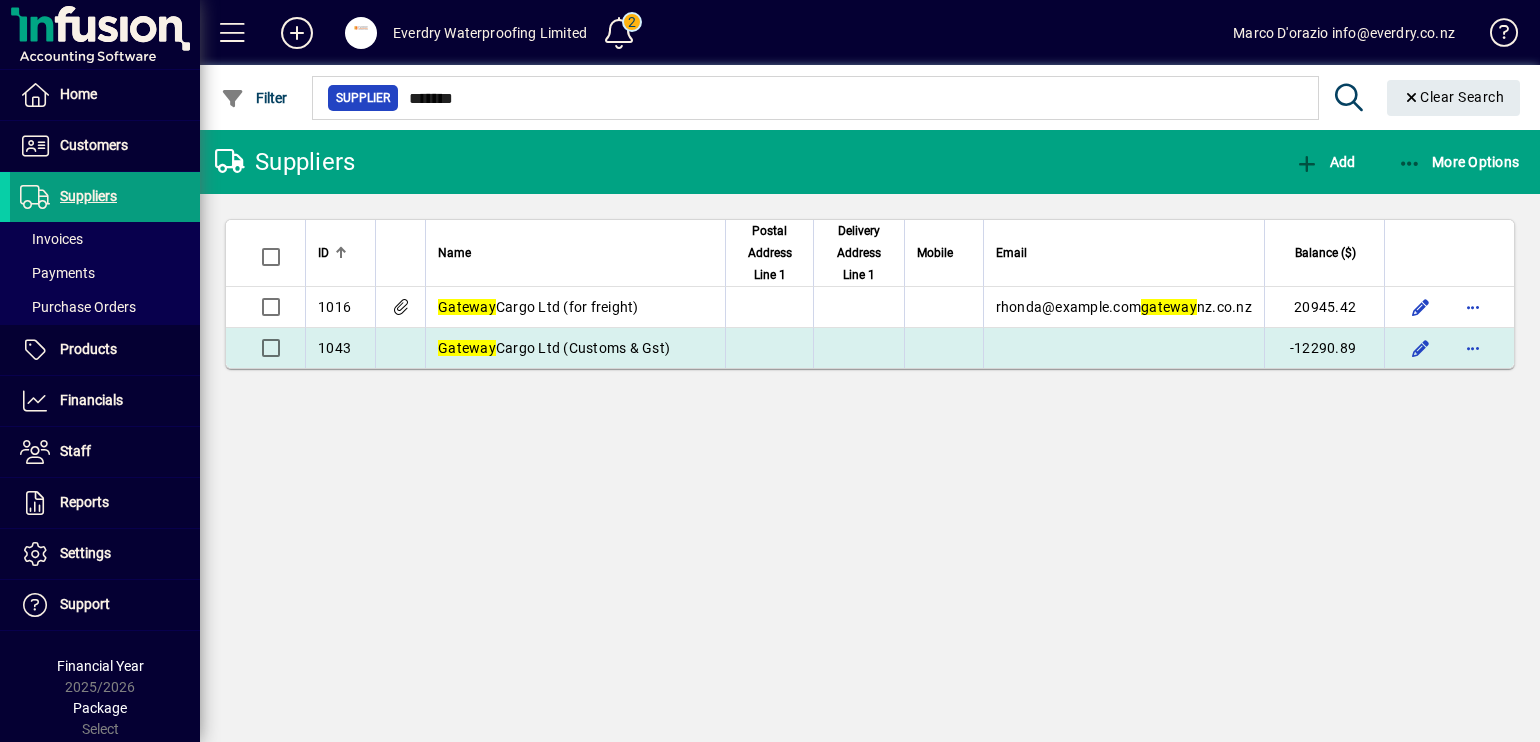 click on "[COMPANY_NAME] ([DETAILS])" at bounding box center [575, 348] 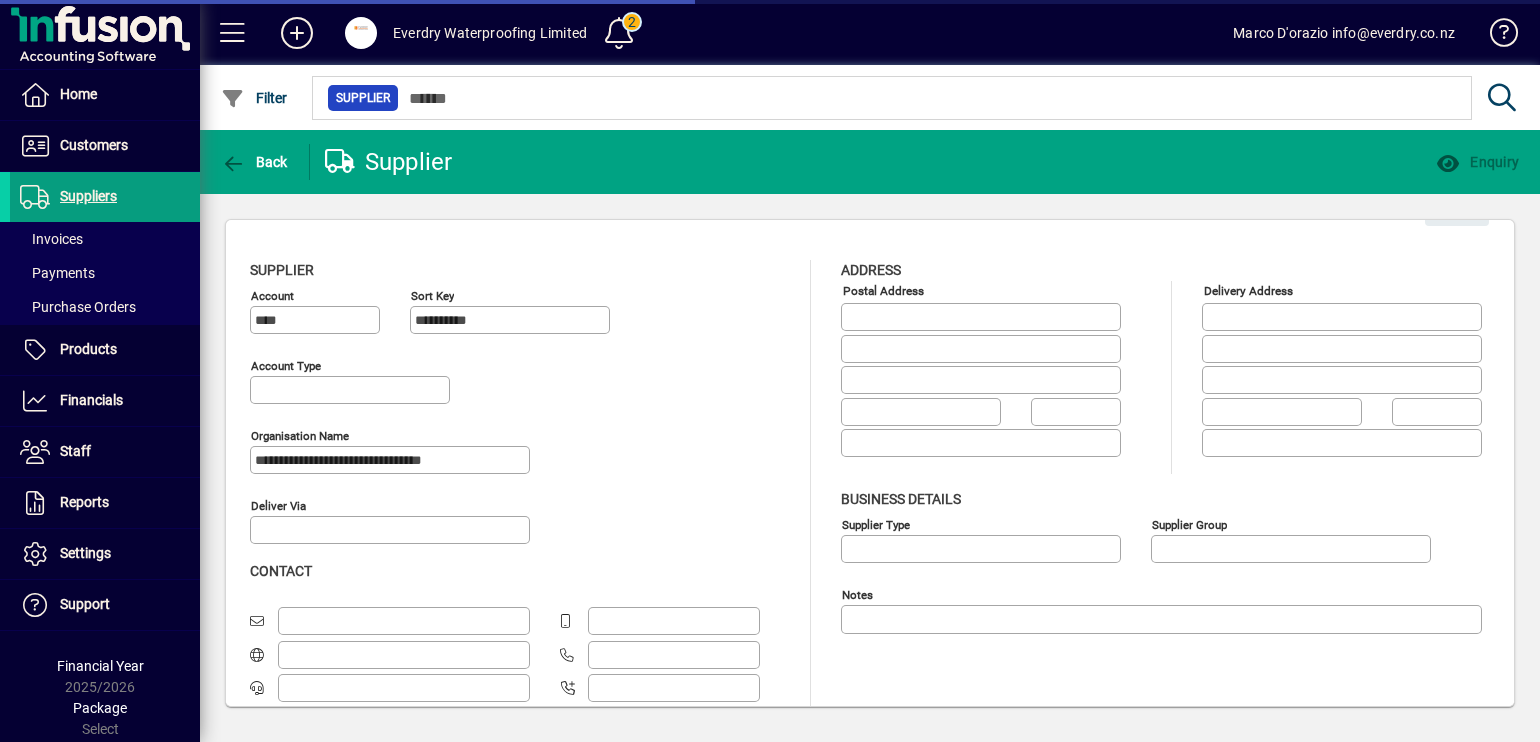 type on "**********" 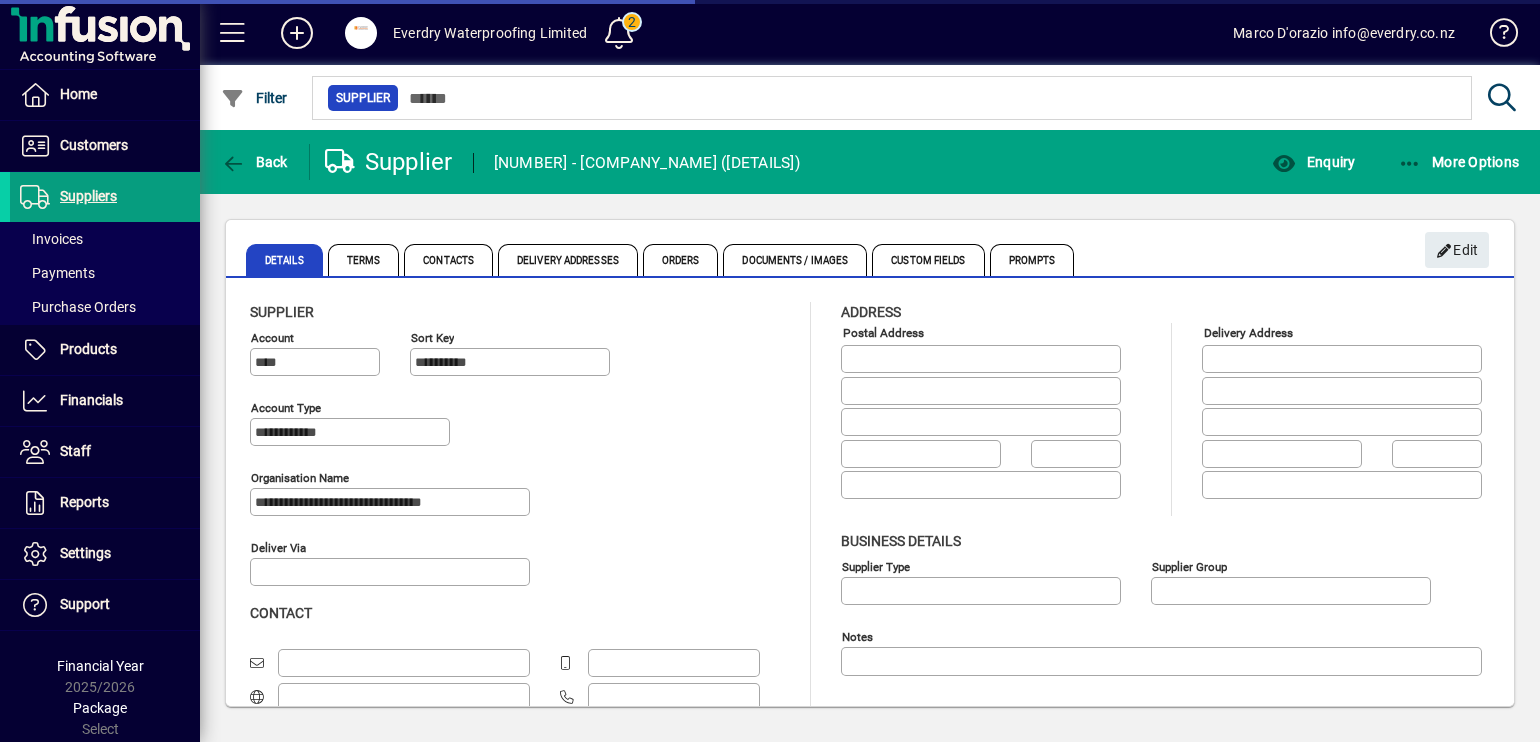 type on "**********" 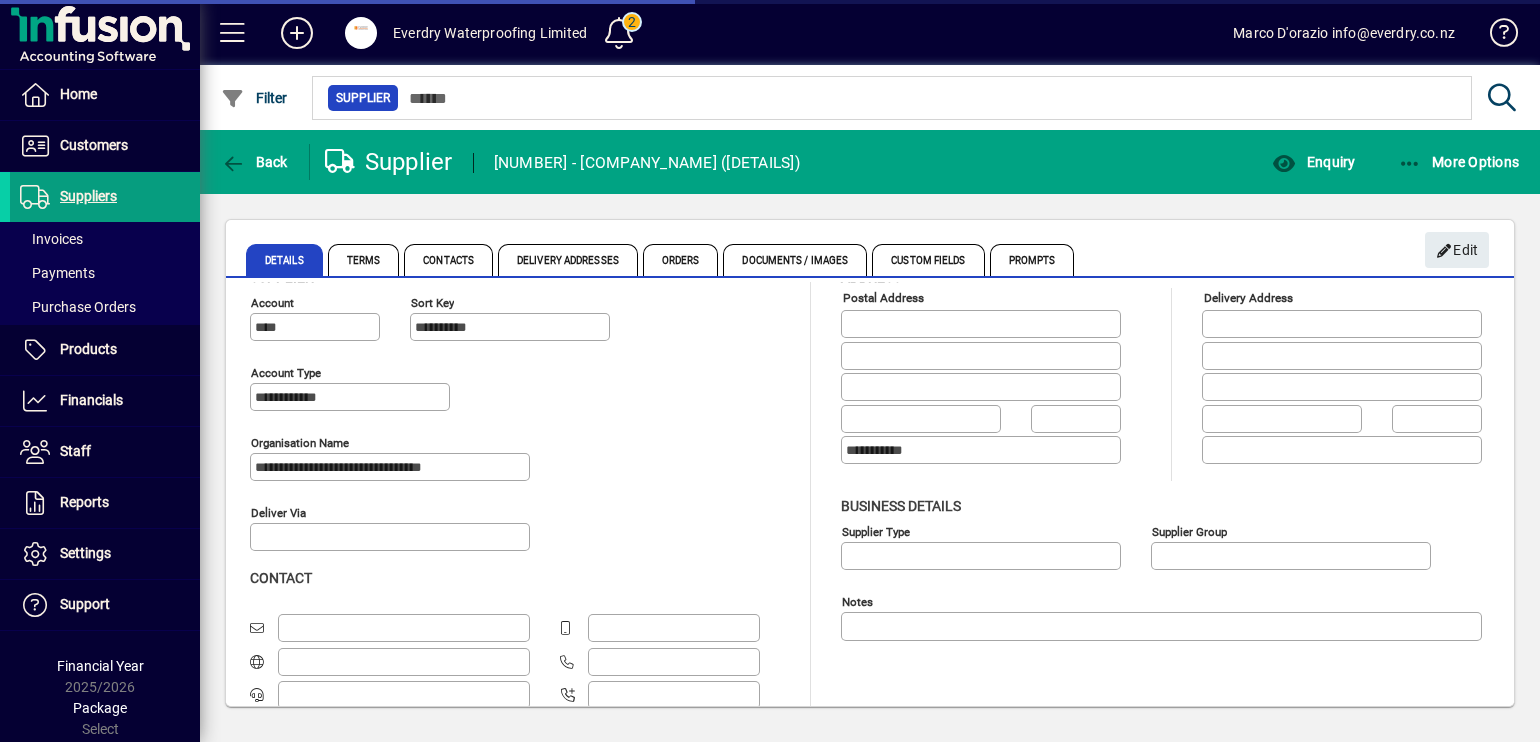scroll, scrollTop: 96, scrollLeft: 0, axis: vertical 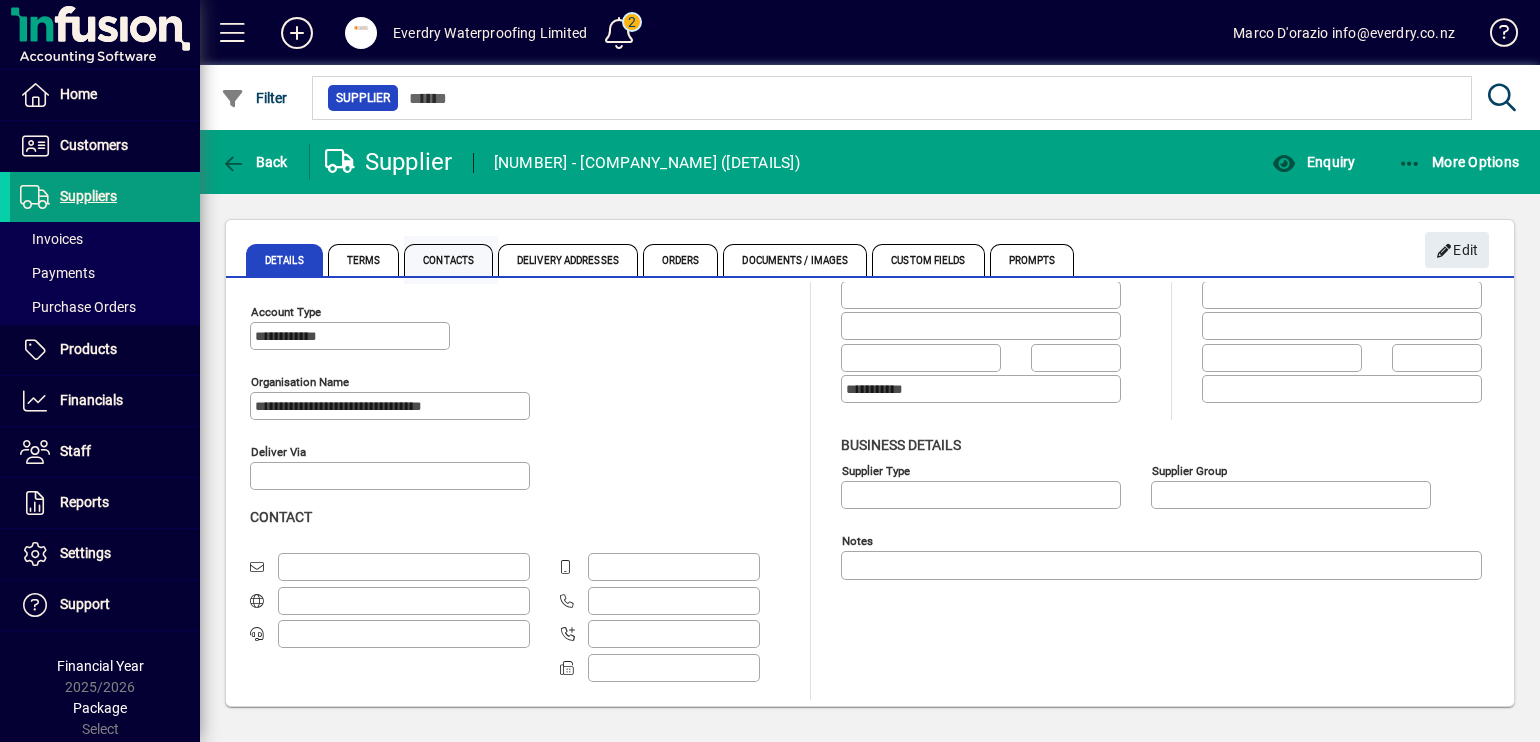 click on "Contacts" at bounding box center (448, 260) 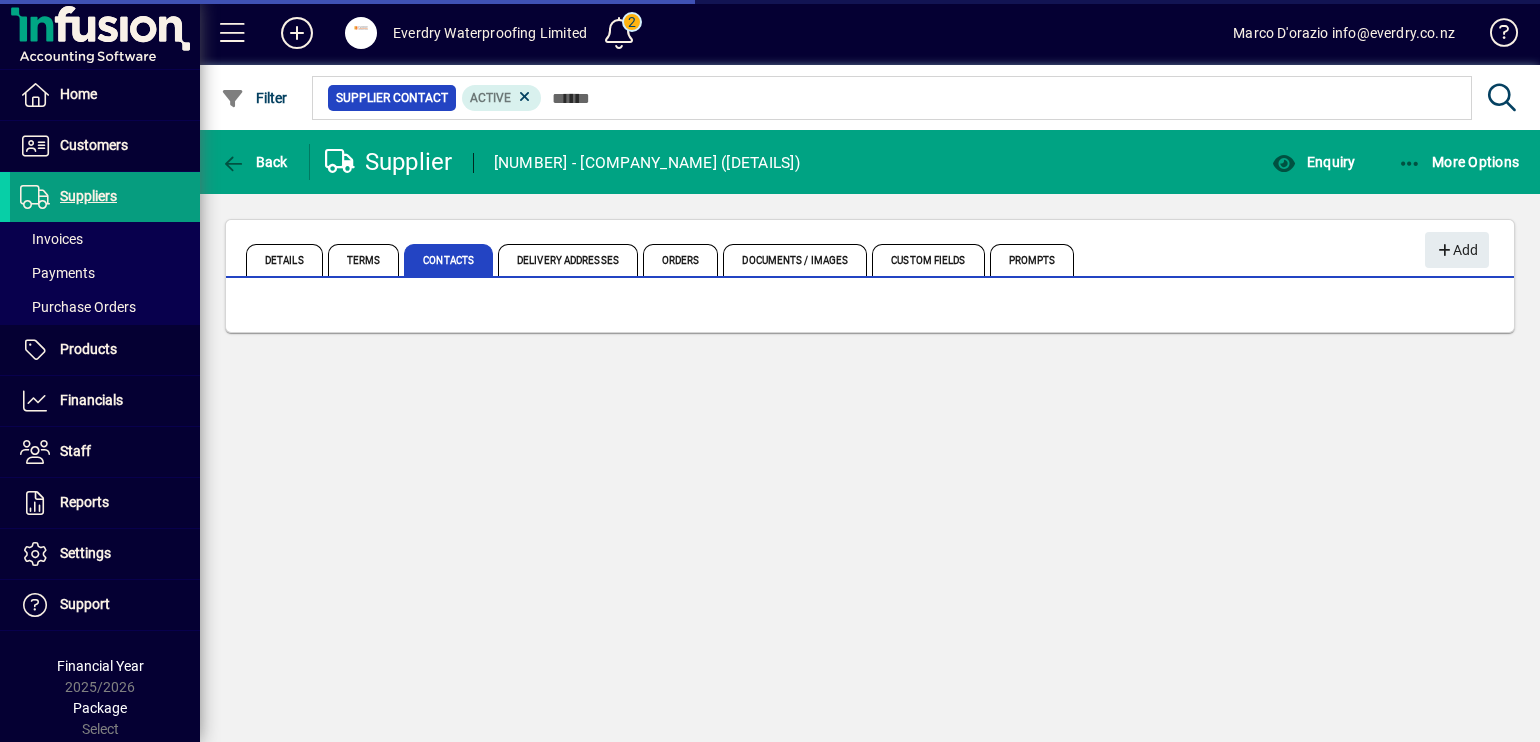 click on "Delivery Addresses" at bounding box center (568, 260) 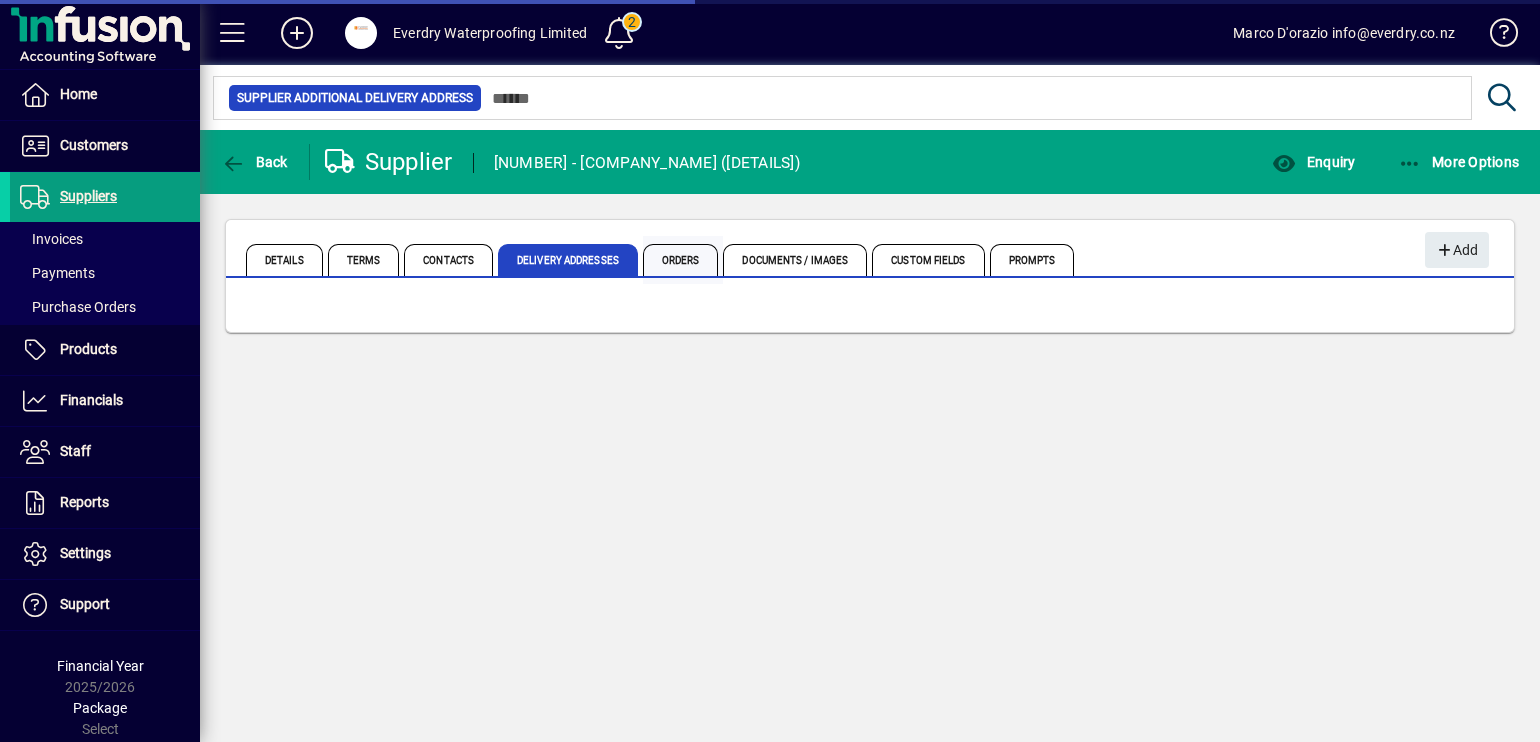 click on "Orders" at bounding box center [681, 260] 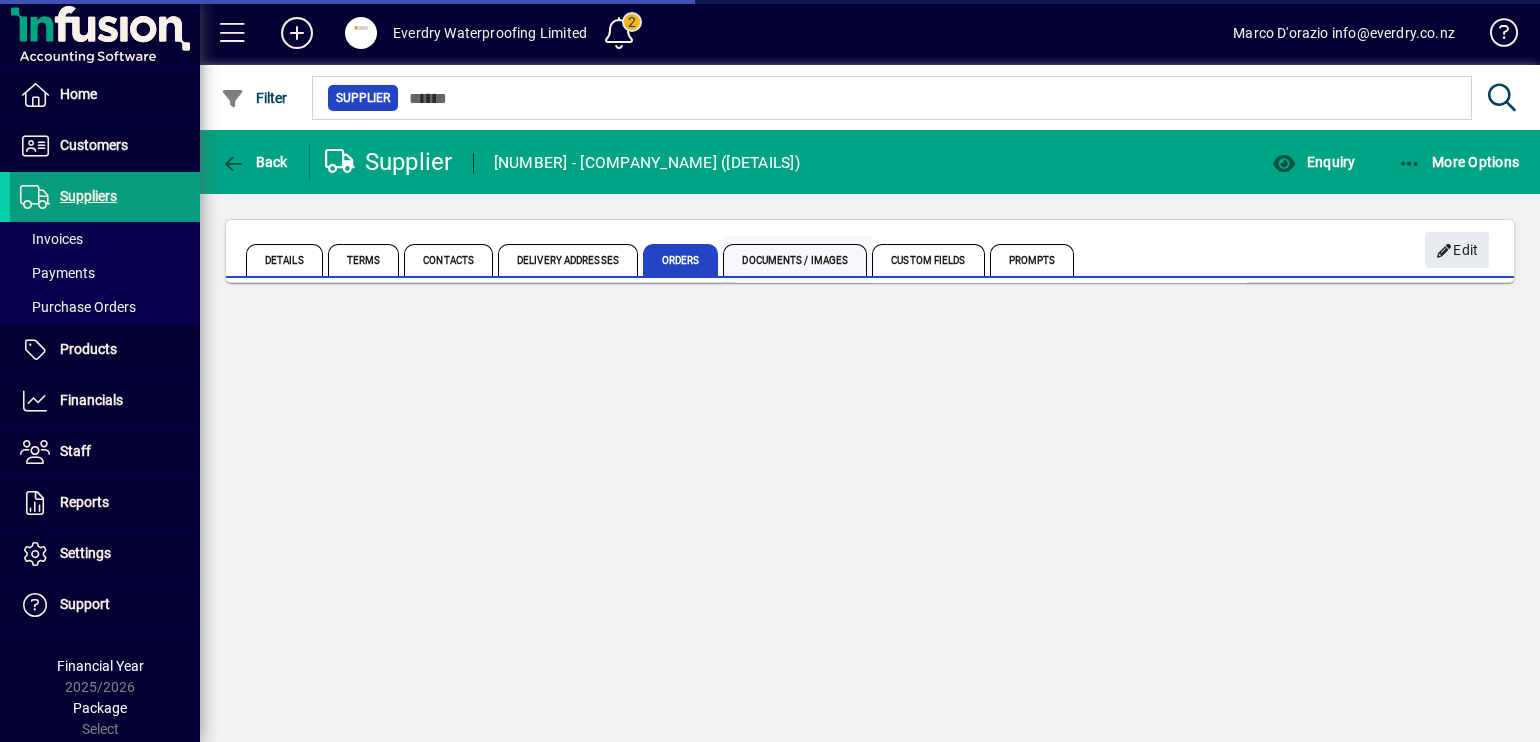 click on "Documents / Images" at bounding box center [795, 260] 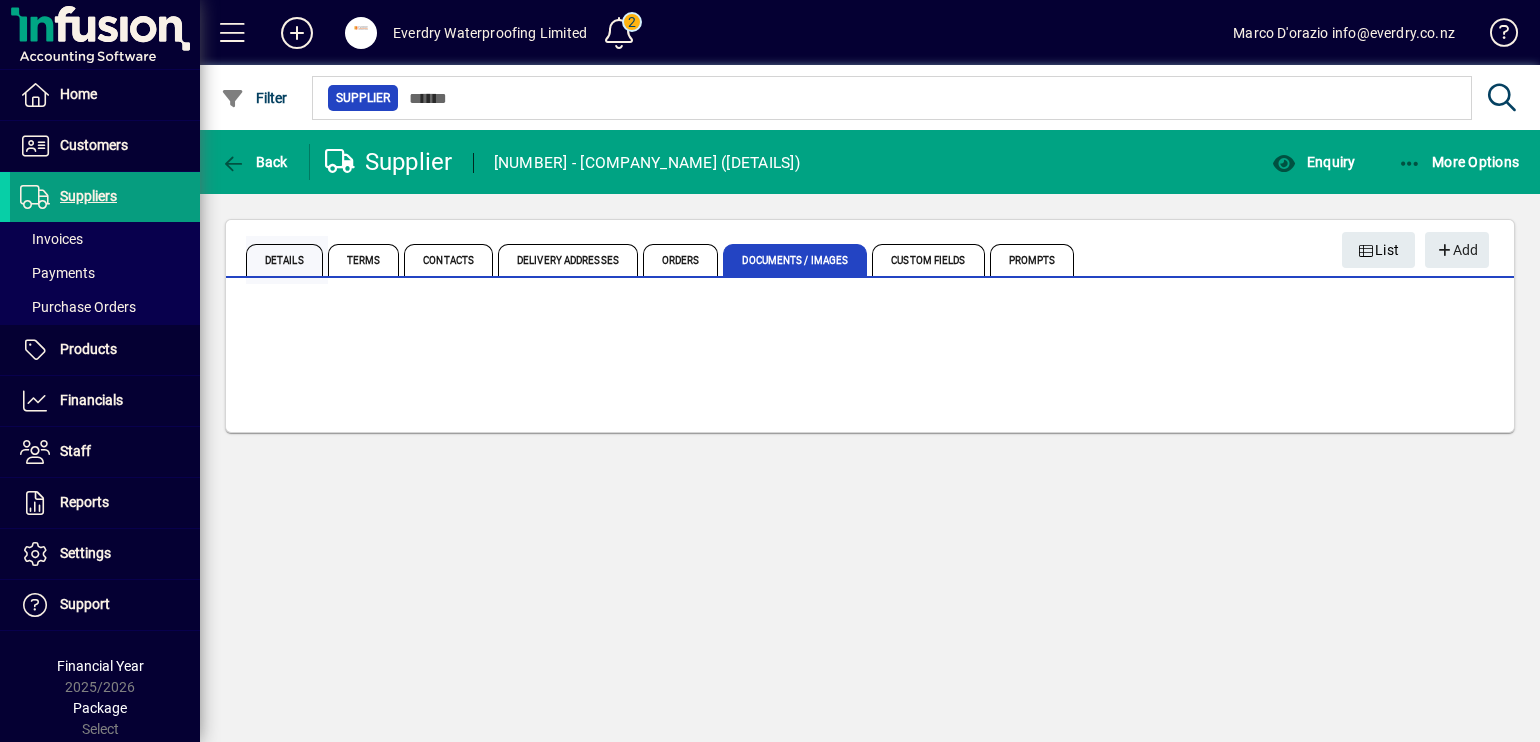 click on "Details" at bounding box center [284, 260] 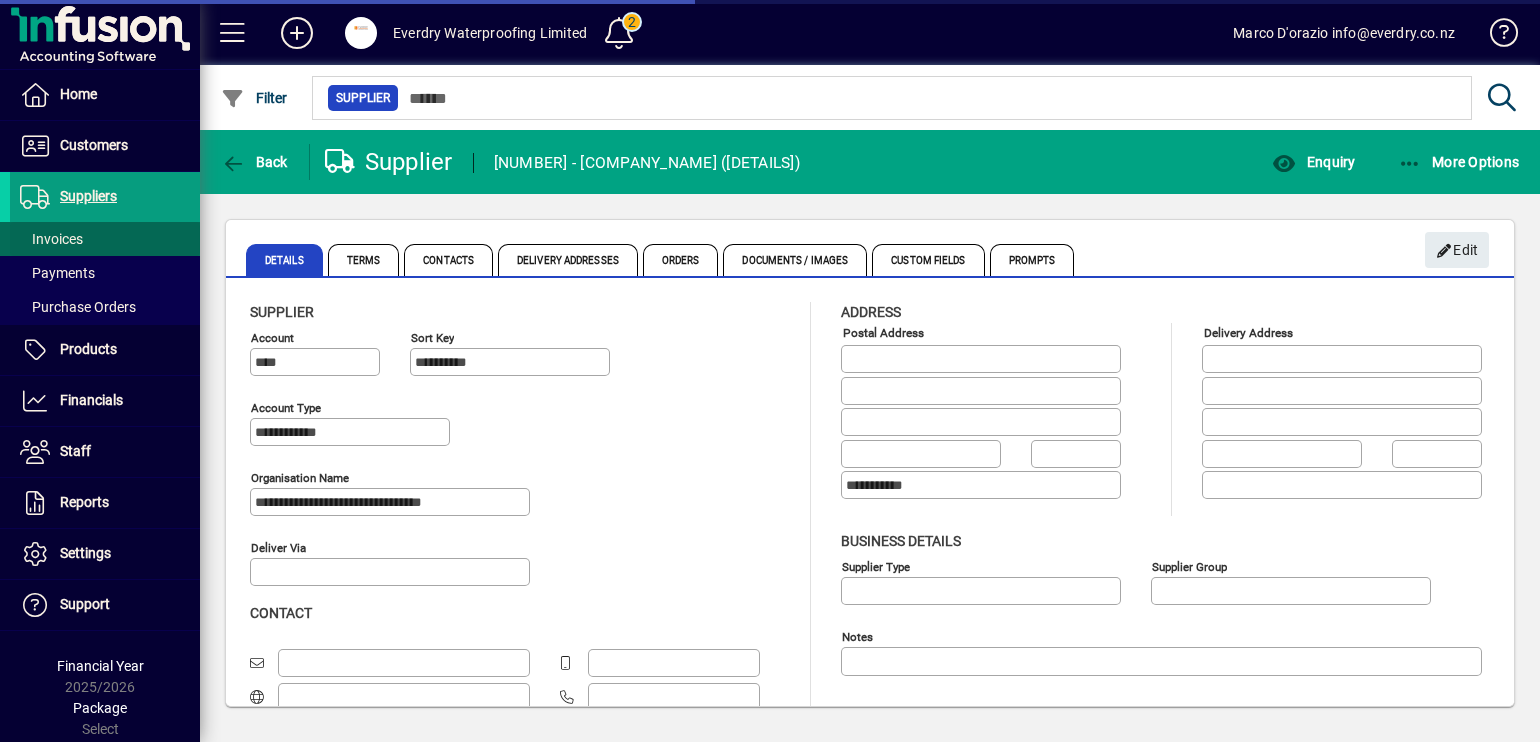 click at bounding box center [105, 239] 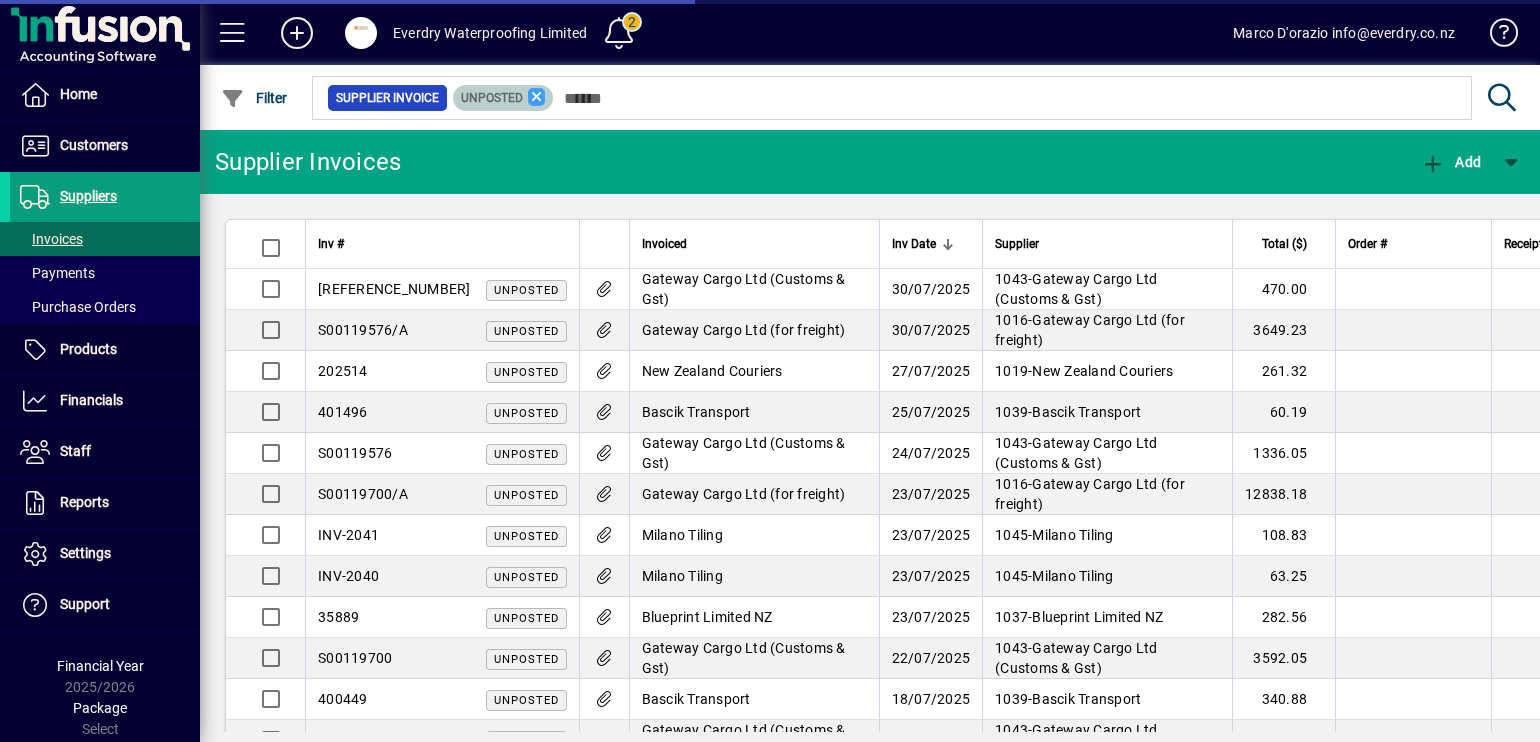 click at bounding box center [537, 97] 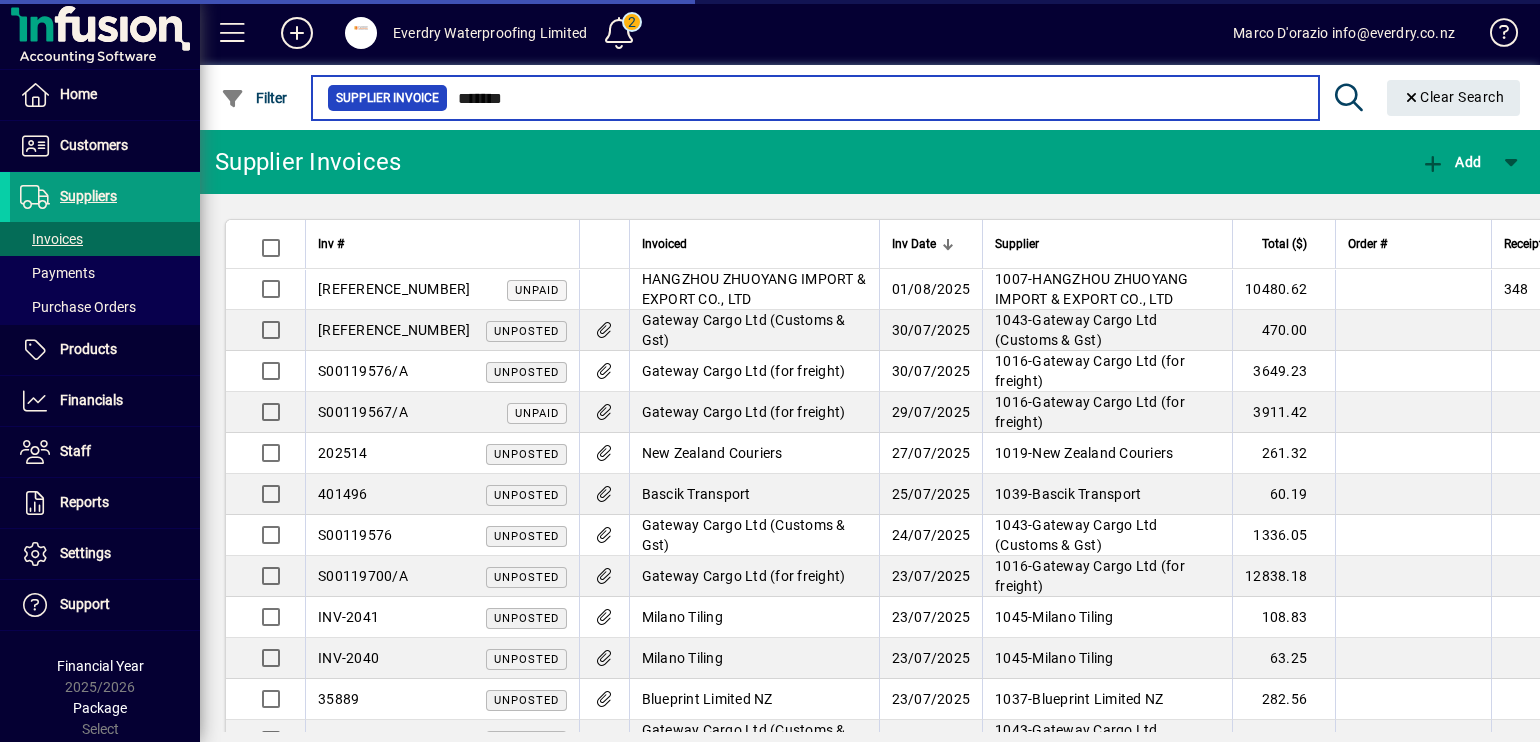 type on "*******" 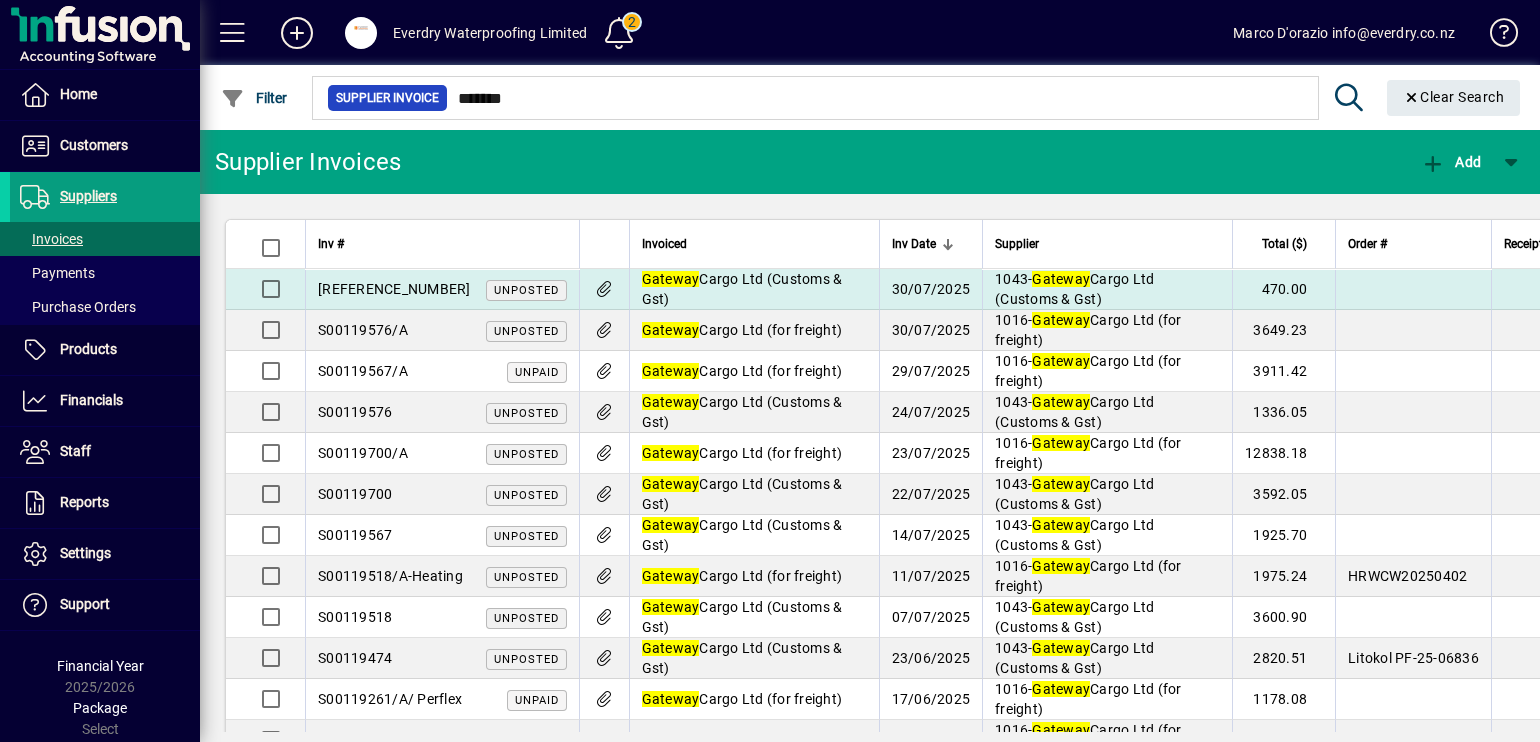click on "[COMPANY_NAME] ([DETAILS])" at bounding box center (742, 289) 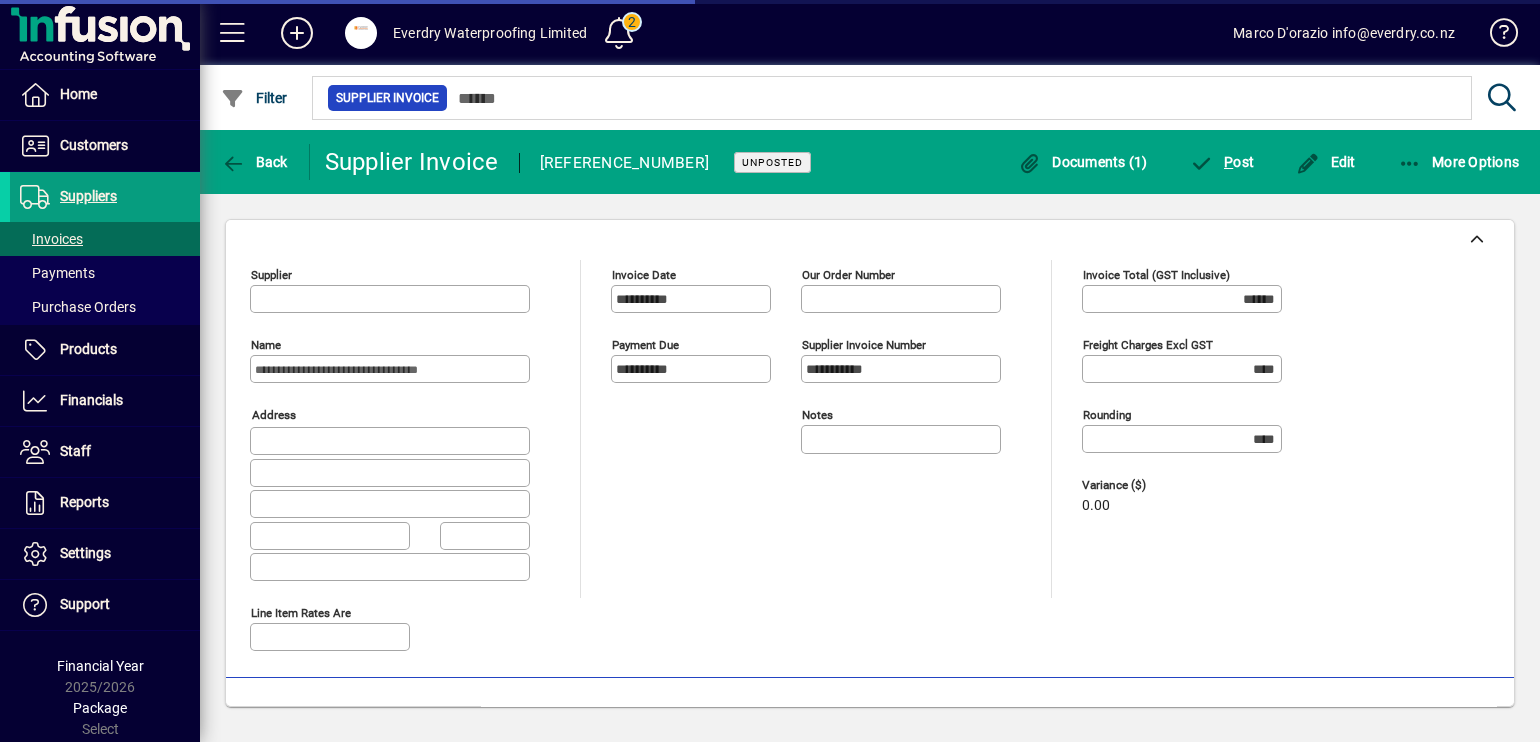 type on "**********" 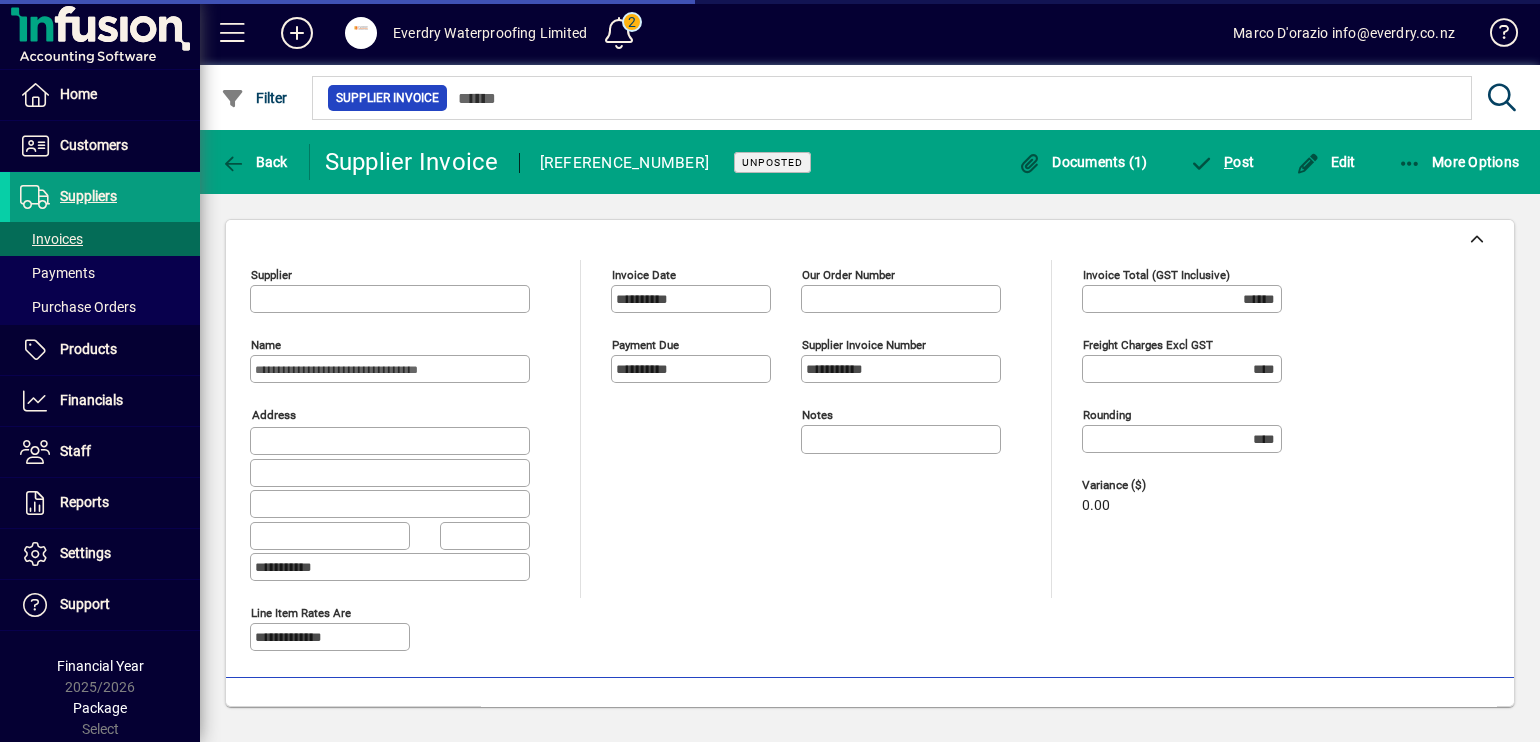 type on "**********" 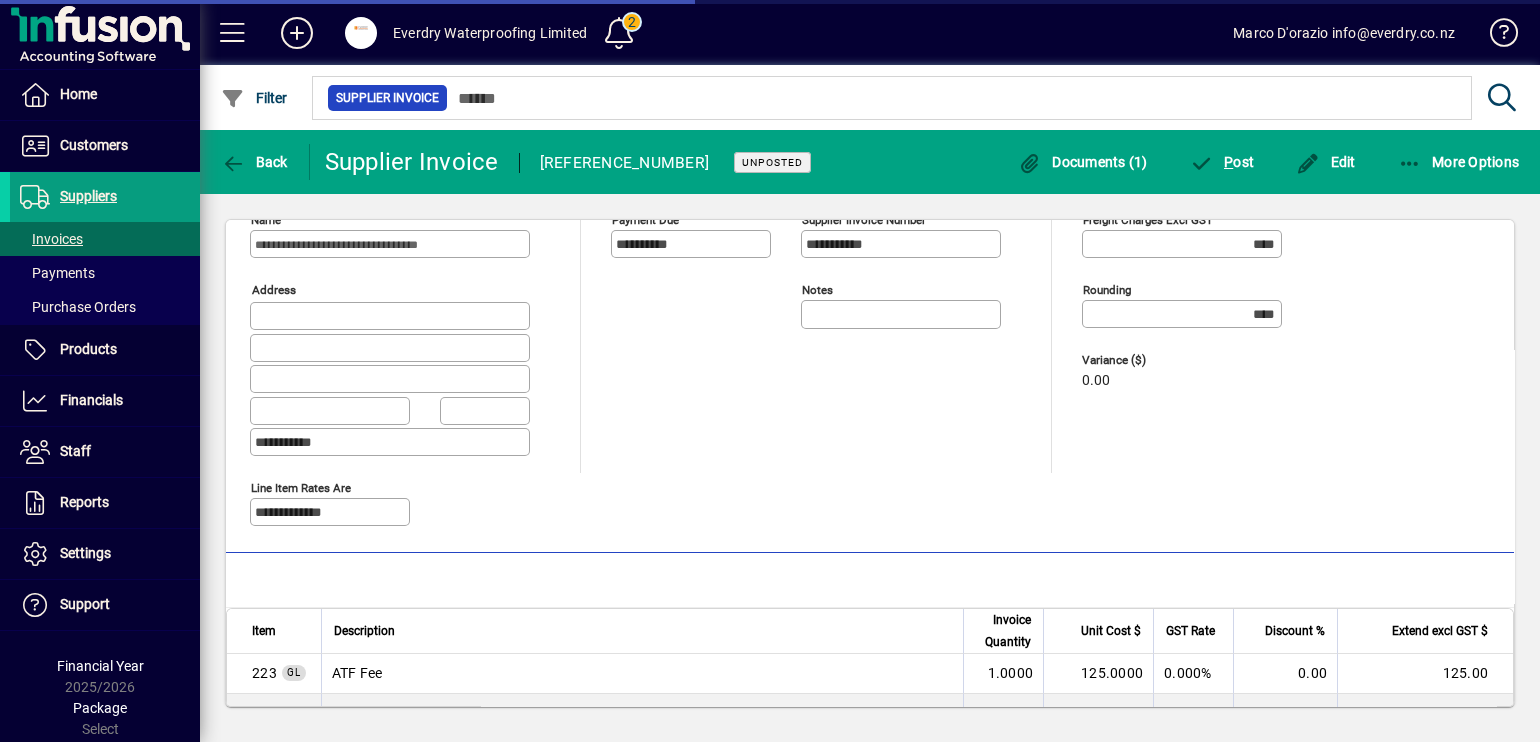 scroll, scrollTop: 260, scrollLeft: 0, axis: vertical 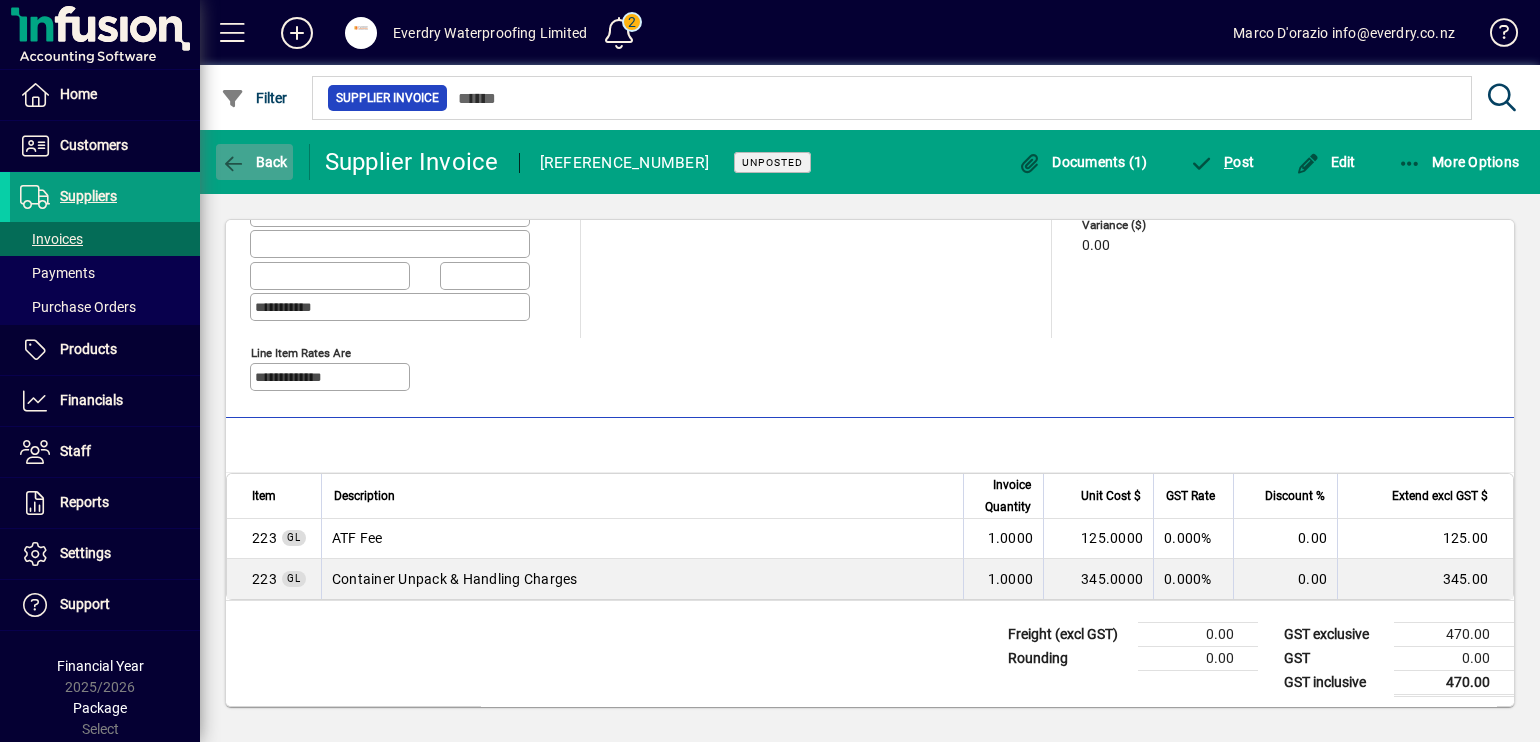 click 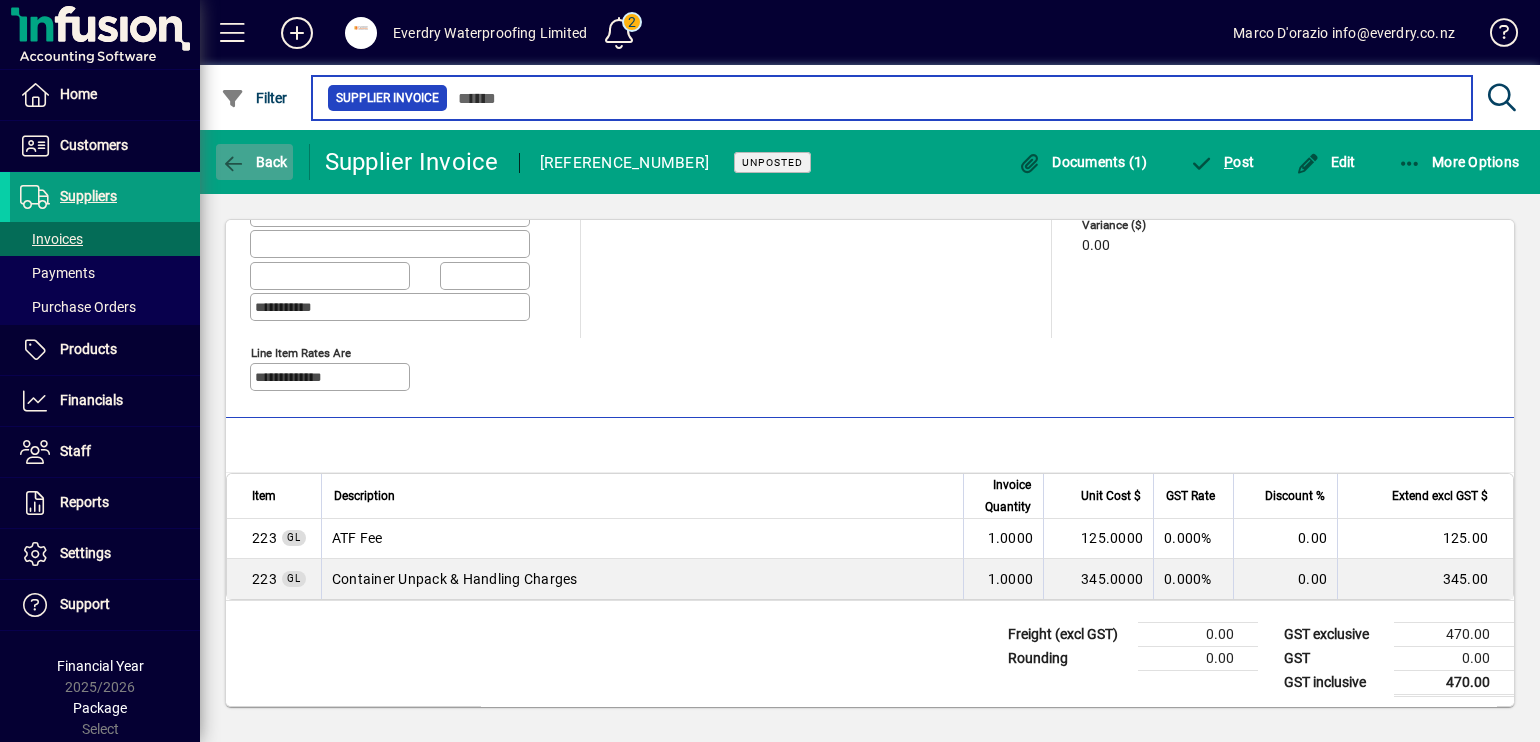 type on "*******" 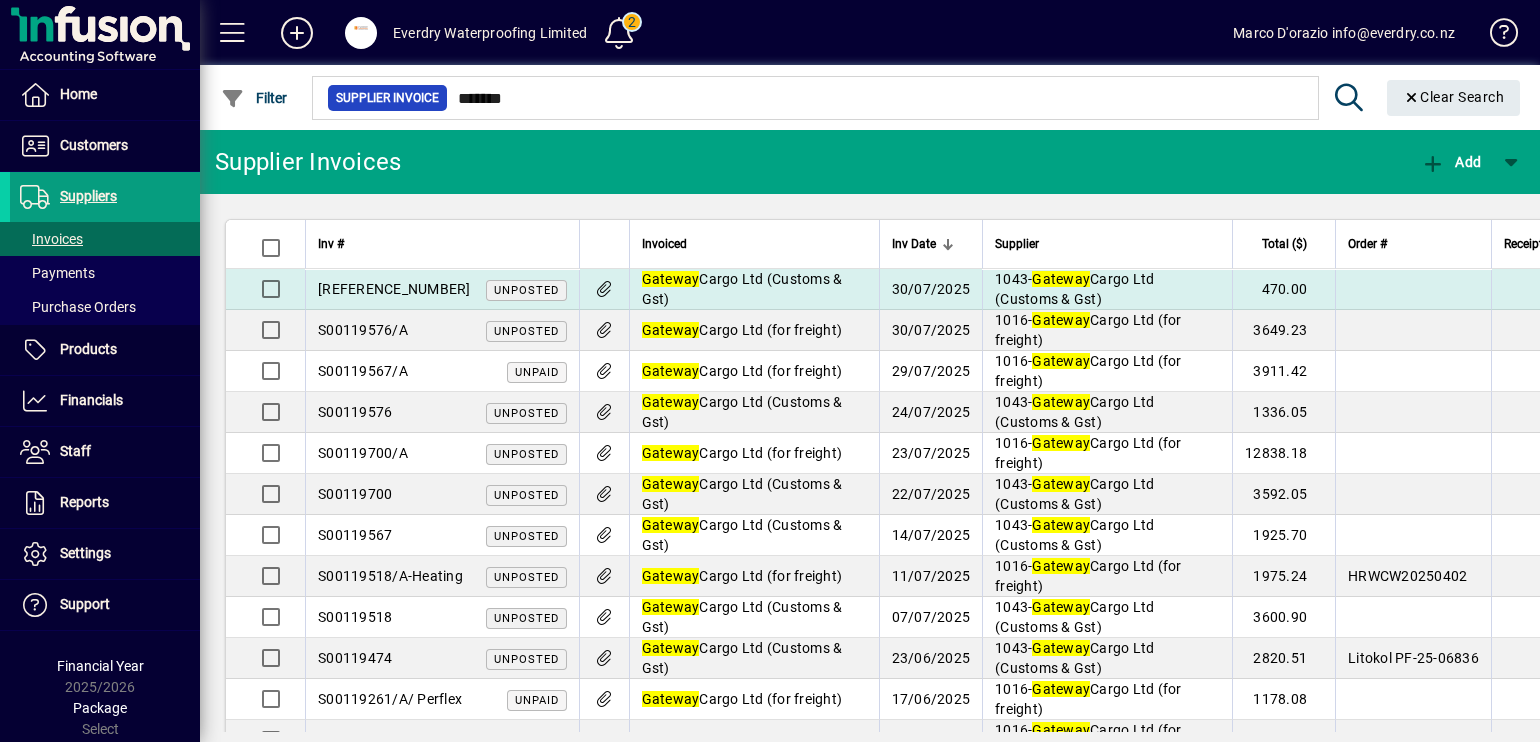 click on "[COMPANY_NAME] ([DETAILS])" at bounding box center [742, 289] 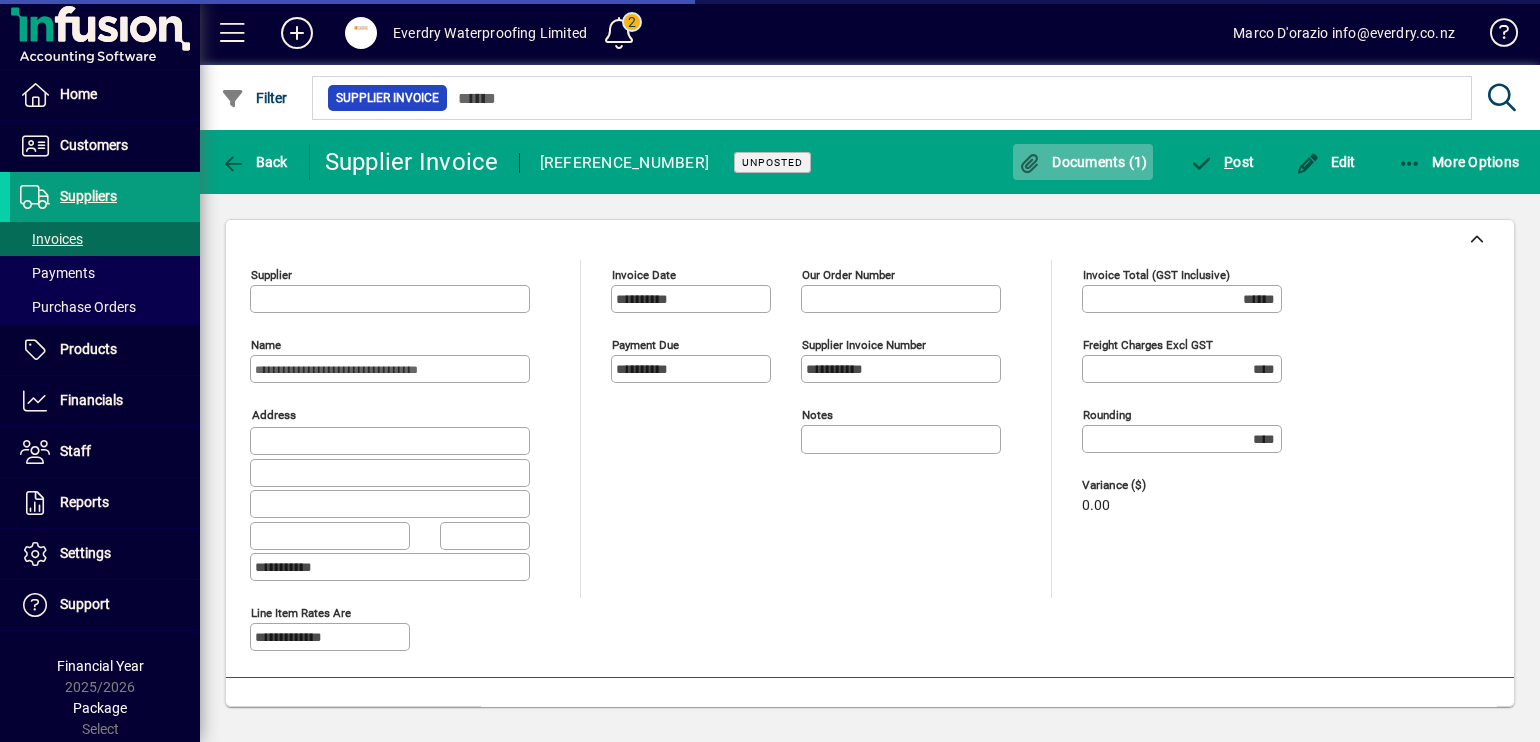 type on "**********" 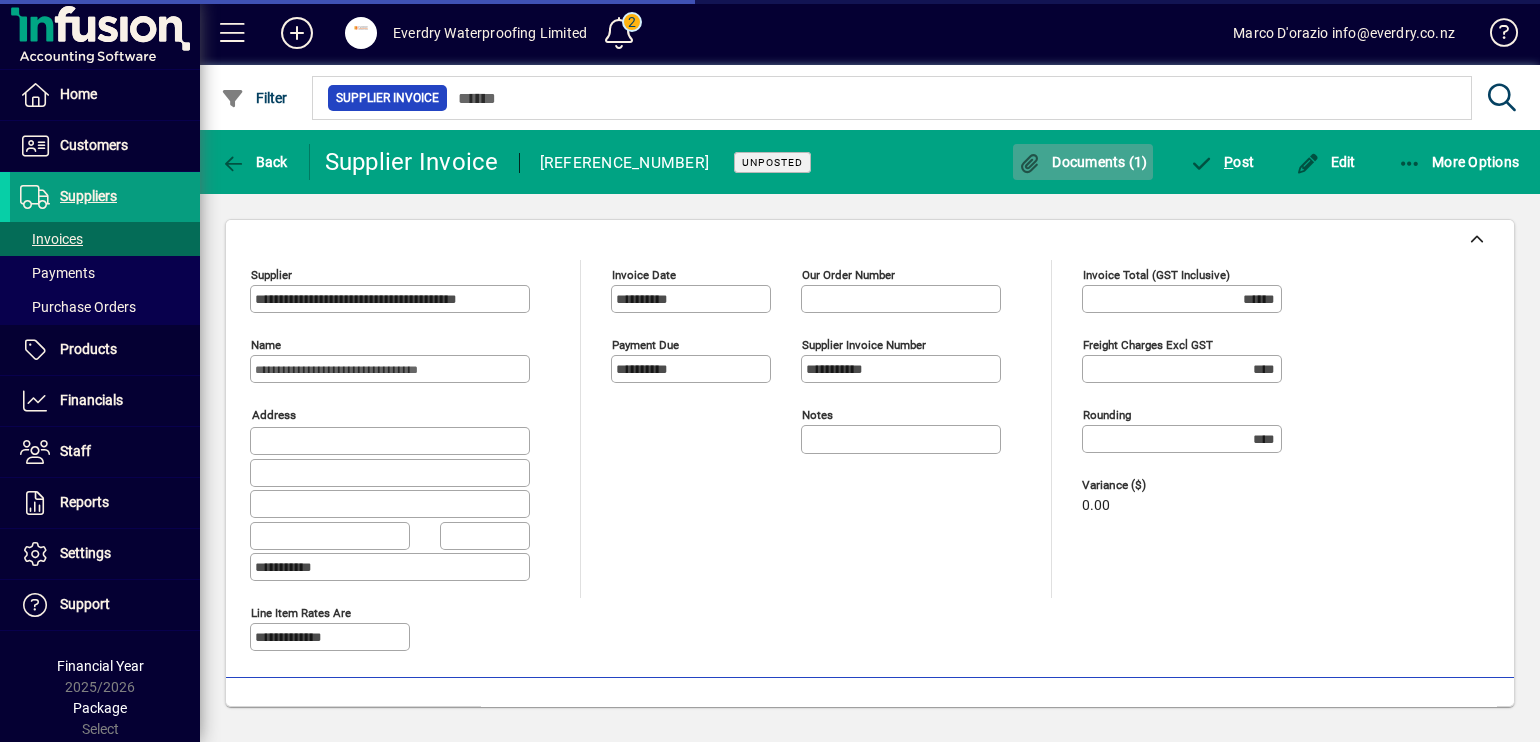 click on "Documents (1)" 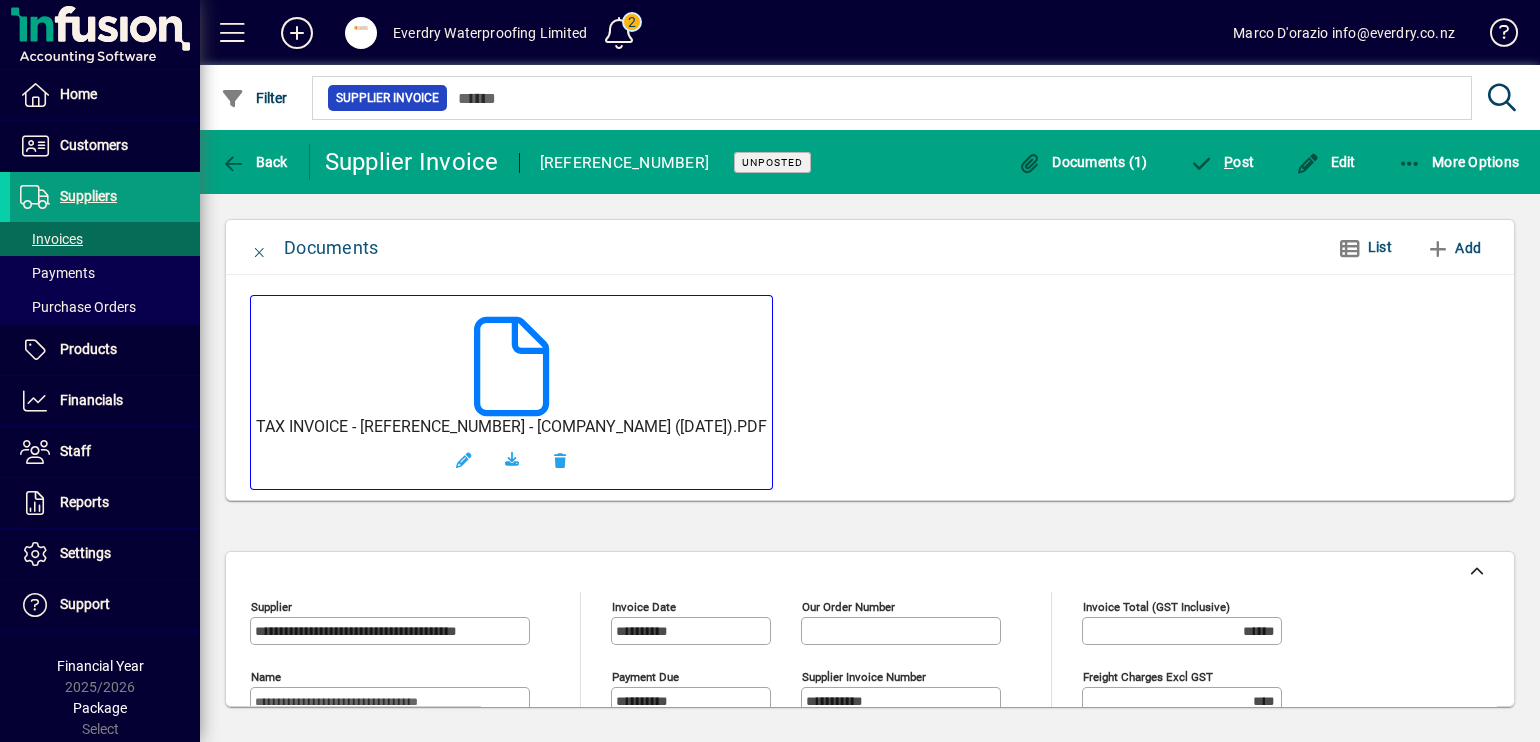 click on "TAX INVOICE - [REFERENCE_NUMBER] - [COMPANY_NAME] ([DATE]).PDF" 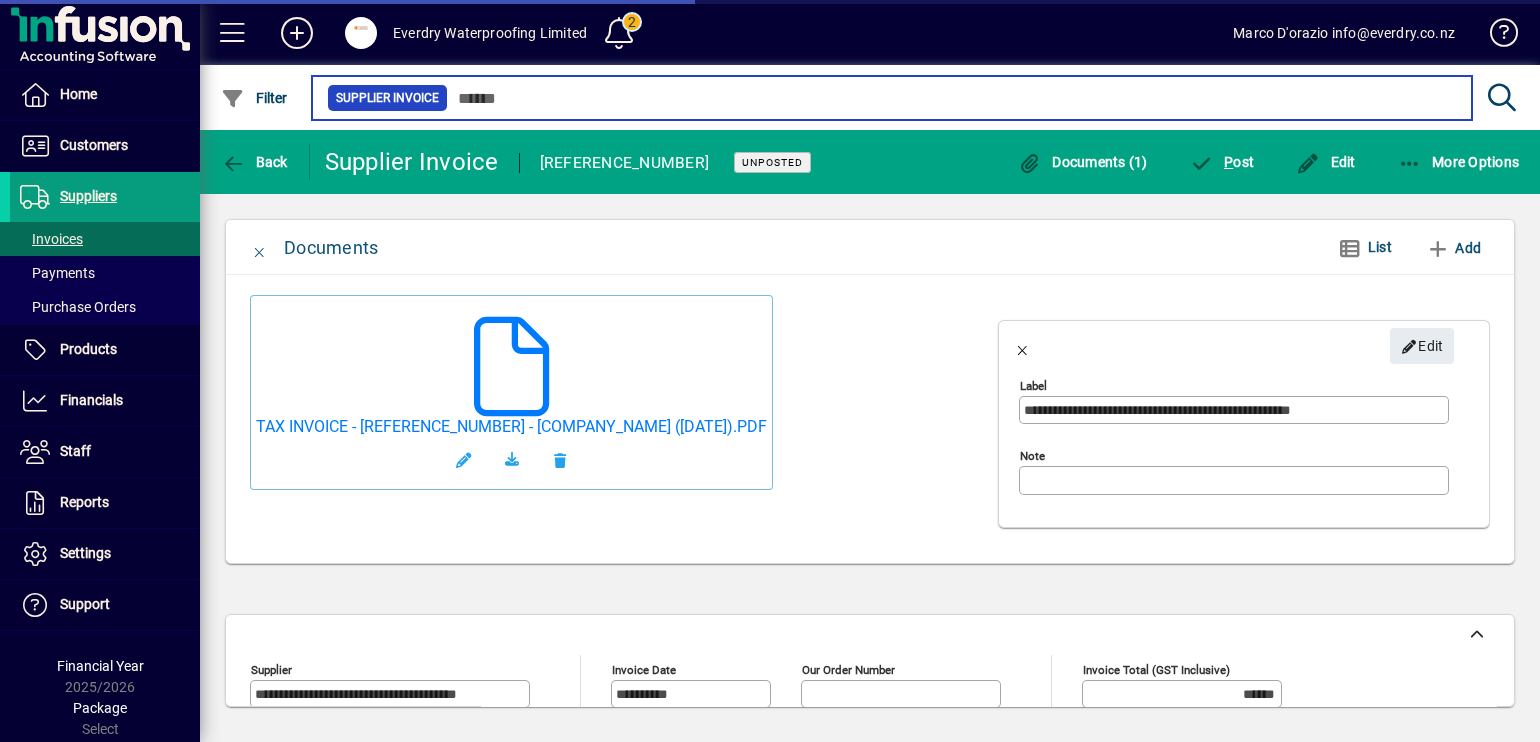 type on "*******" 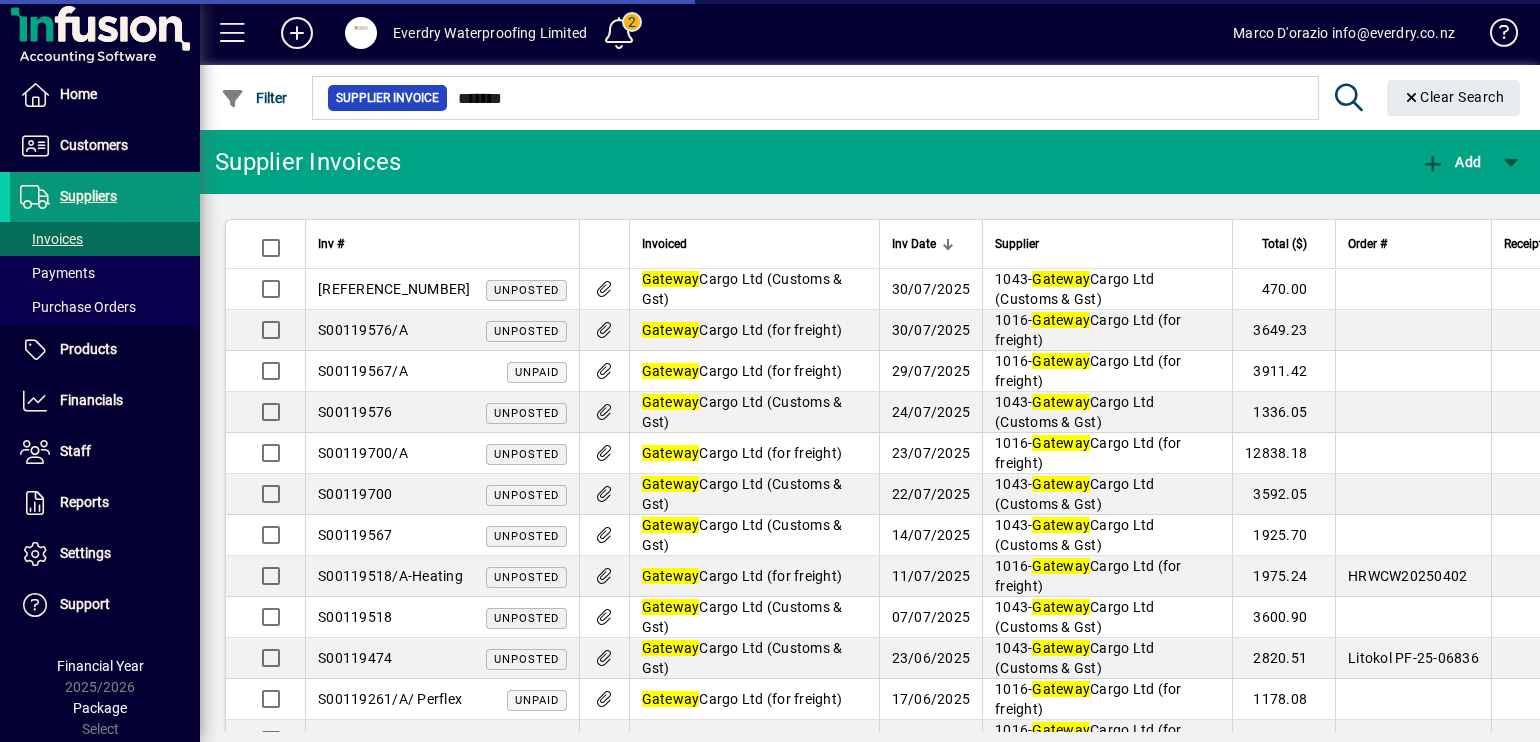 click at bounding box center [105, 197] 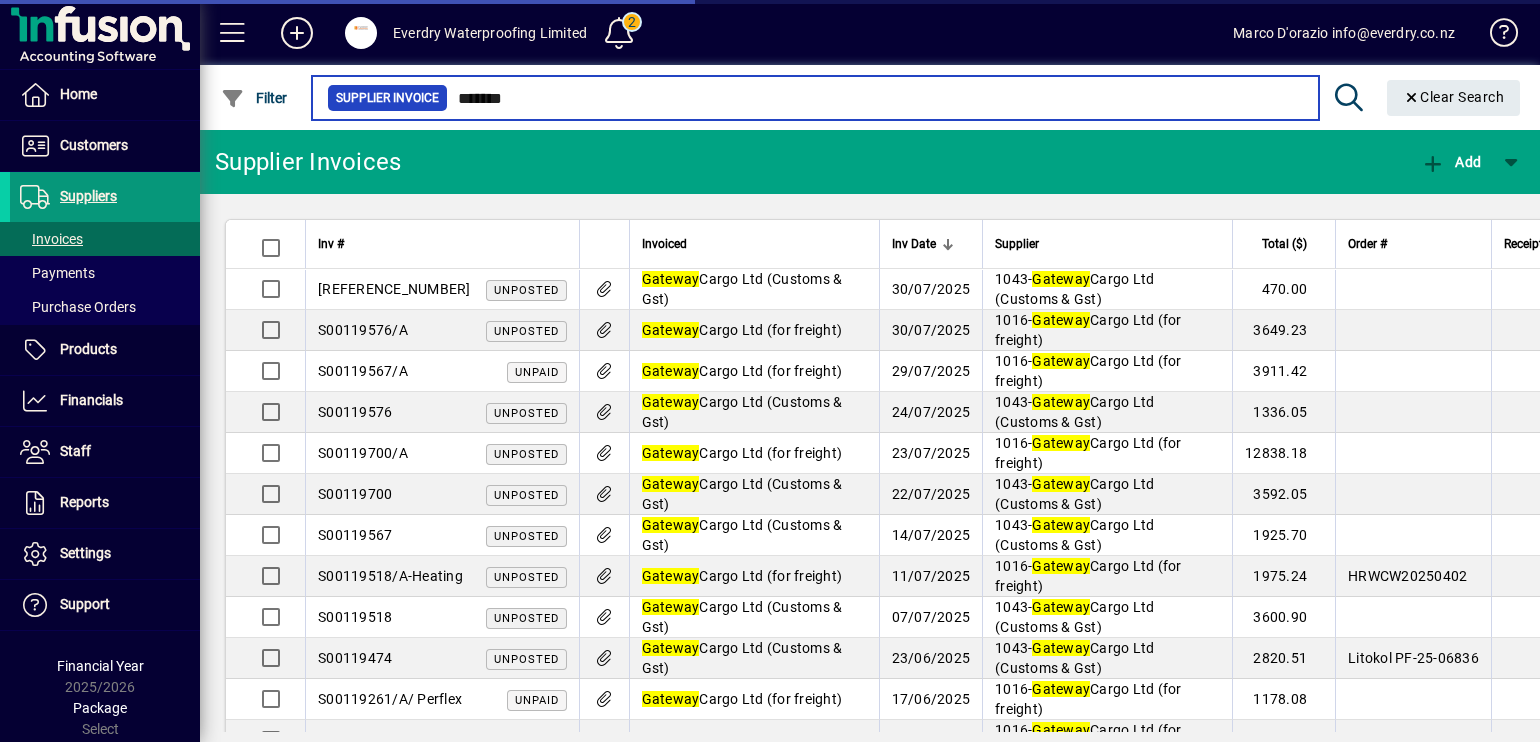 type 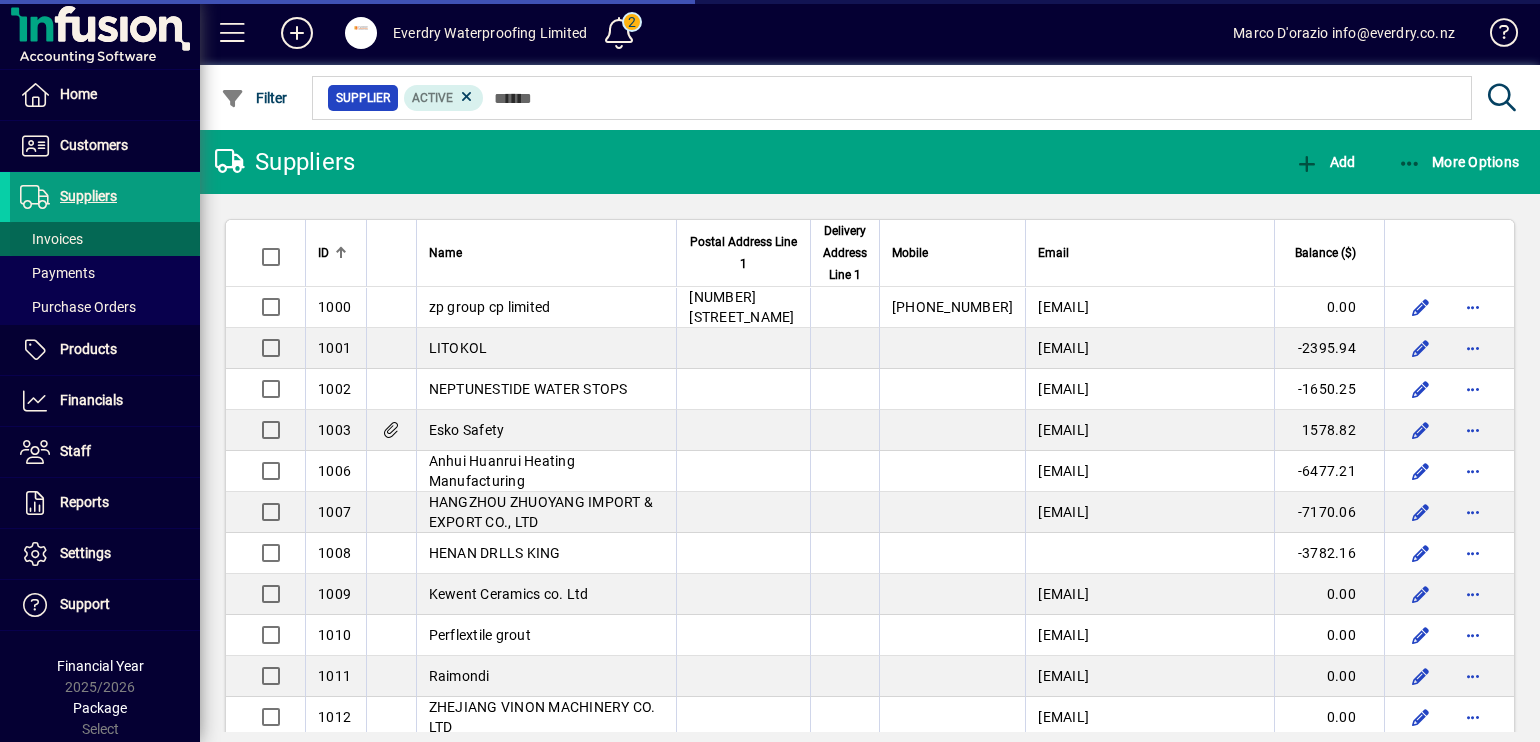 click at bounding box center [105, 239] 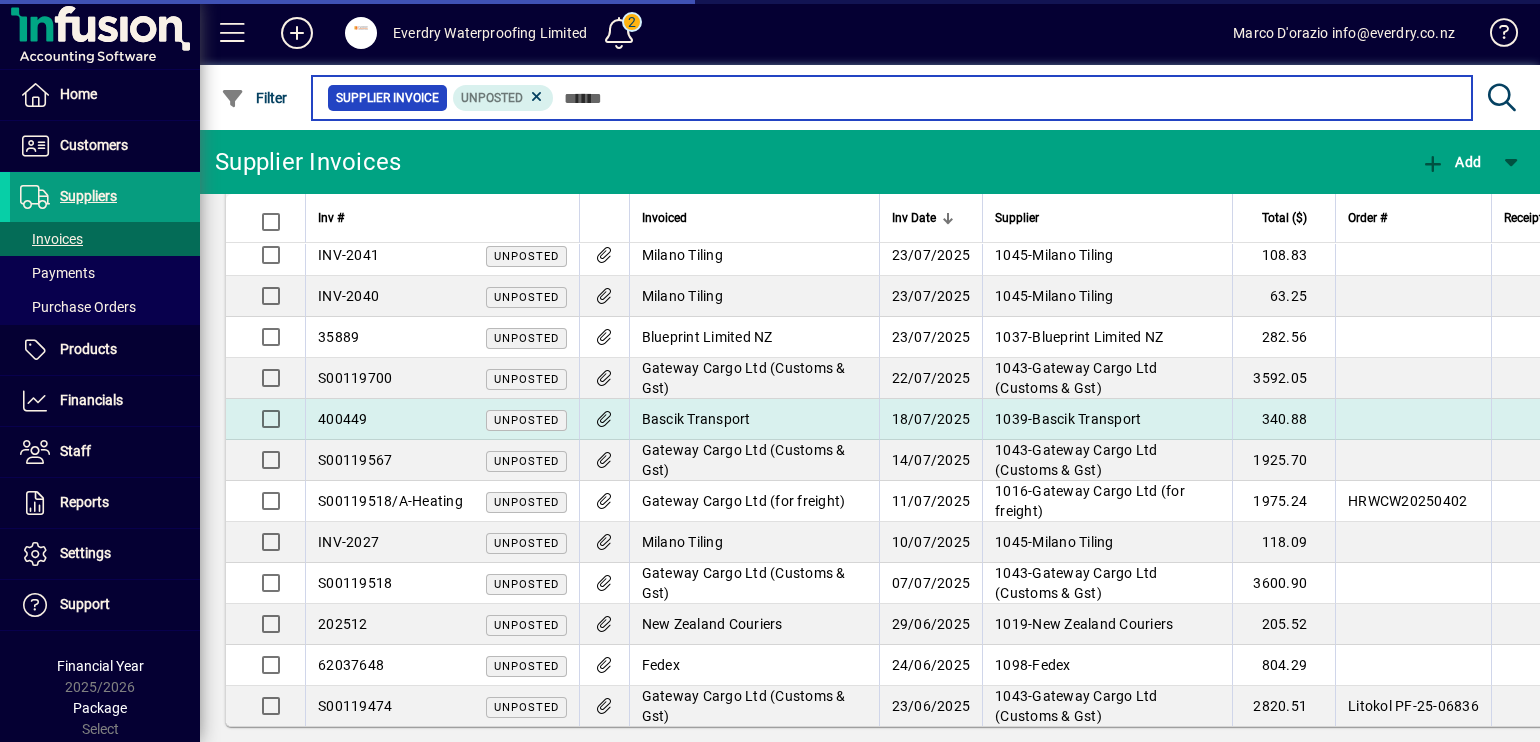 scroll, scrollTop: 295, scrollLeft: 0, axis: vertical 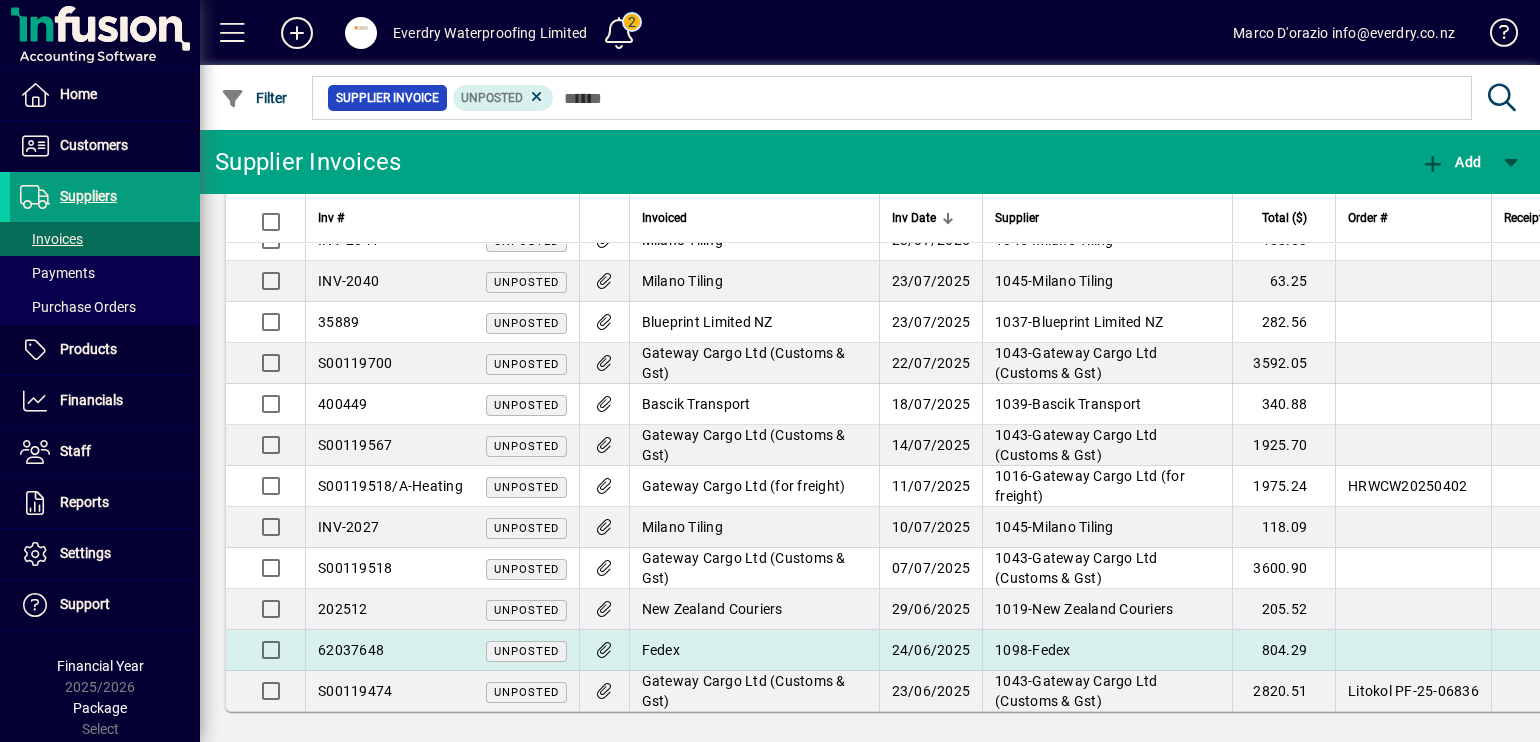 click on "Fedex" at bounding box center [754, 650] 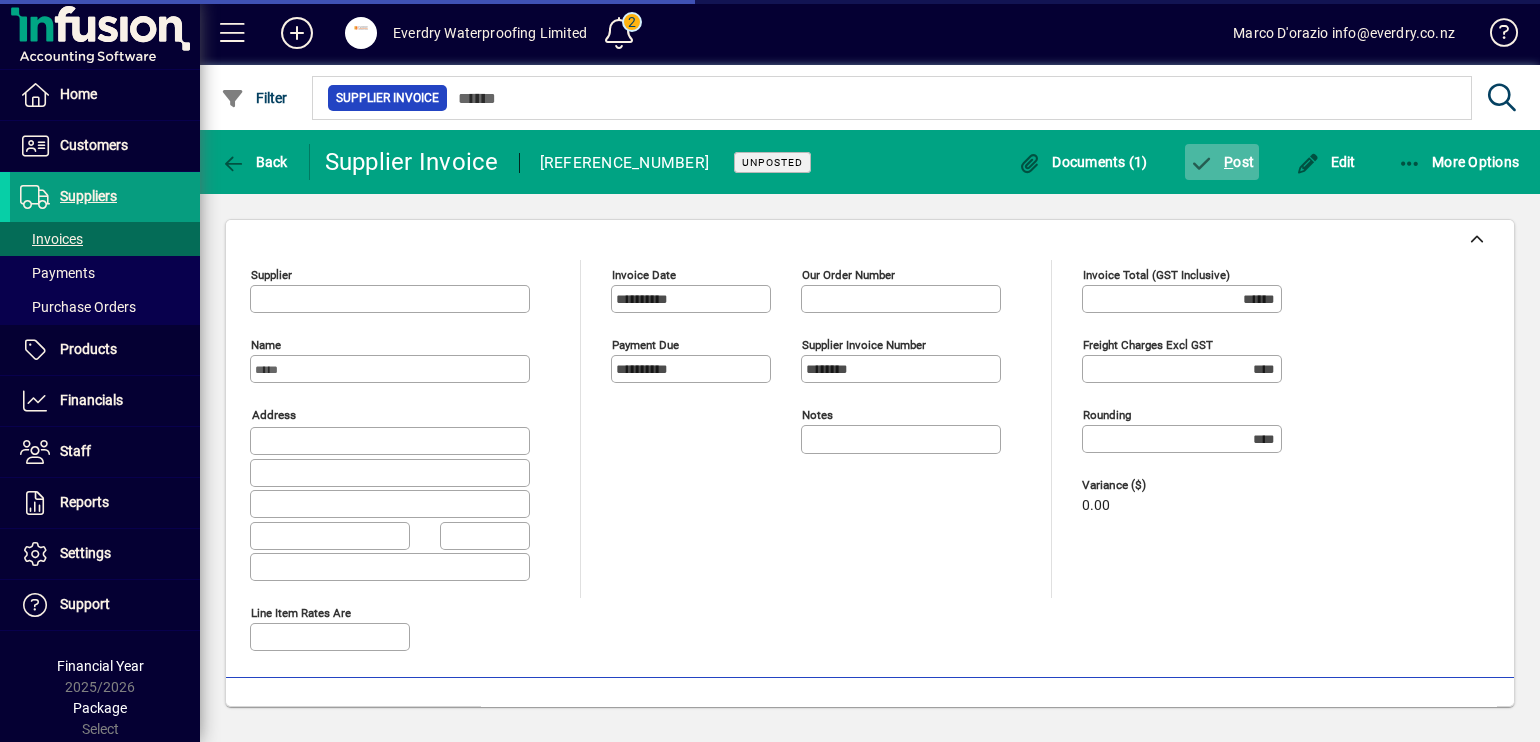 type on "**********" 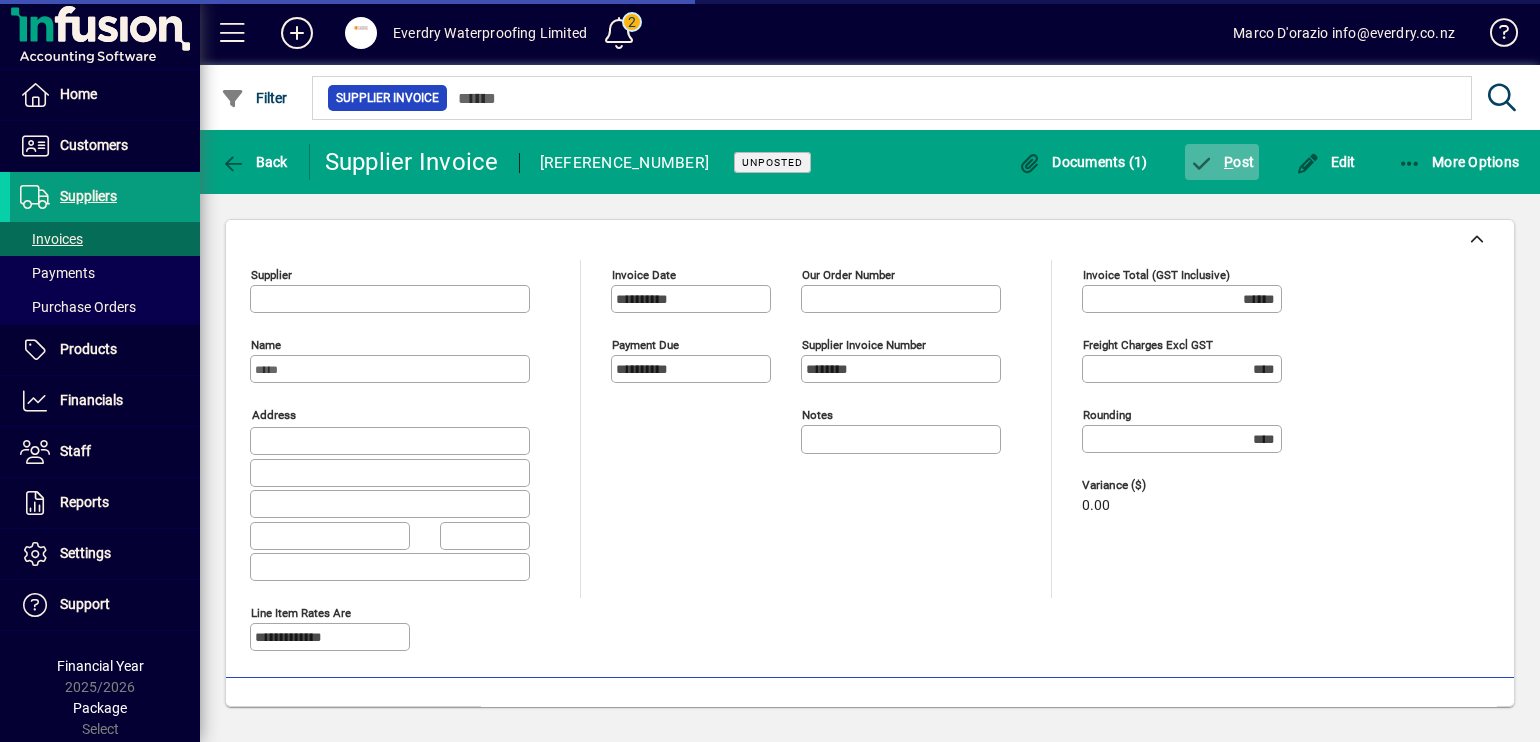 type on "**********" 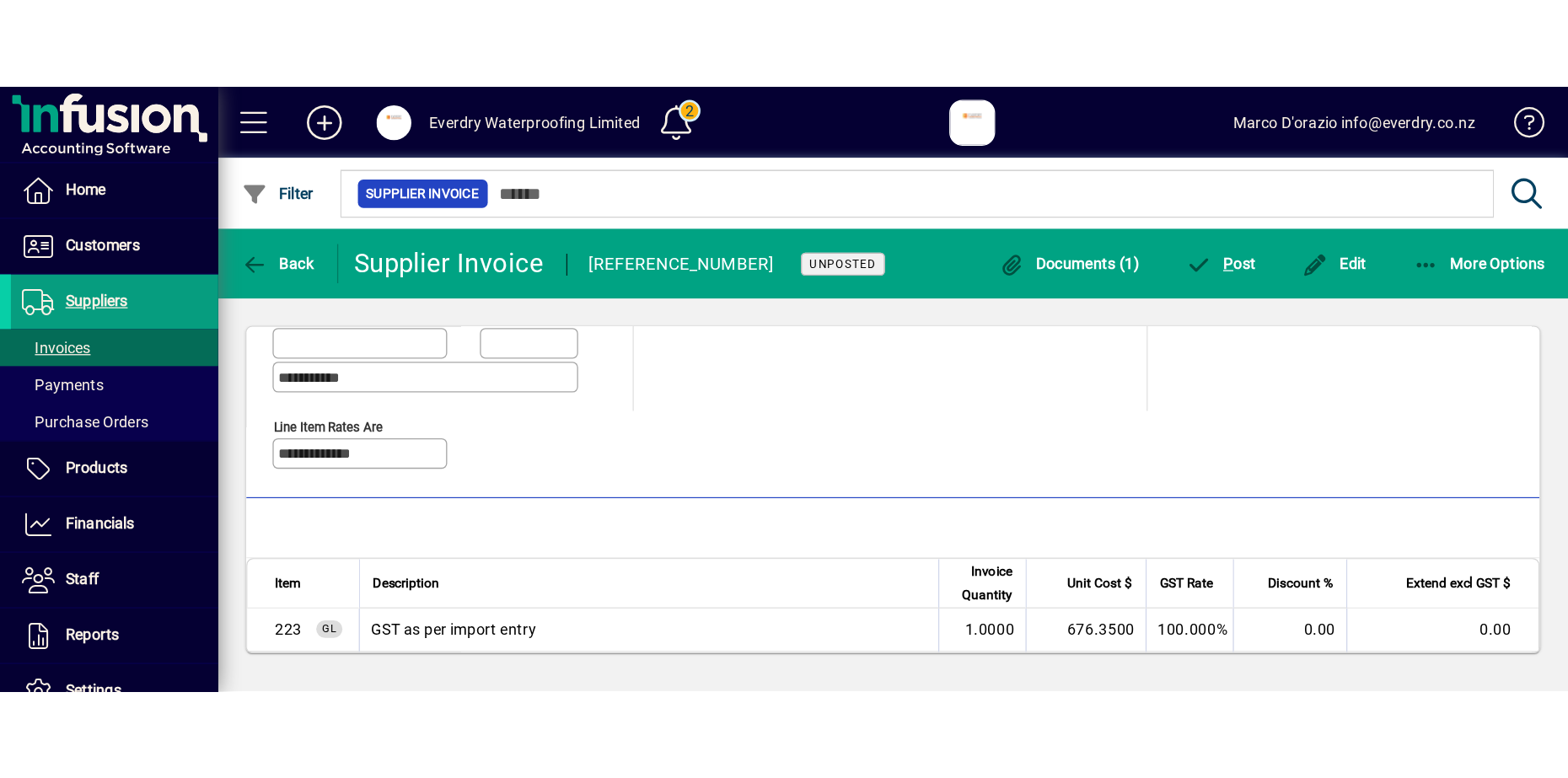 scroll, scrollTop: 47, scrollLeft: 0, axis: vertical 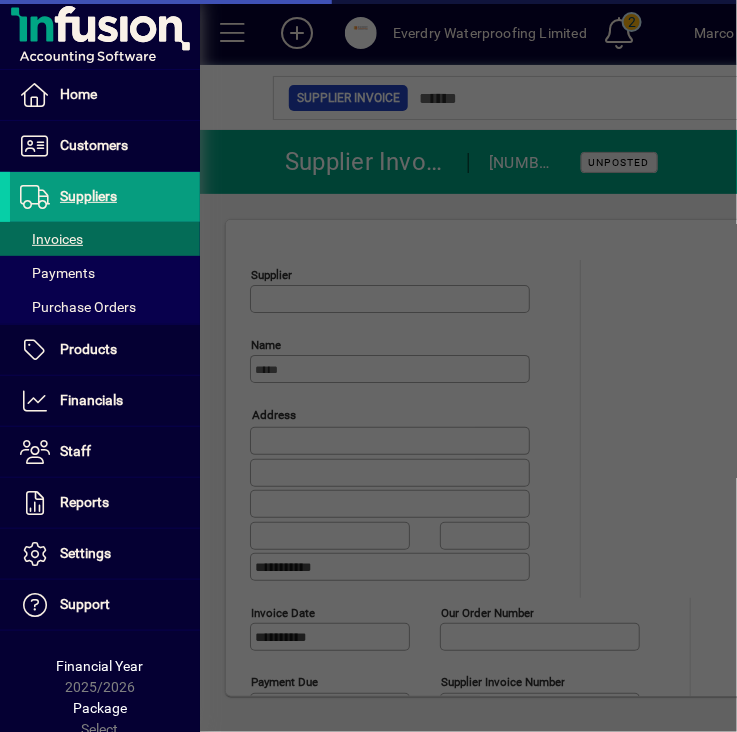 type on "**********" 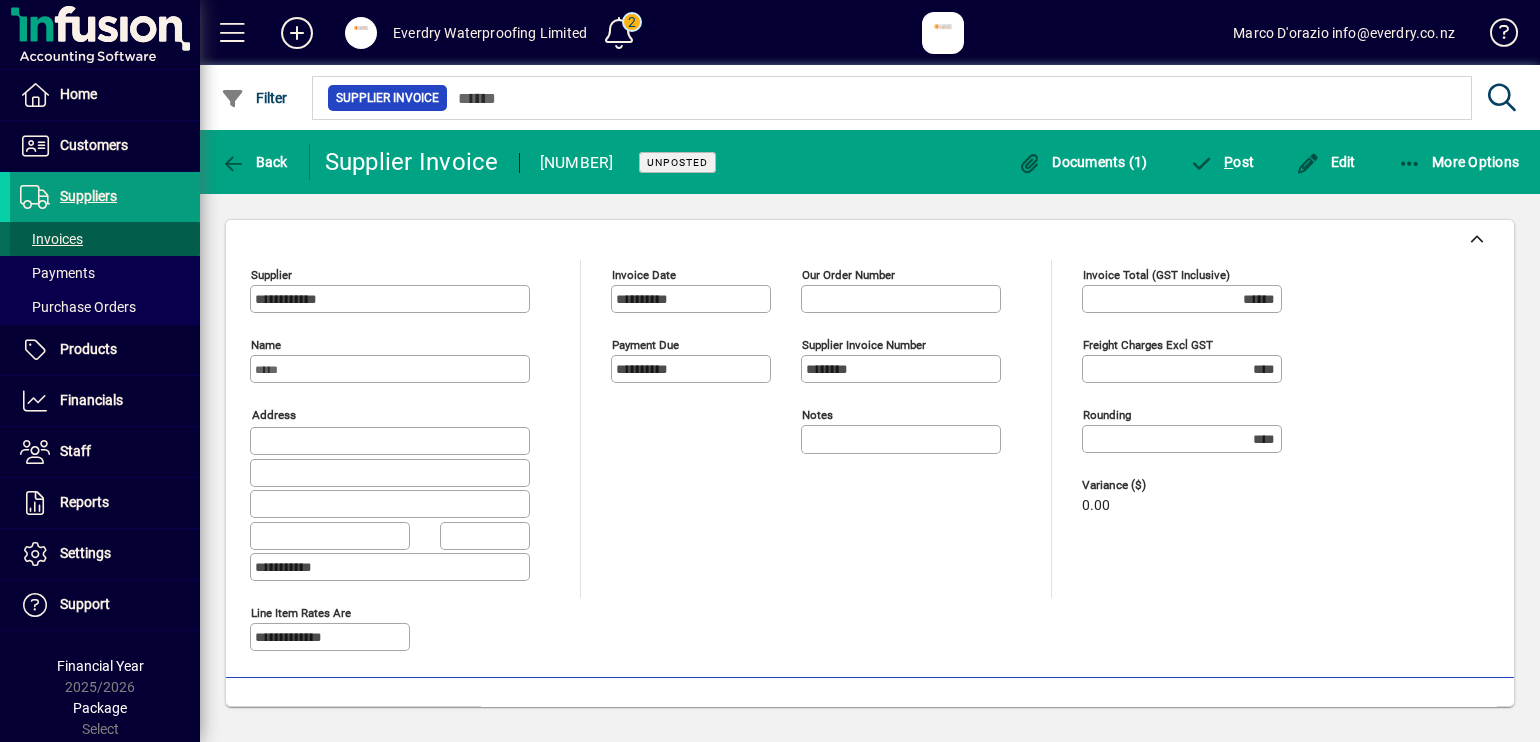 click at bounding box center [105, 239] 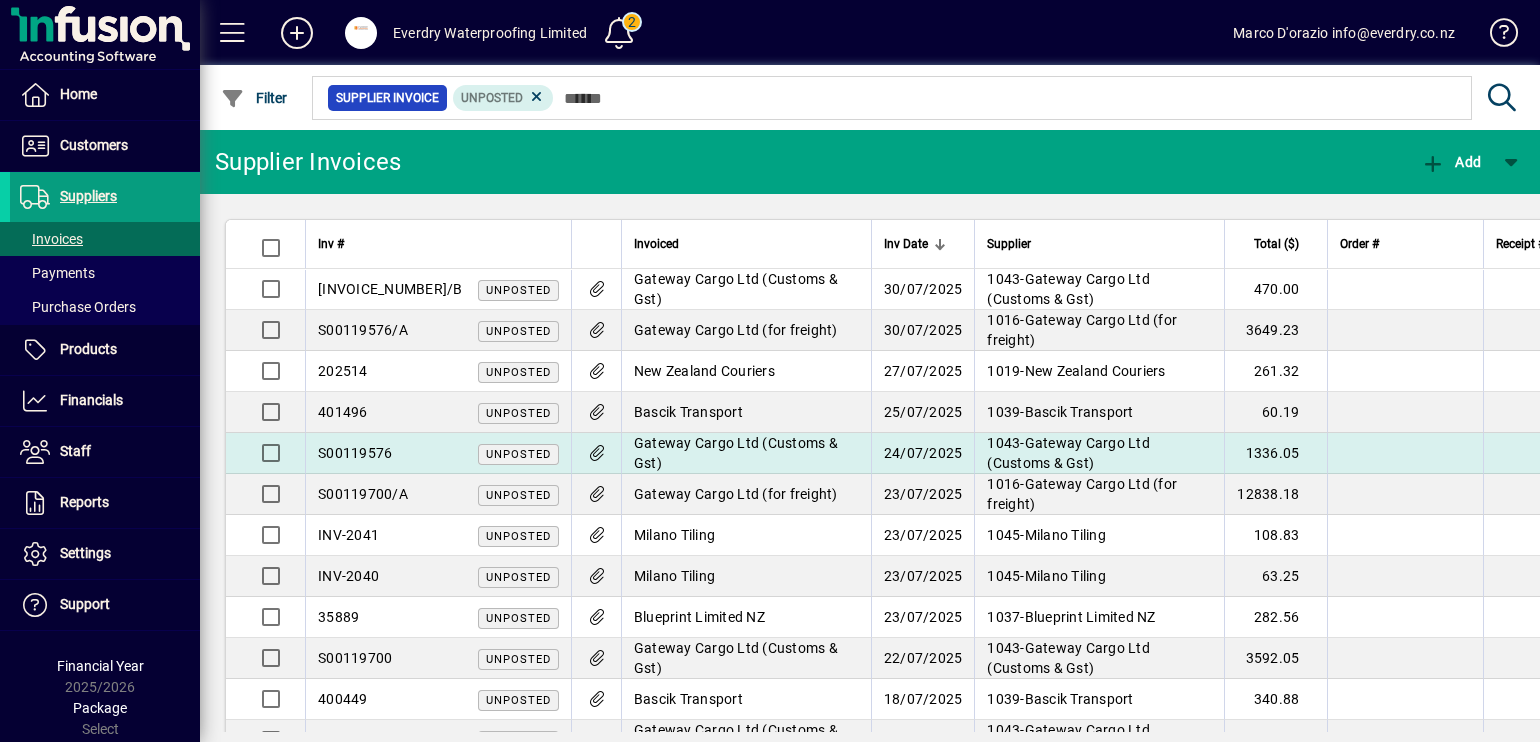 click on "Gateway Cargo Ltd (Customs & Gst)" at bounding box center [746, 453] 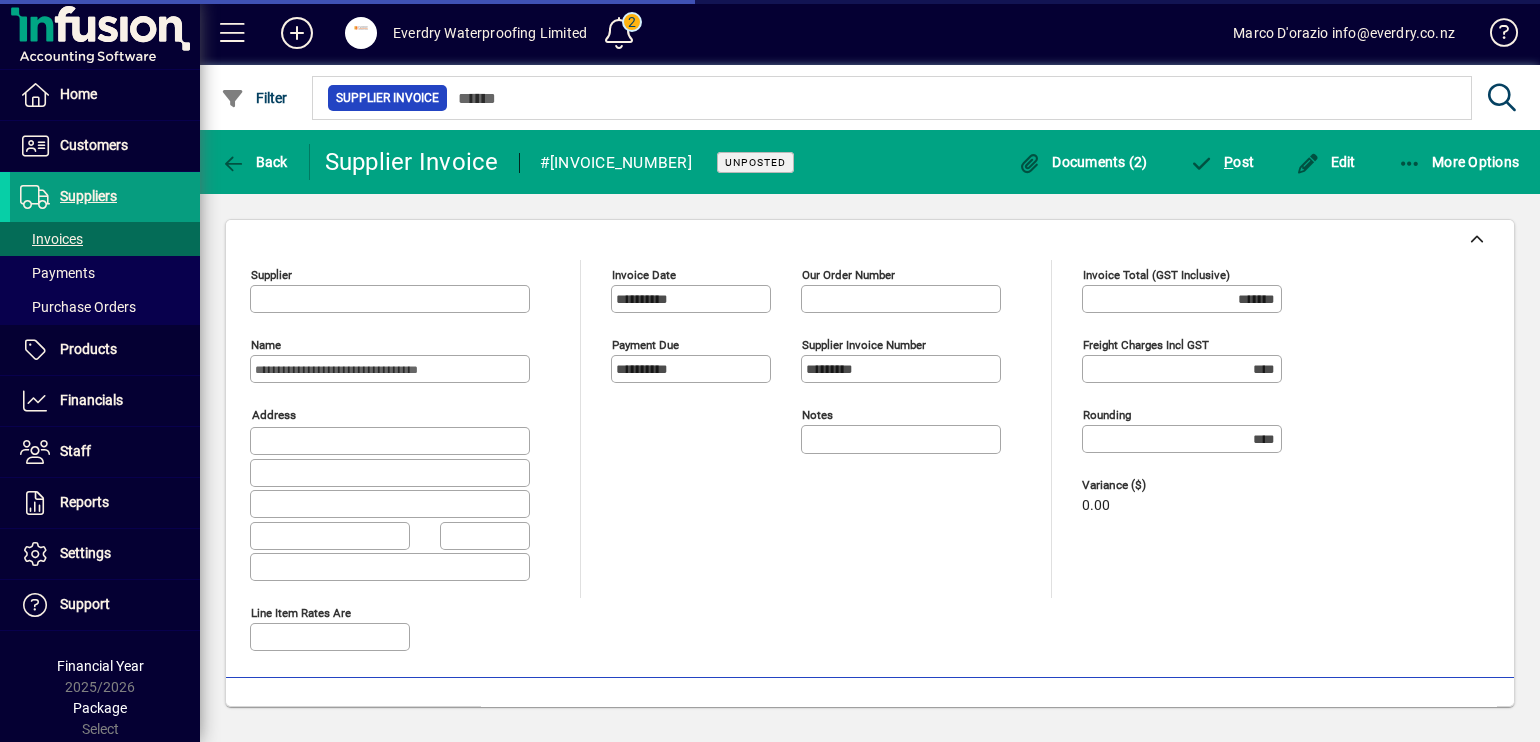 type on "**********" 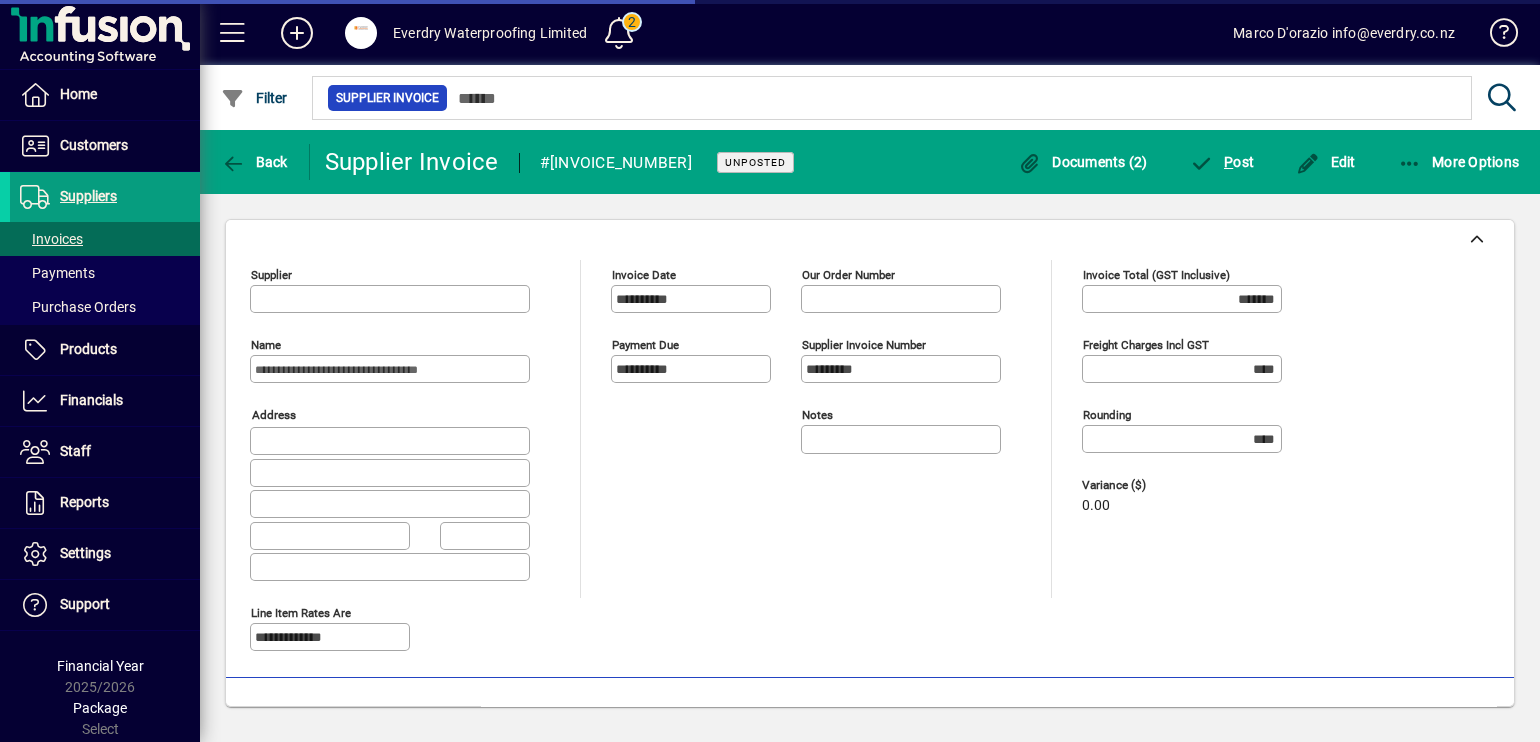 type on "**********" 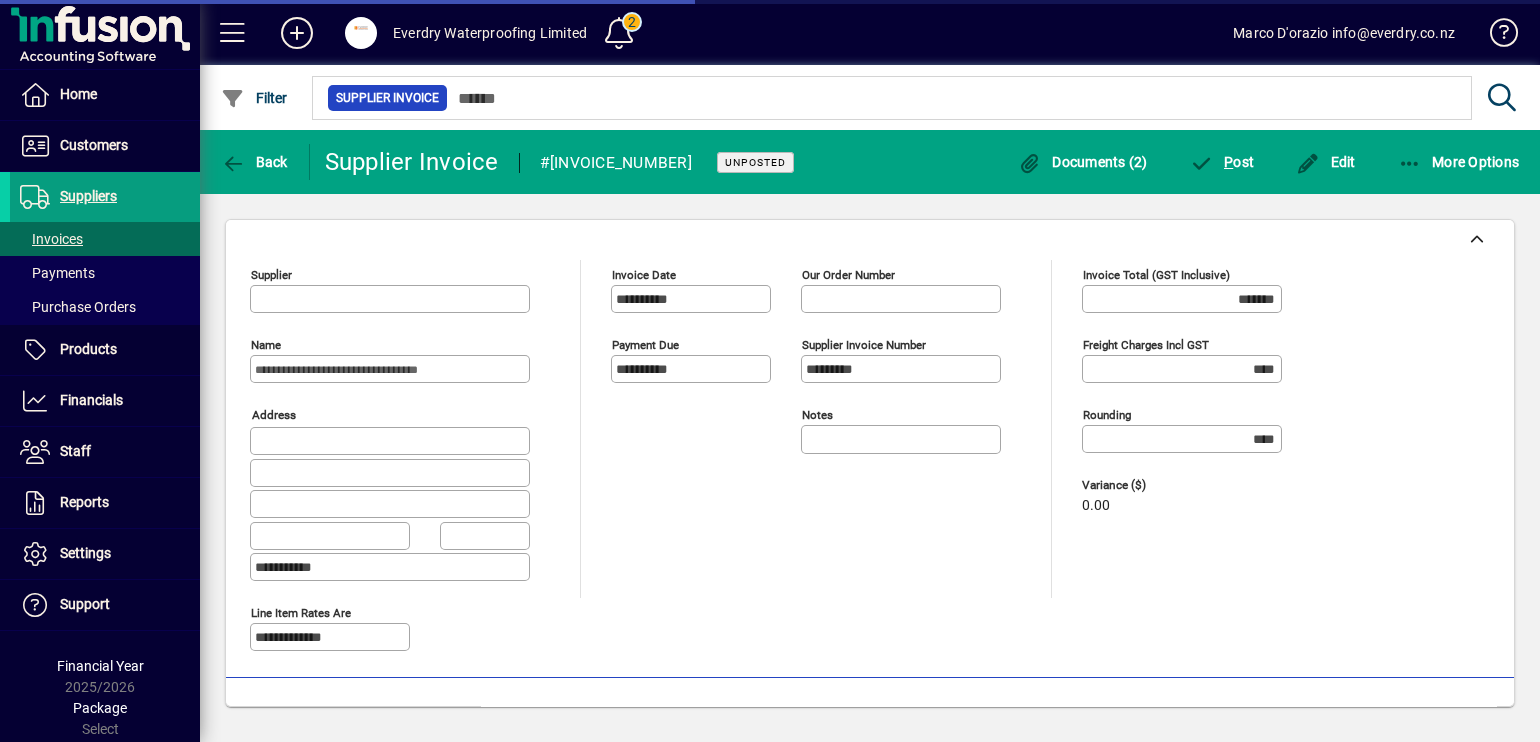 type on "**********" 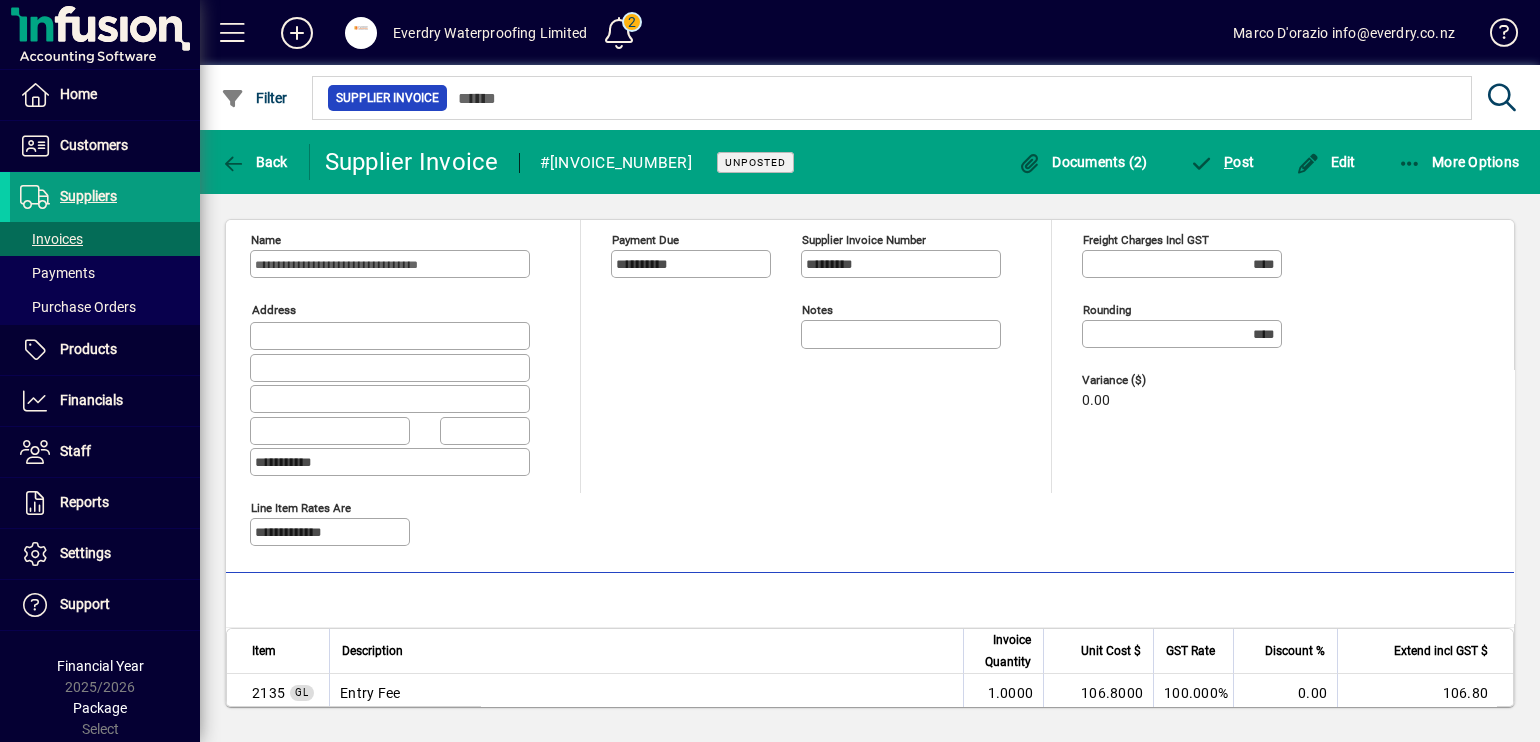 scroll, scrollTop: 300, scrollLeft: 0, axis: vertical 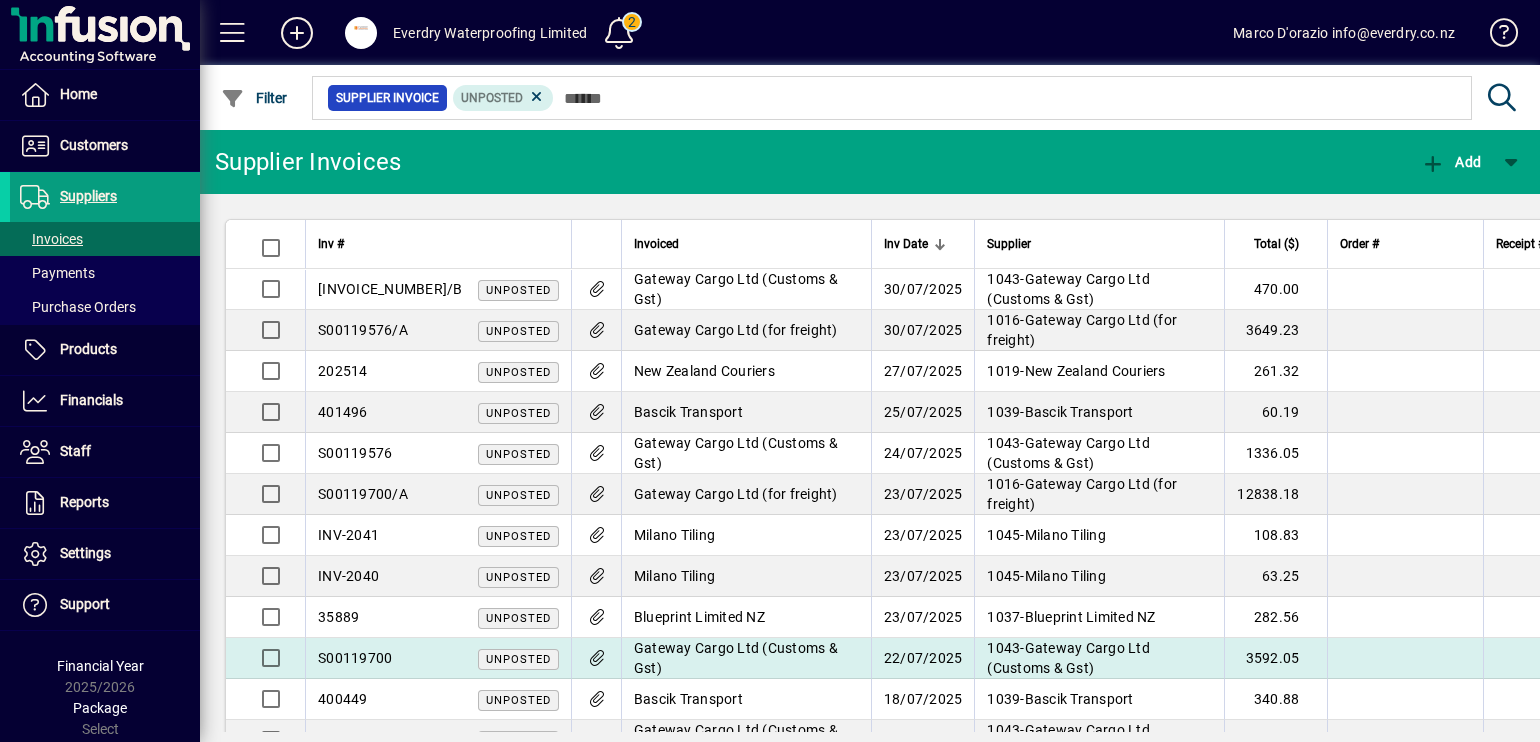 click on "Gateway Cargo Ltd (Customs & Gst)" at bounding box center (746, 658) 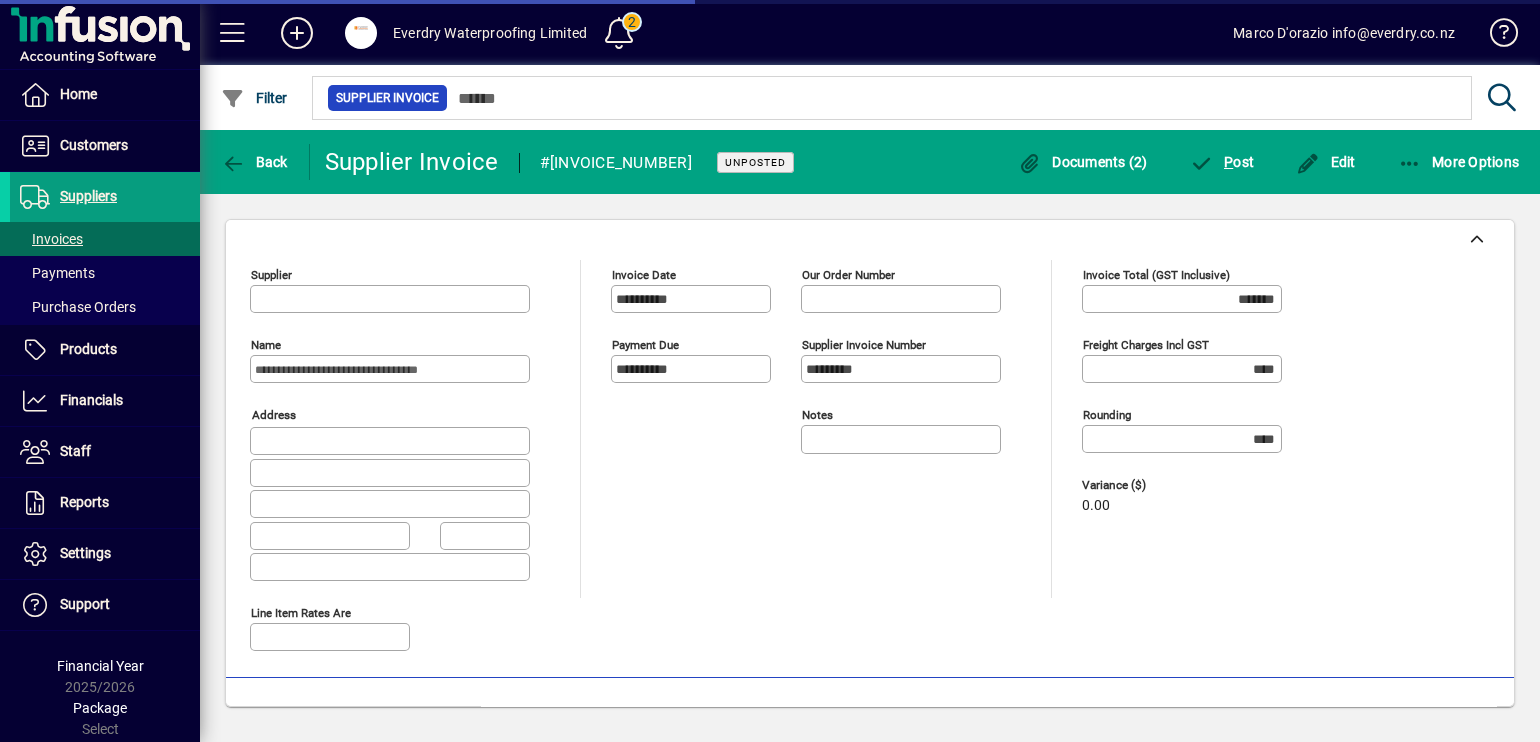 type on "**********" 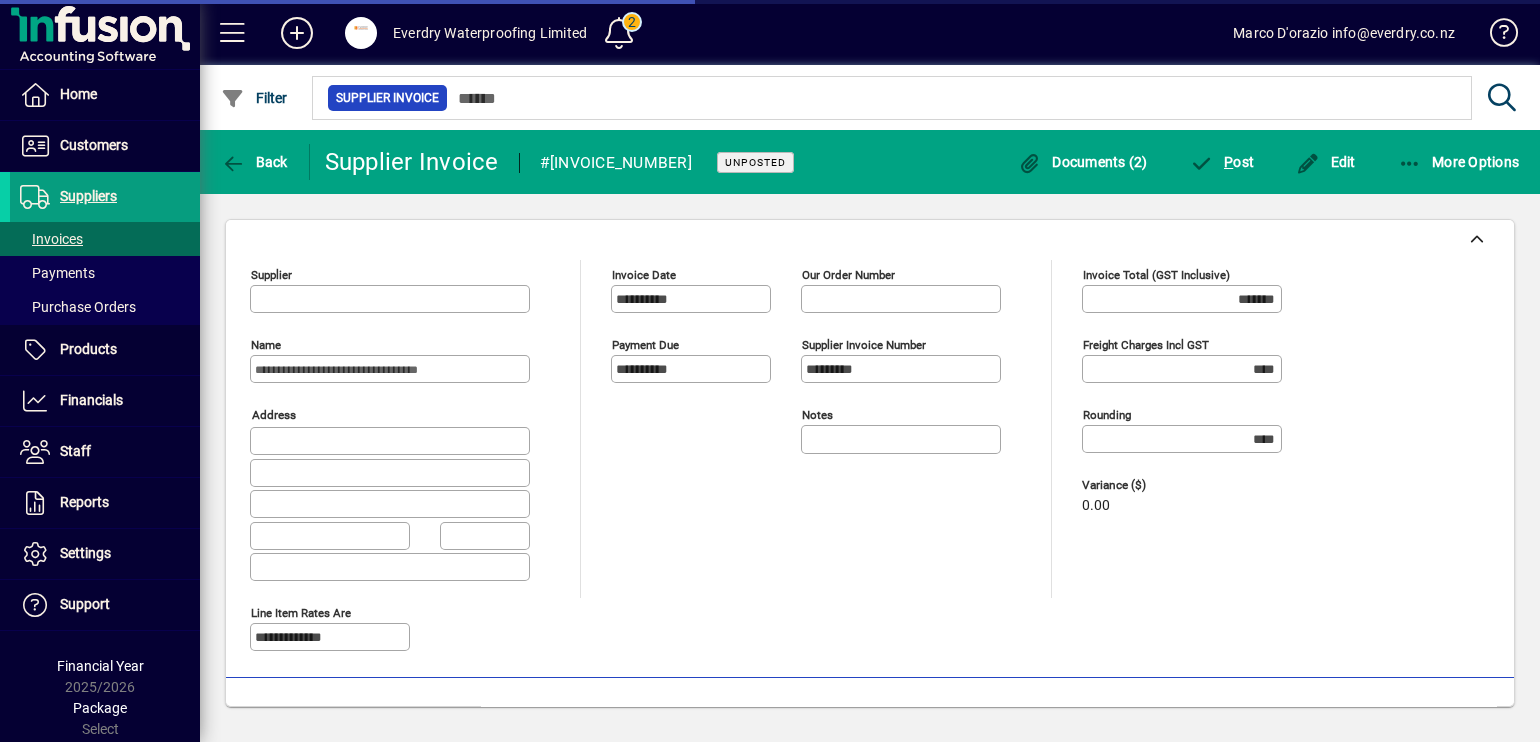 type on "**********" 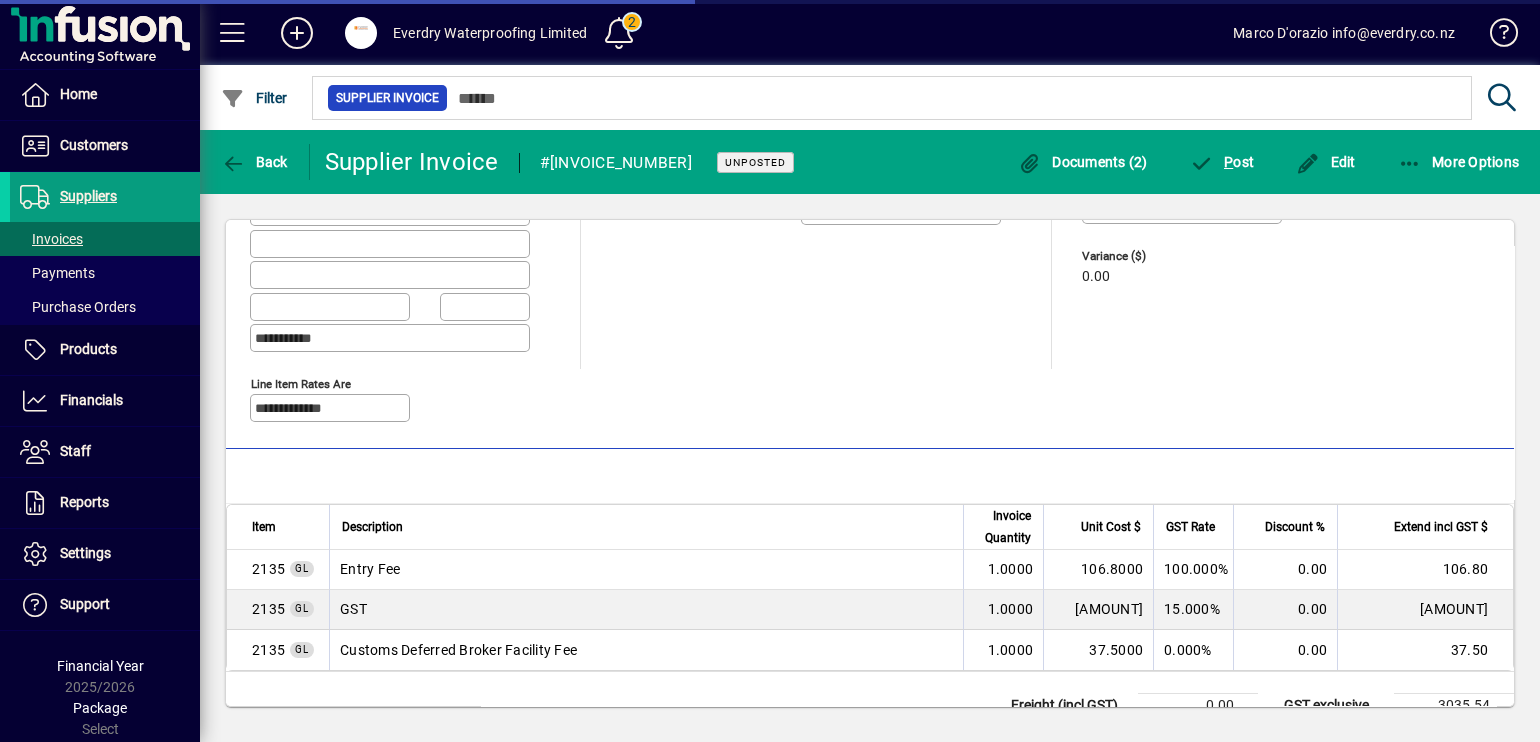 scroll, scrollTop: 300, scrollLeft: 0, axis: vertical 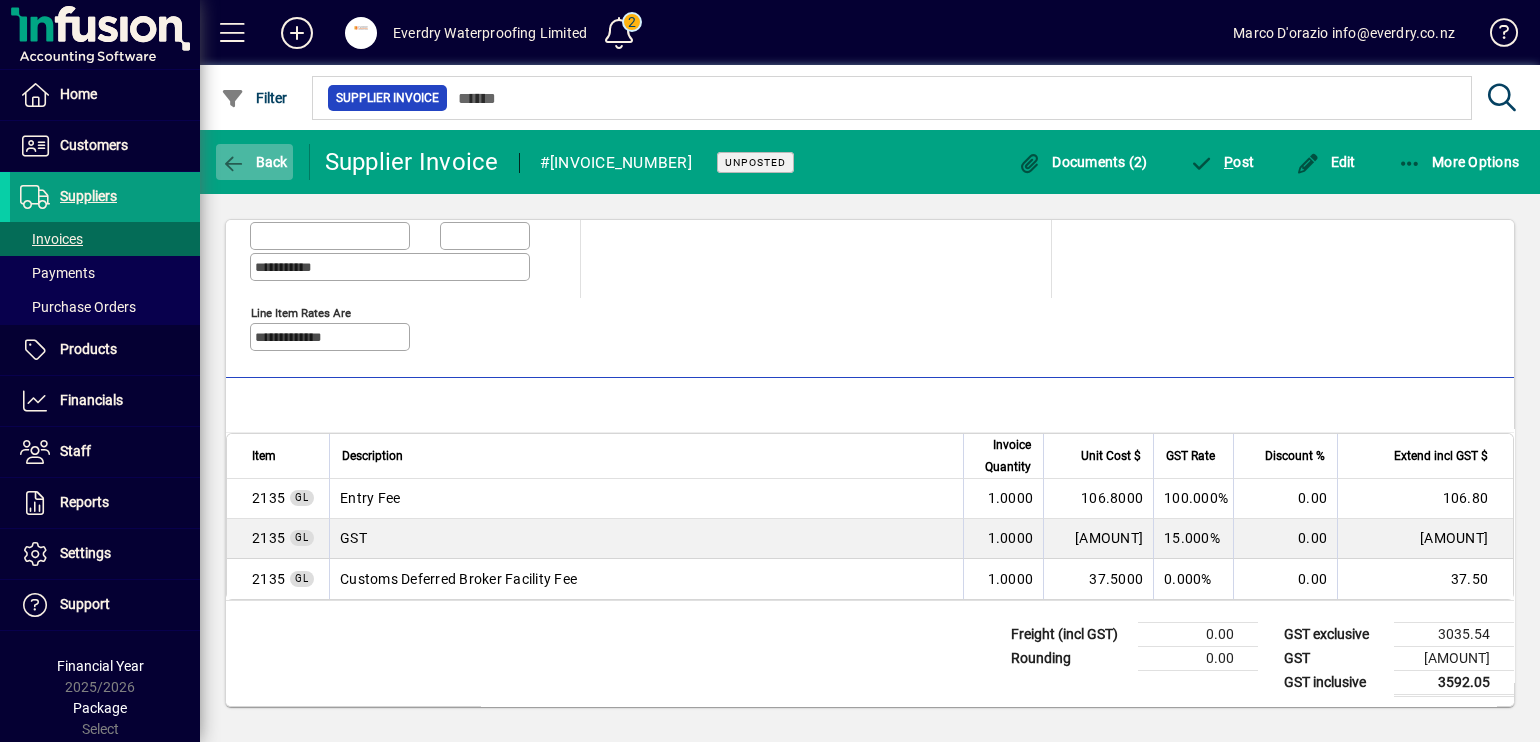 click 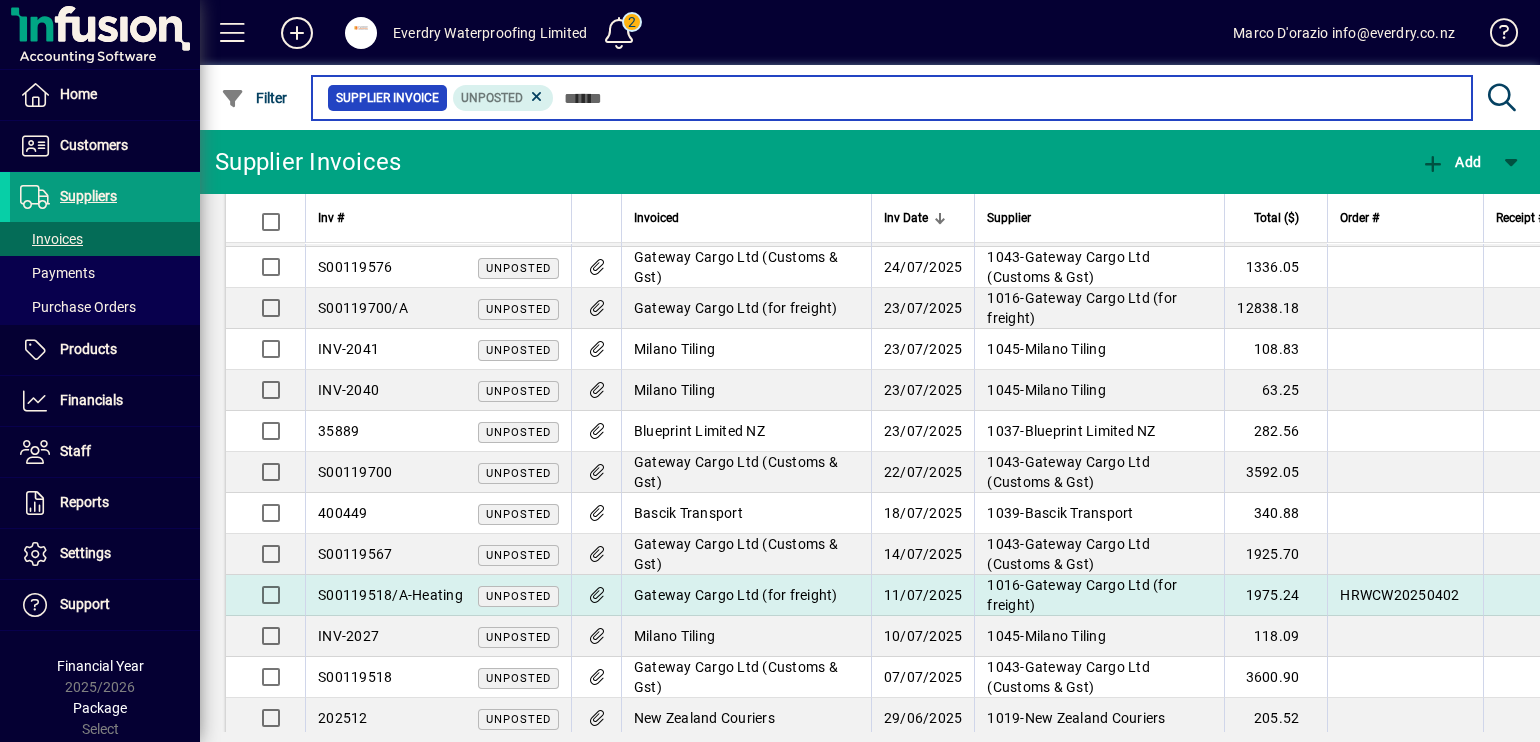 scroll, scrollTop: 295, scrollLeft: 0, axis: vertical 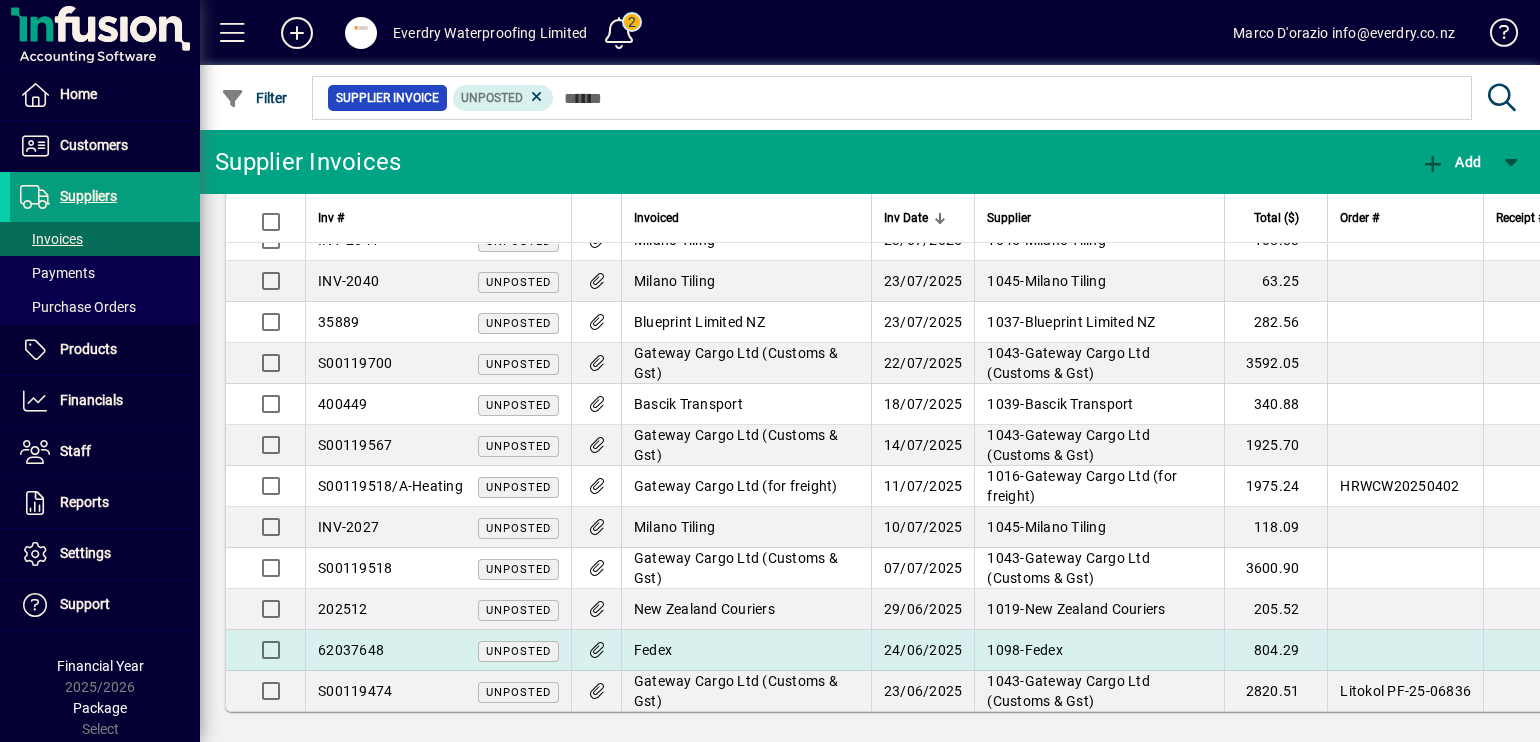 click on "Fedex" at bounding box center (653, 650) 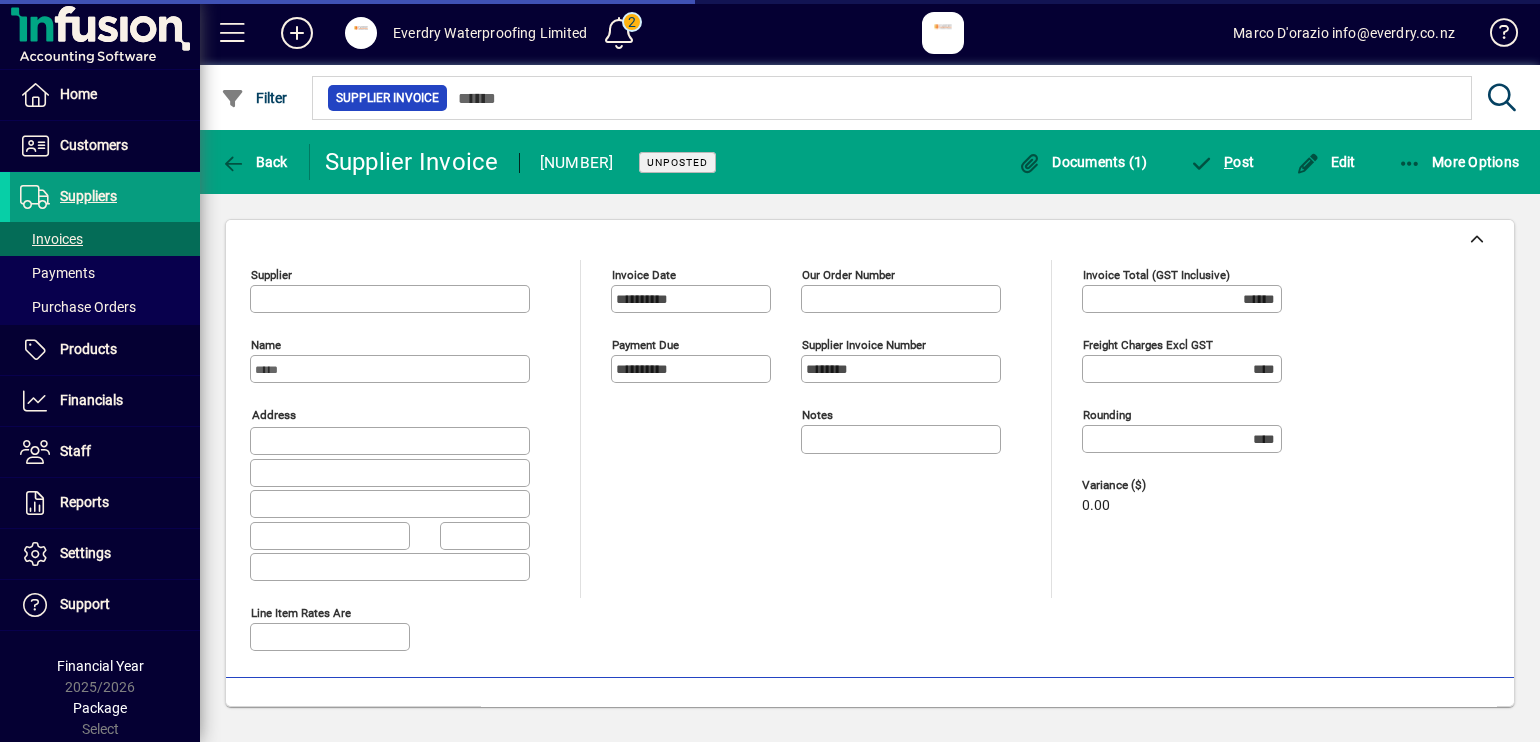 type on "**********" 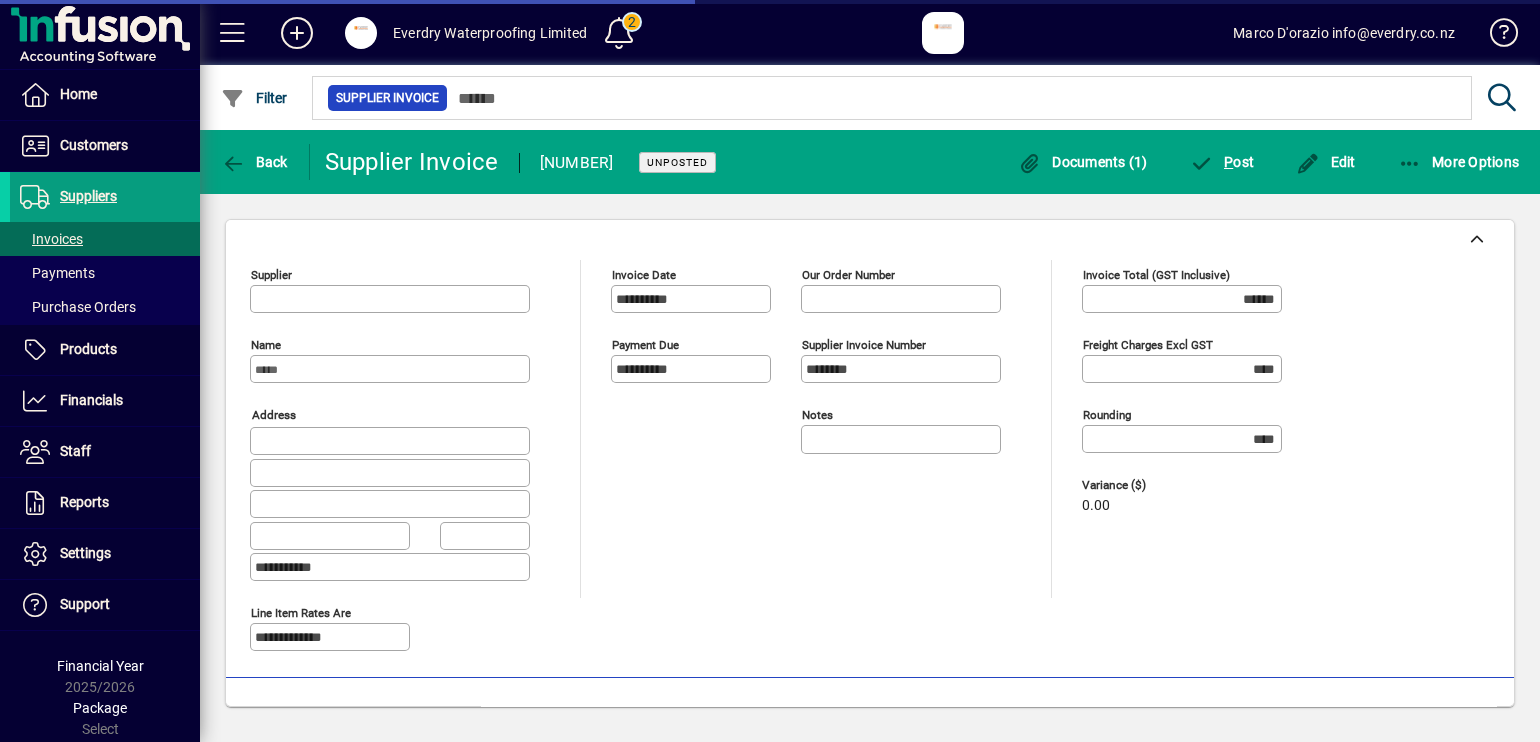 type on "**********" 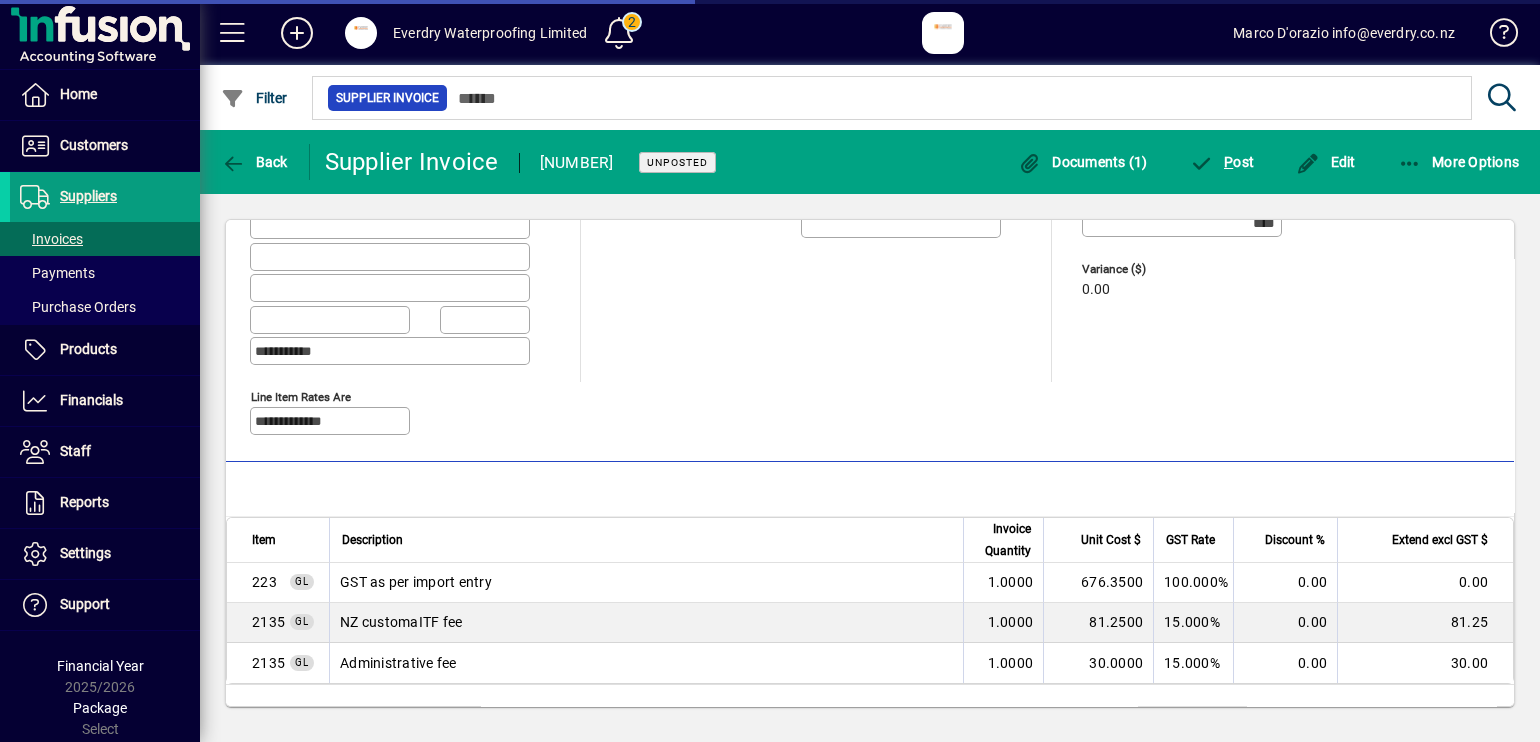 scroll, scrollTop: 300, scrollLeft: 0, axis: vertical 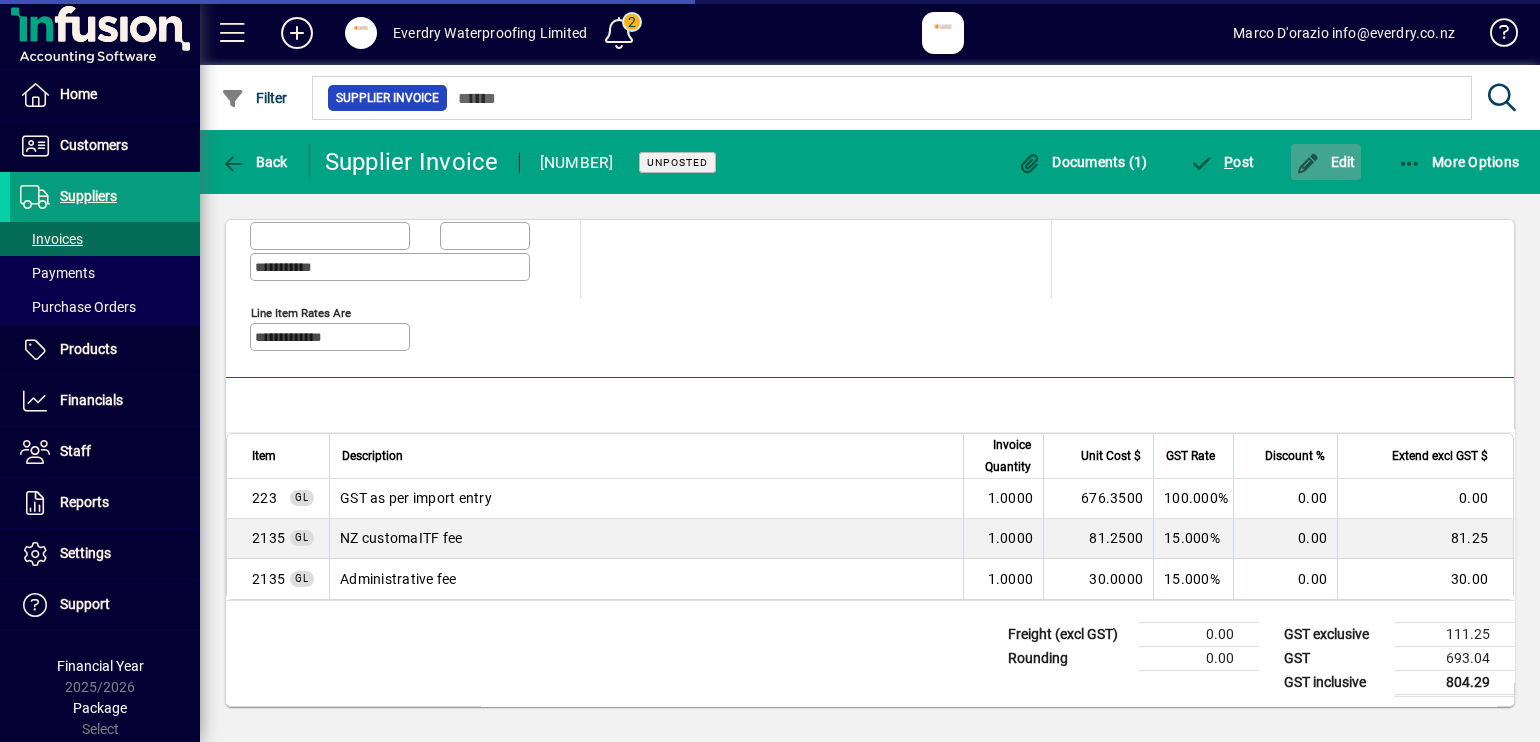 click on "Edit" 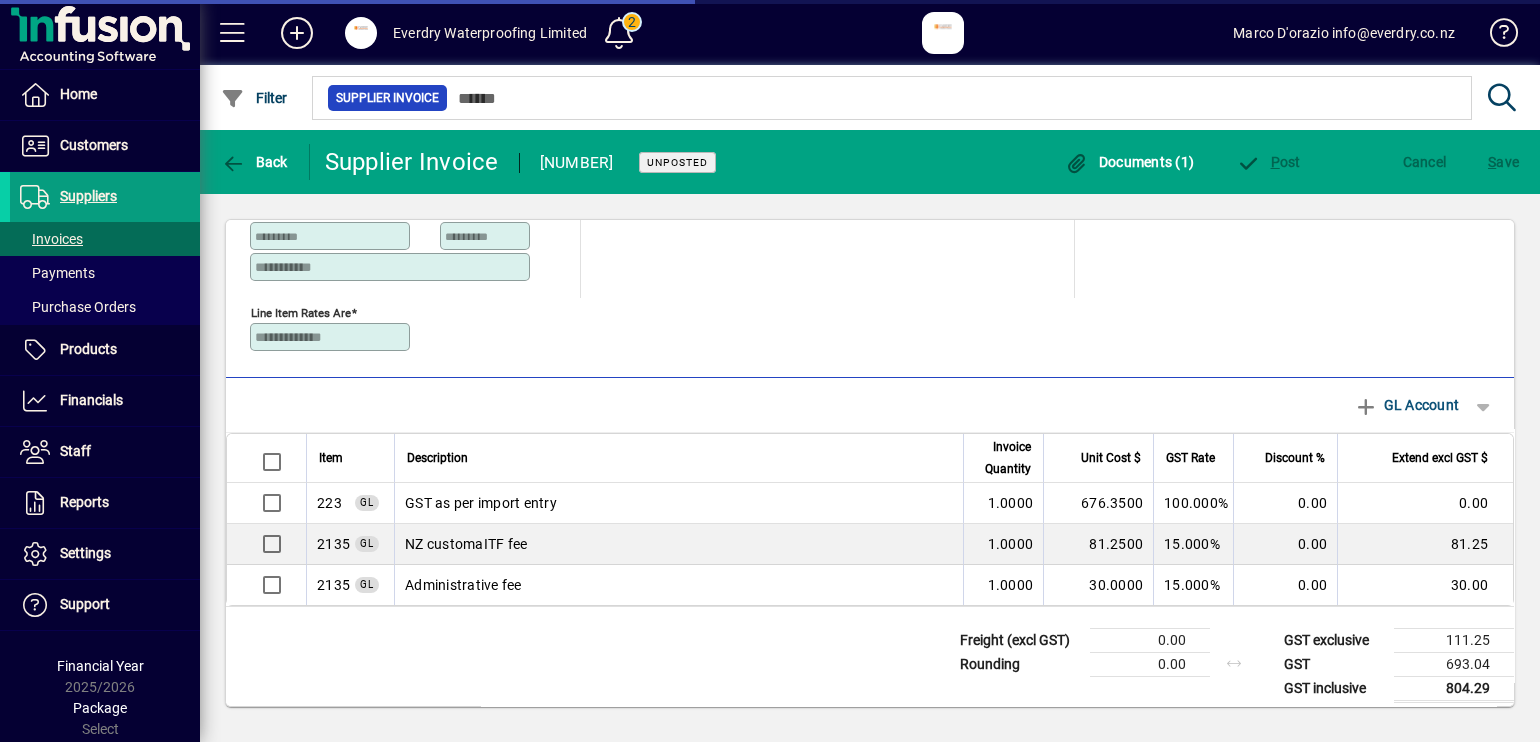 scroll, scrollTop: 241, scrollLeft: 0, axis: vertical 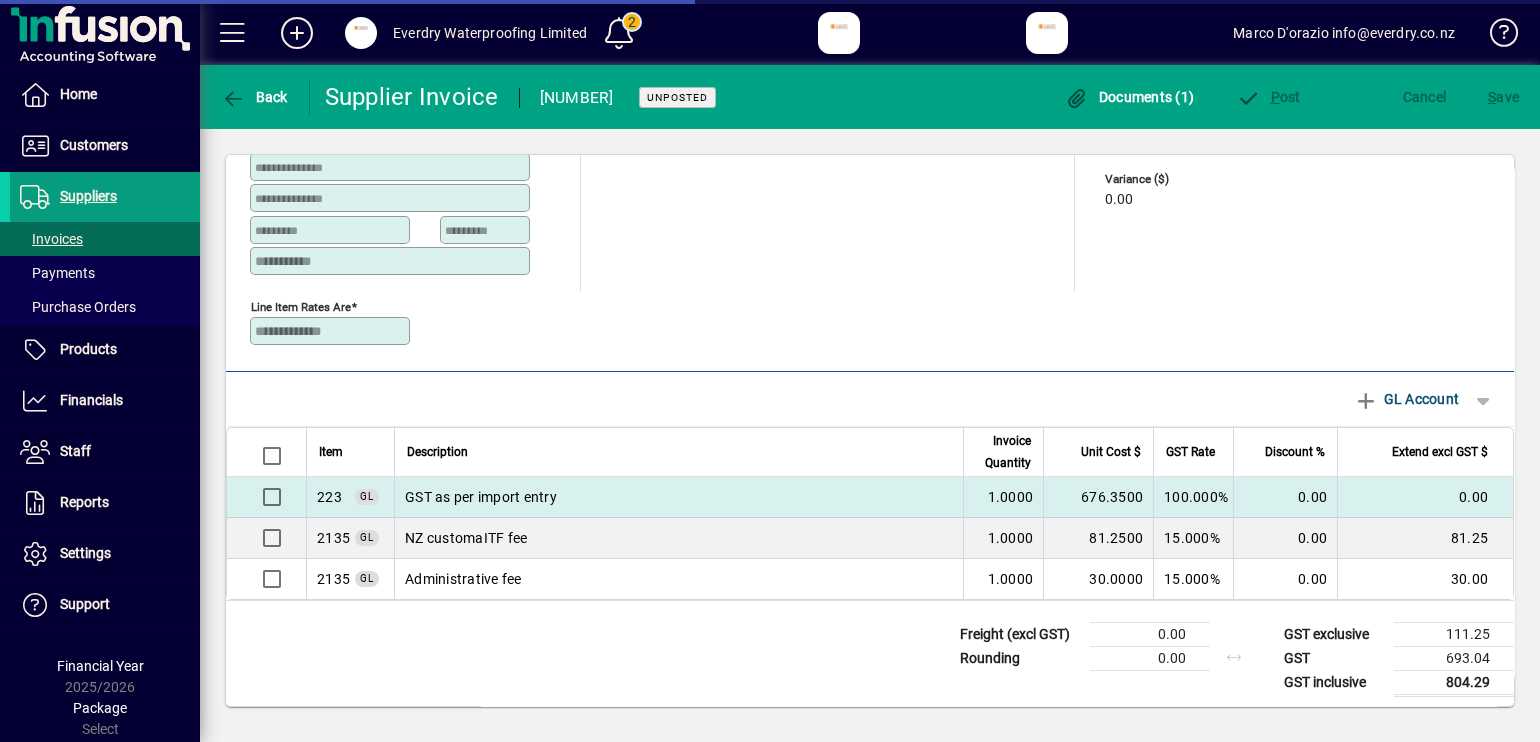 type on "**********" 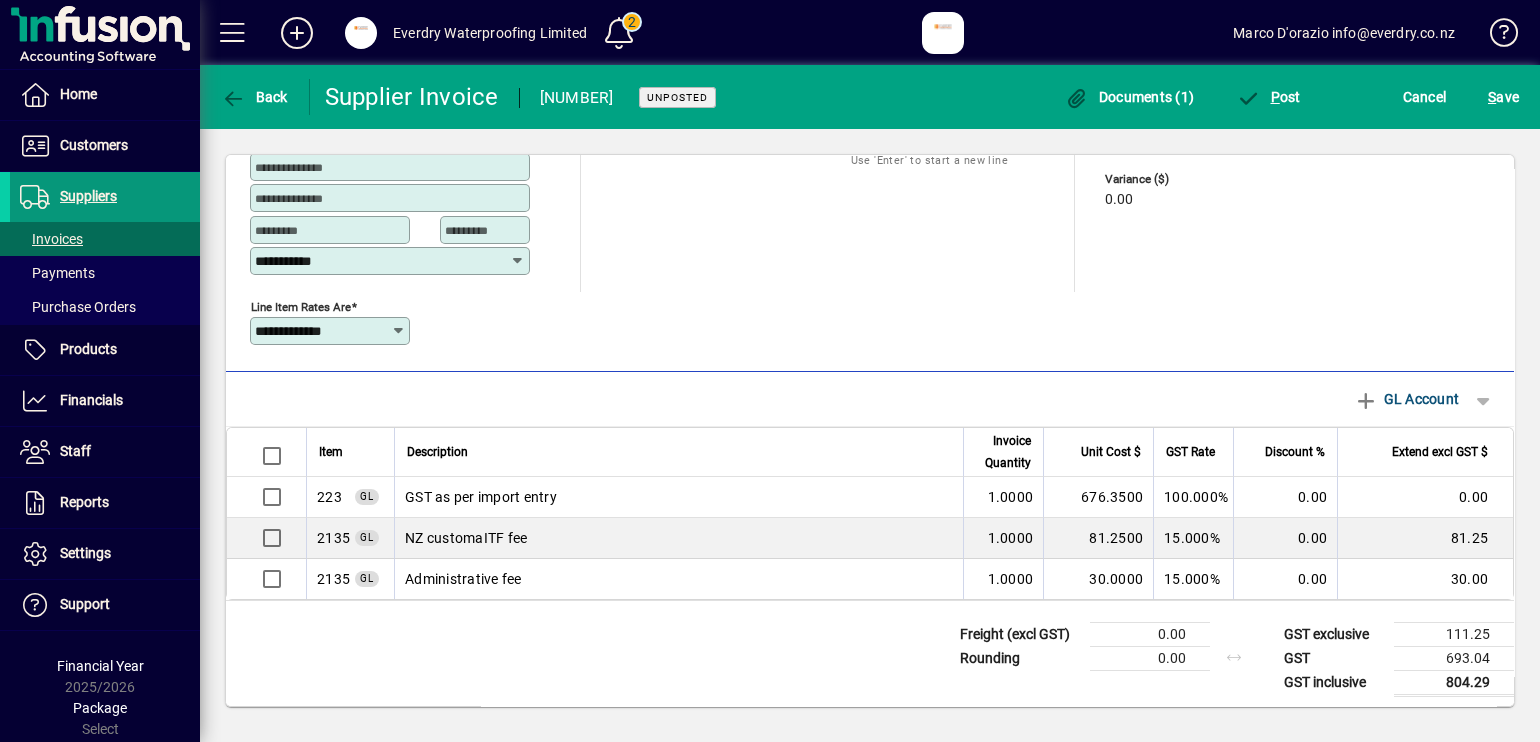click on "Suppliers" at bounding box center [88, 196] 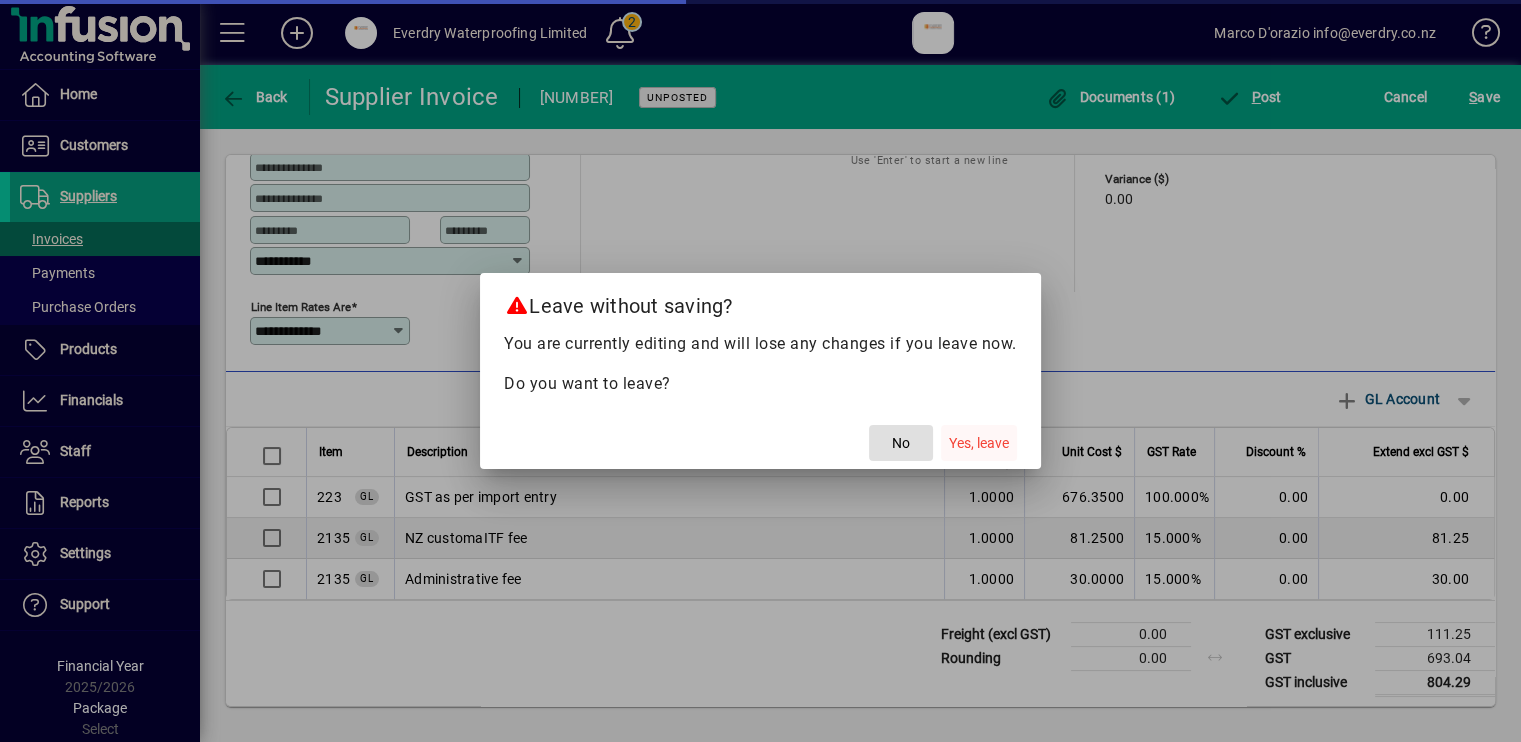 click on "Yes, leave" 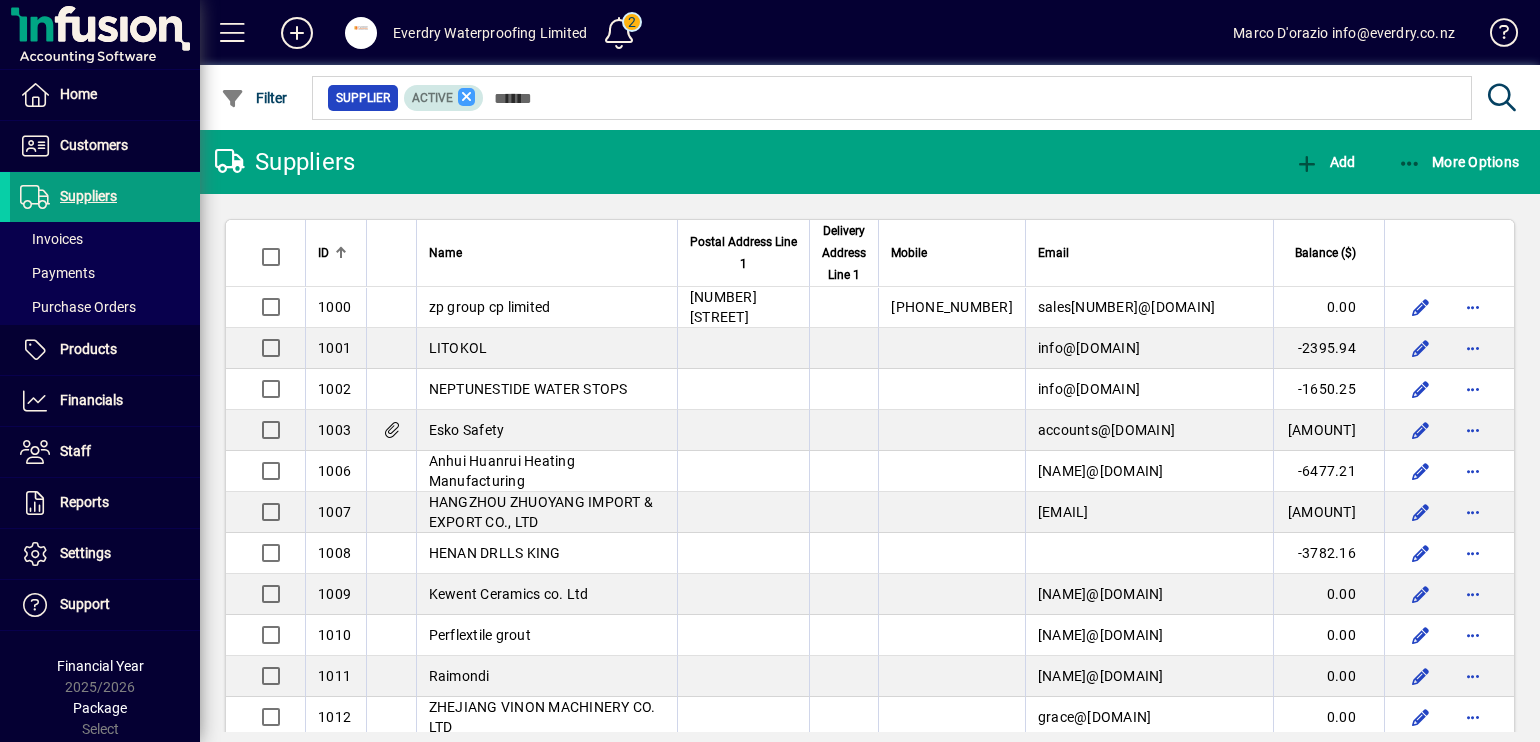 click at bounding box center (467, 97) 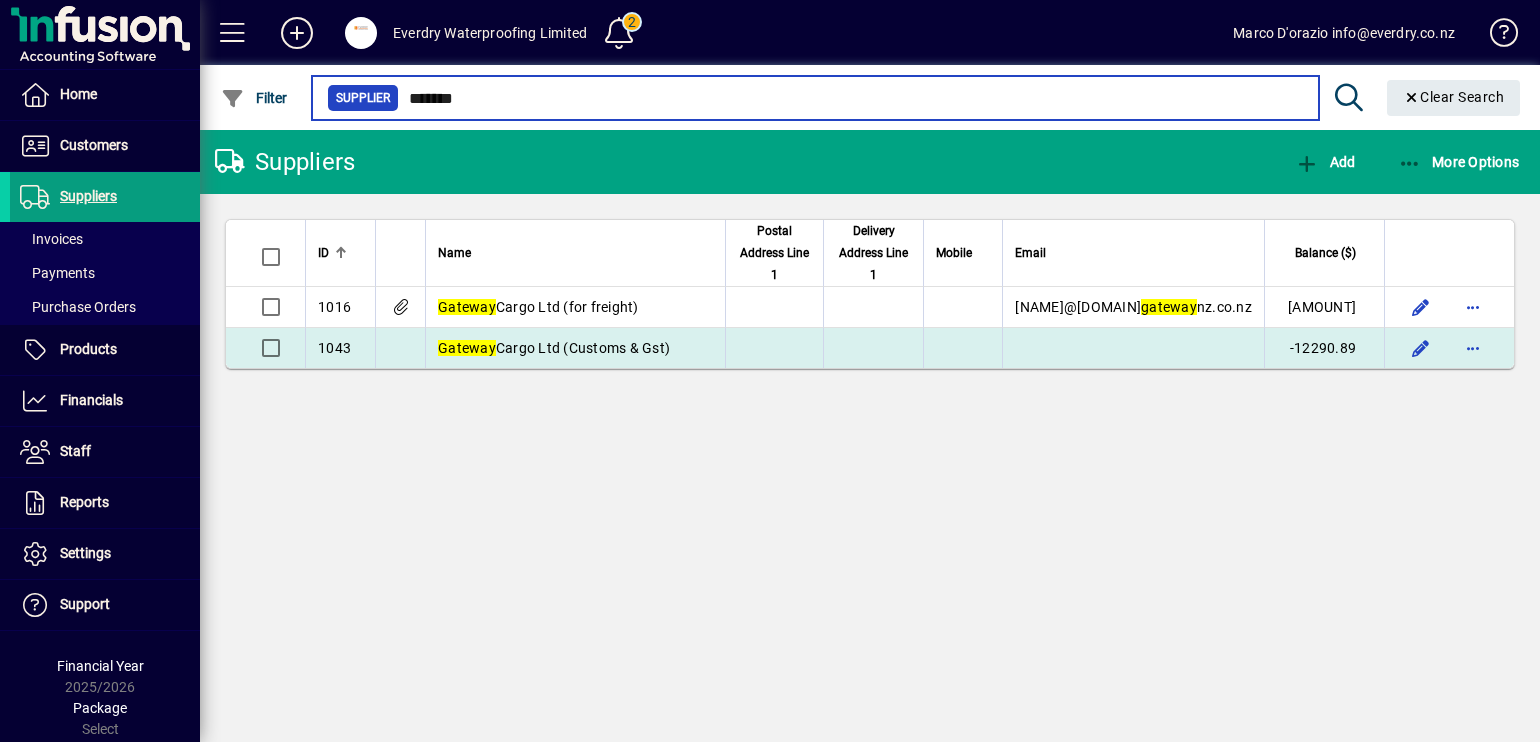 type on "*******" 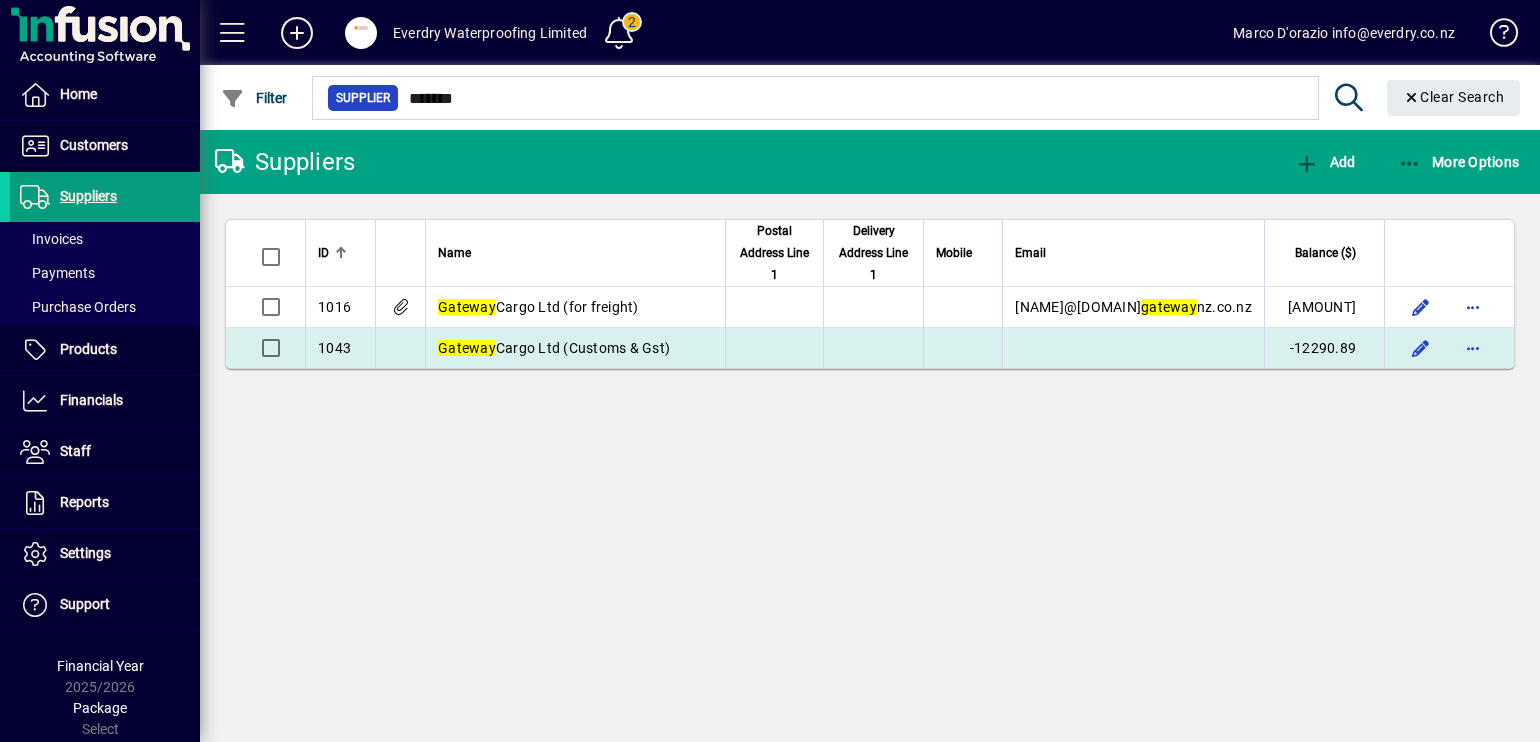 click on "[COMPANY_NAME] ([DETAILS])" at bounding box center [554, 348] 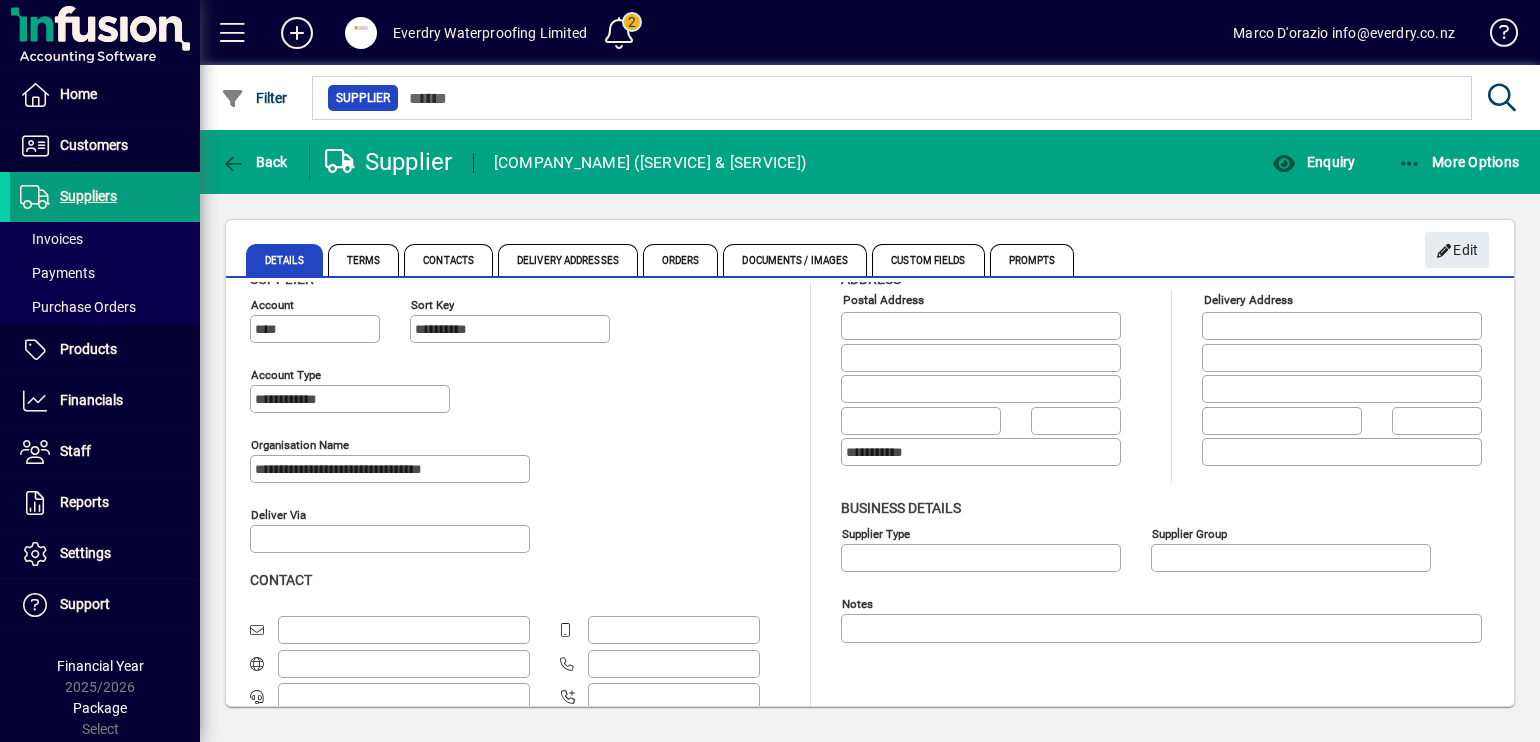 scroll, scrollTop: 0, scrollLeft: 0, axis: both 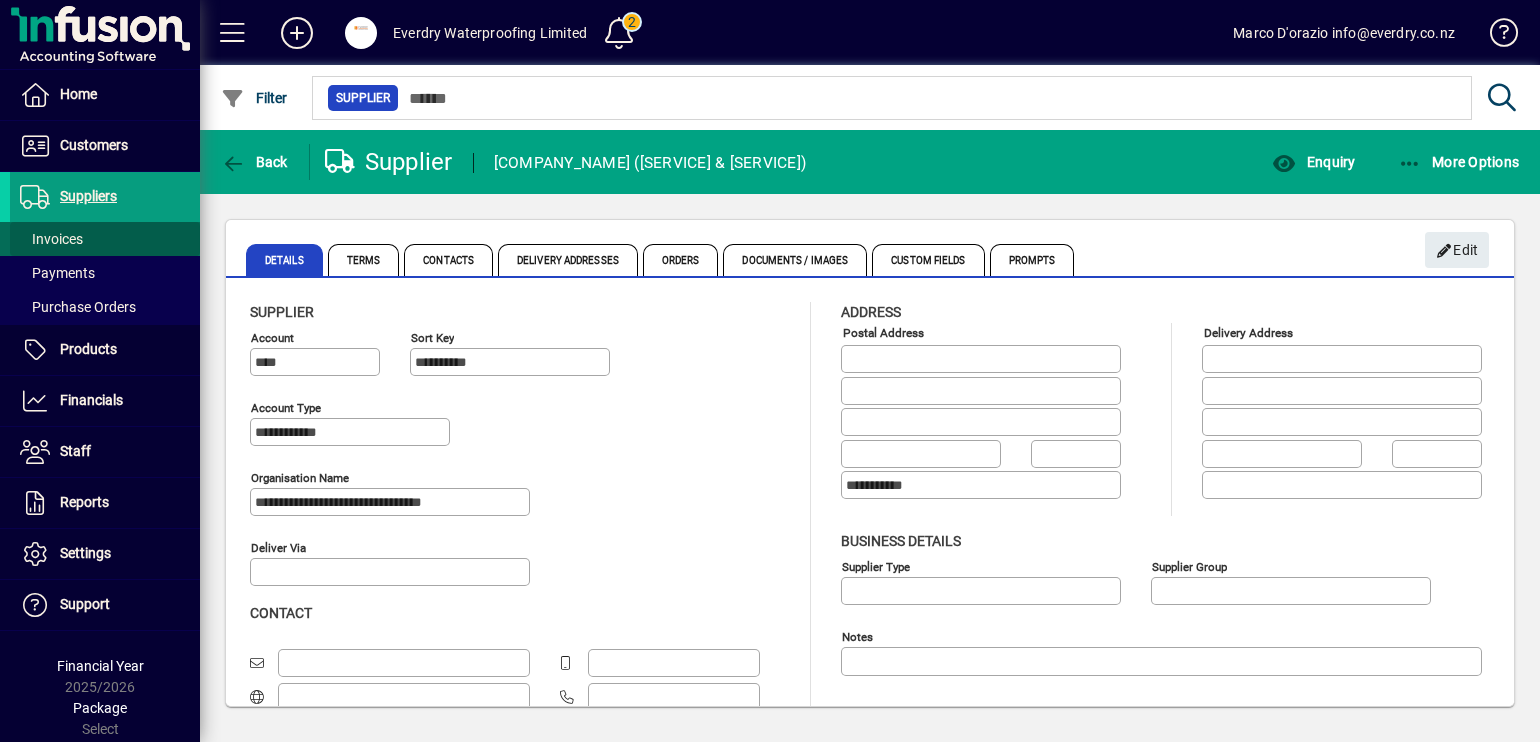 click at bounding box center [105, 239] 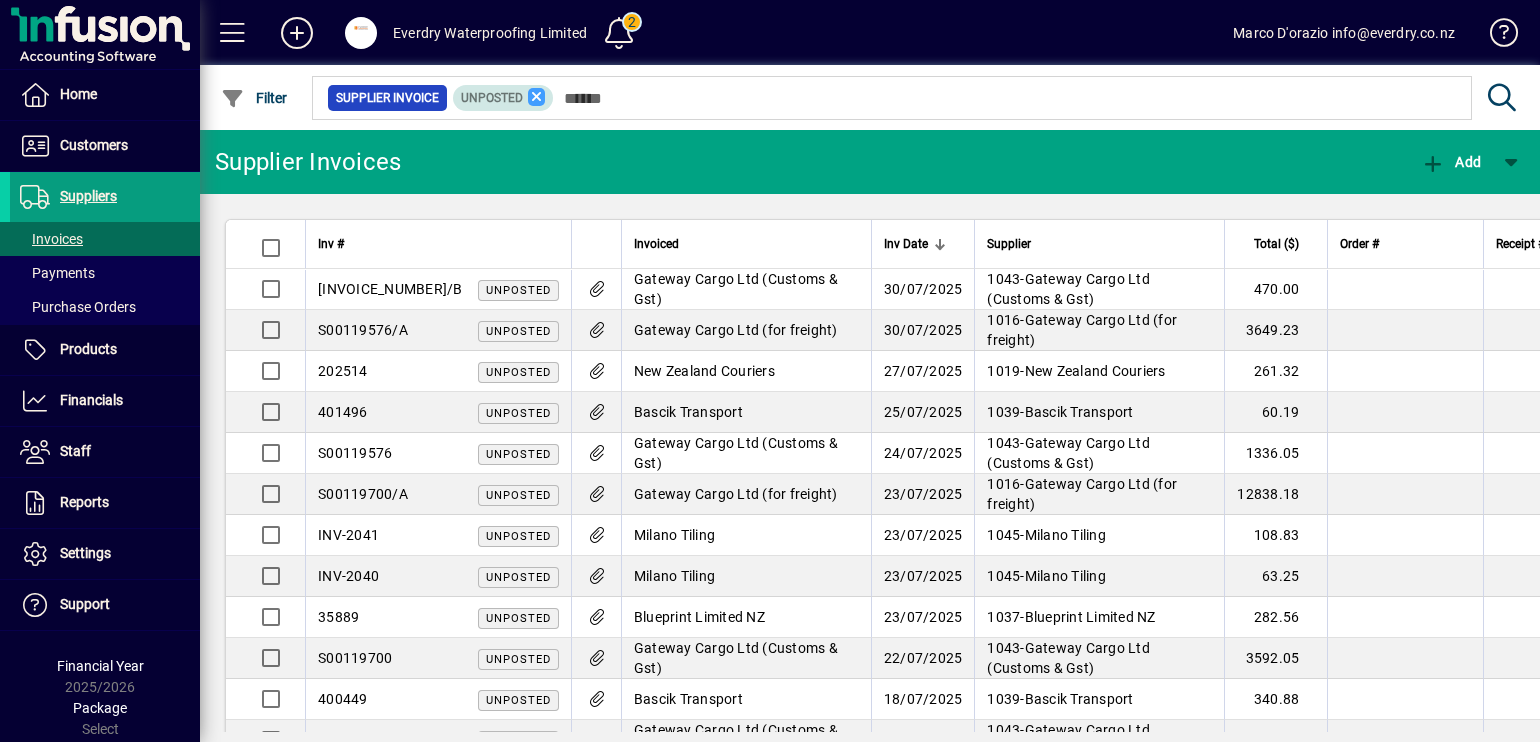 click at bounding box center (537, 97) 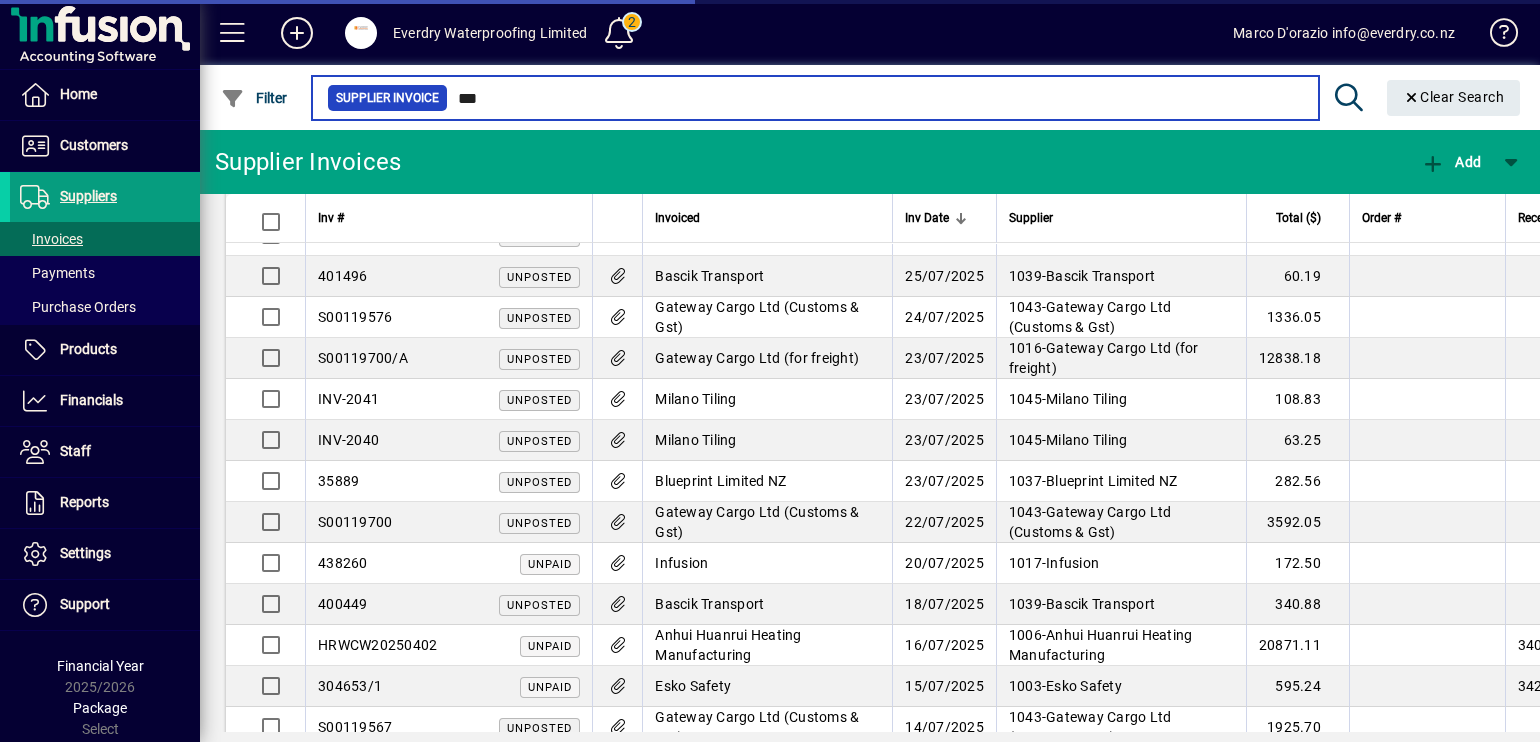 scroll, scrollTop: 0, scrollLeft: 0, axis: both 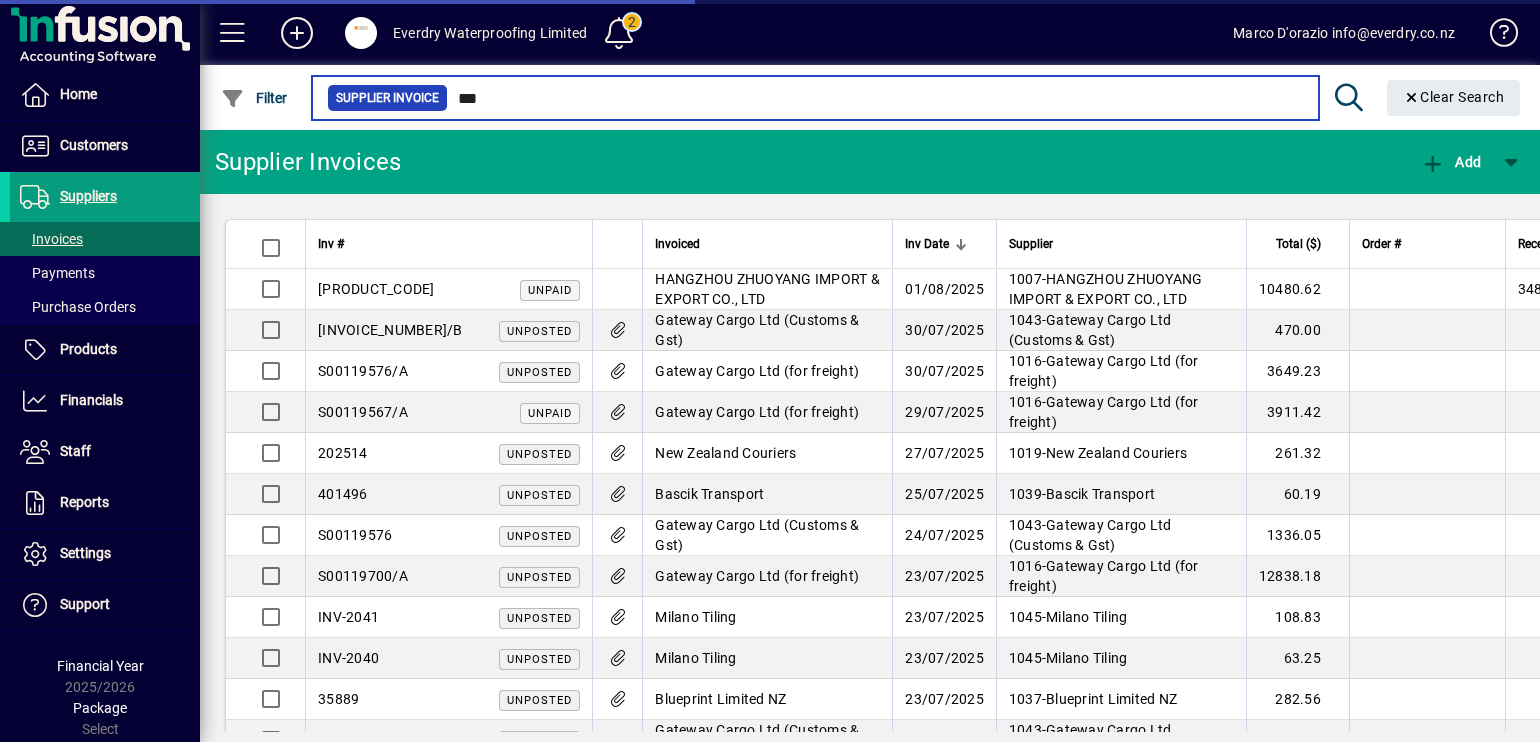 drag, startPoint x: 511, startPoint y: 100, endPoint x: 390, endPoint y: 98, distance: 121.016525 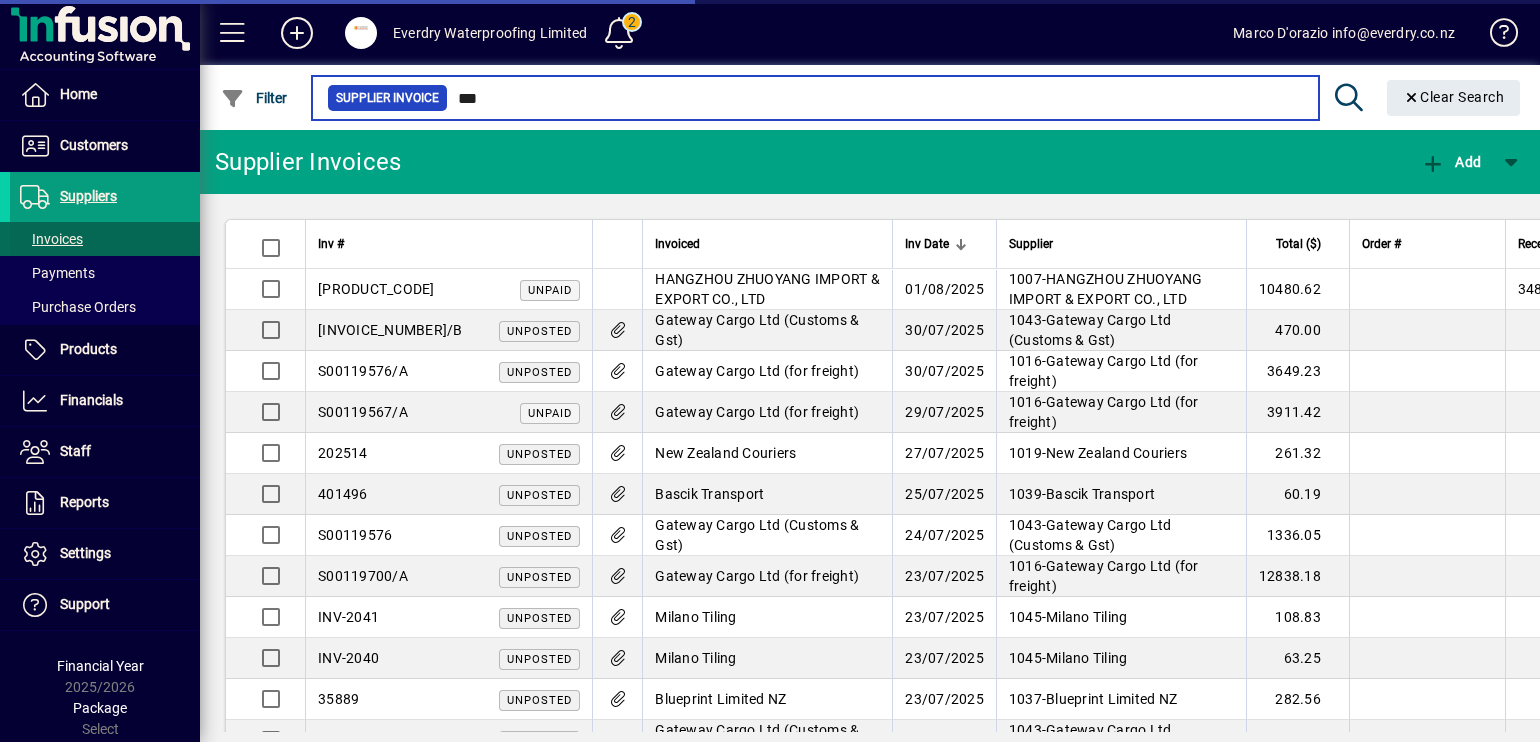 type on "***" 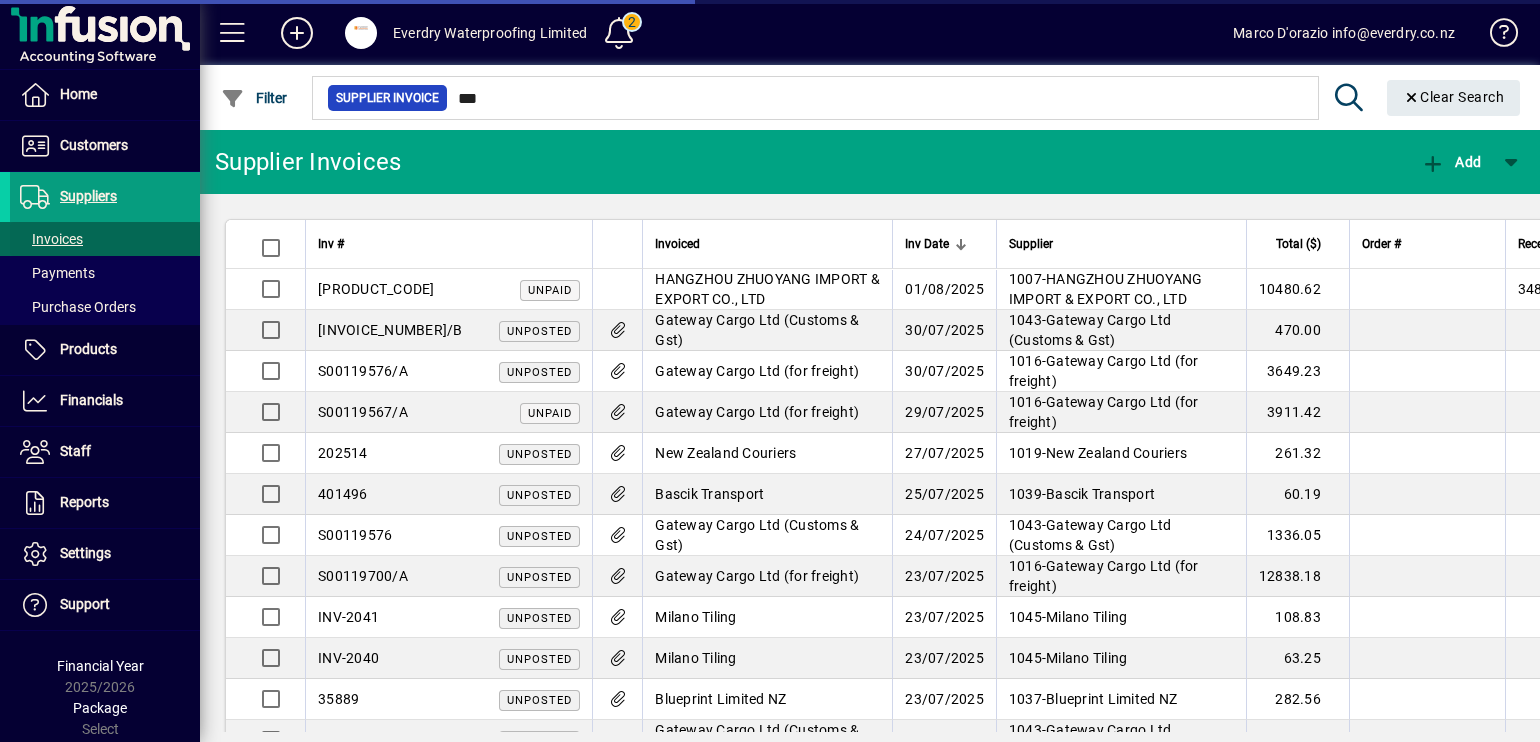 click at bounding box center (105, 239) 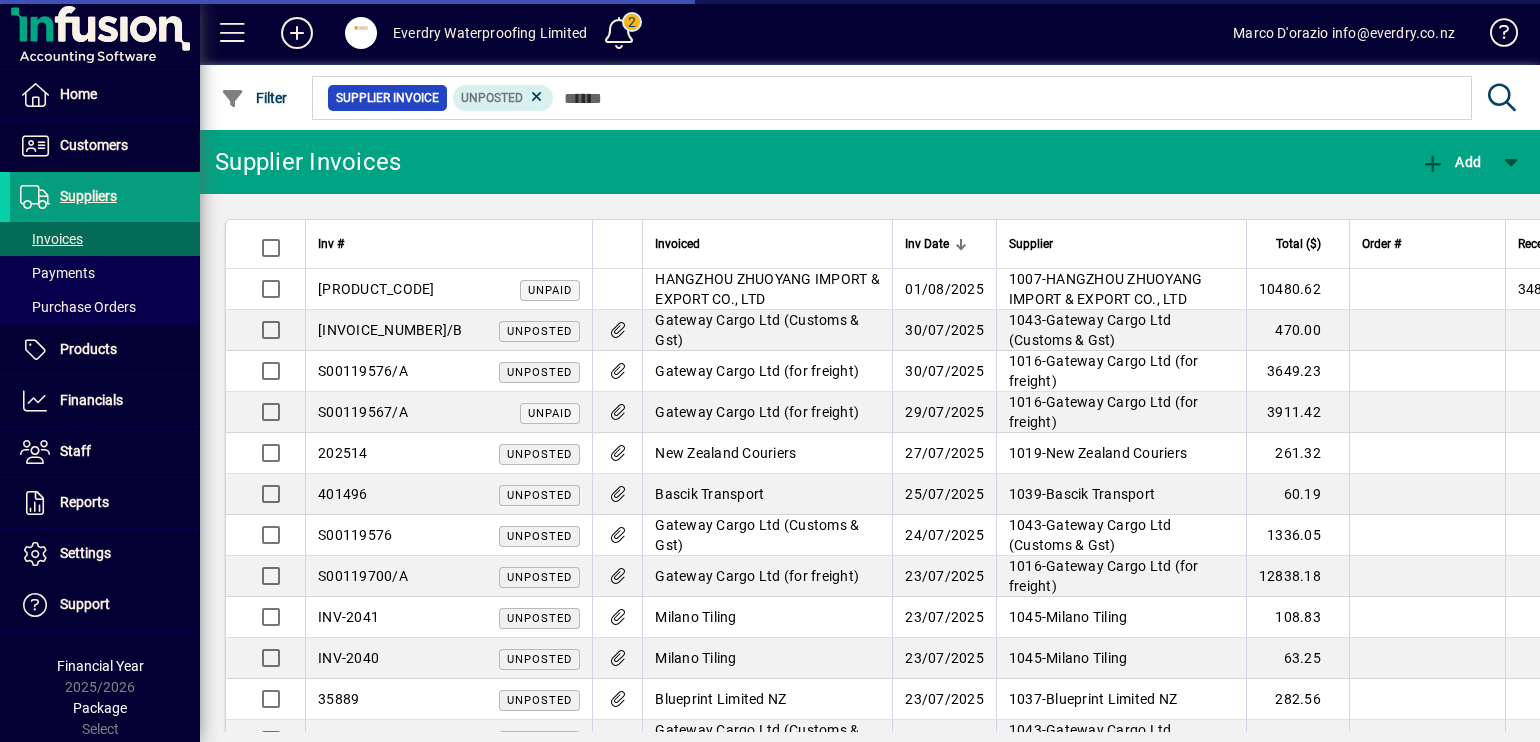 click at bounding box center [537, 97] 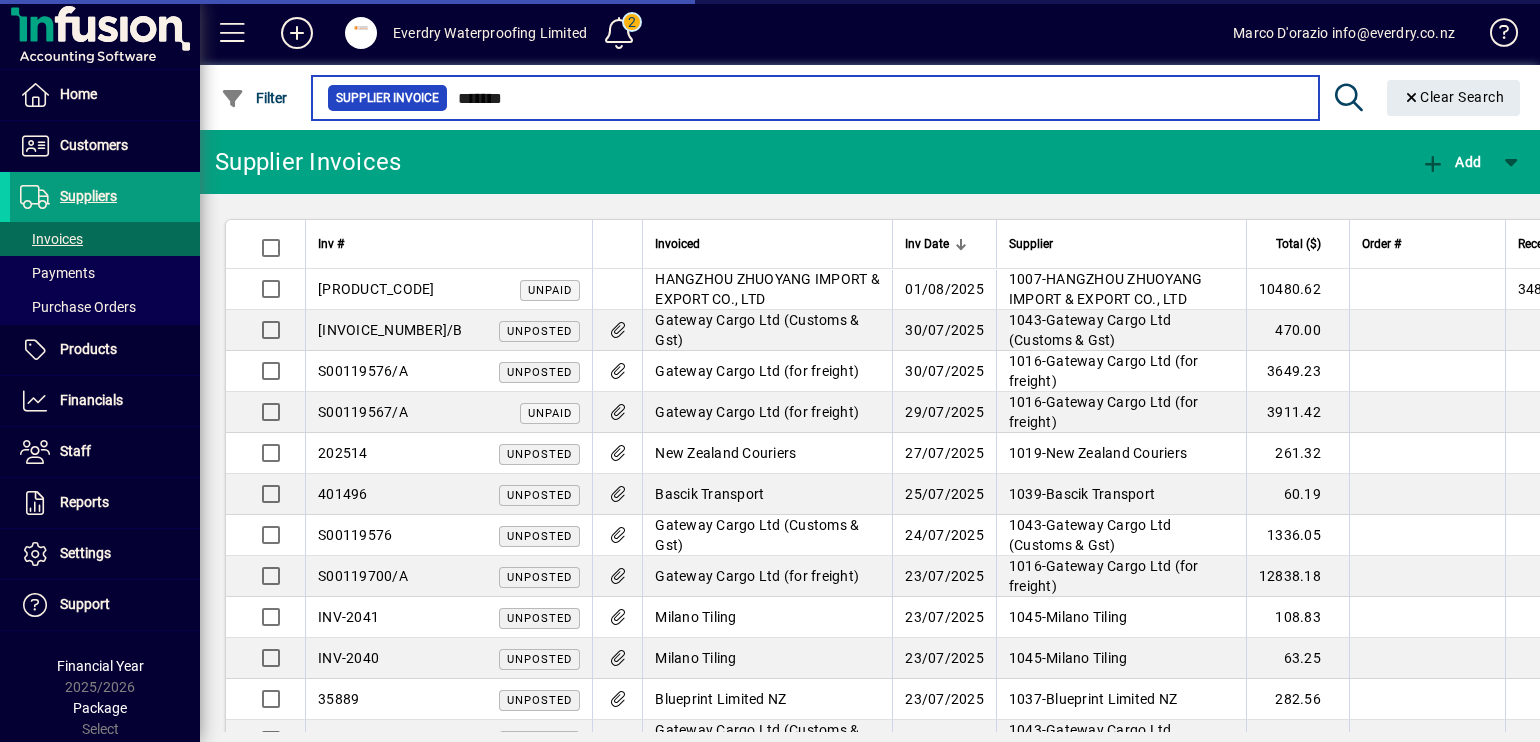 type on "*******" 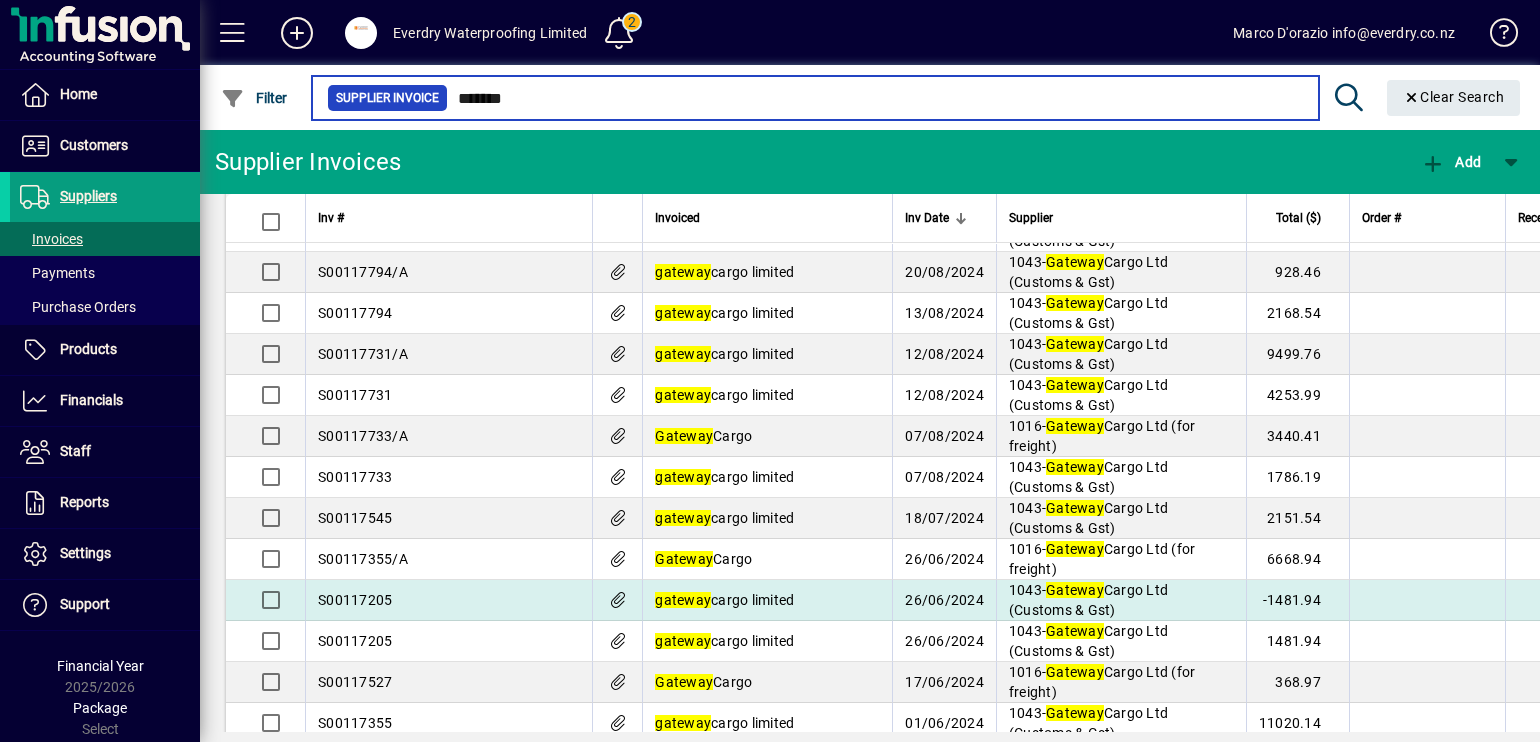 scroll, scrollTop: 1714, scrollLeft: 0, axis: vertical 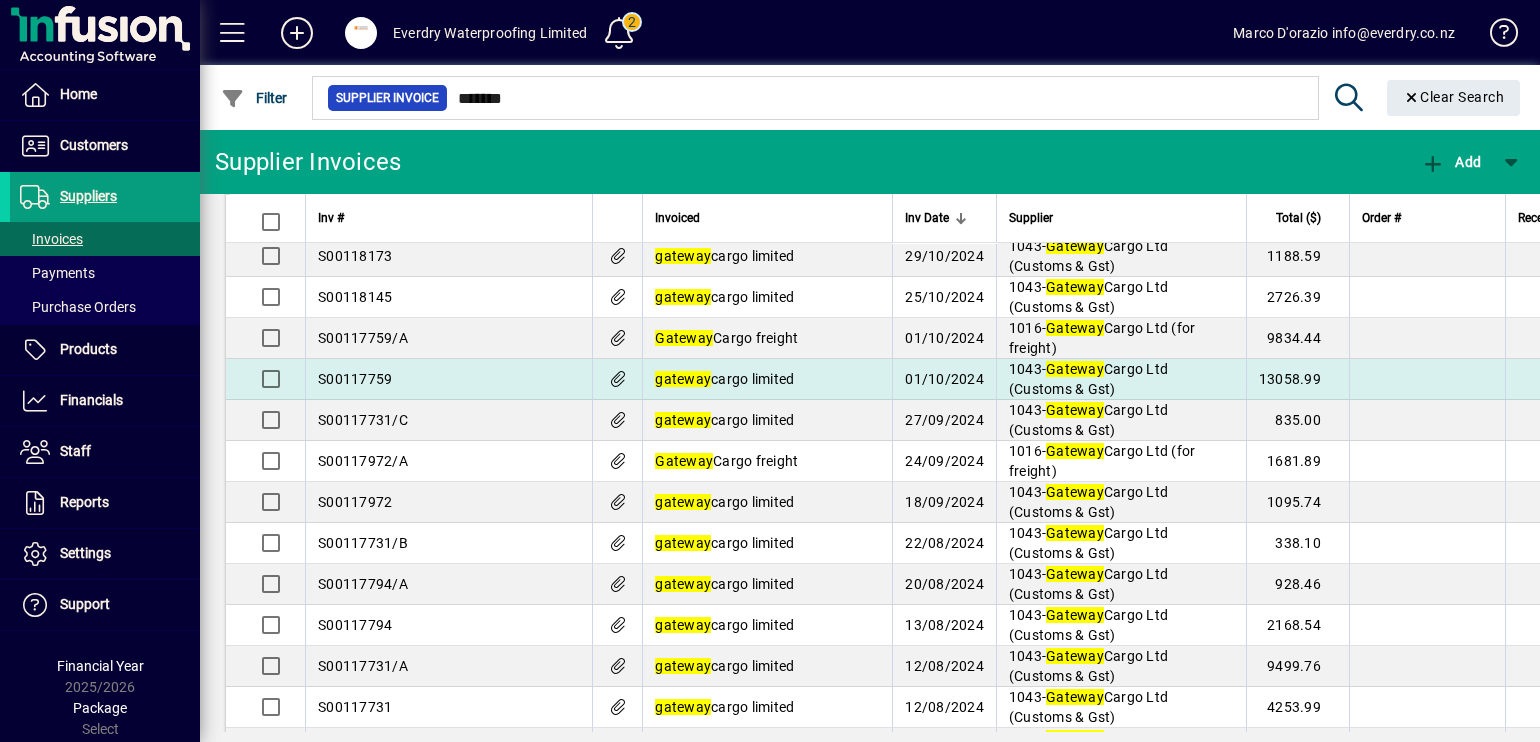 click on "[COMPANY_NAME] ([DETAILS])" at bounding box center [1088, 379] 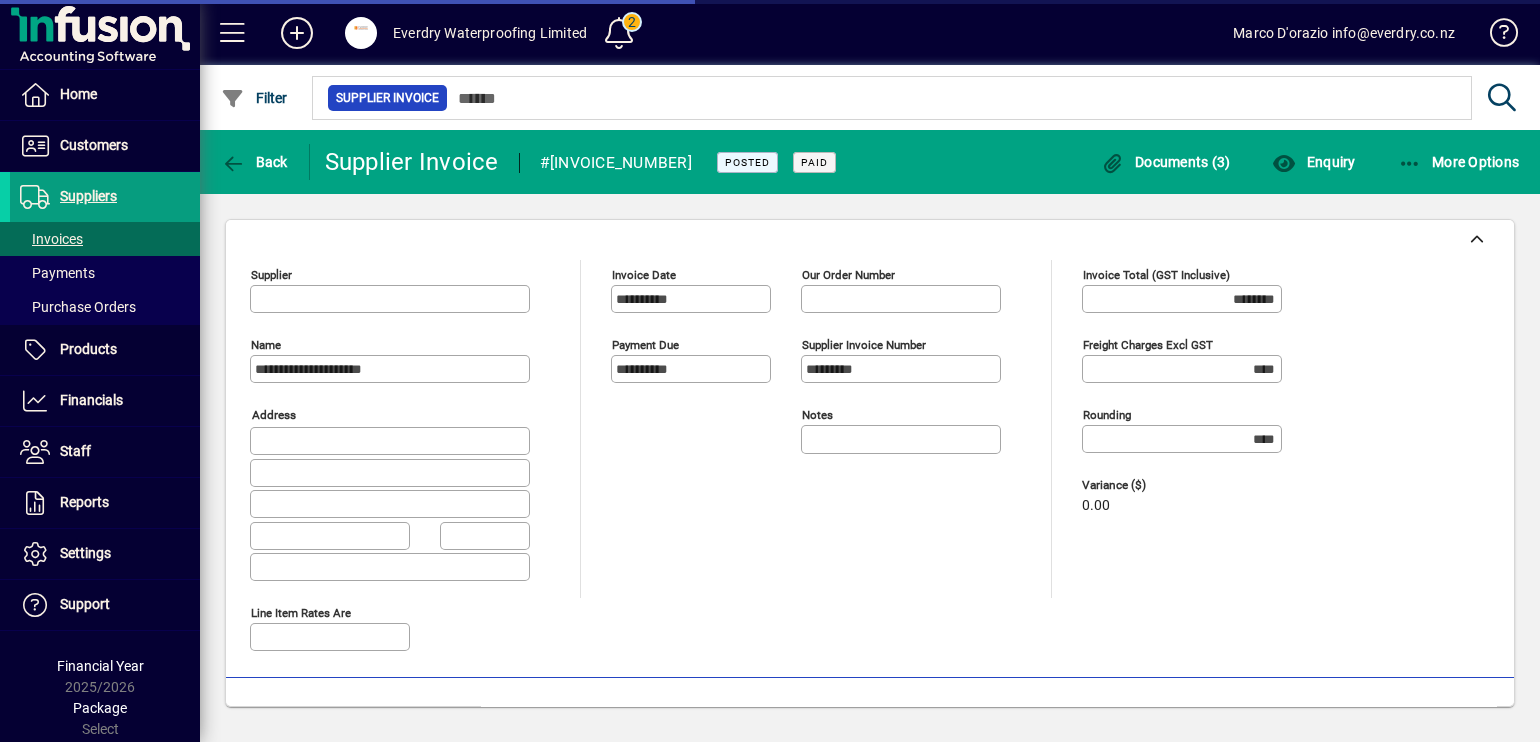 type on "**********" 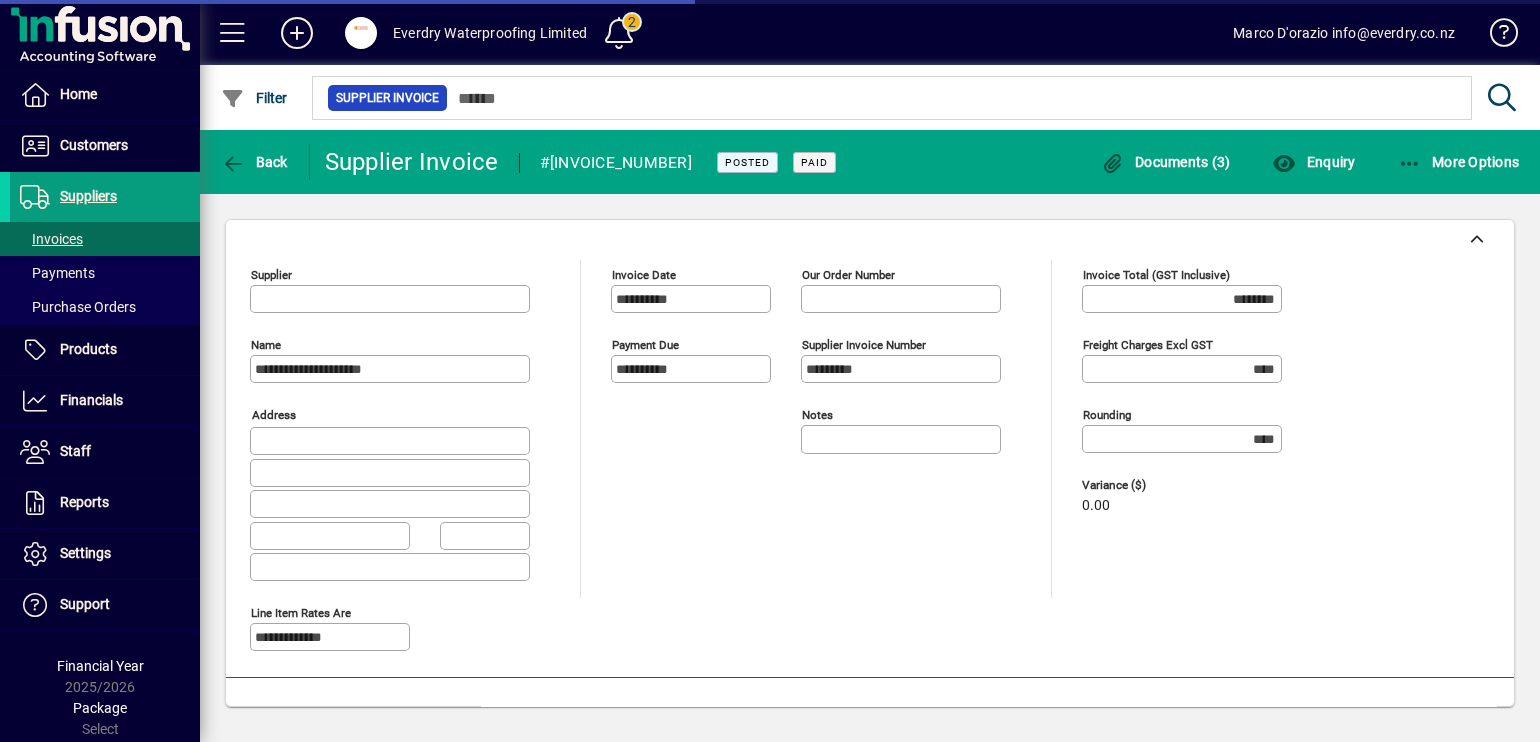 type on "**********" 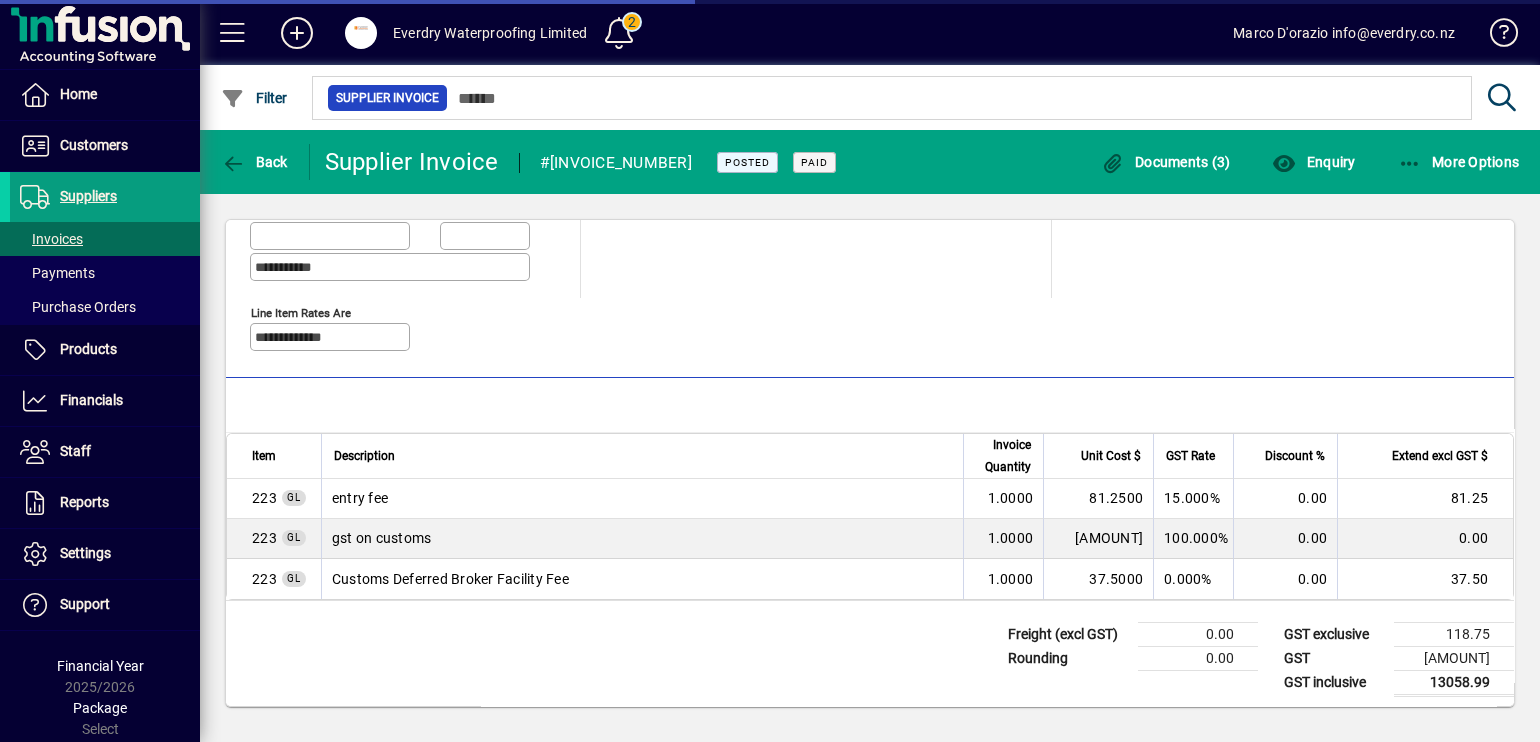 scroll, scrollTop: 300, scrollLeft: 0, axis: vertical 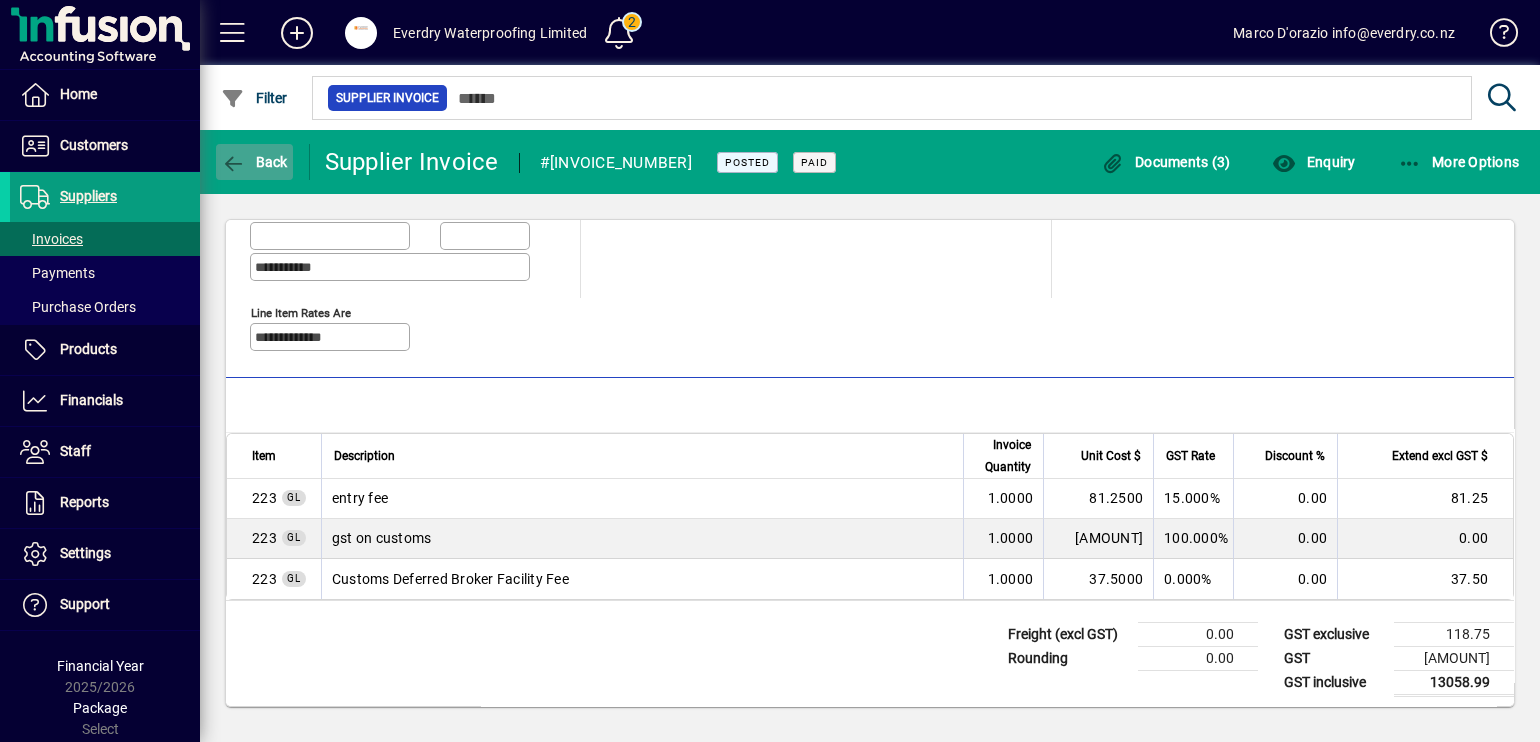 click on "Back" 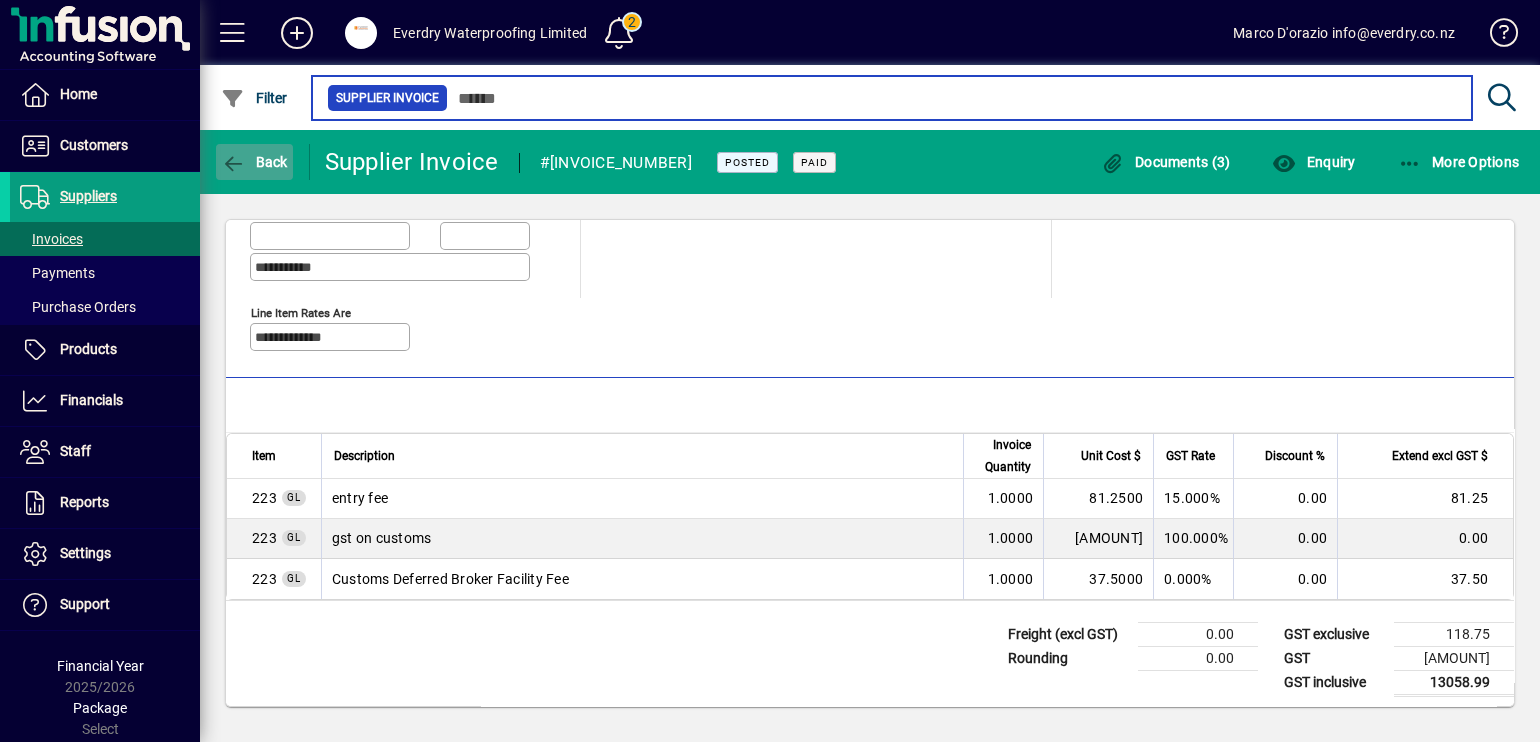 type on "*******" 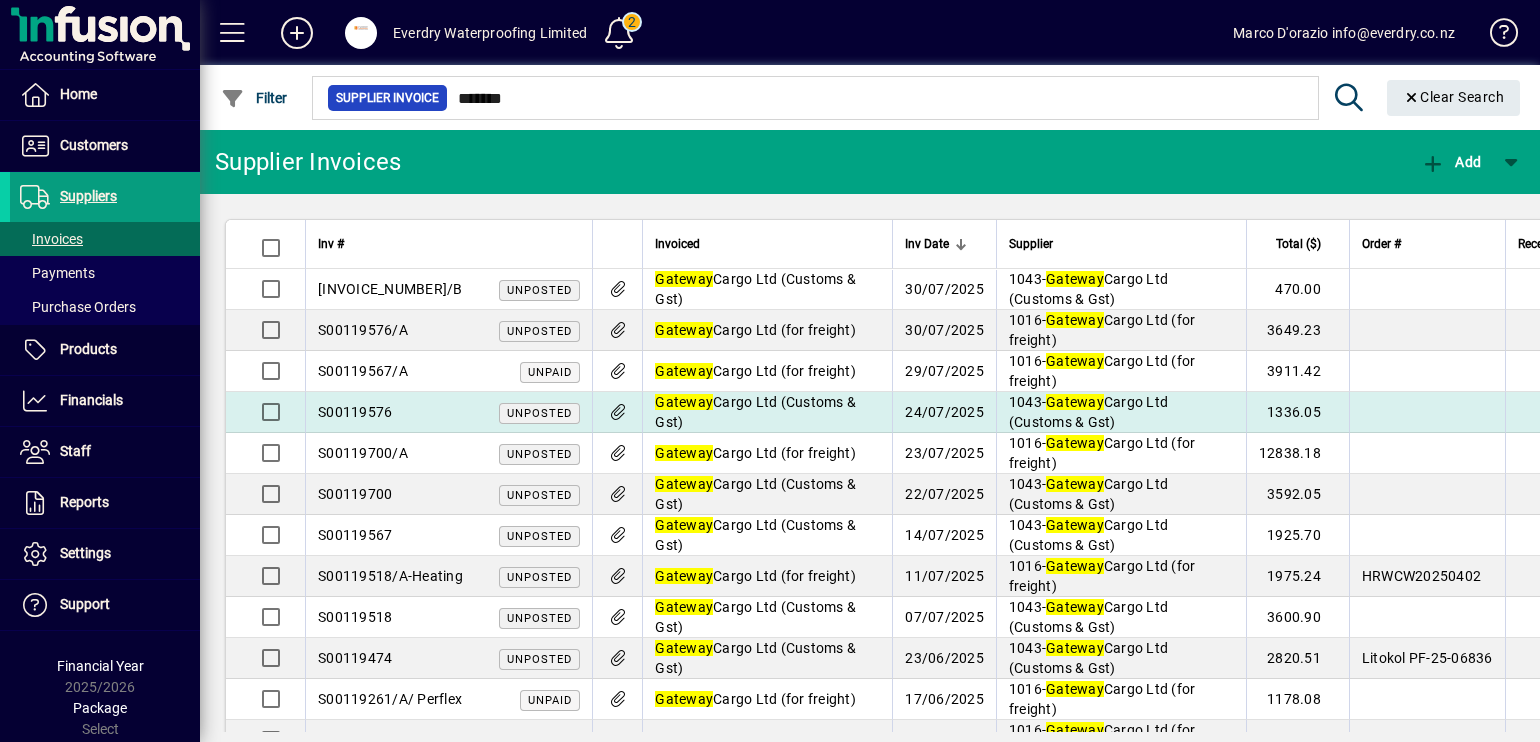 click on "[COMPANY_NAME] ([DETAILS])" at bounding box center [755, 412] 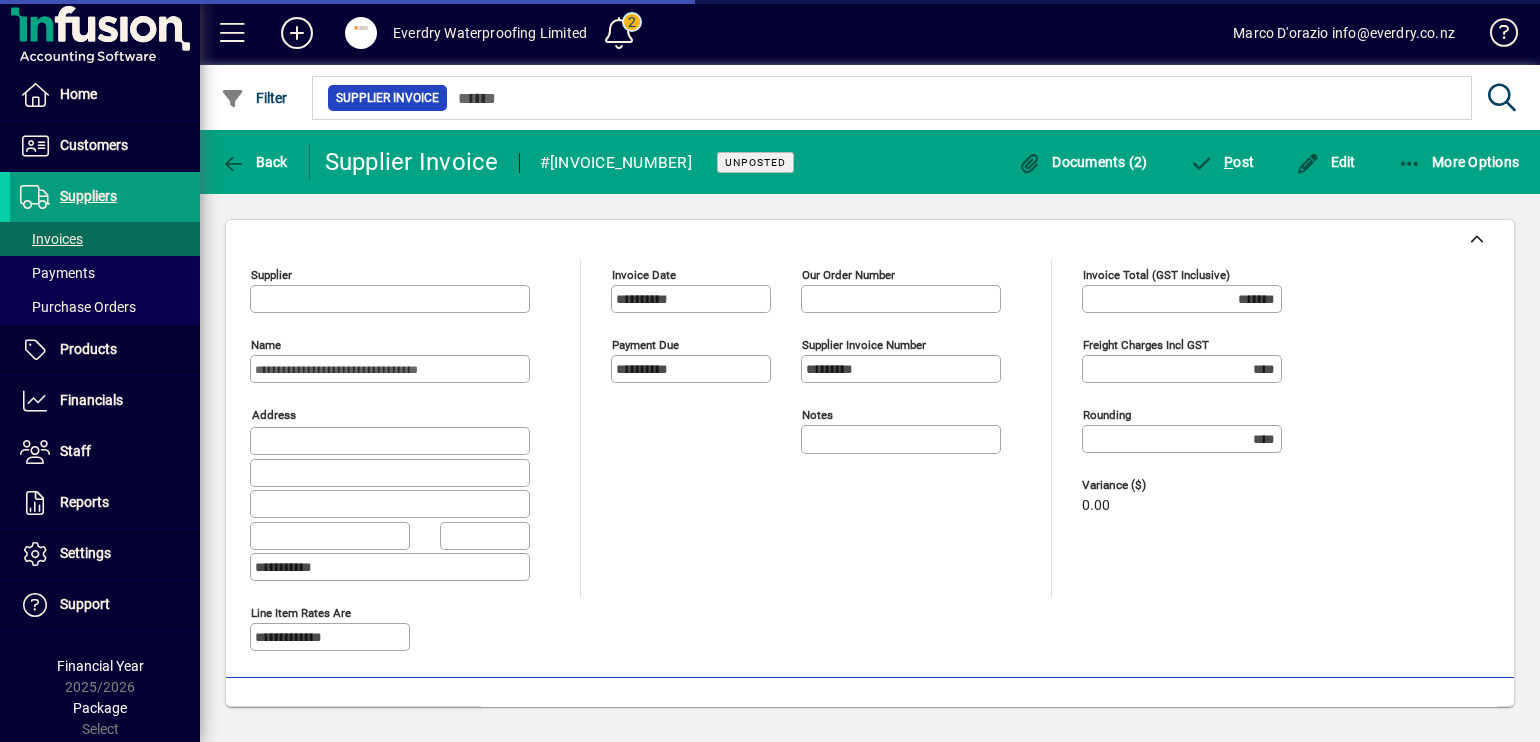 type on "**********" 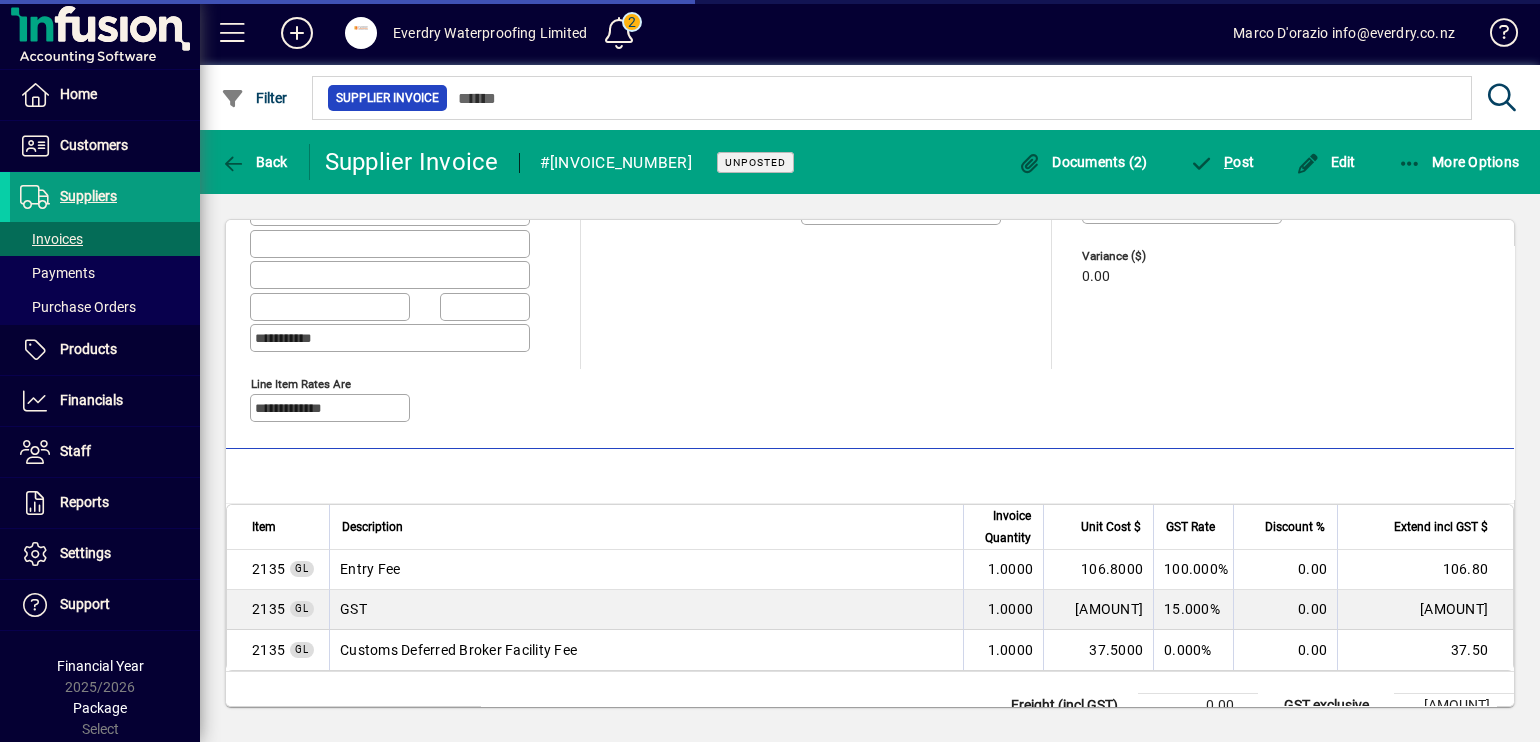scroll, scrollTop: 300, scrollLeft: 0, axis: vertical 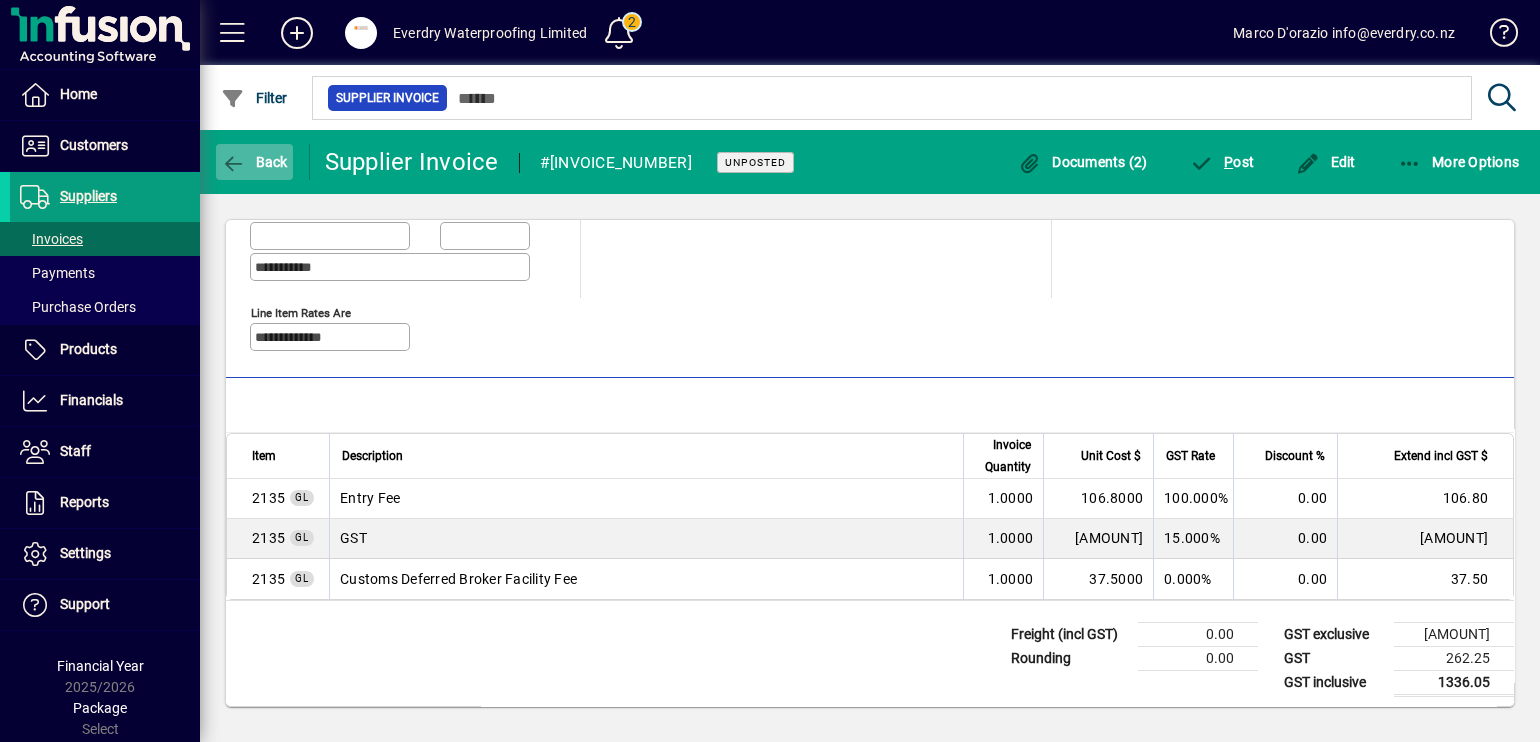 click on "Back" 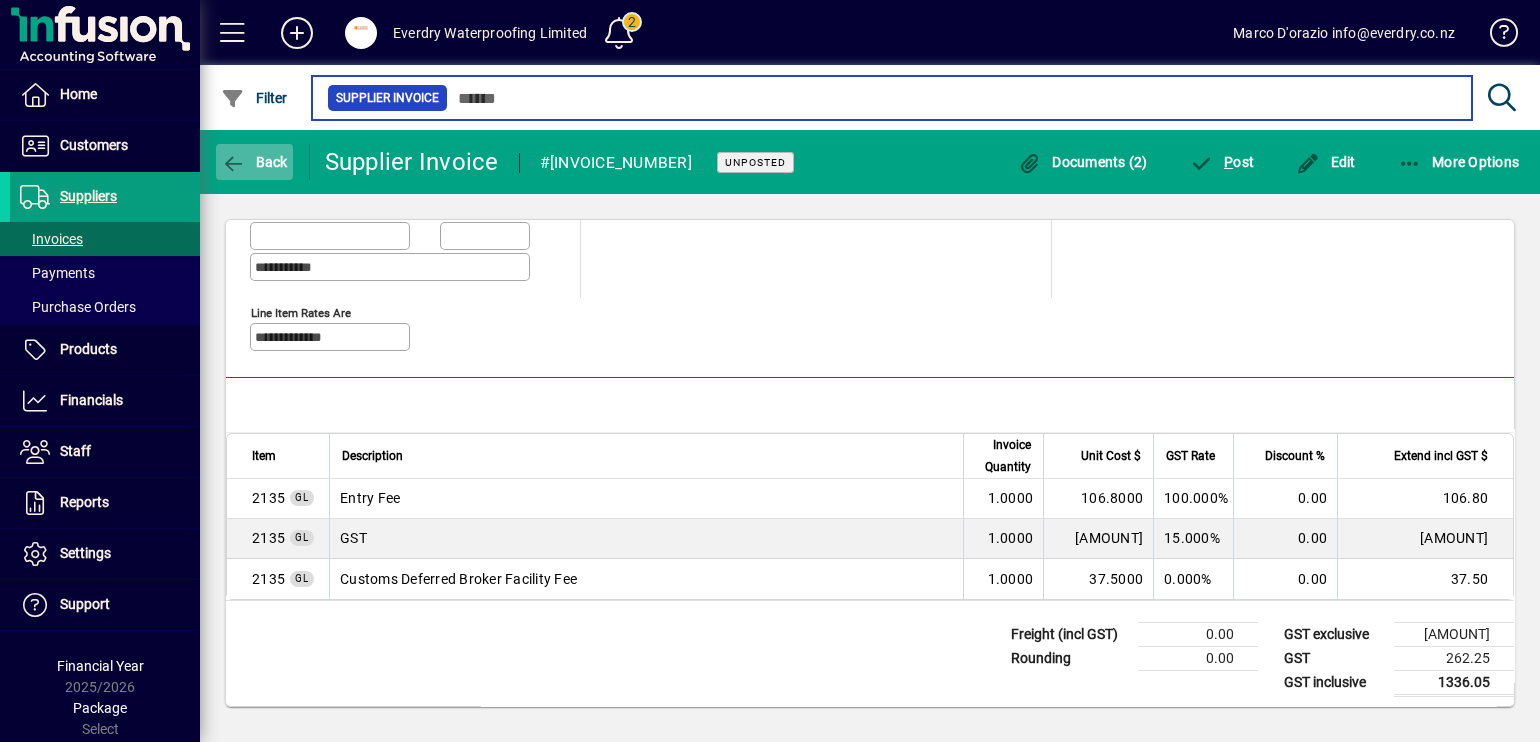type on "*******" 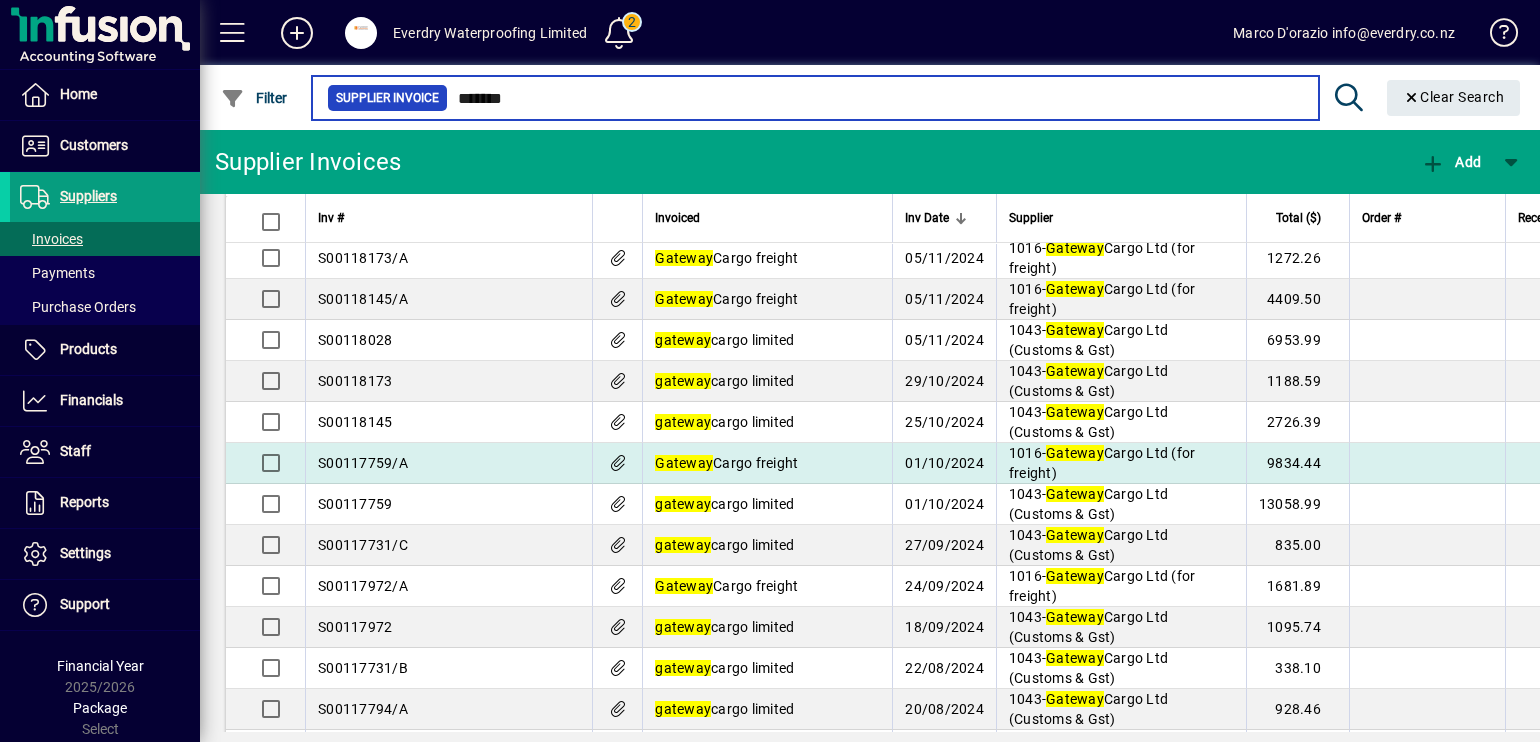 scroll, scrollTop: 1624, scrollLeft: 0, axis: vertical 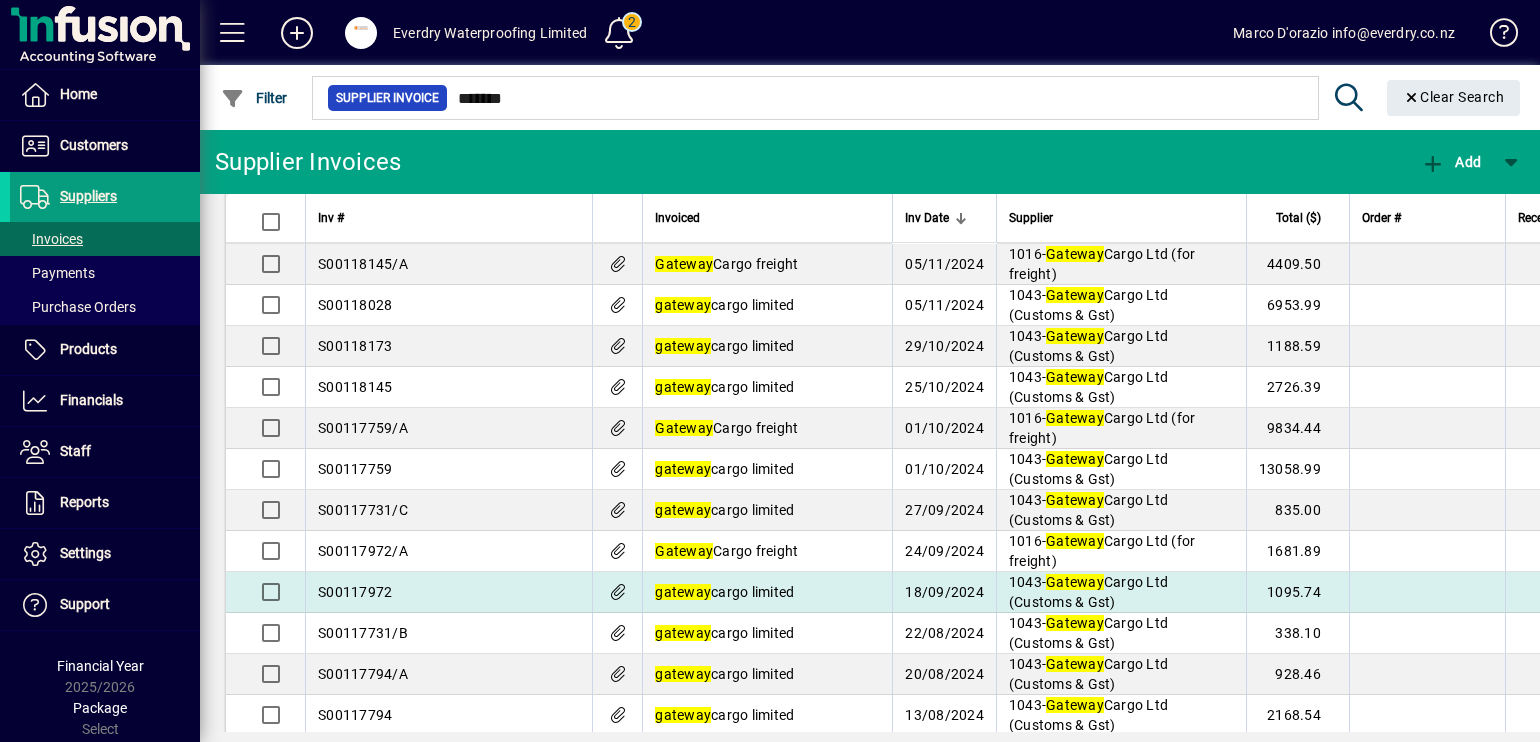click on "gateway" at bounding box center [683, 592] 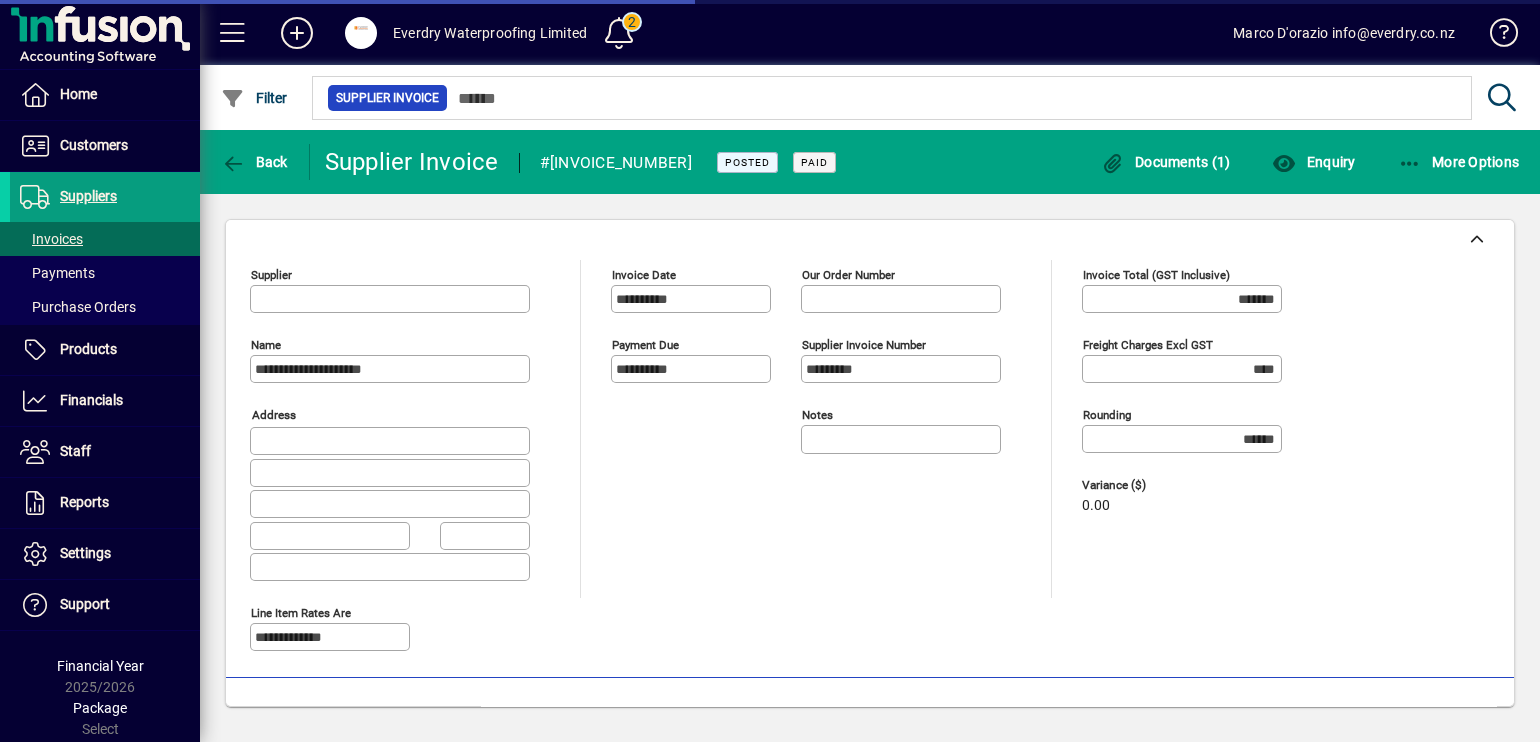 type on "**********" 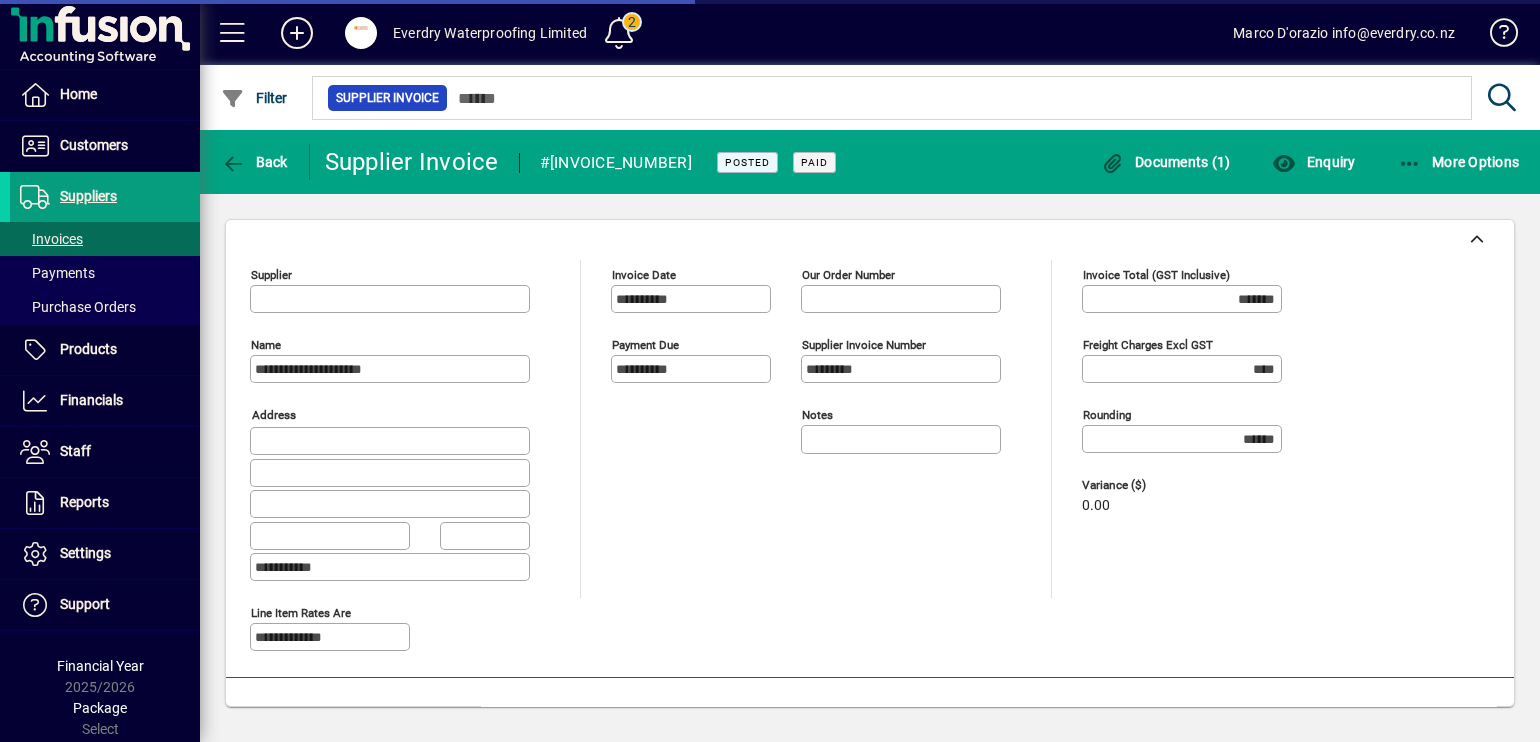 type on "**********" 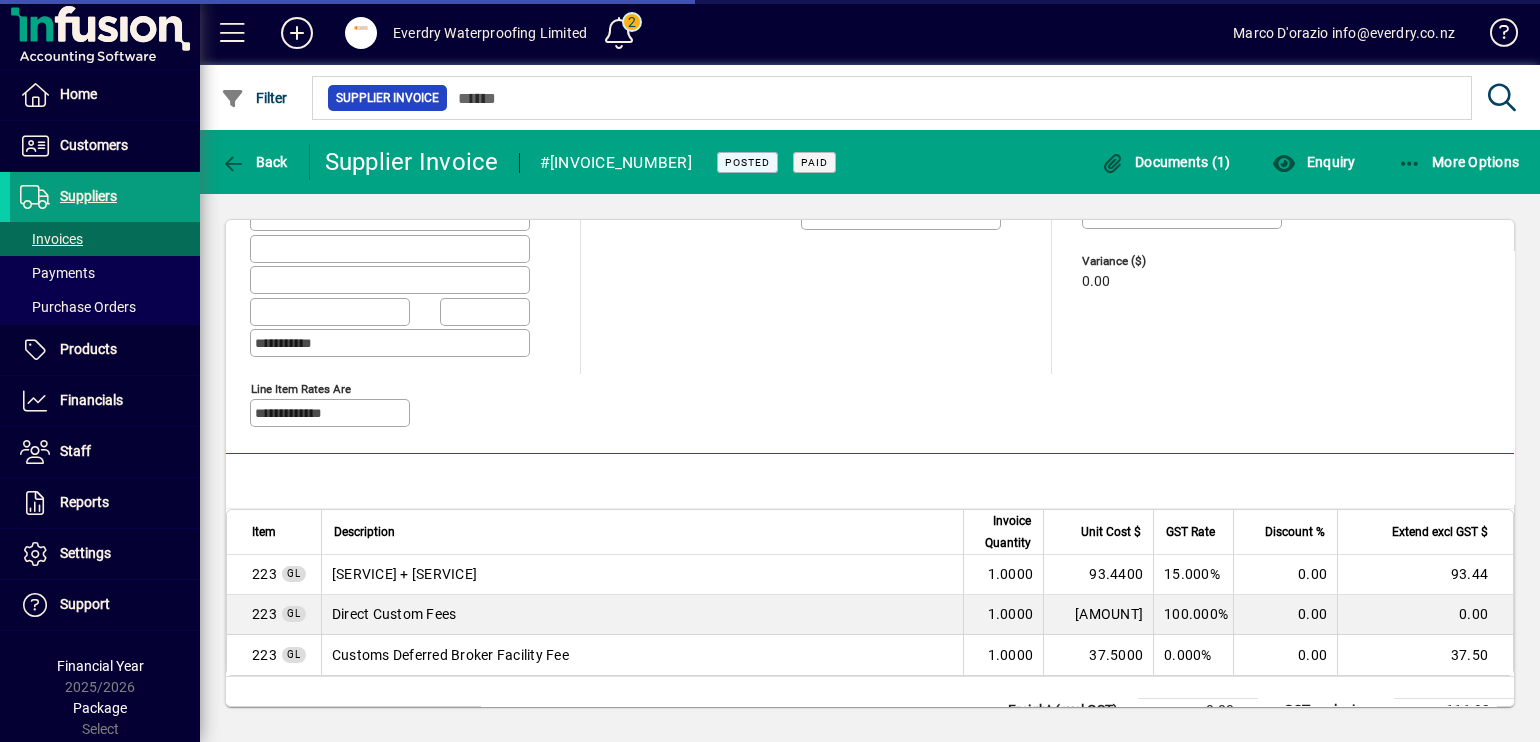 scroll, scrollTop: 300, scrollLeft: 0, axis: vertical 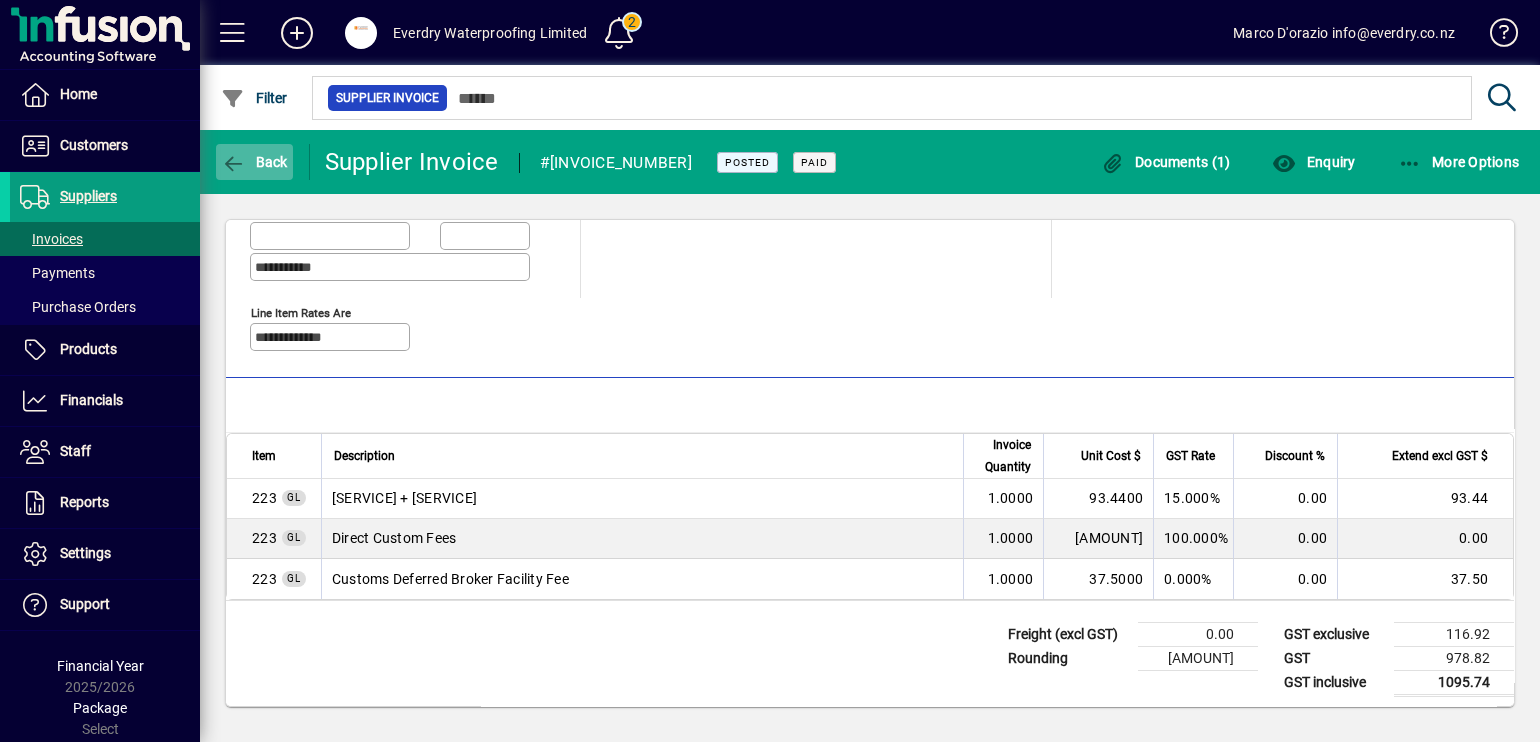 click 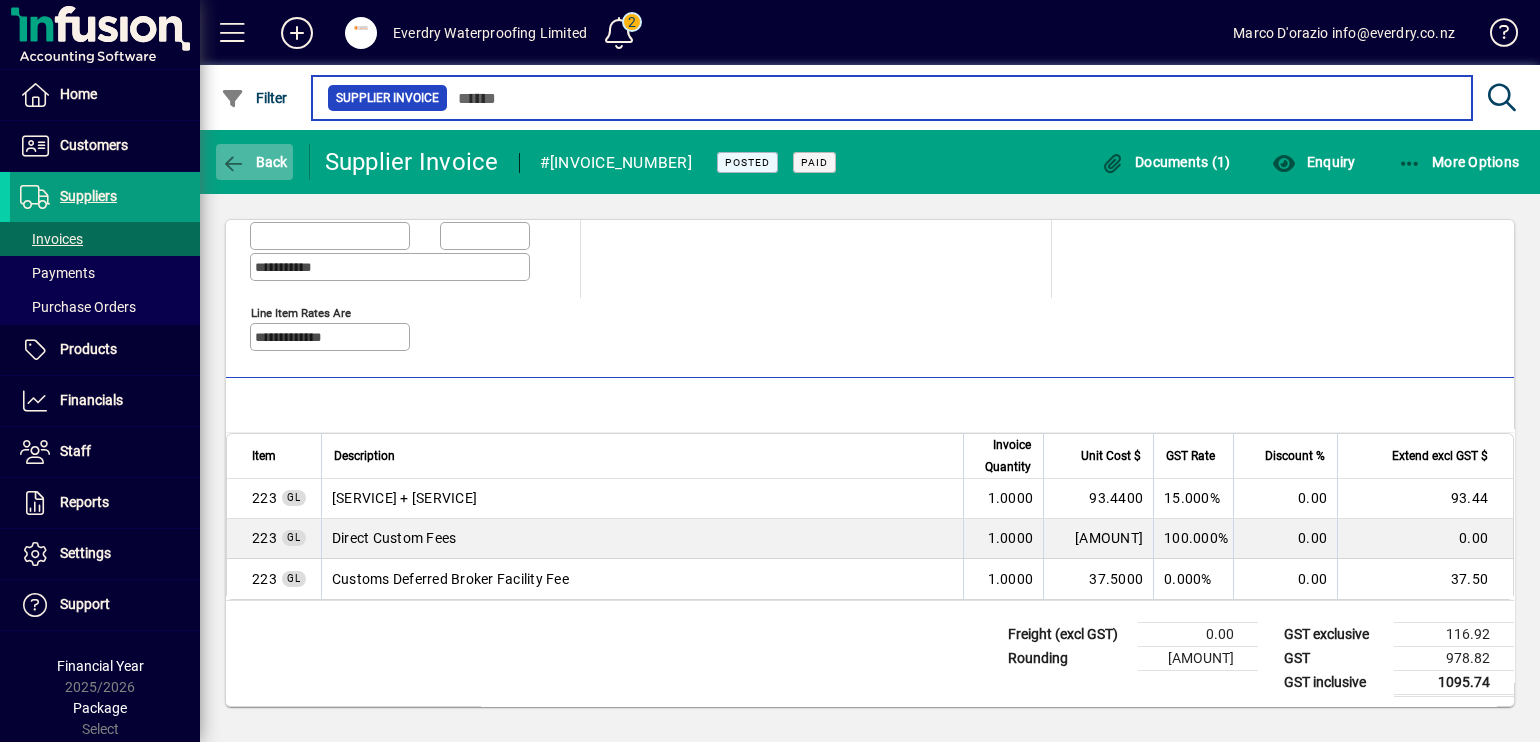 type on "*******" 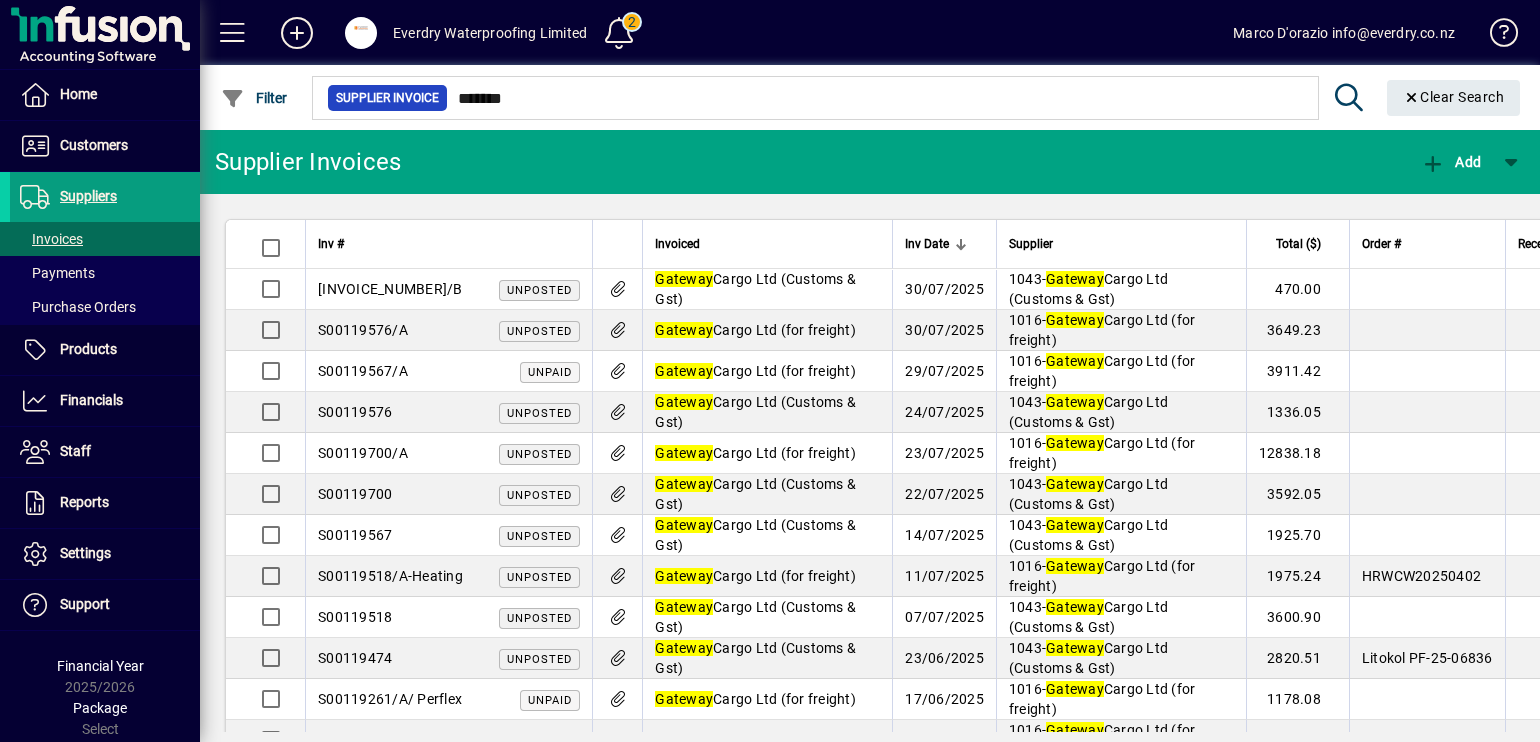 click on "Gateway  Cargo Ltd (for freight)" at bounding box center (767, 453) 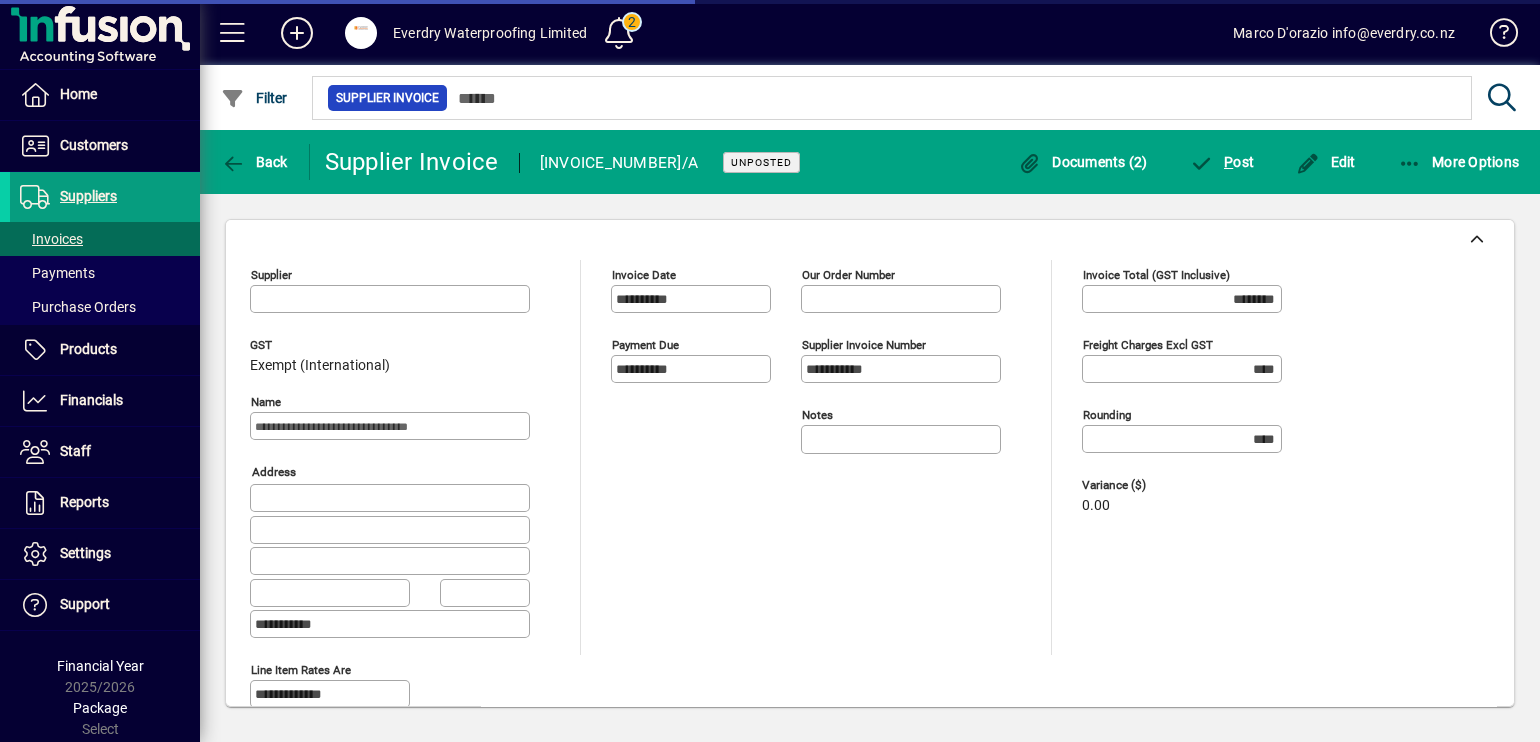 type on "**********" 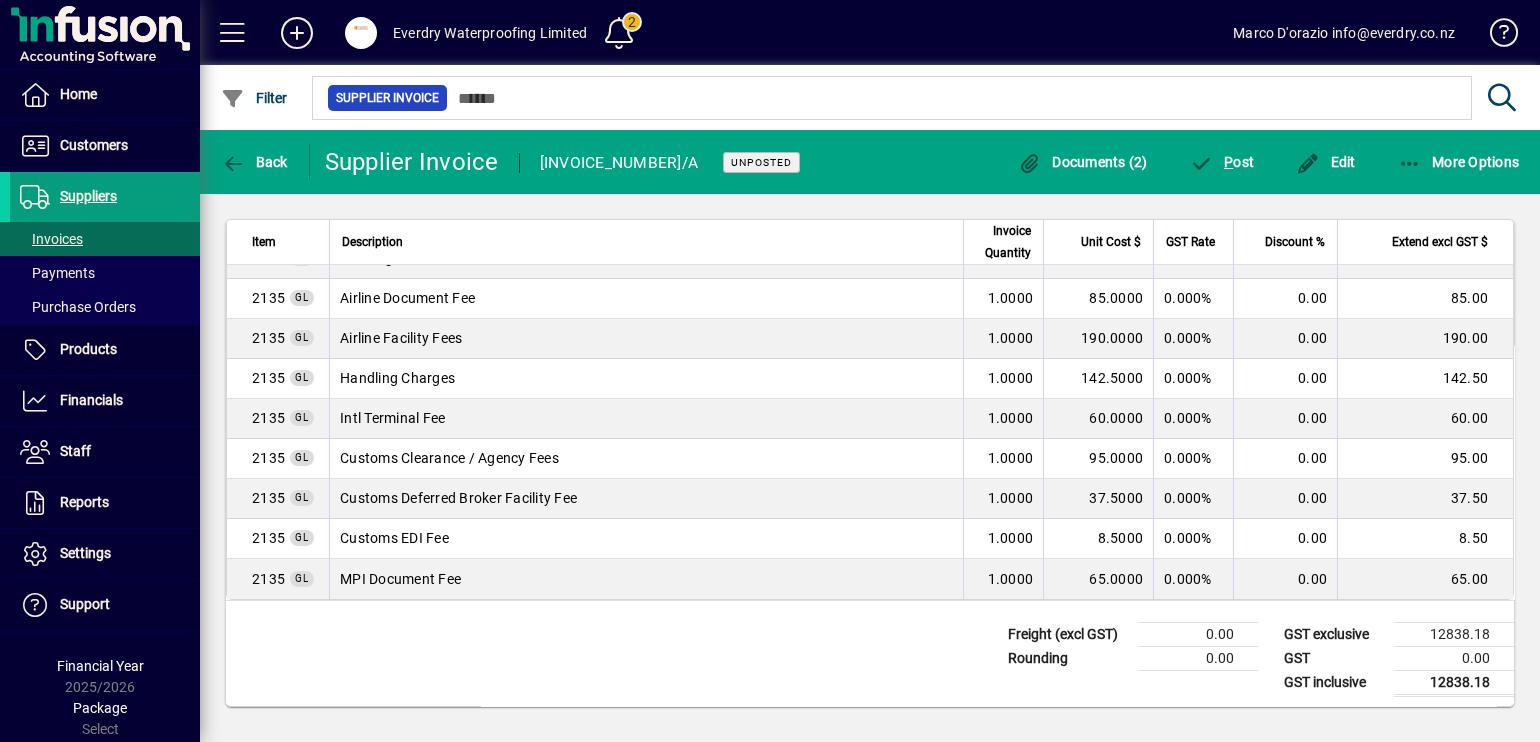 scroll, scrollTop: 262, scrollLeft: 0, axis: vertical 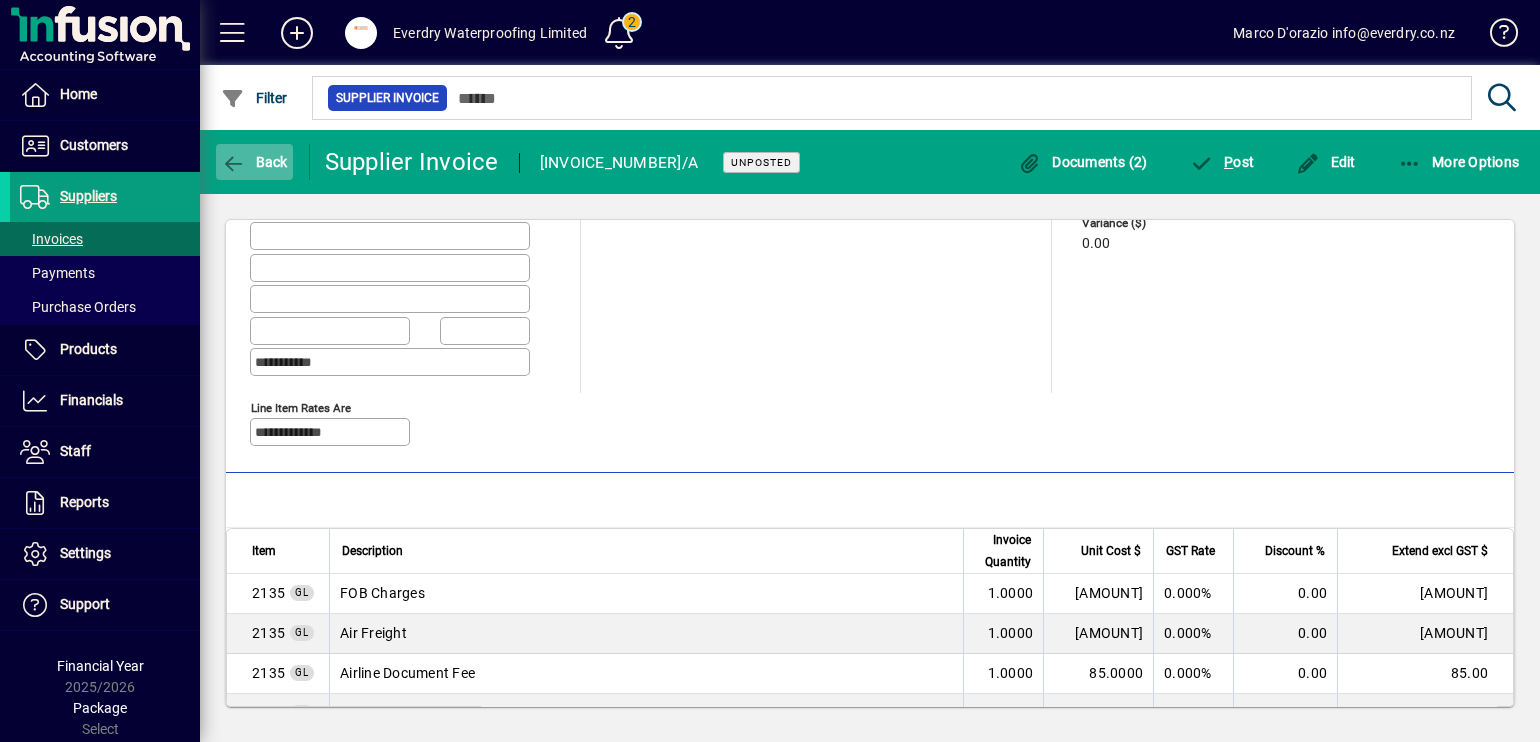 click on "Back" 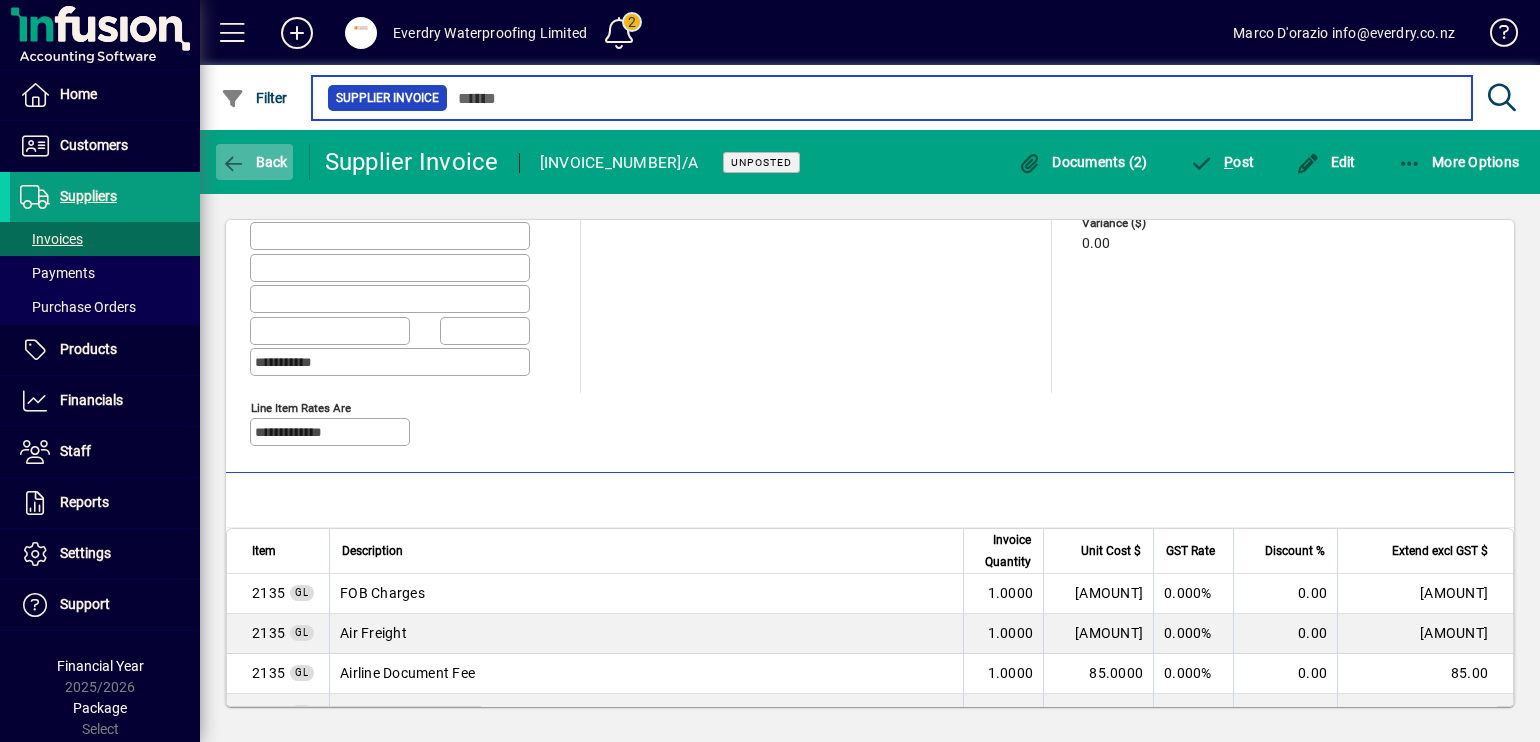 type on "*******" 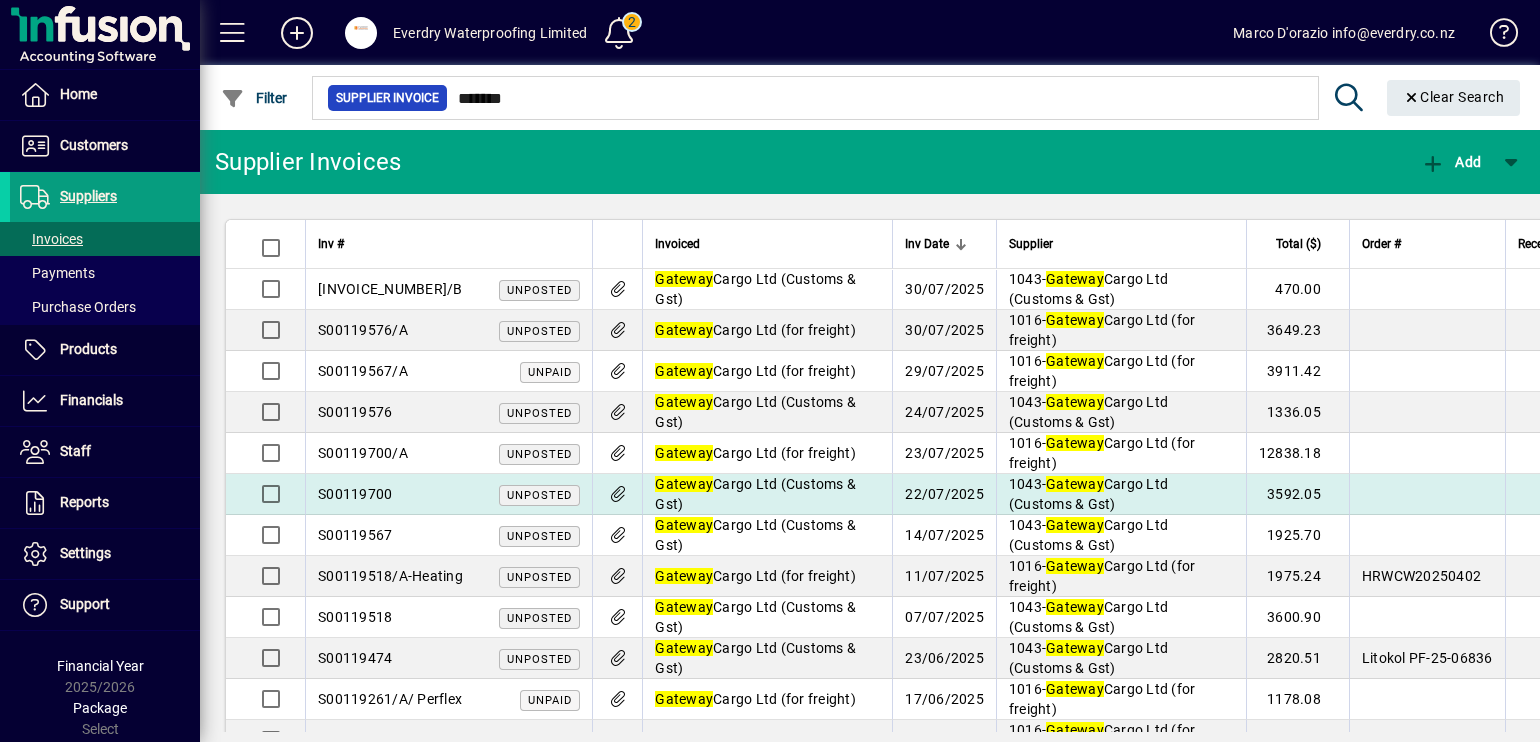 click on "[COMPANY_NAME] ([DETAILS])" at bounding box center (755, 494) 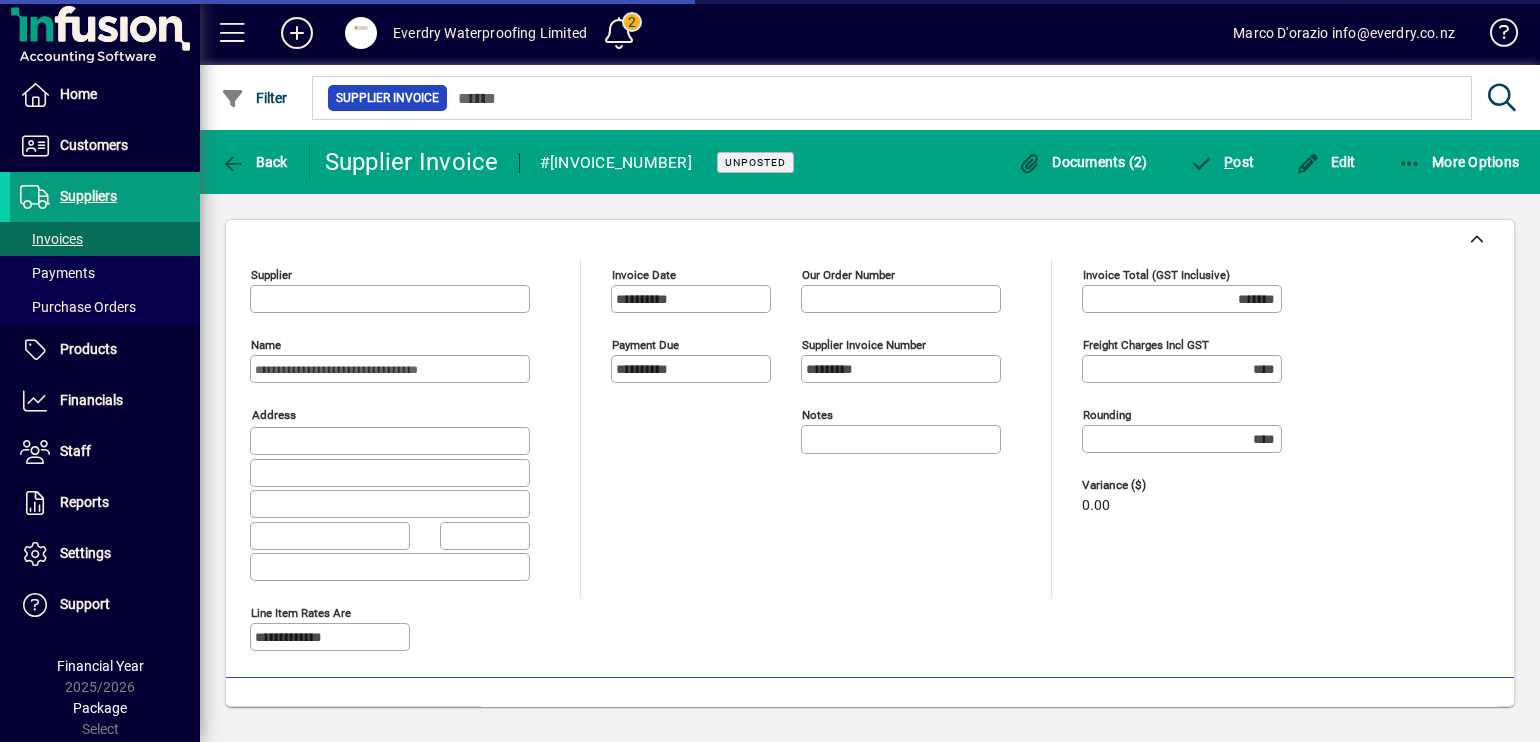 type on "**********" 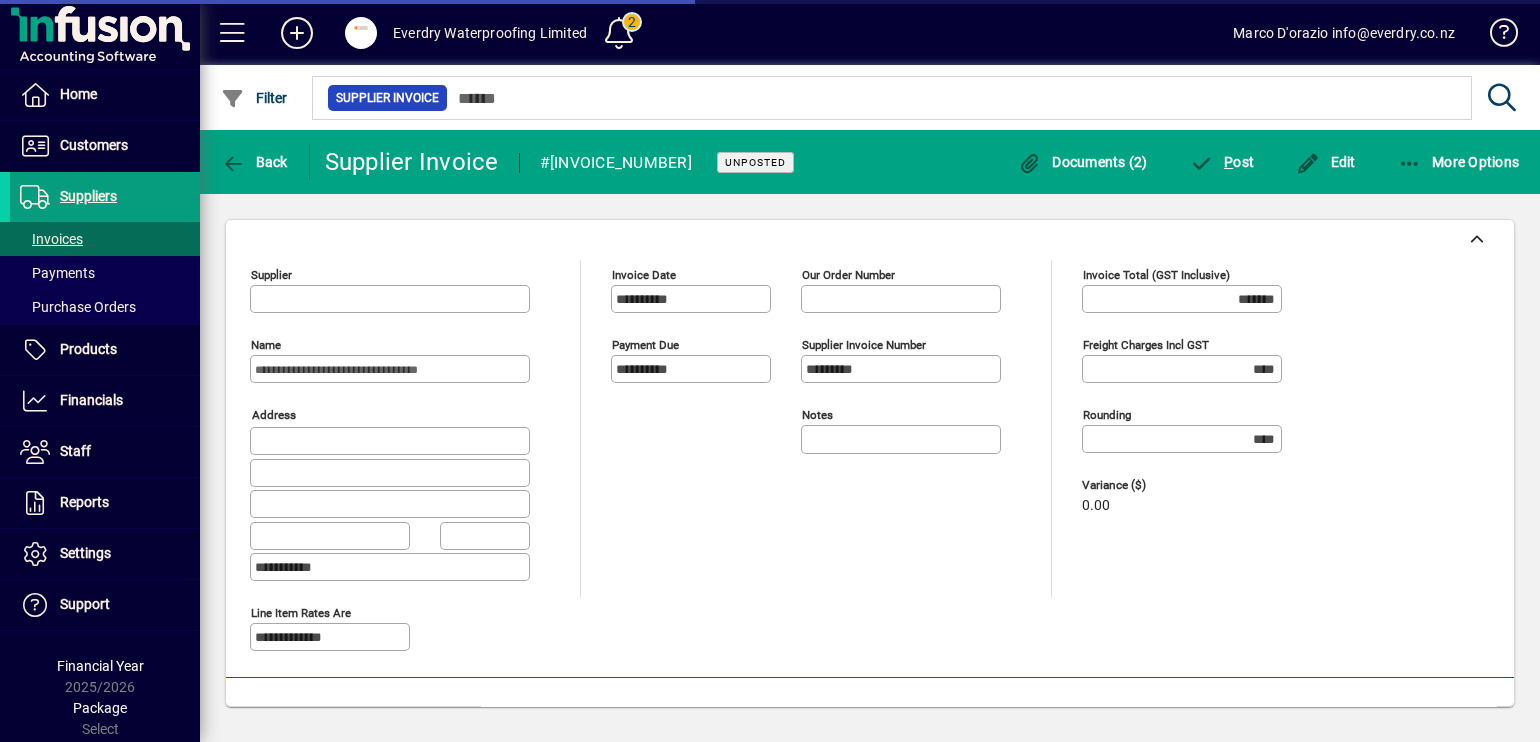 type on "**********" 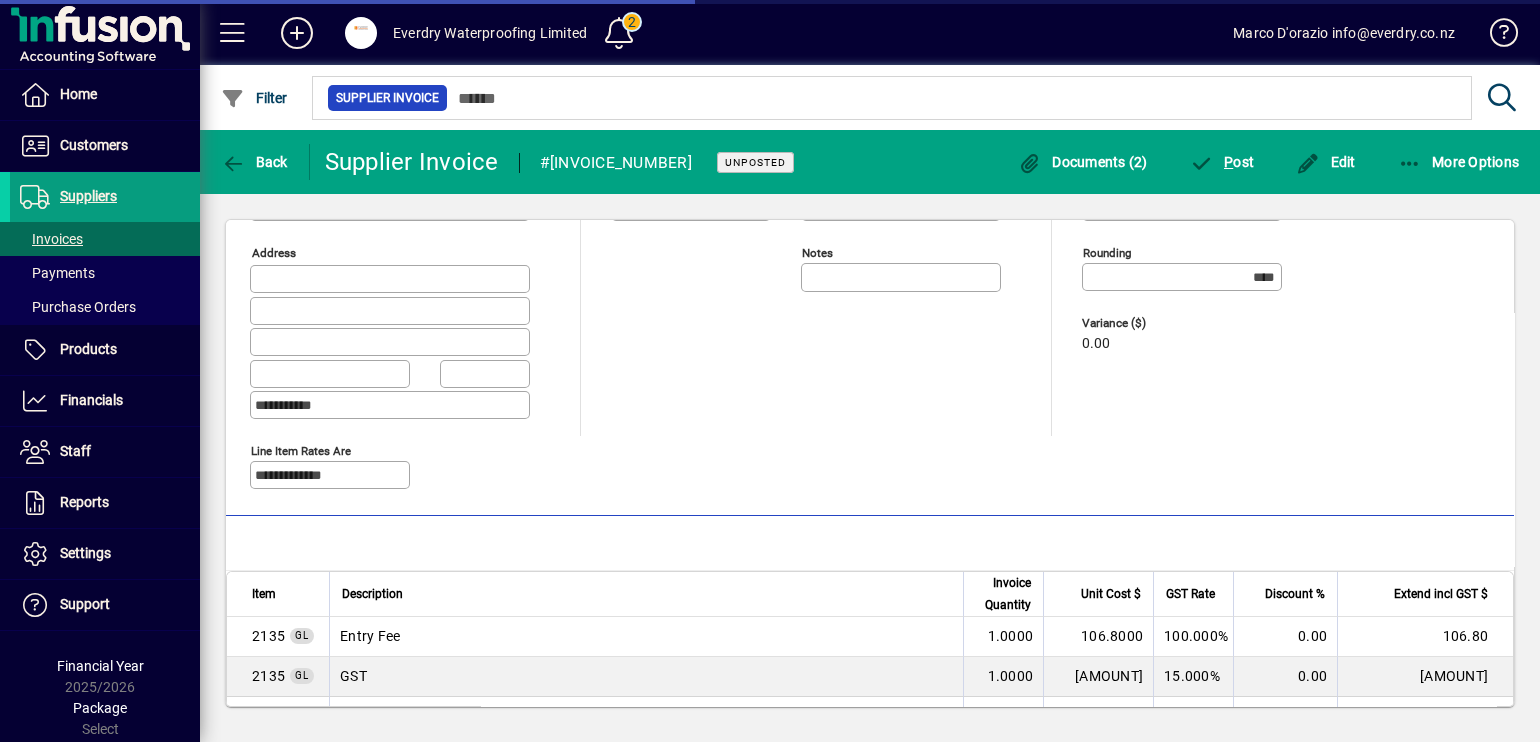 scroll, scrollTop: 300, scrollLeft: 0, axis: vertical 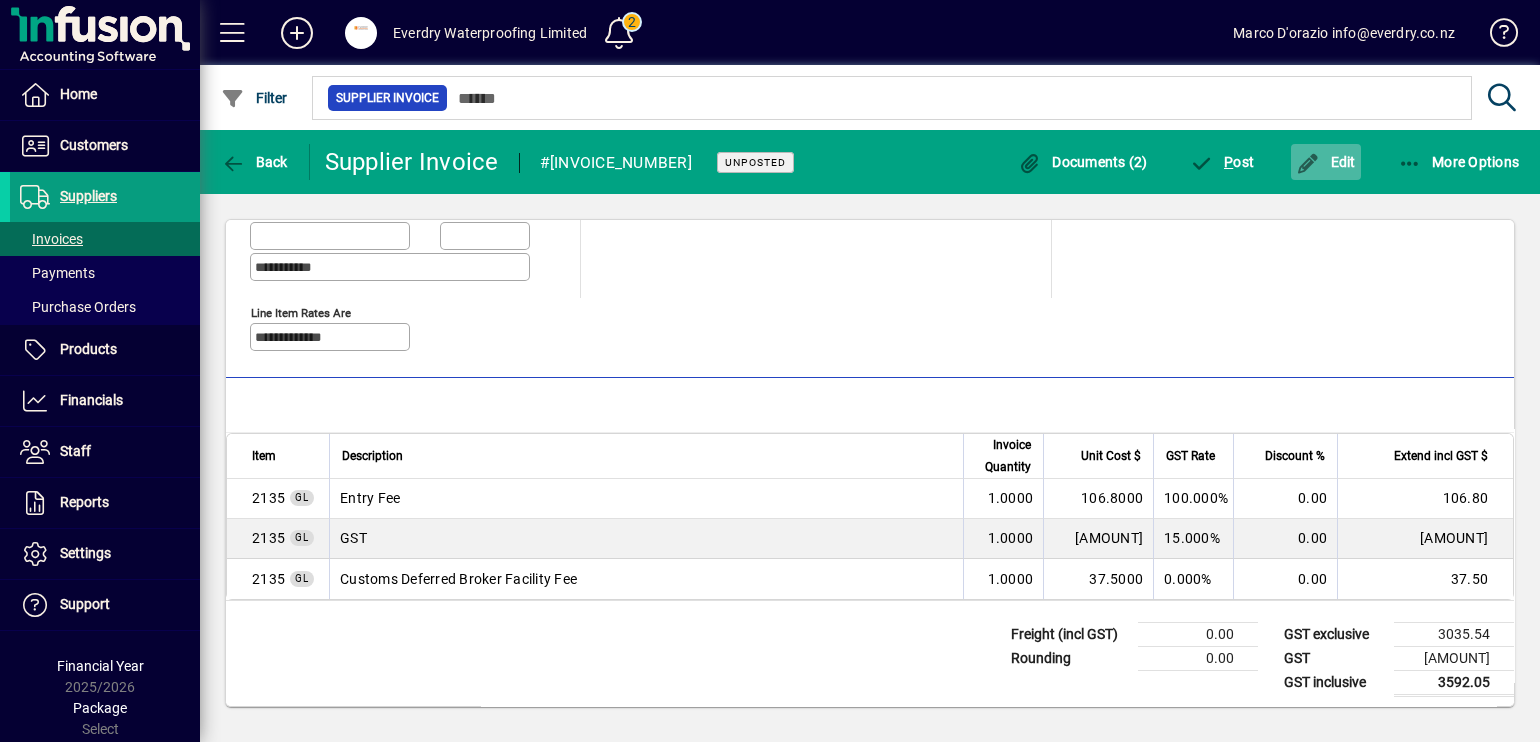click on "Edit" 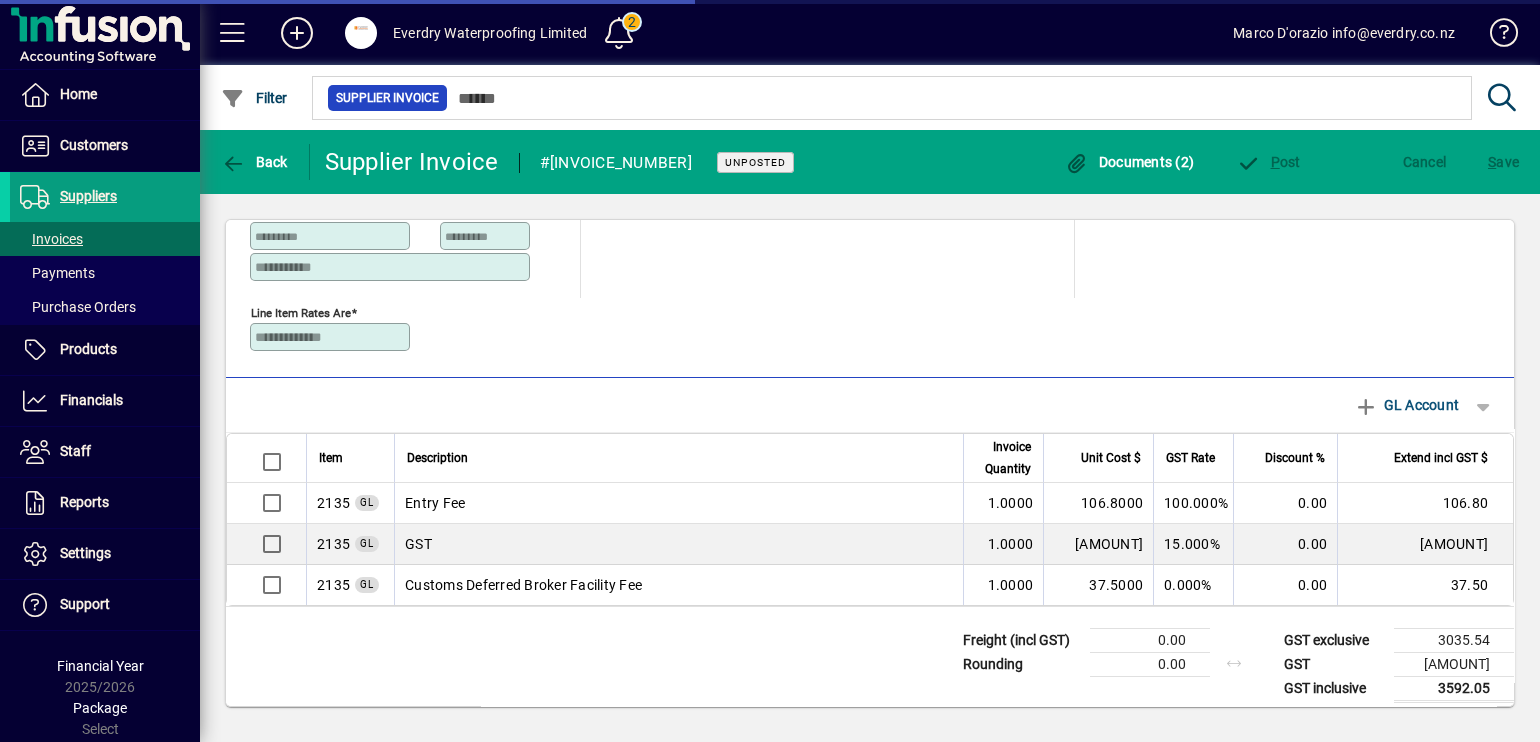 scroll, scrollTop: 241, scrollLeft: 0, axis: vertical 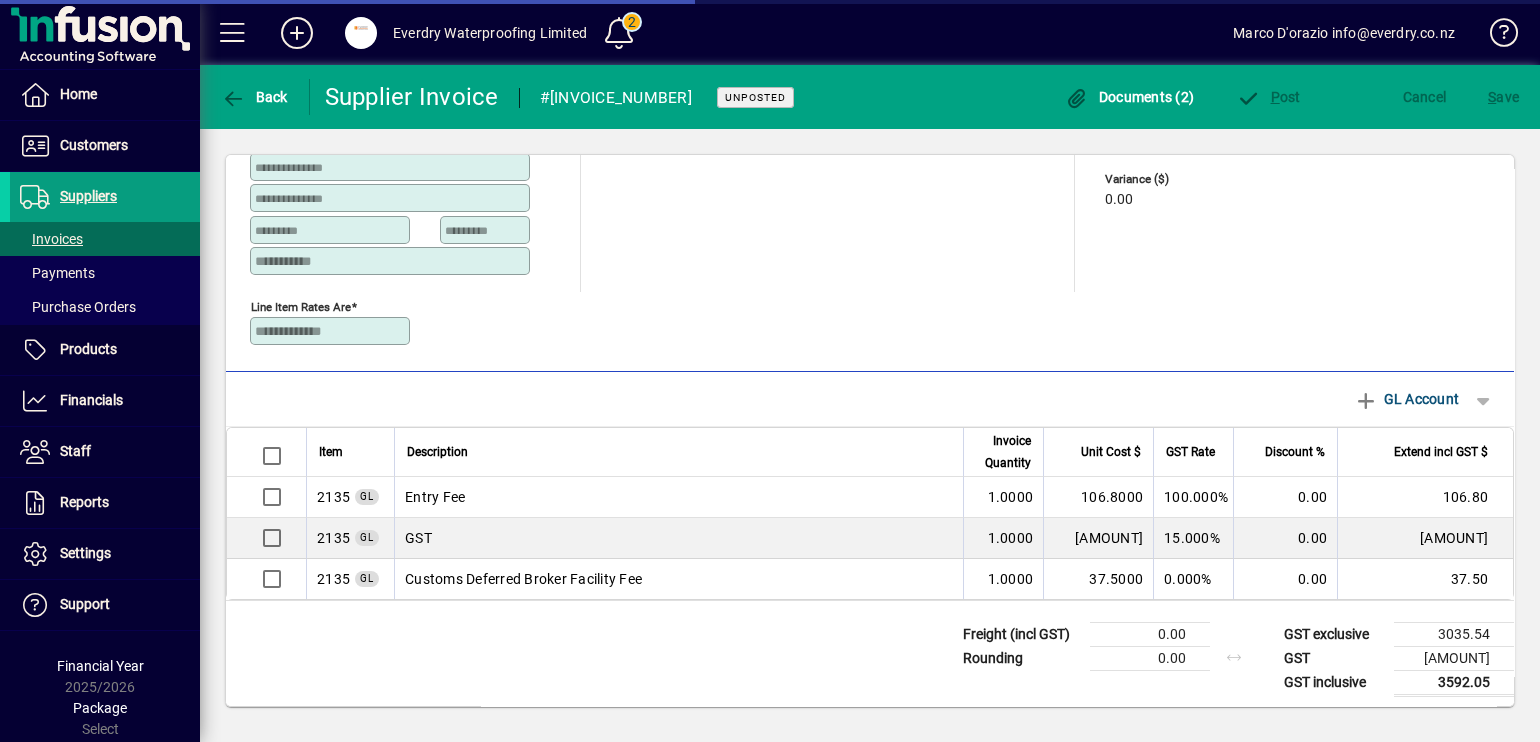 type on "**********" 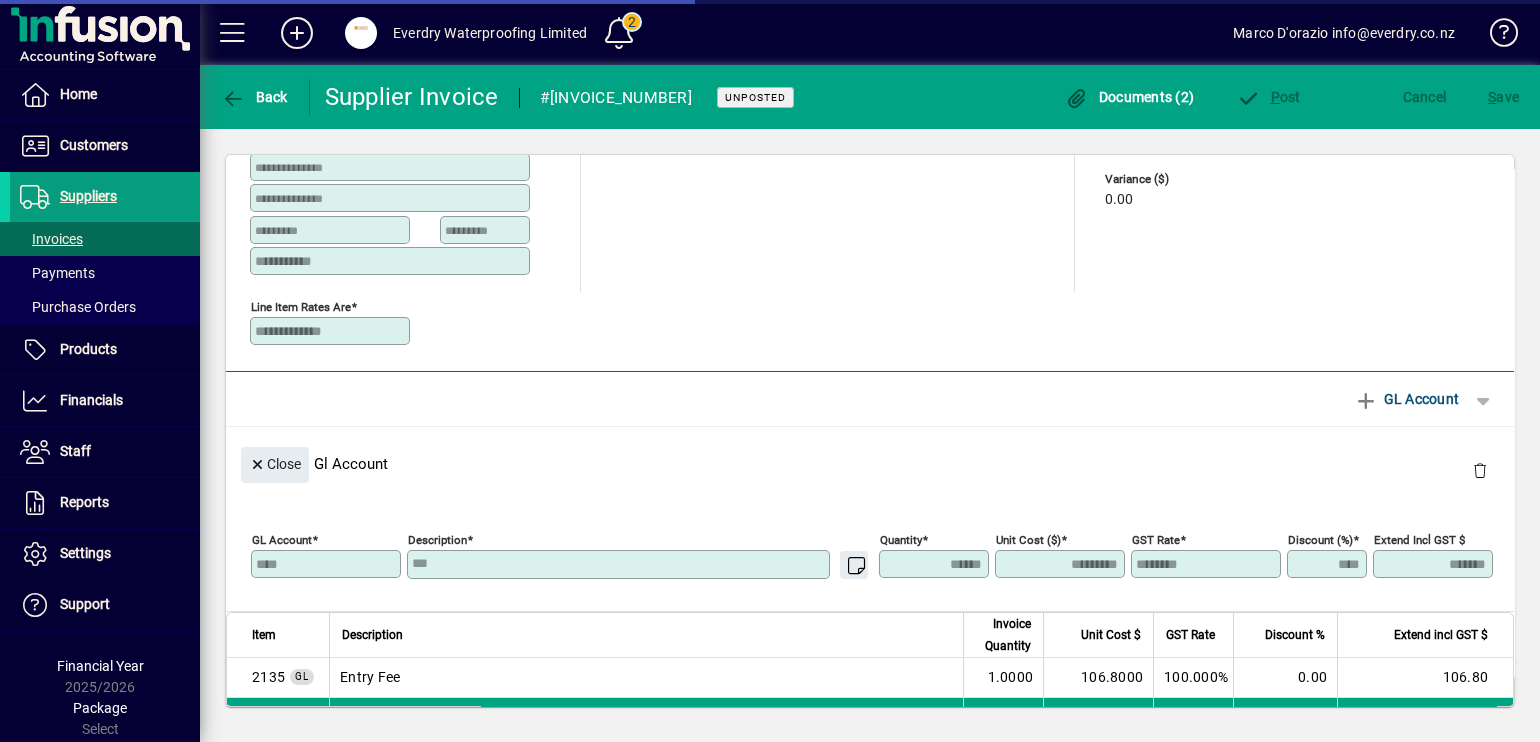 scroll, scrollTop: 300, scrollLeft: 0, axis: vertical 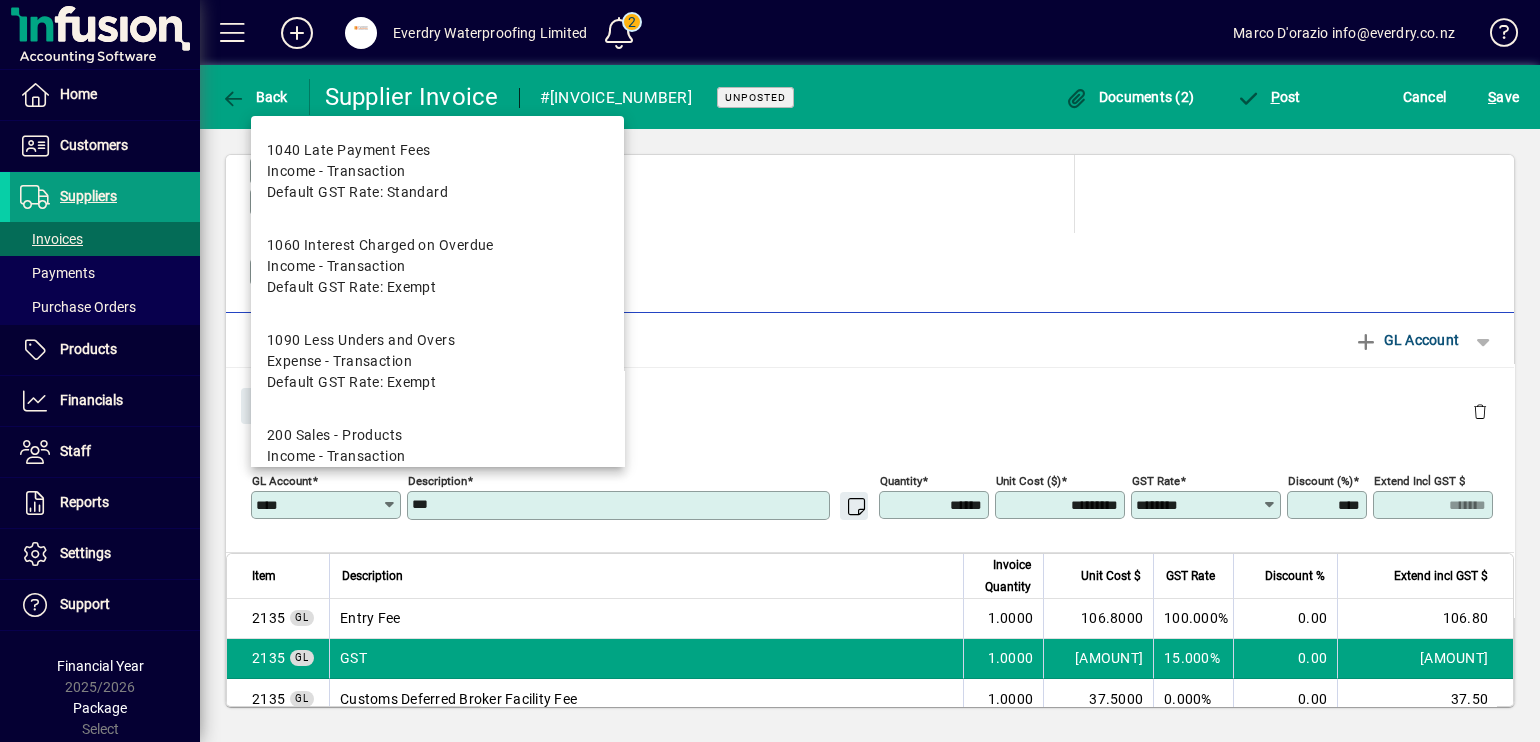 drag, startPoint x: 296, startPoint y: 500, endPoint x: 214, endPoint y: 495, distance: 82.1523 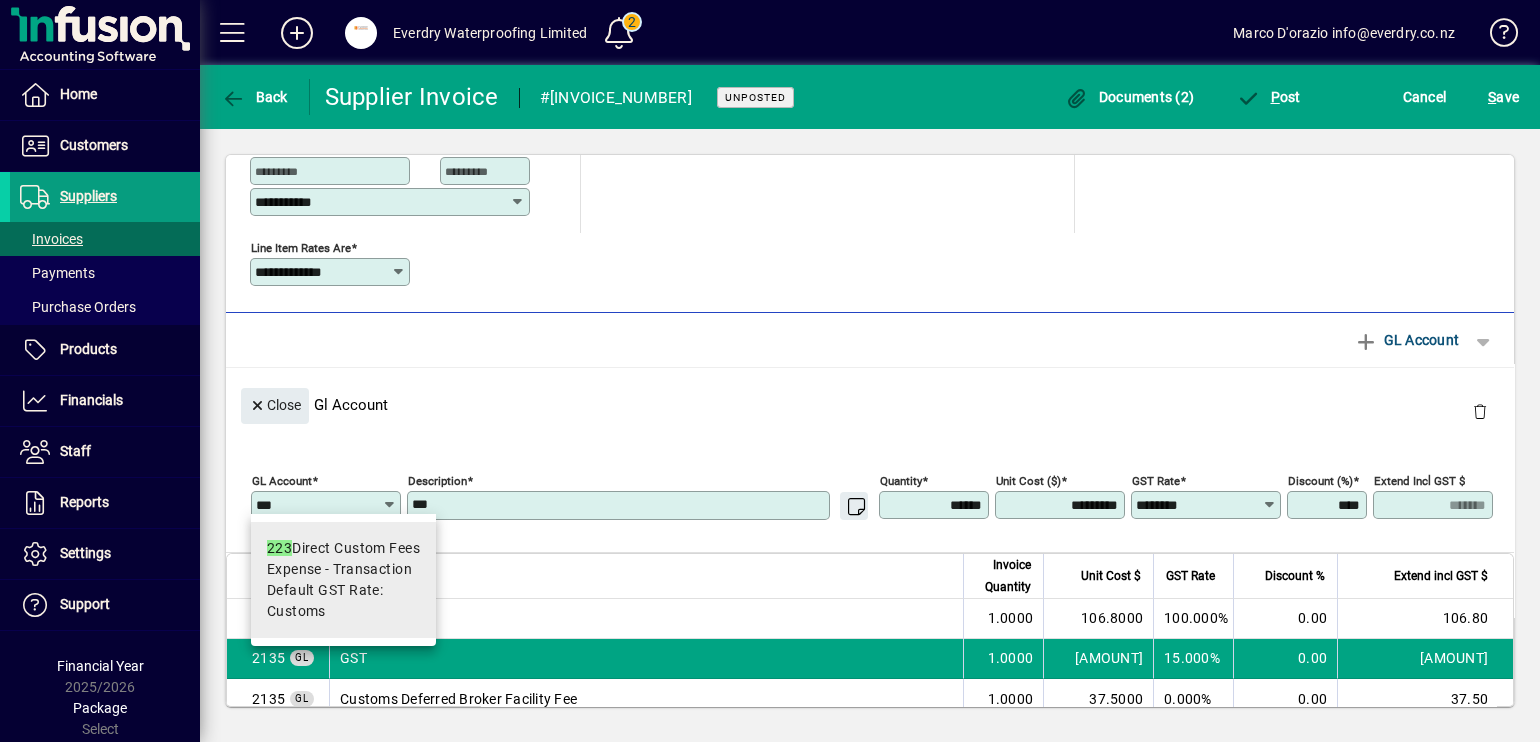 type on "***" 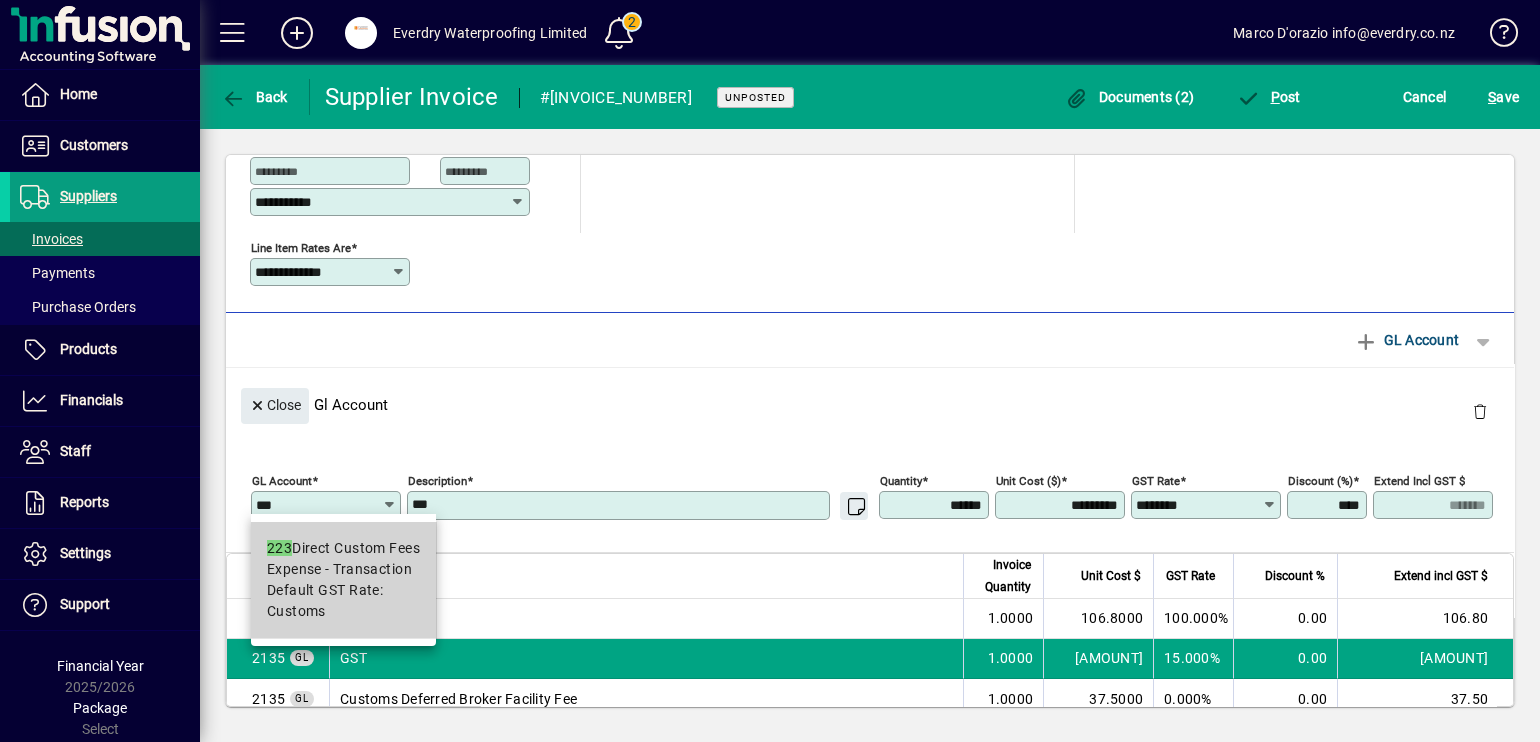 click on "Default GST Rate: Customs" at bounding box center [343, 601] 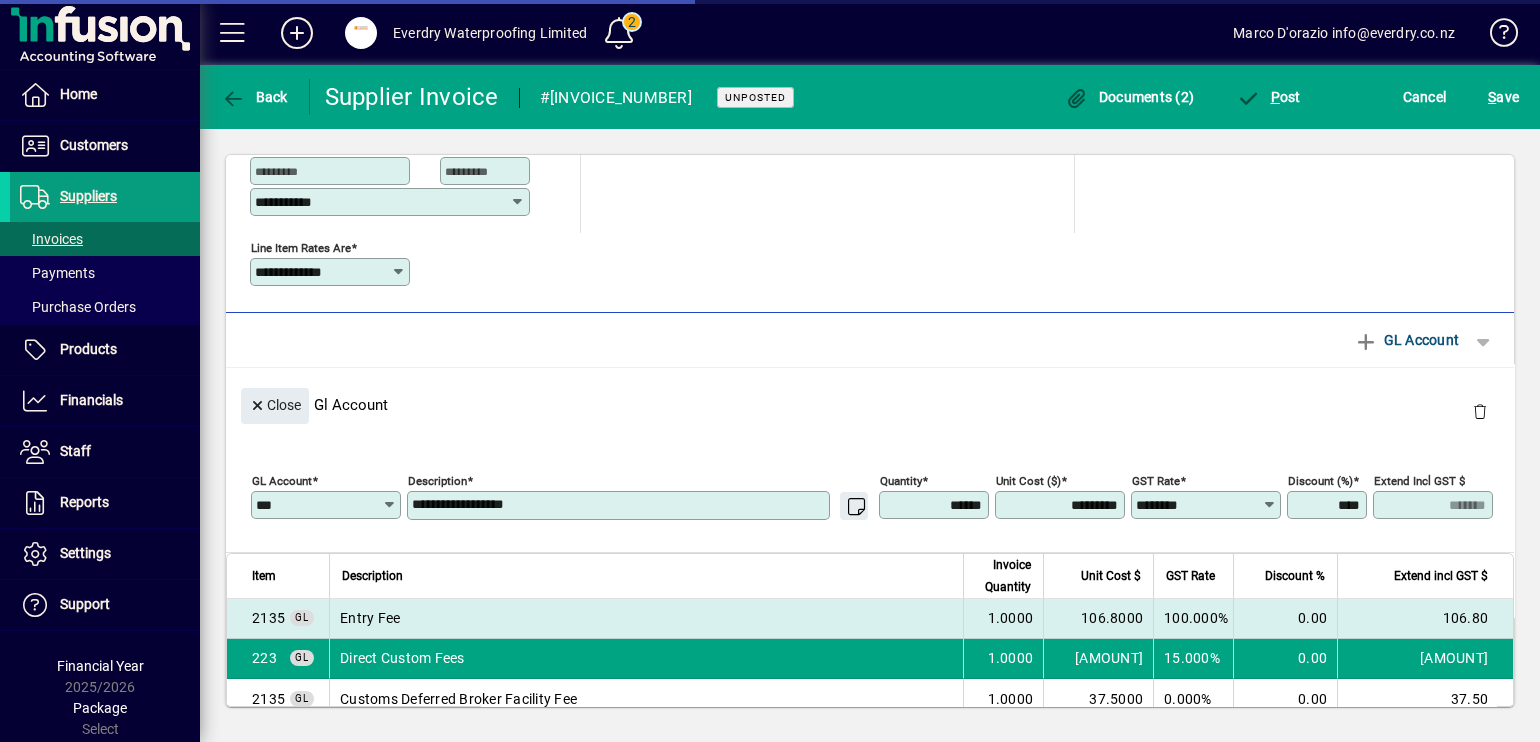 type on "*******" 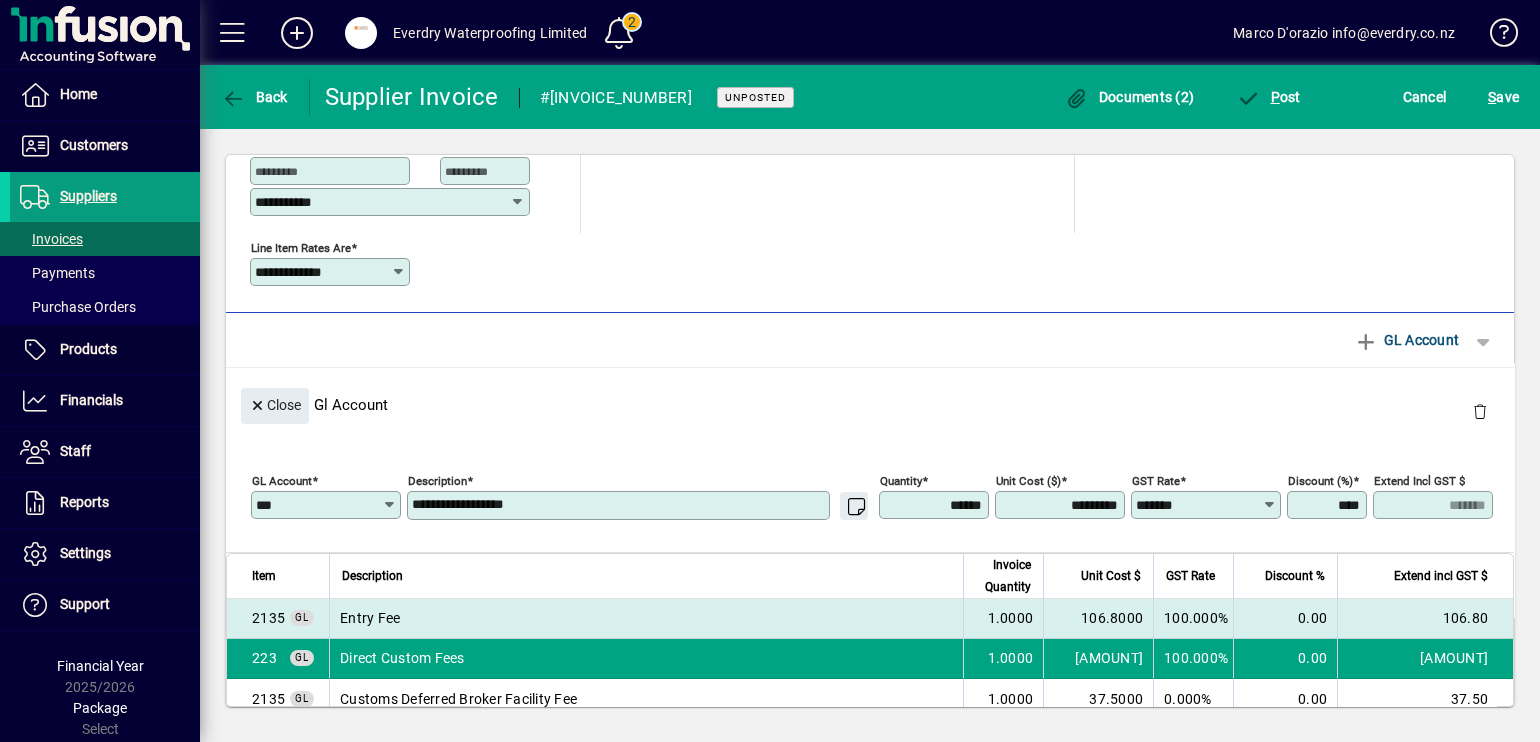scroll, scrollTop: 419, scrollLeft: 0, axis: vertical 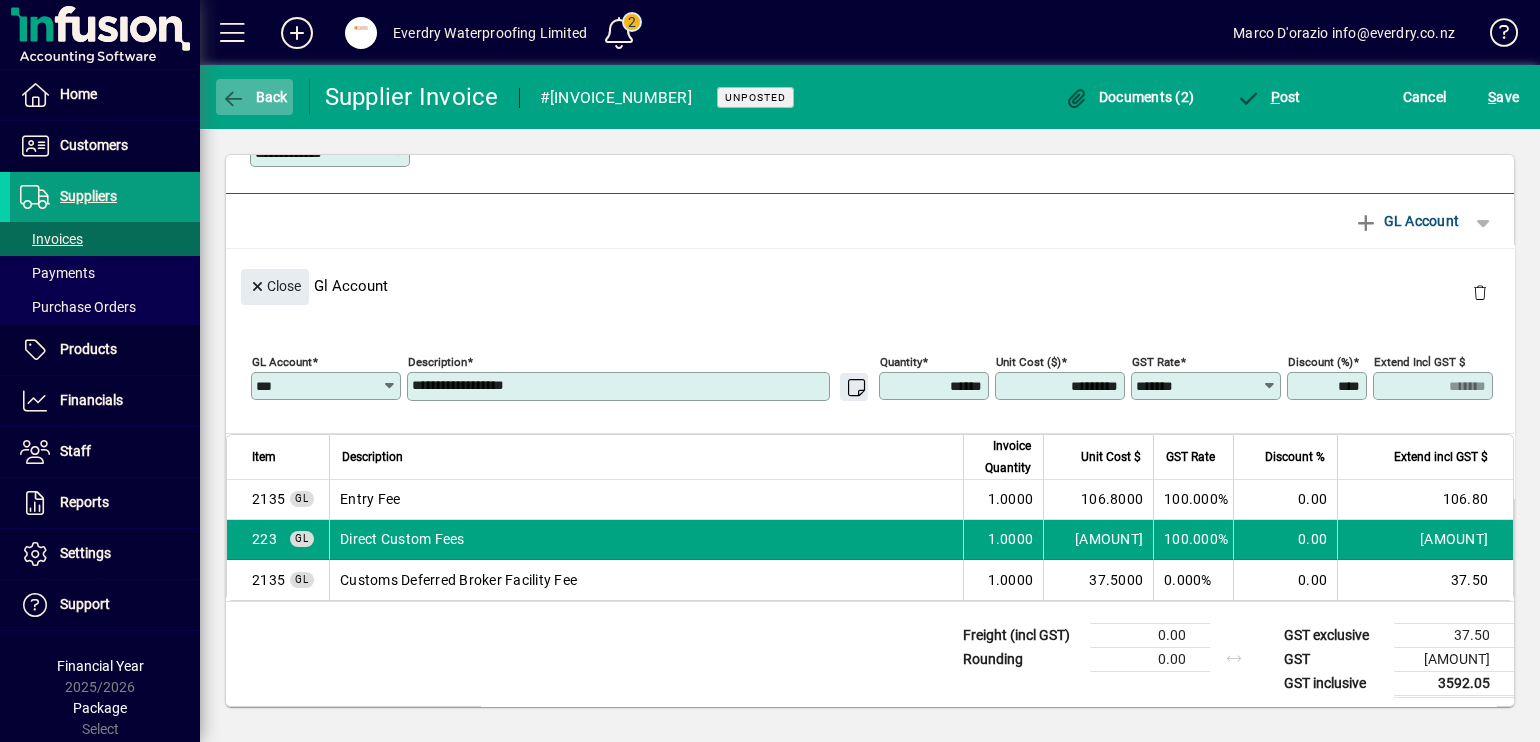 click 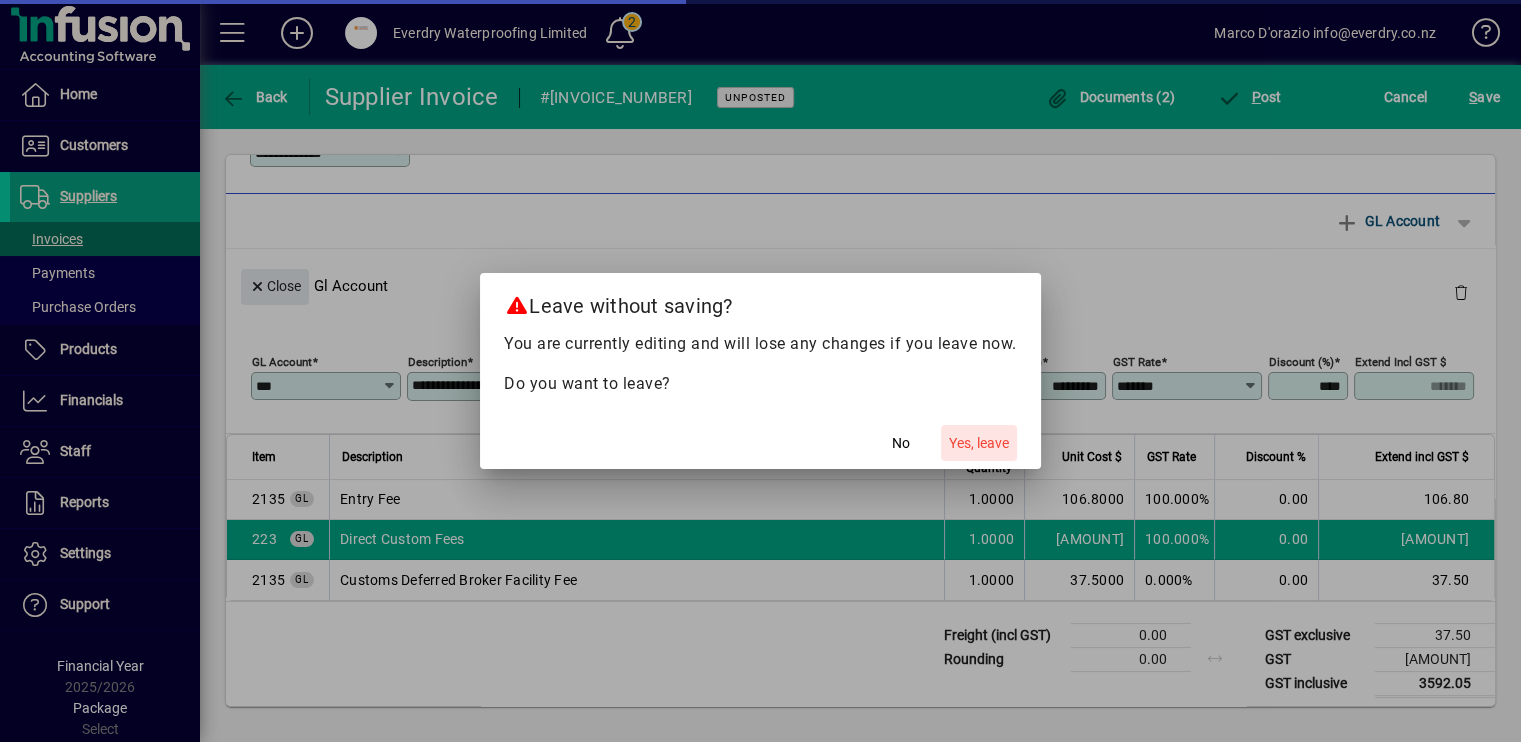 click on "Yes, leave" 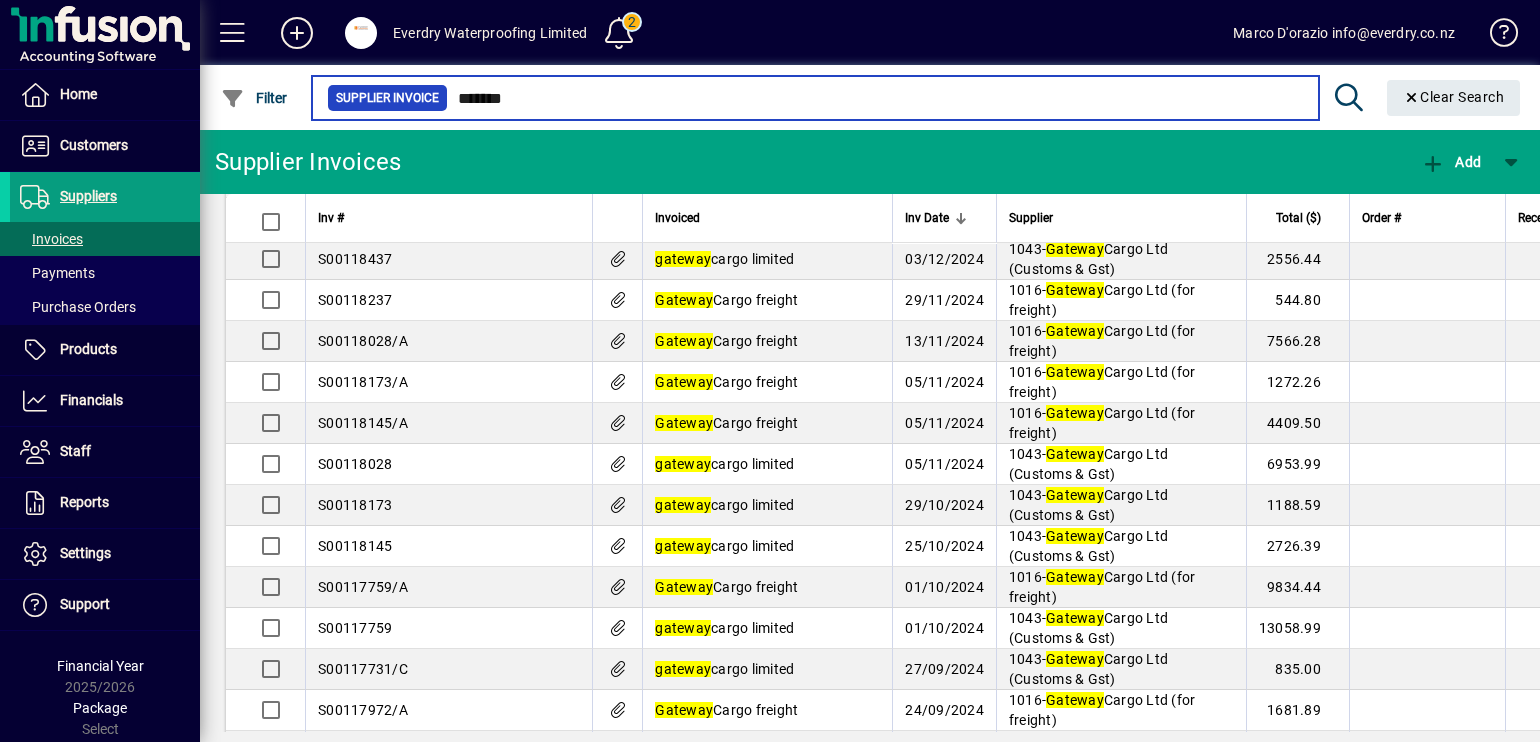 scroll, scrollTop: 2215, scrollLeft: 0, axis: vertical 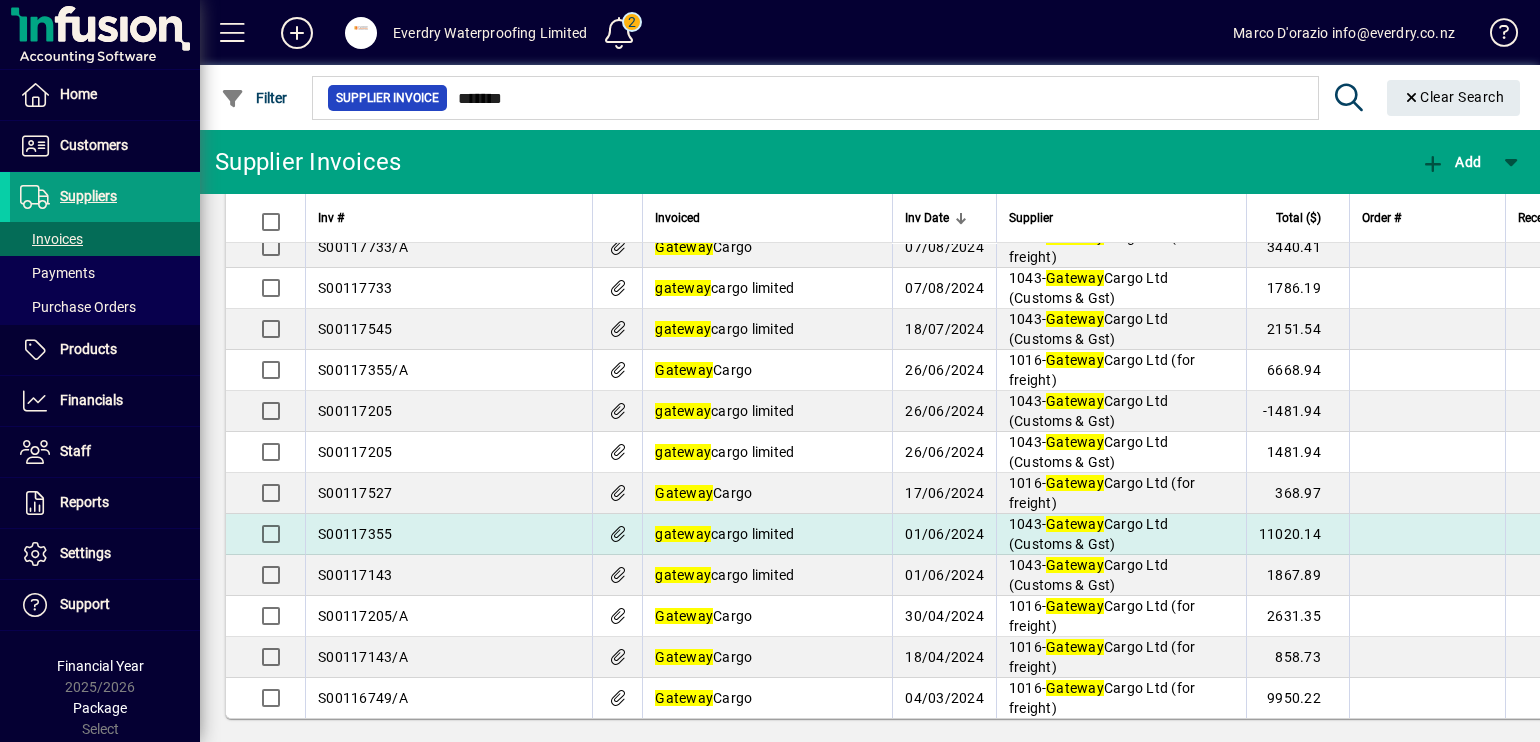 click on "gateway  cargo limited" at bounding box center (767, 534) 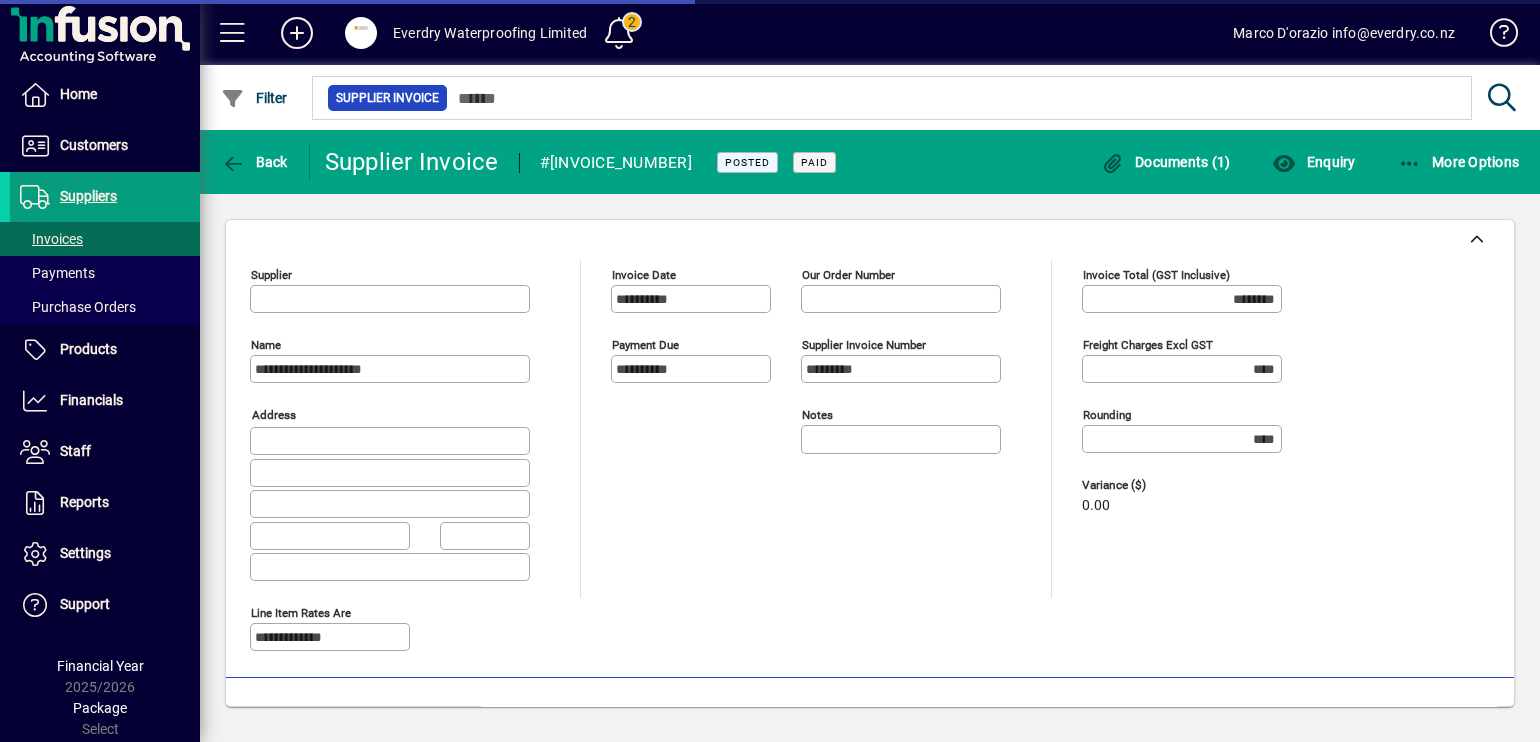 type on "**********" 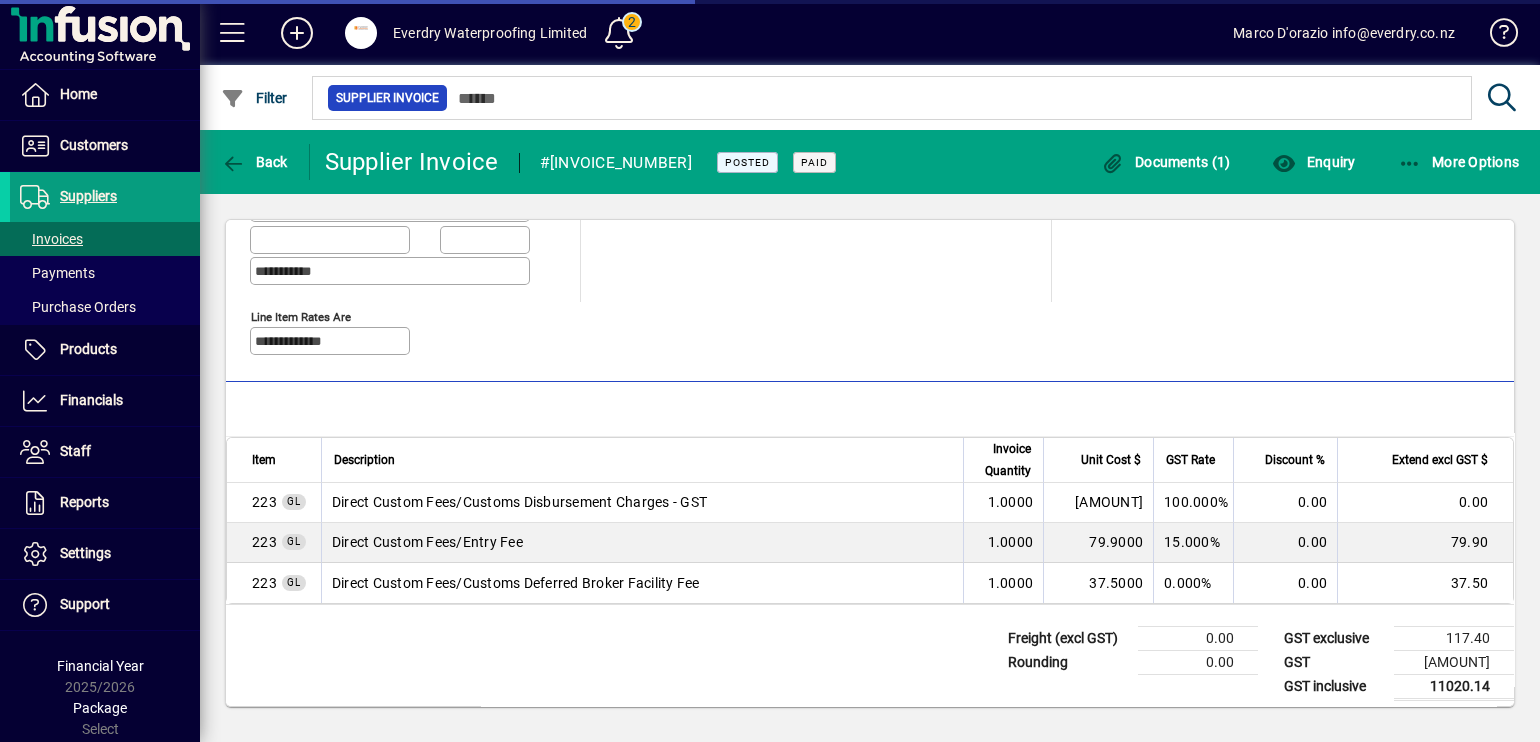 scroll, scrollTop: 300, scrollLeft: 0, axis: vertical 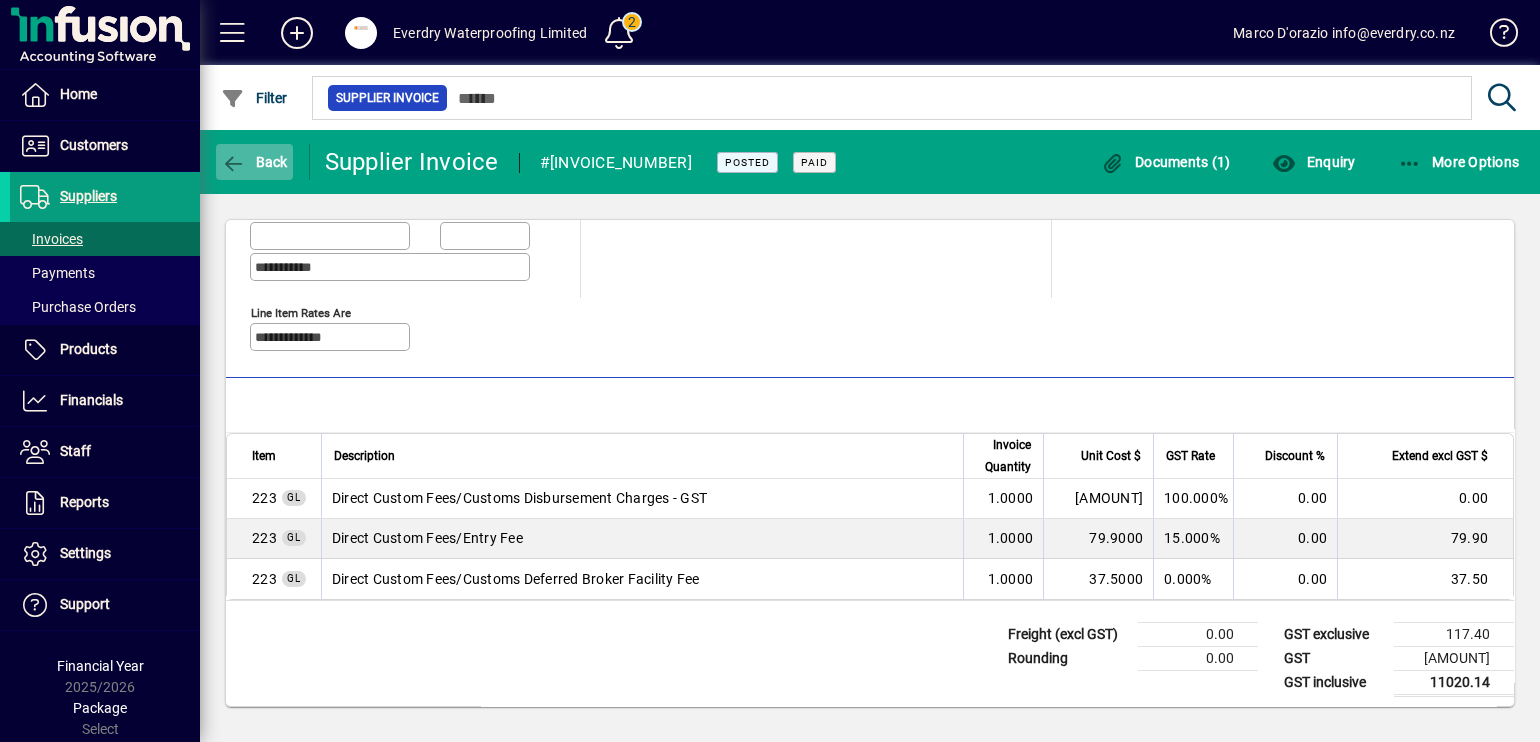 click 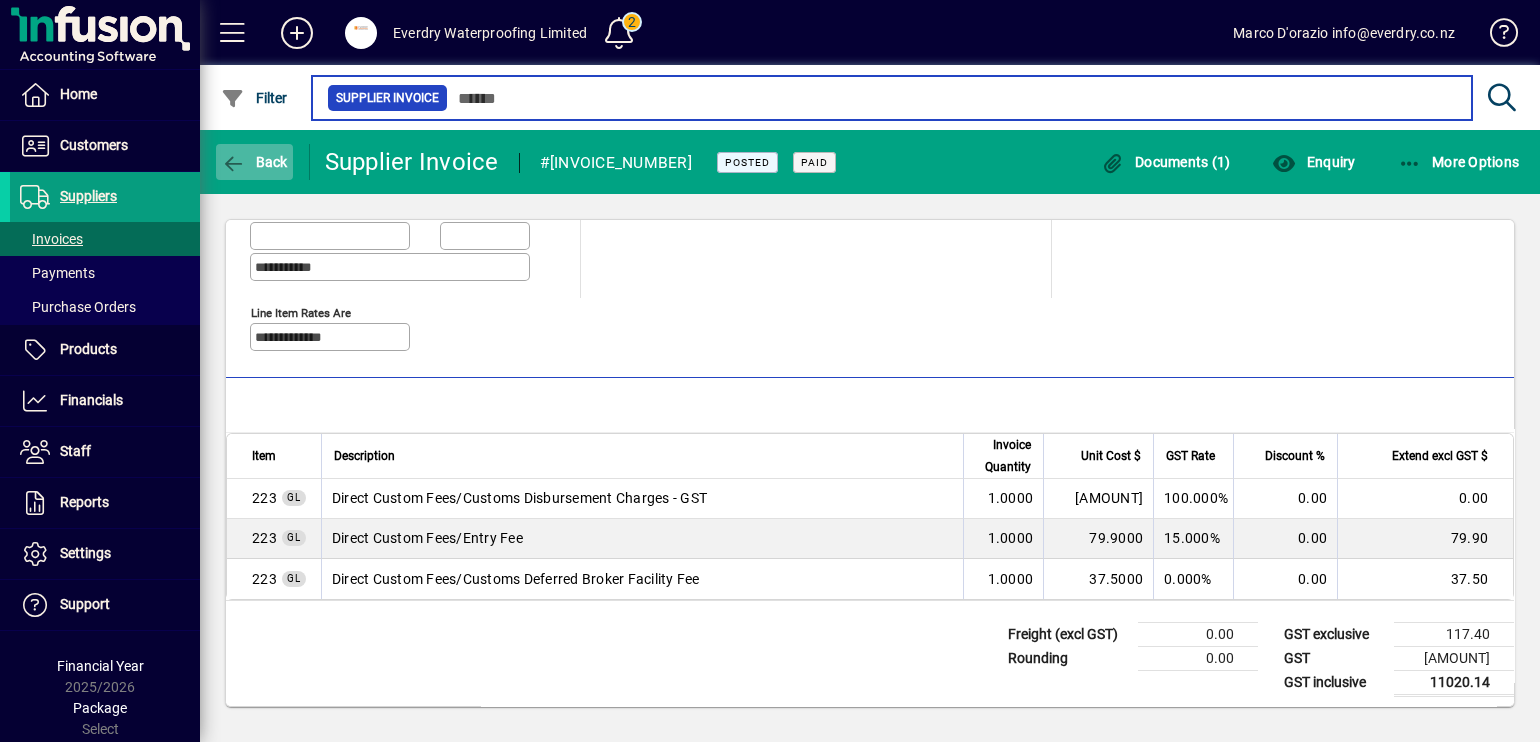 type on "*******" 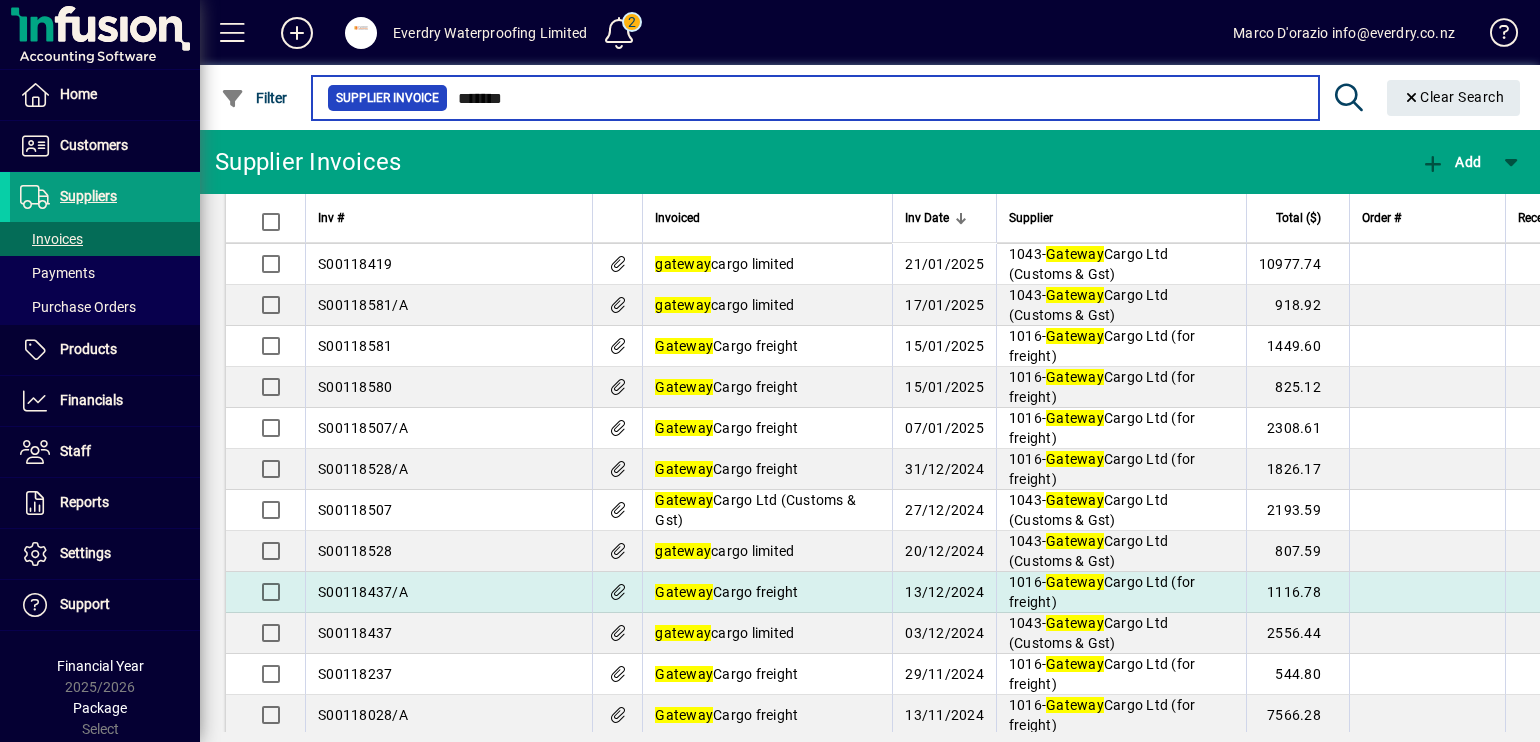 scroll, scrollTop: 1125, scrollLeft: 0, axis: vertical 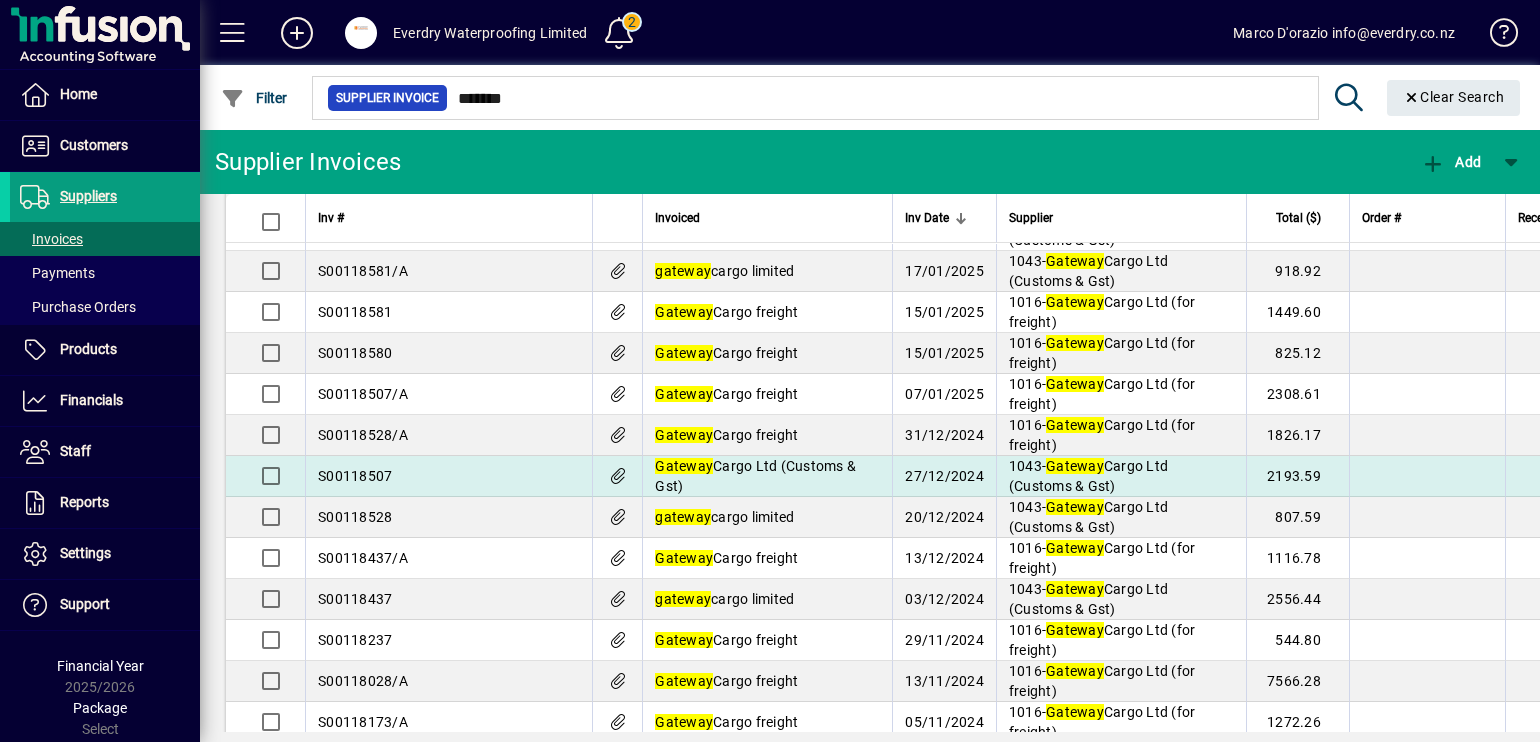 click on "[COMPANY_NAME] ([DETAILS])" at bounding box center (767, 476) 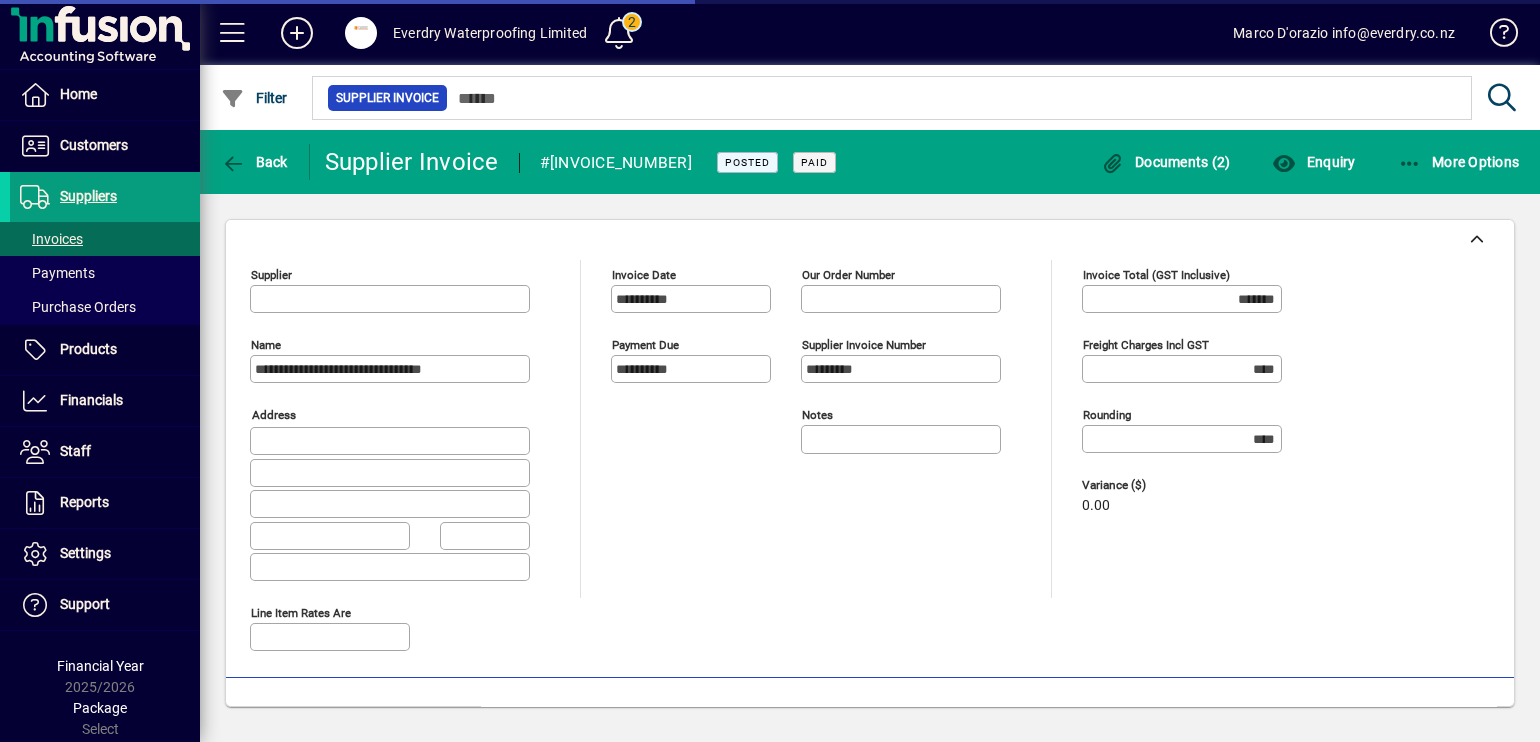 type on "**********" 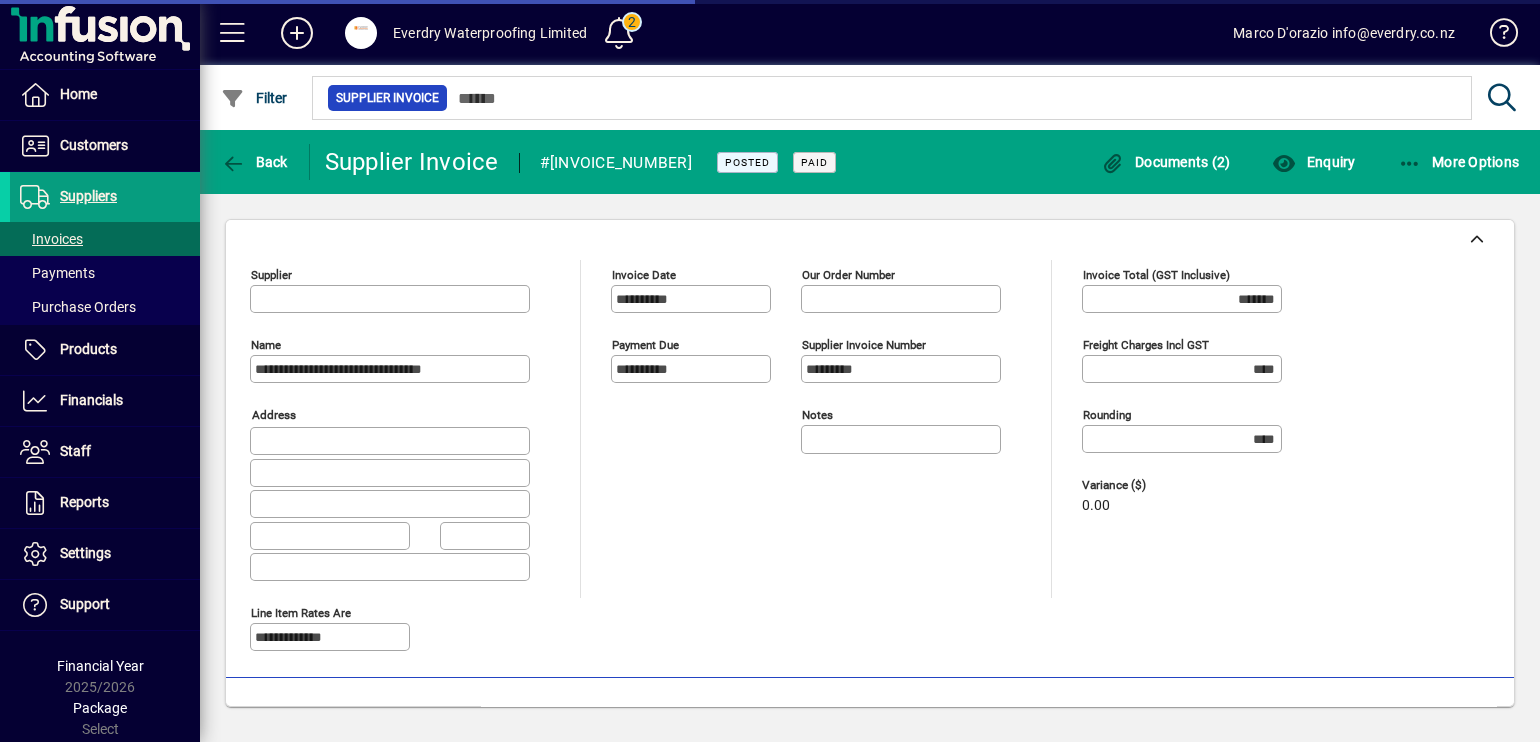 type on "**********" 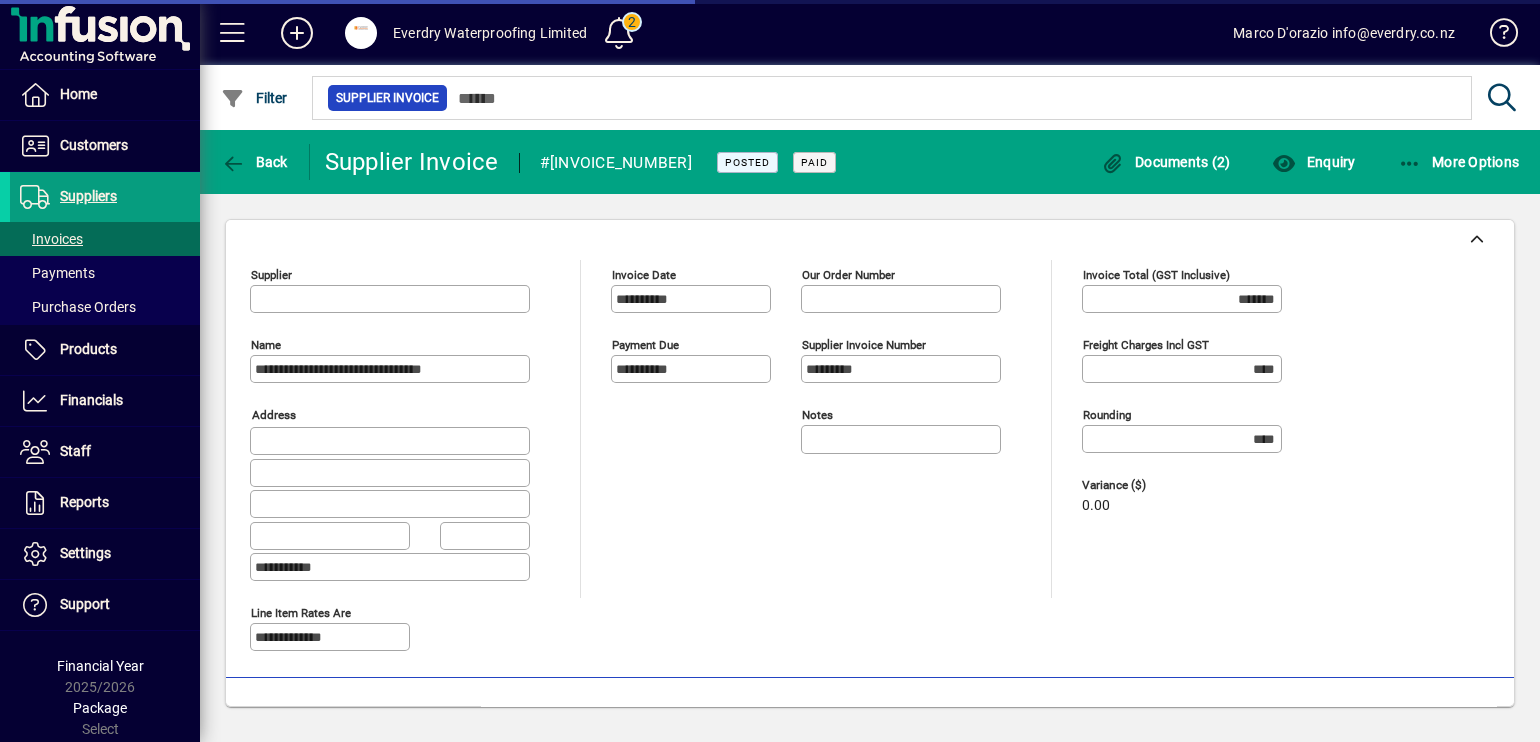 type on "**********" 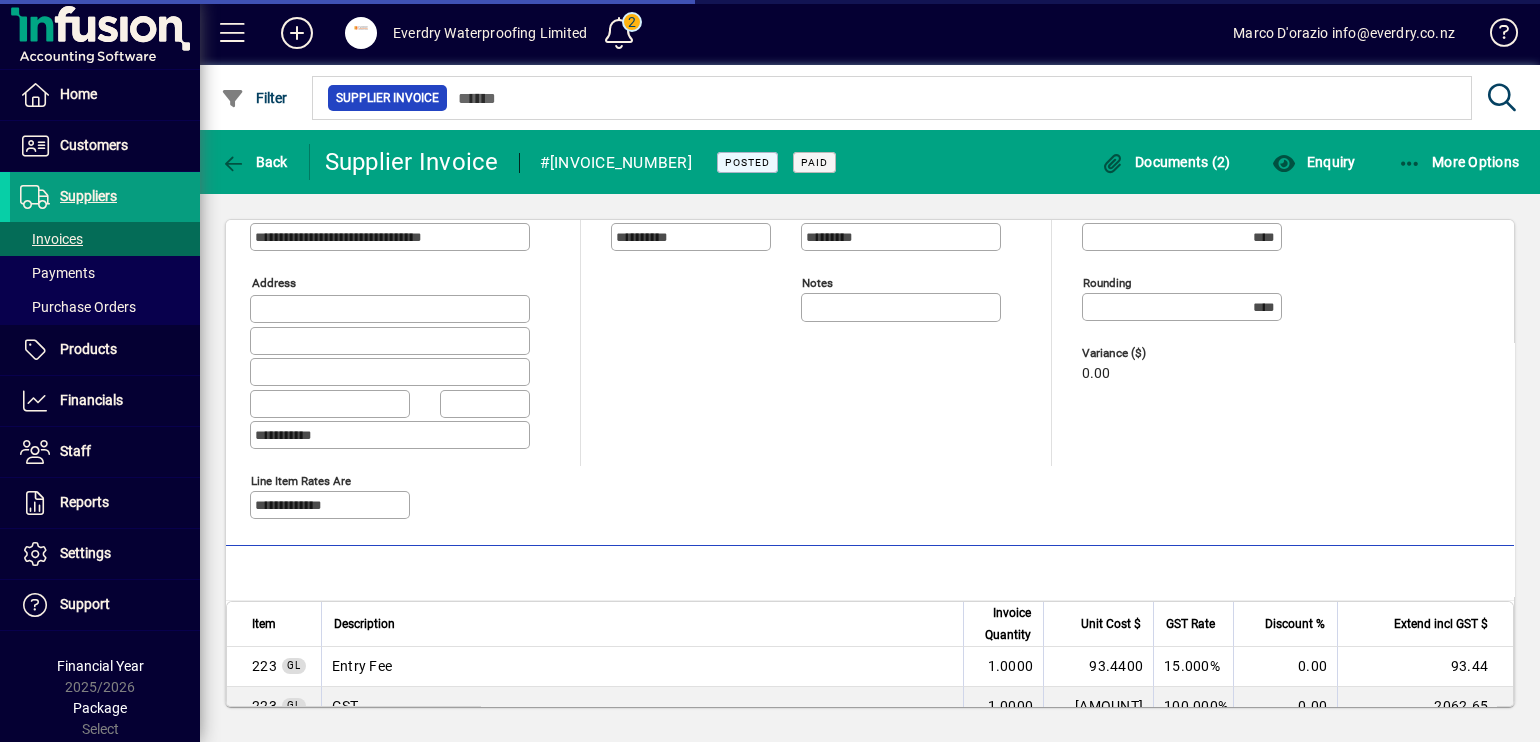 scroll, scrollTop: 300, scrollLeft: 0, axis: vertical 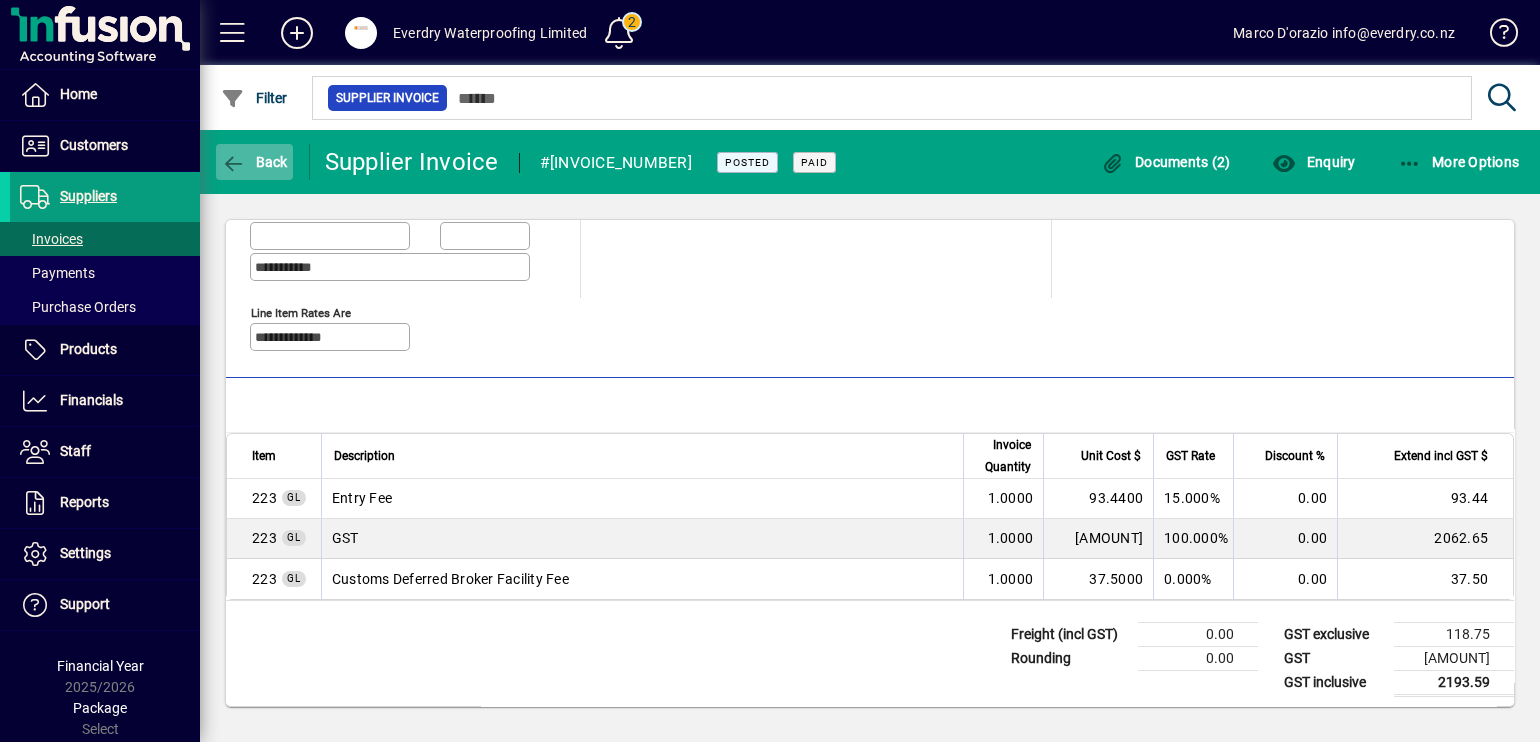click 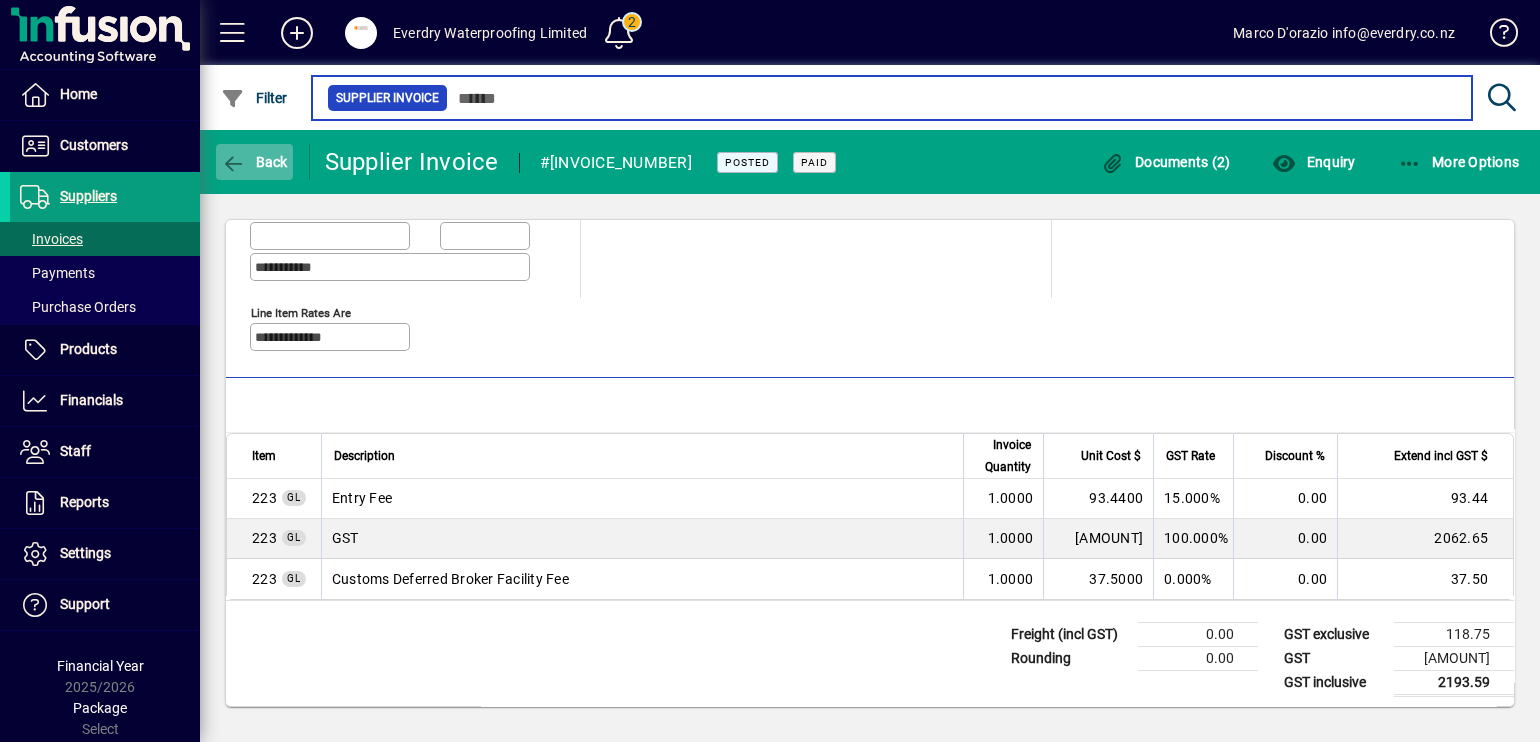 type on "*******" 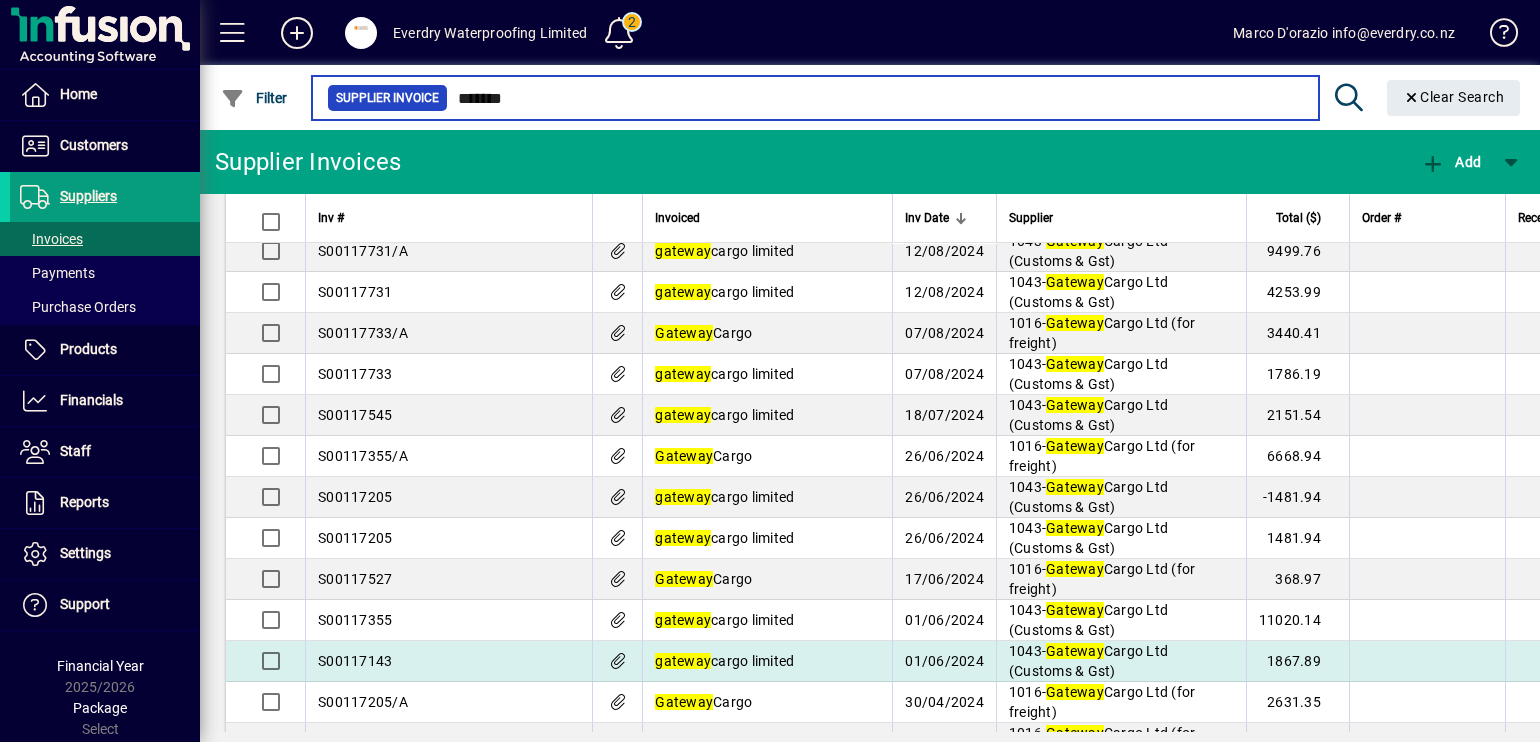 scroll, scrollTop: 2090, scrollLeft: 0, axis: vertical 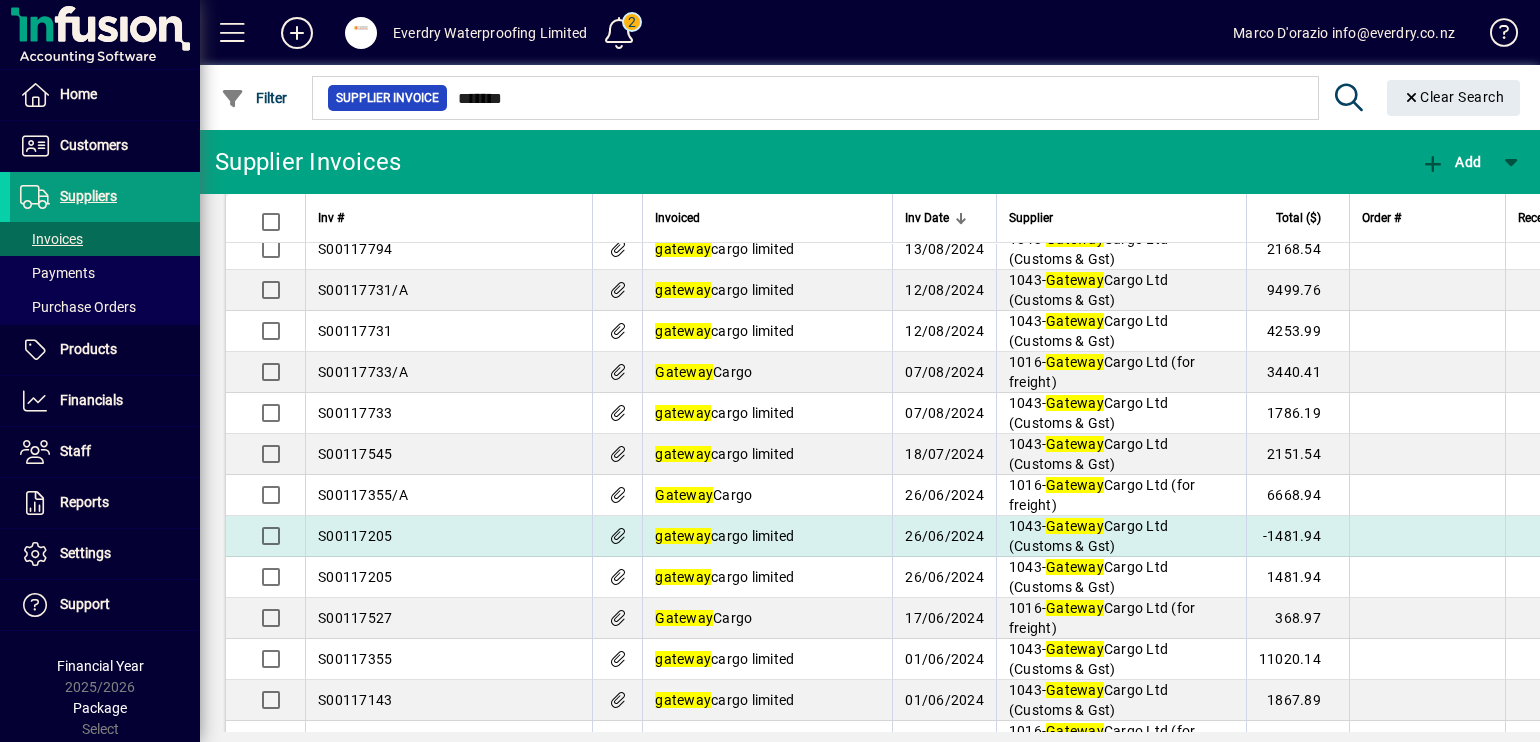 click on "gateway  cargo limited" at bounding box center (767, 536) 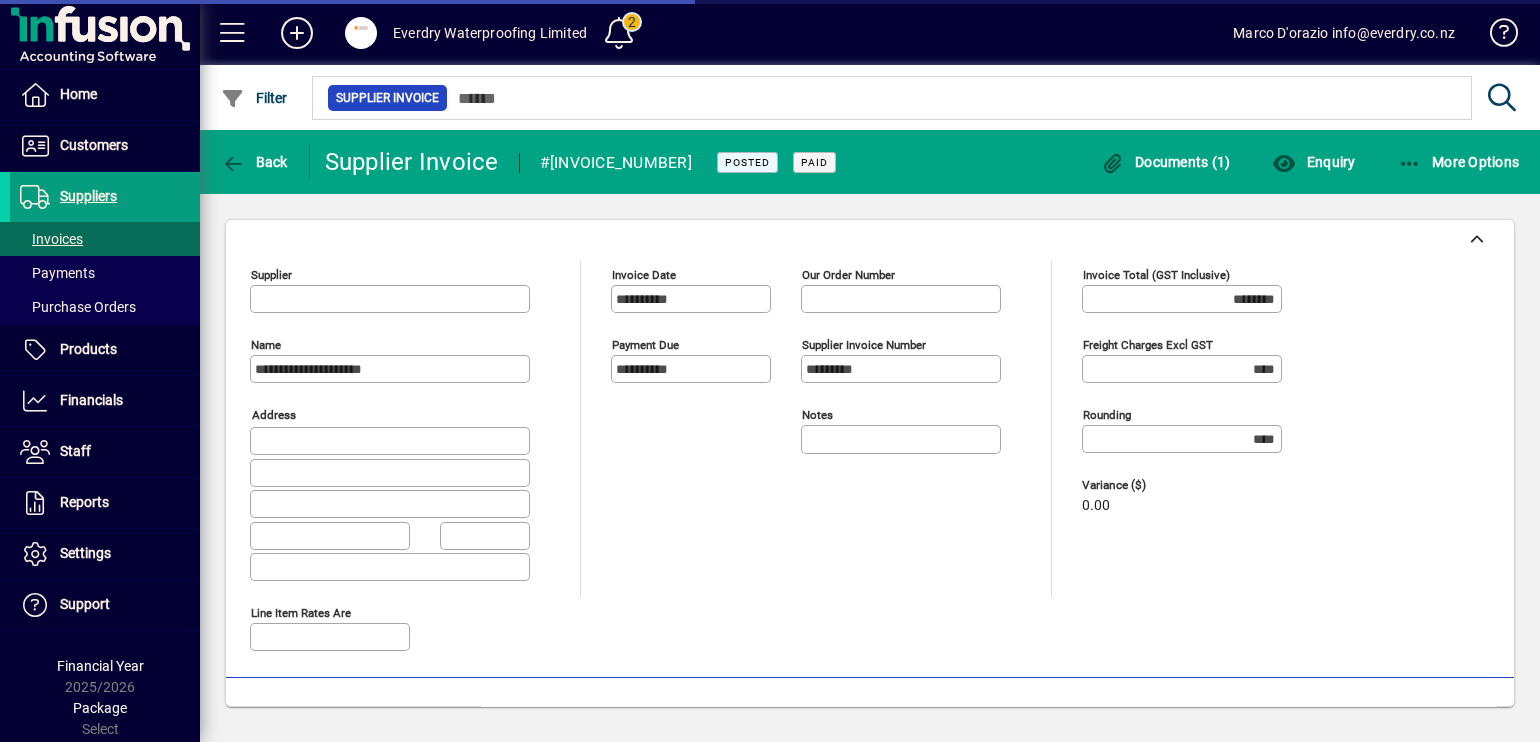 type on "**********" 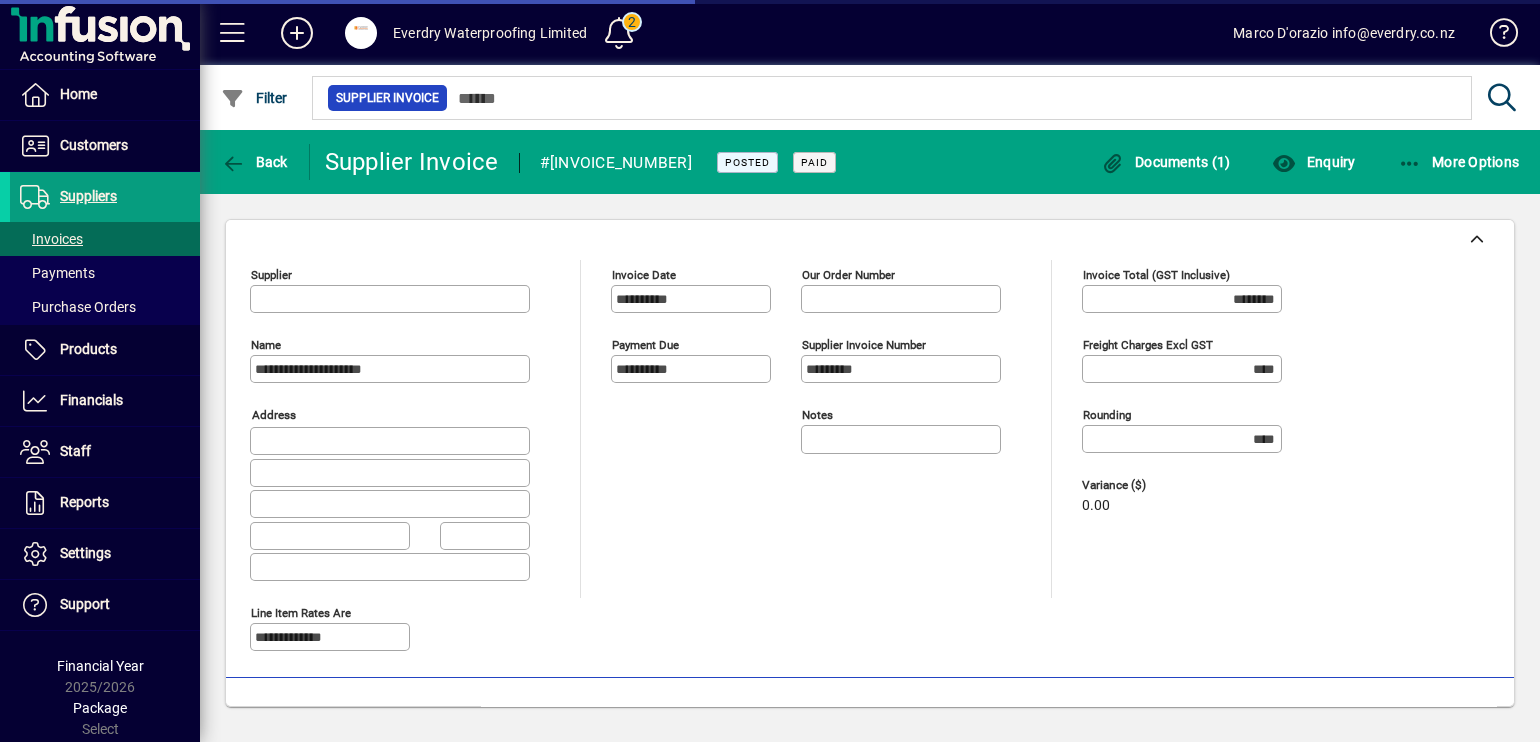 type on "**********" 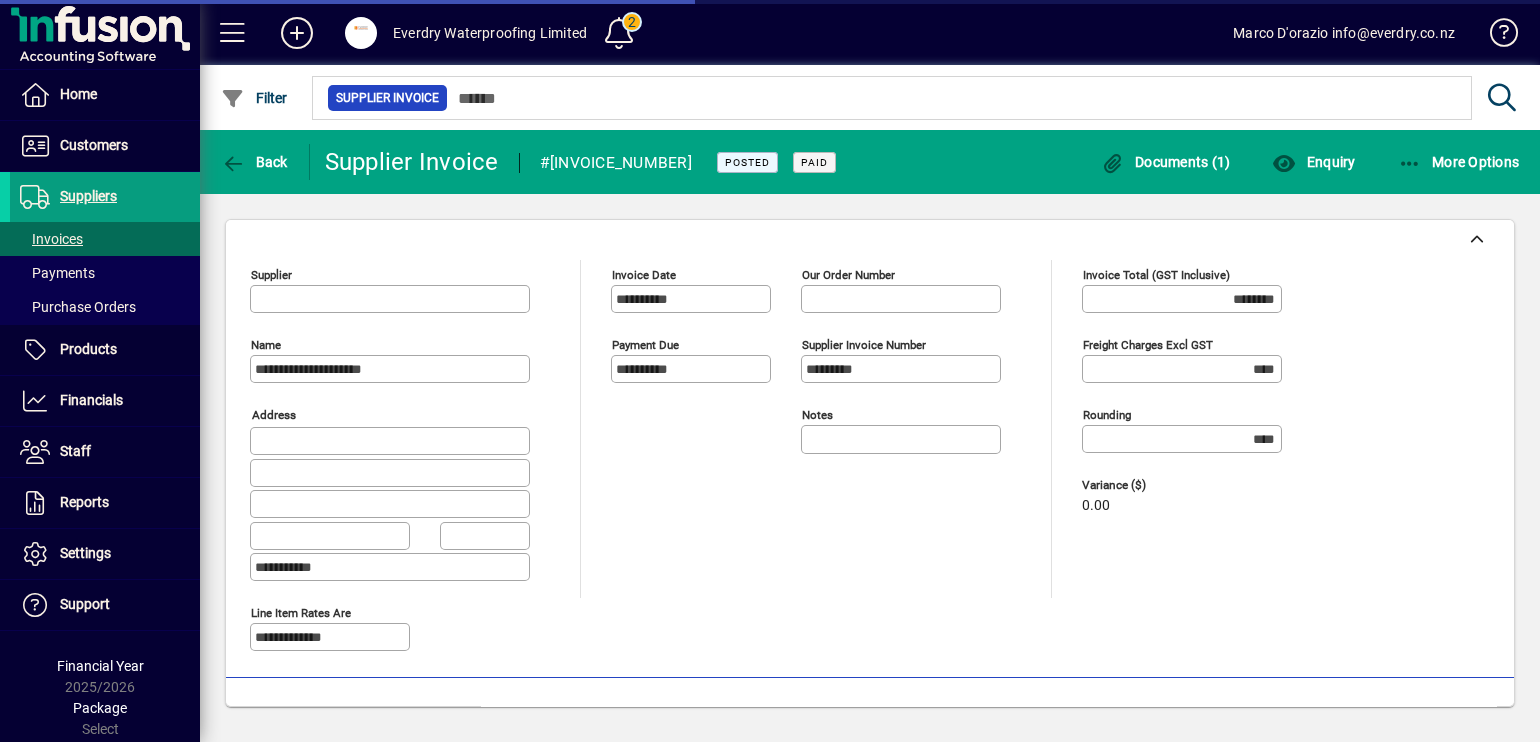 type on "**********" 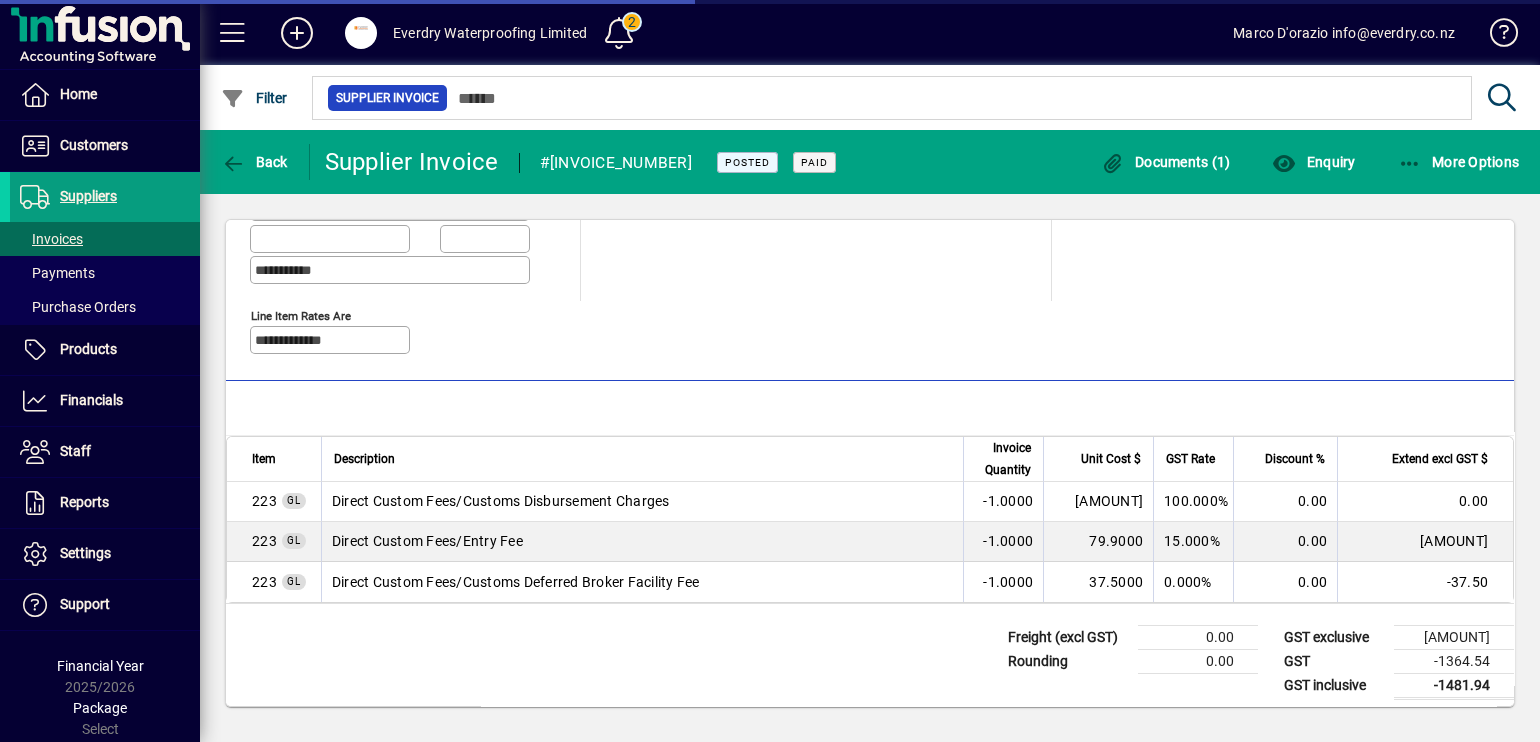 scroll, scrollTop: 300, scrollLeft: 0, axis: vertical 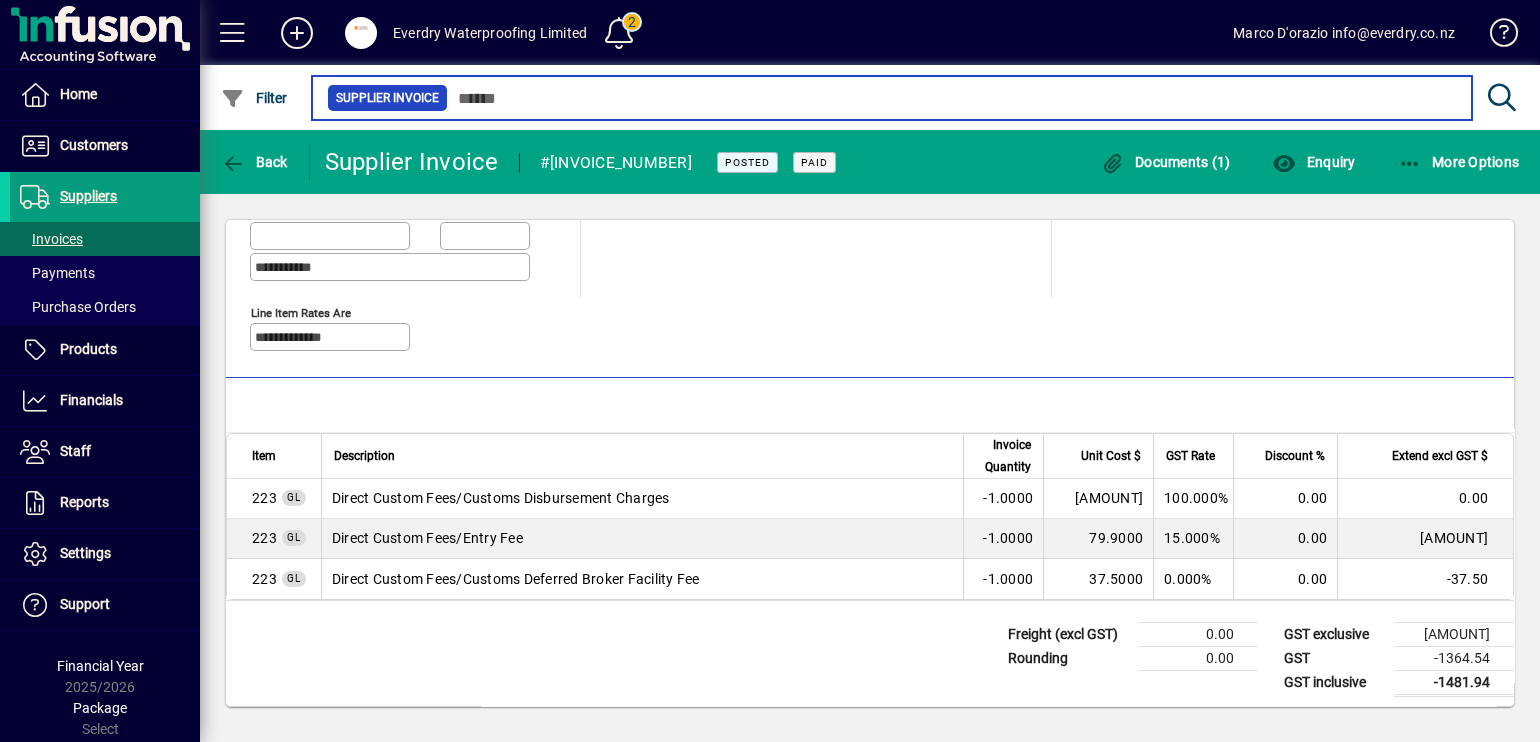 type on "*******" 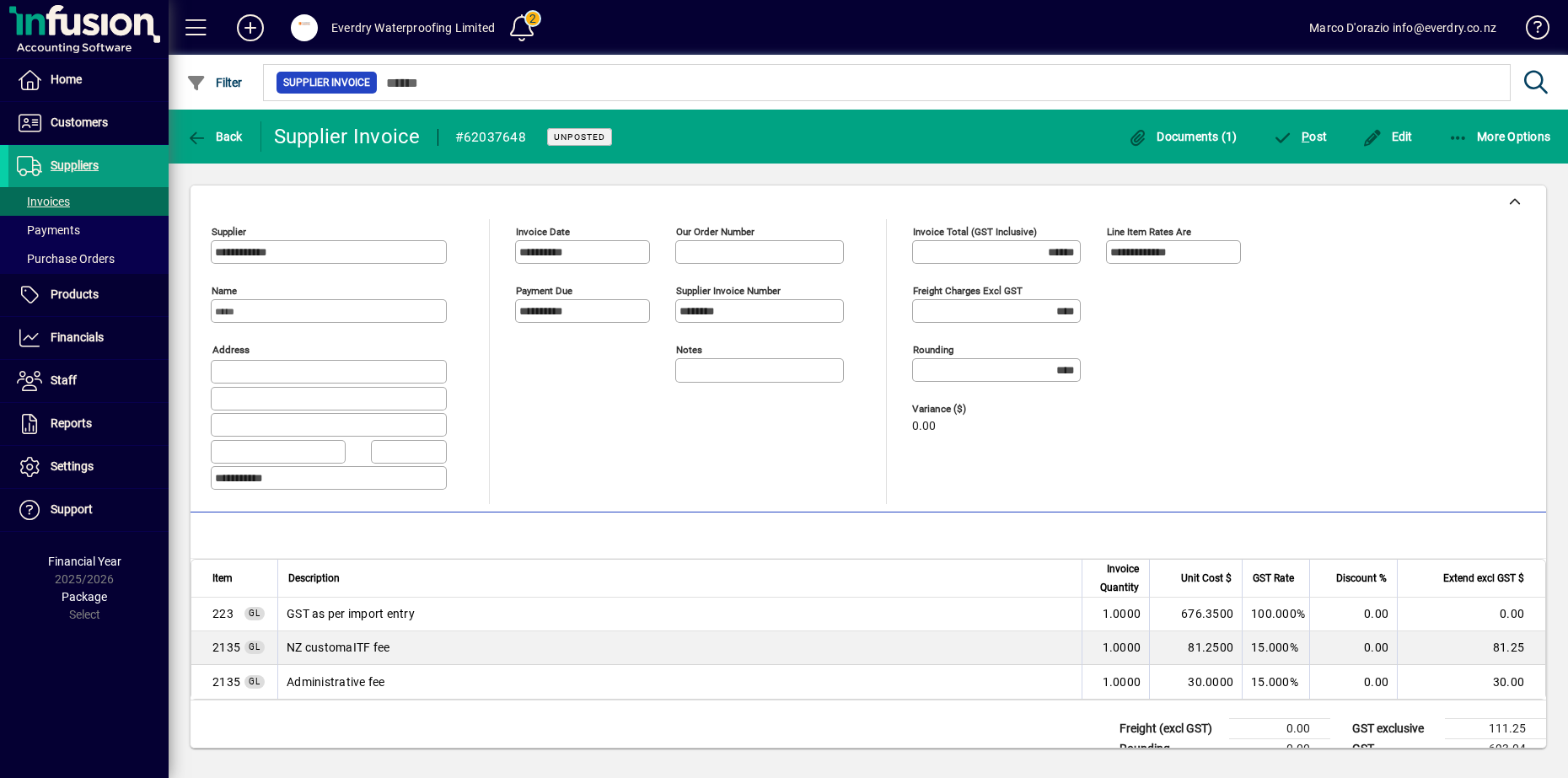 scroll, scrollTop: 0, scrollLeft: 0, axis: both 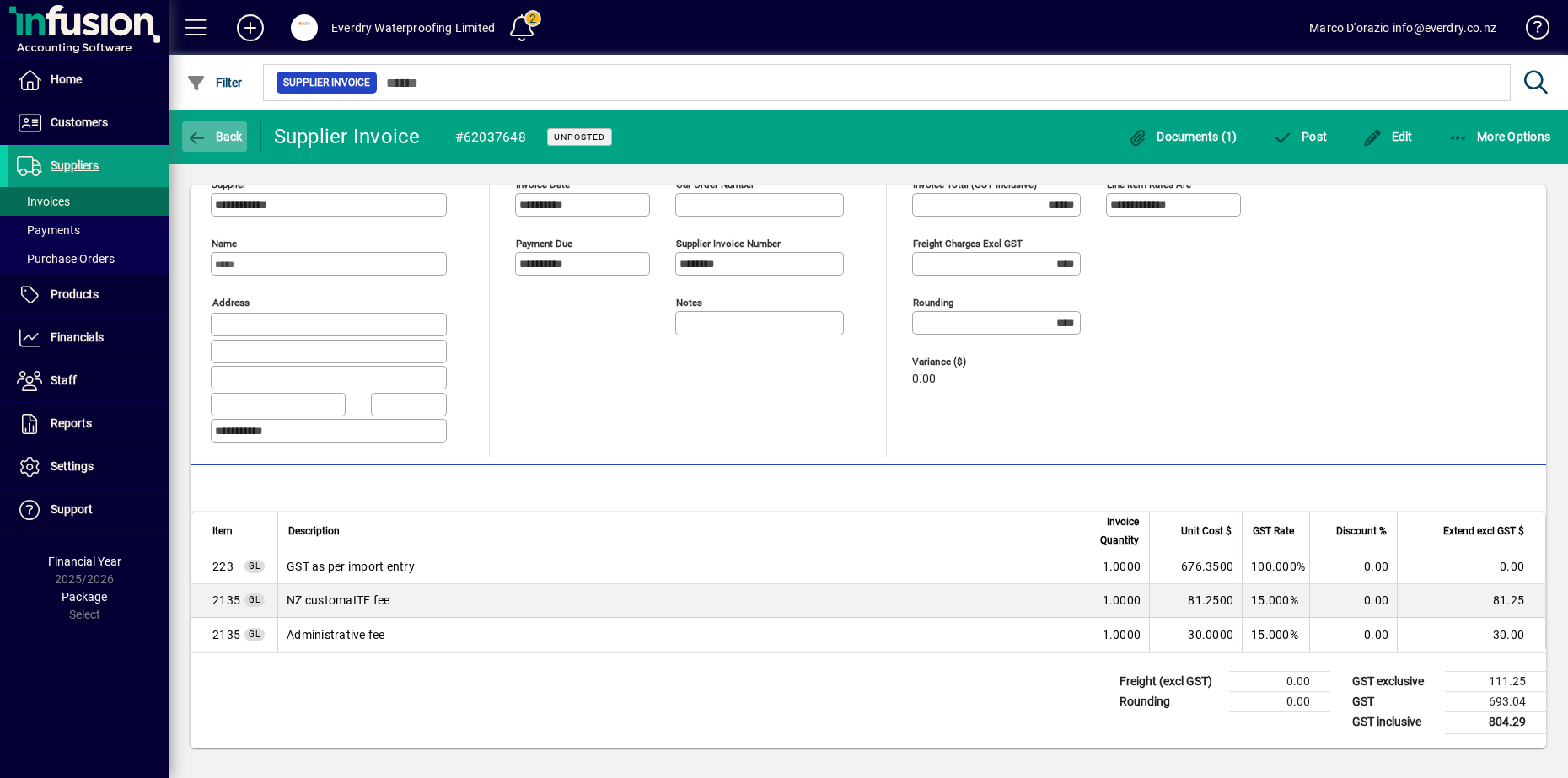 click on "Back" 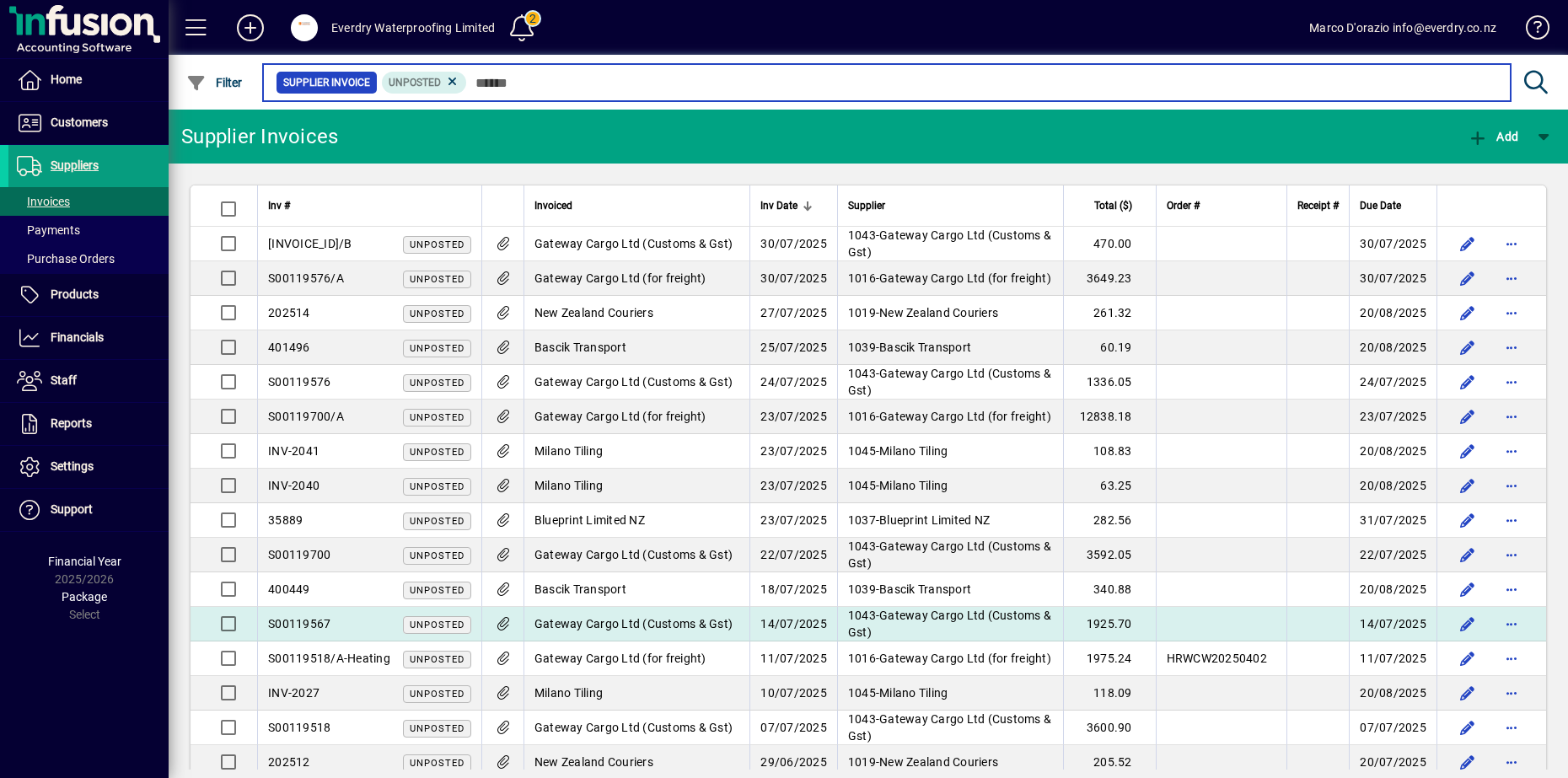 scroll, scrollTop: 100, scrollLeft: 0, axis: vertical 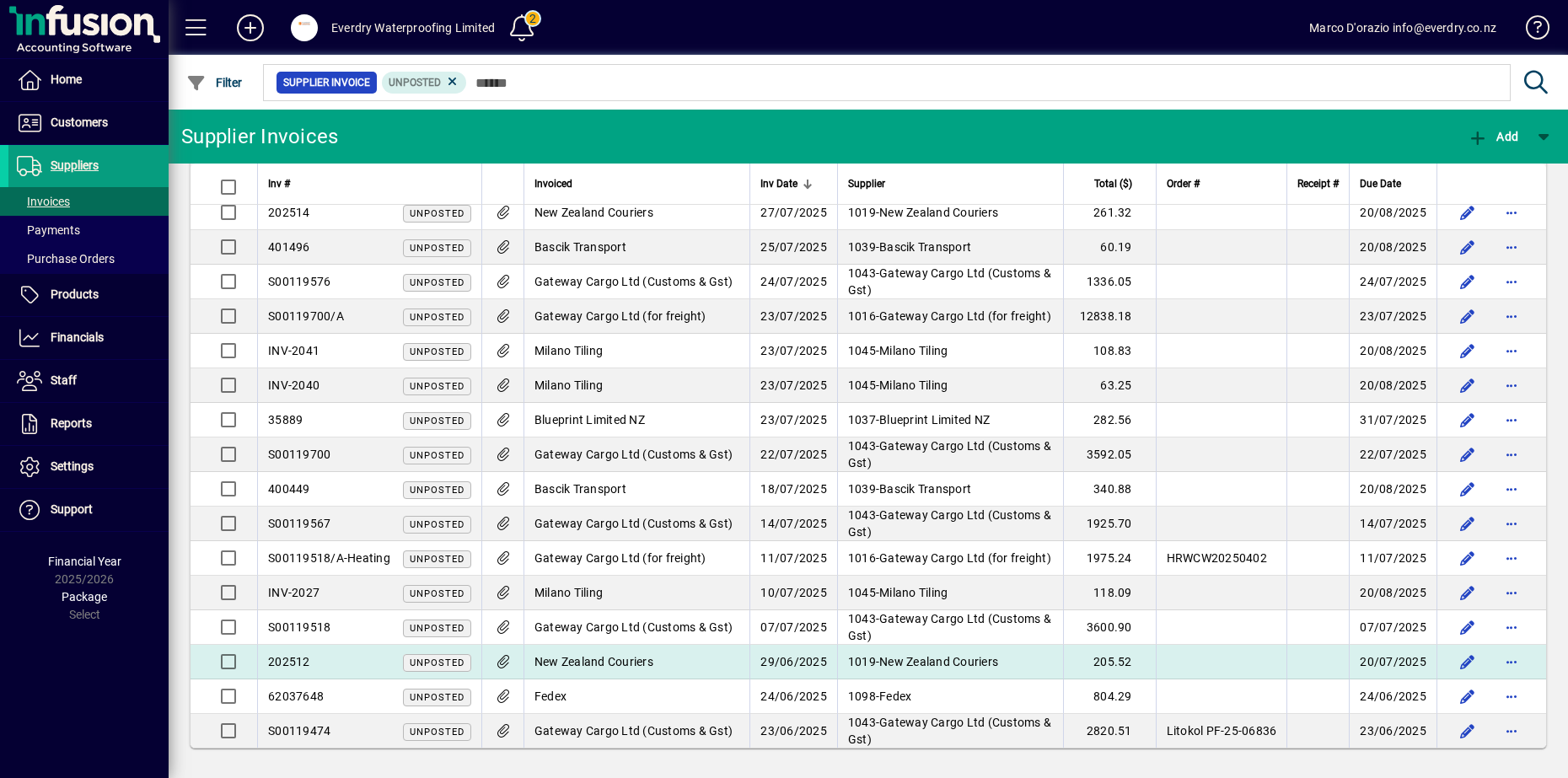click on "New Zealand Couriers" at bounding box center [593, 662] 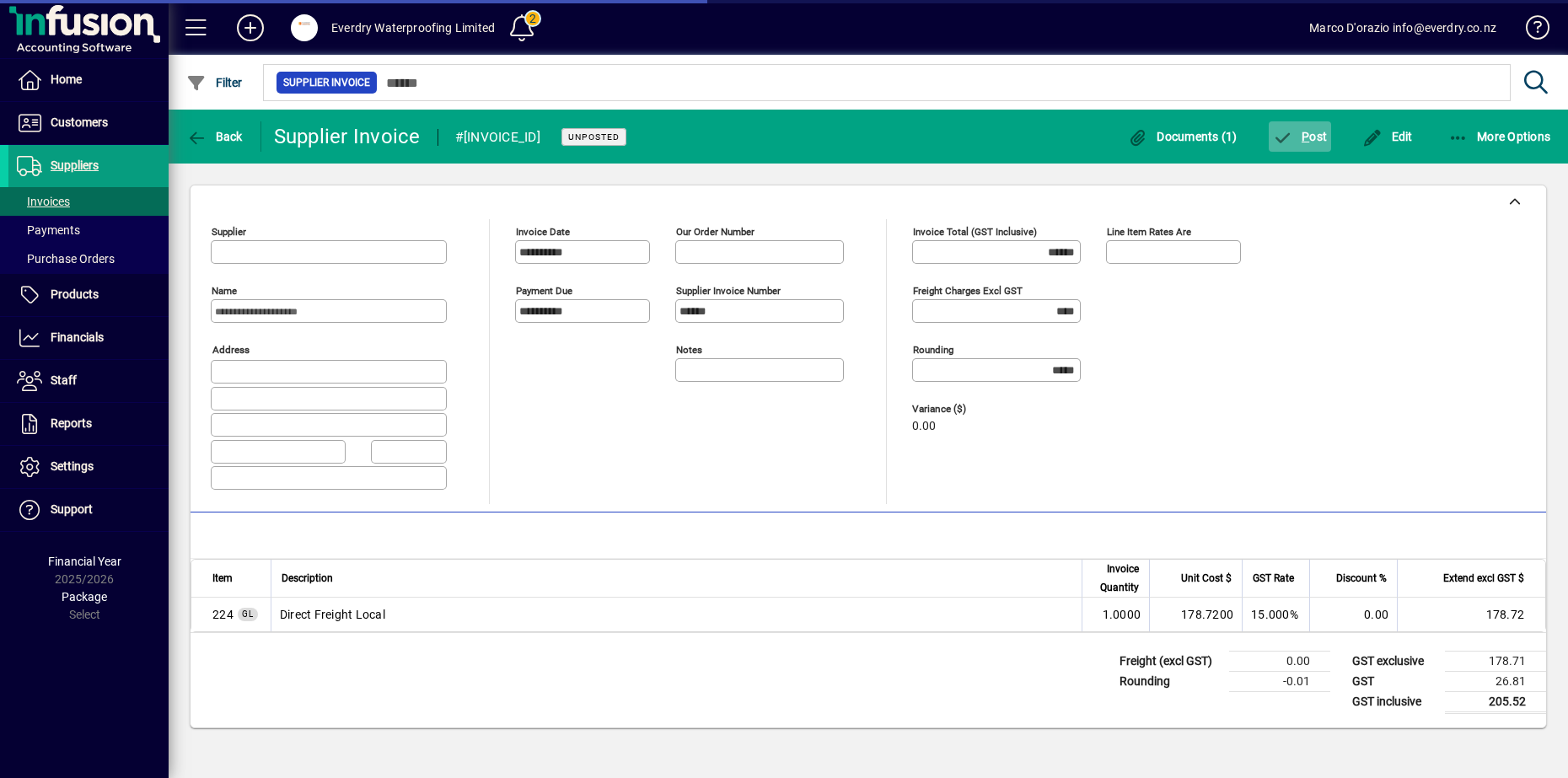 type on "**********" 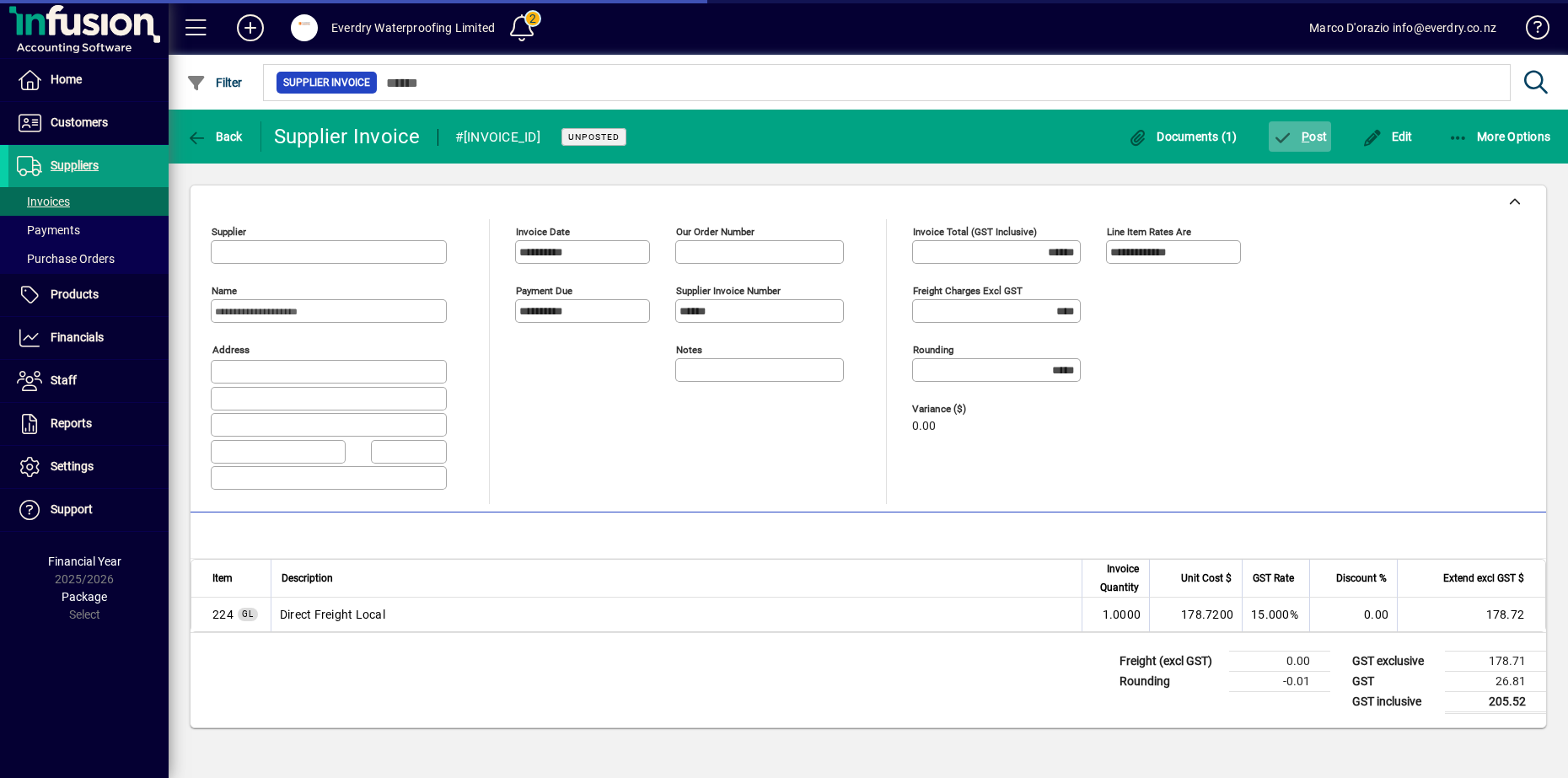 type on "**********" 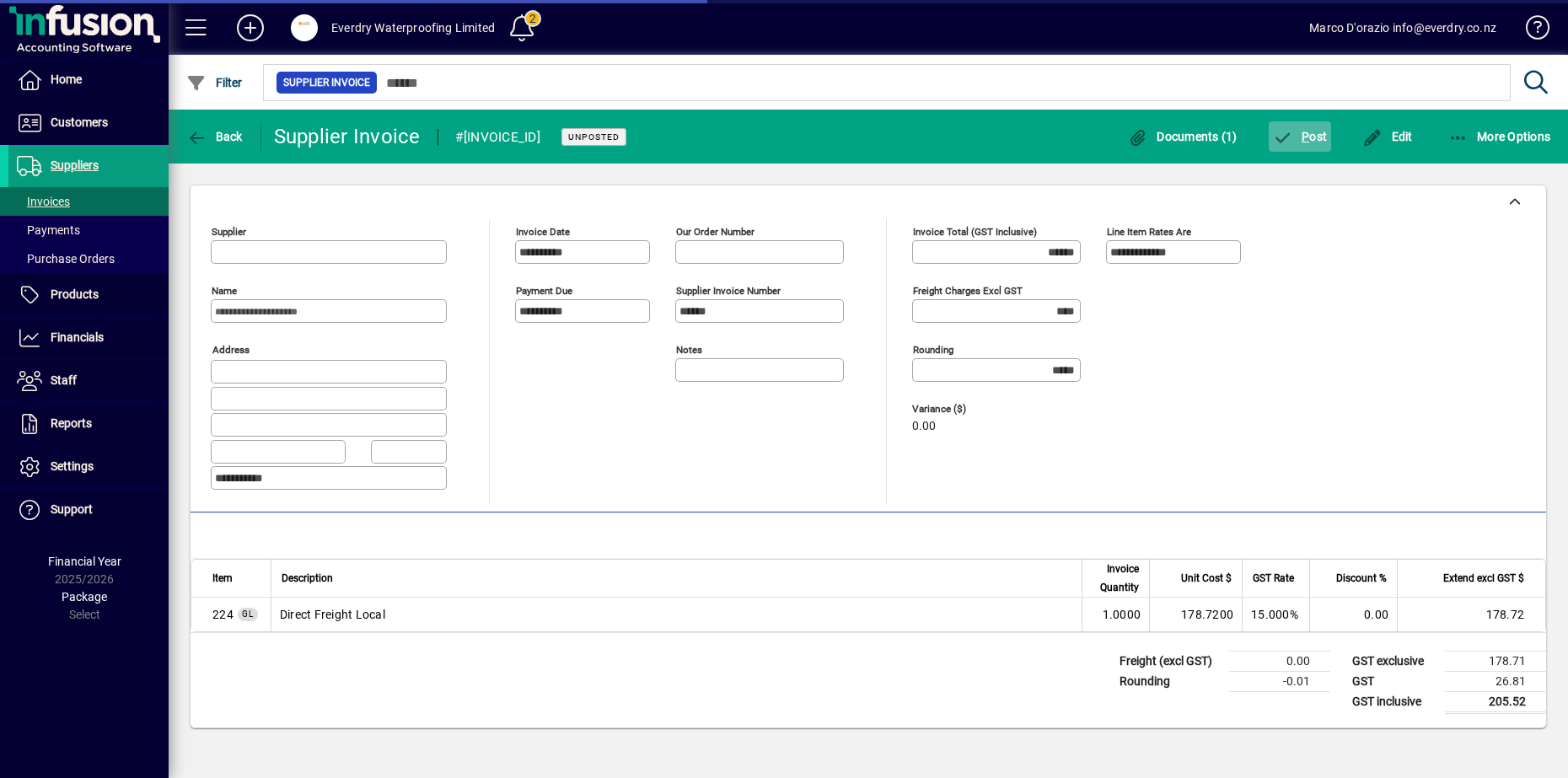 type on "**********" 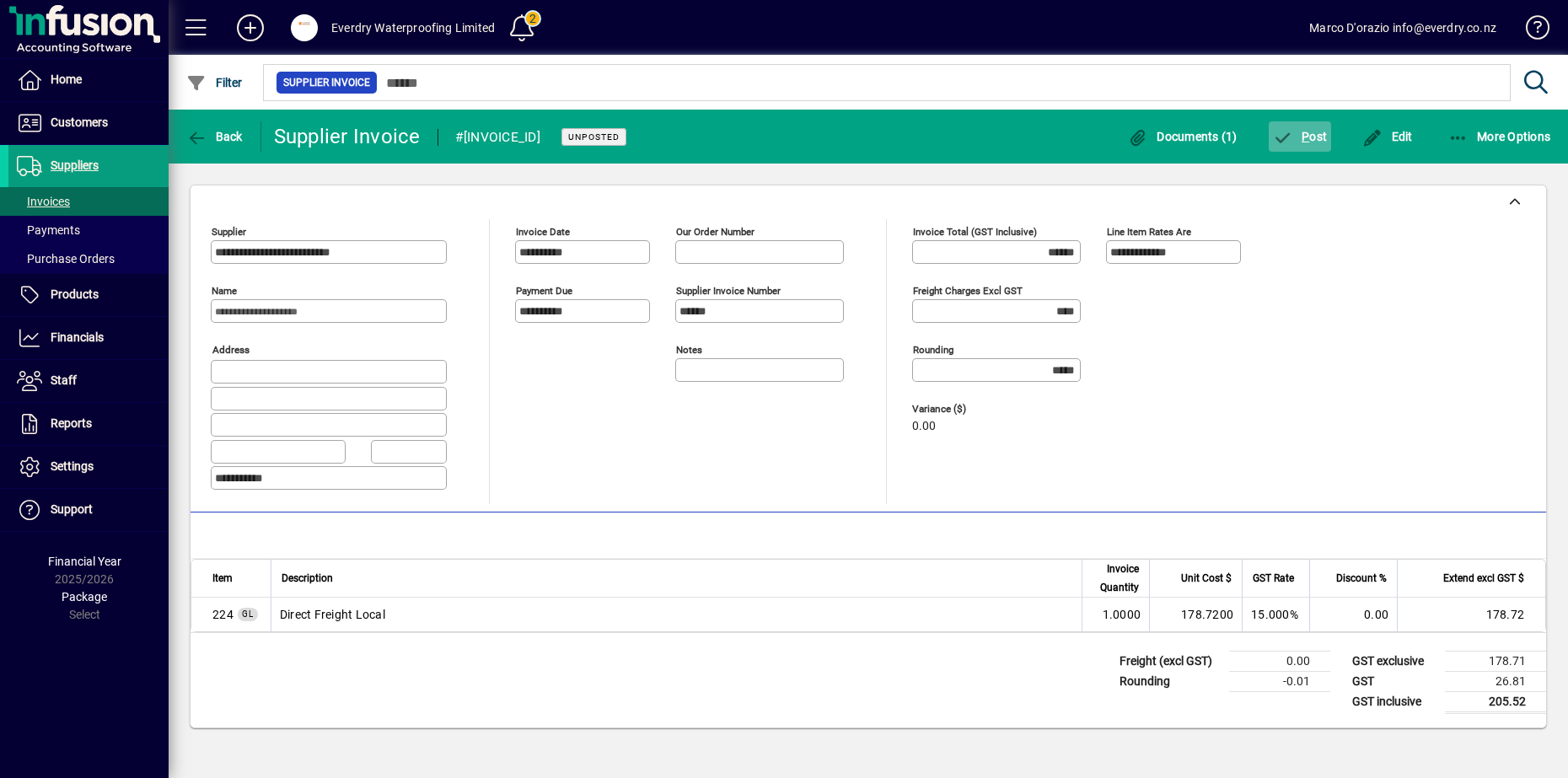 click 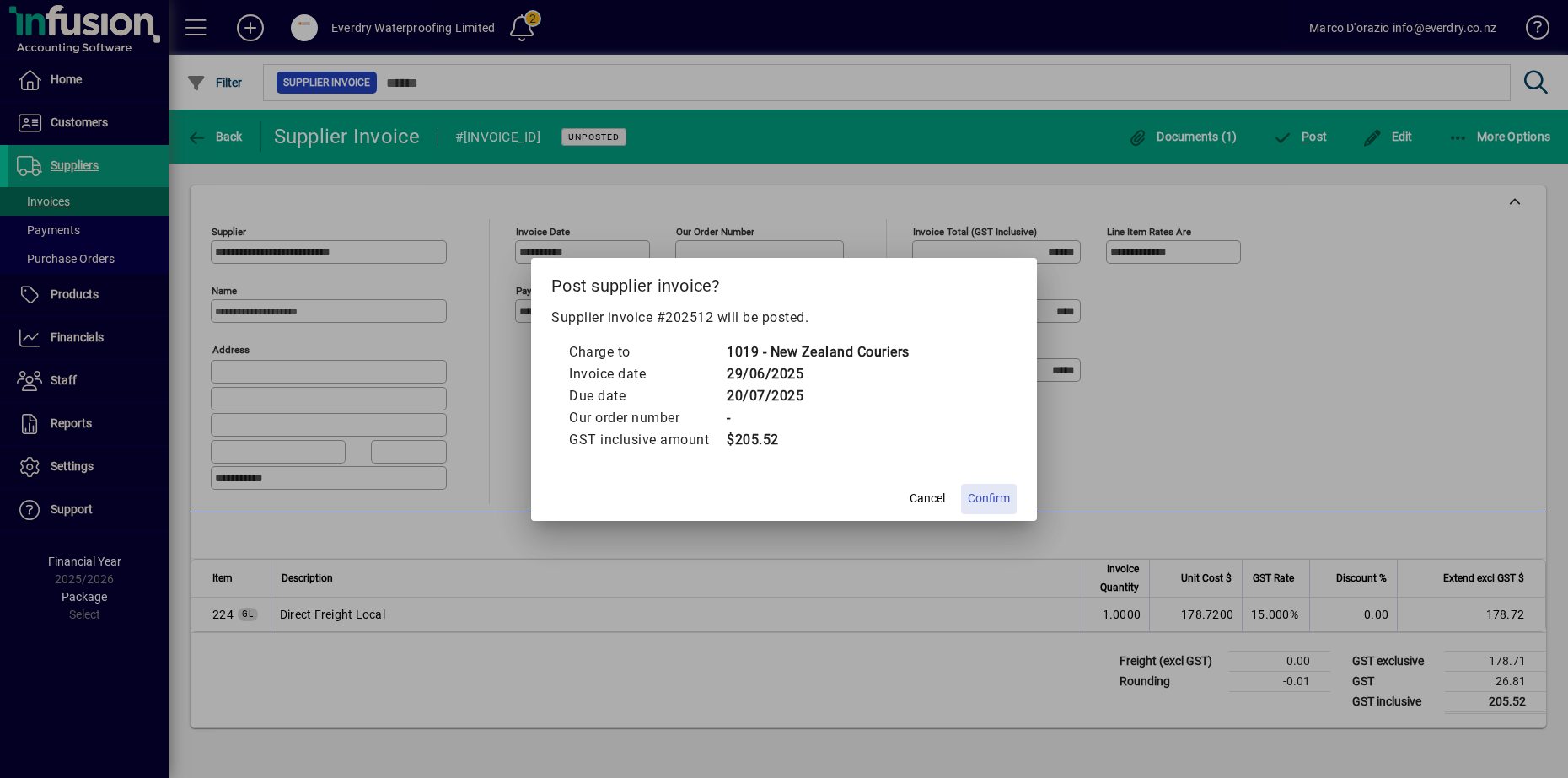 click on "Confirm" 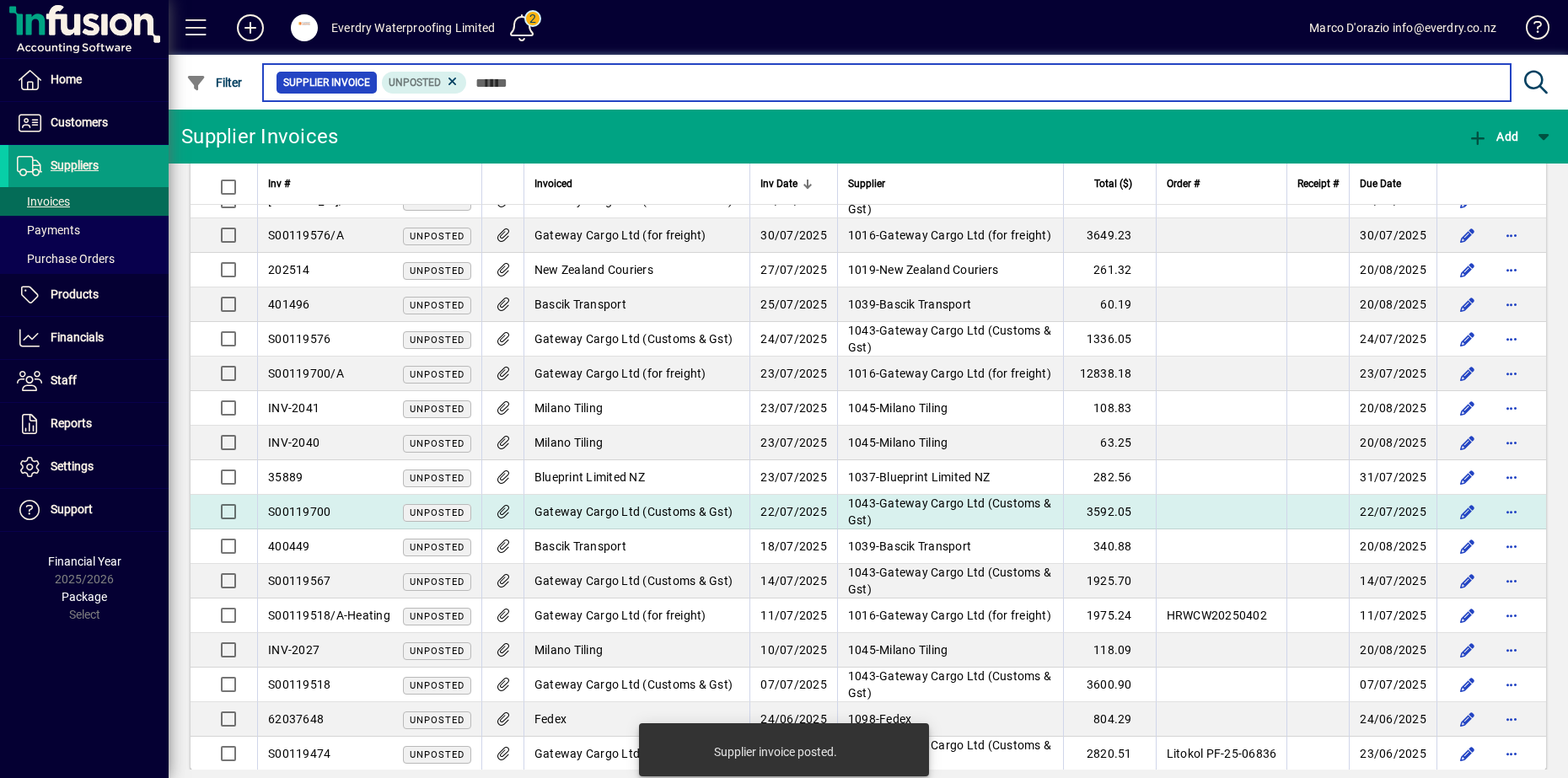 scroll, scrollTop: 66, scrollLeft: 0, axis: vertical 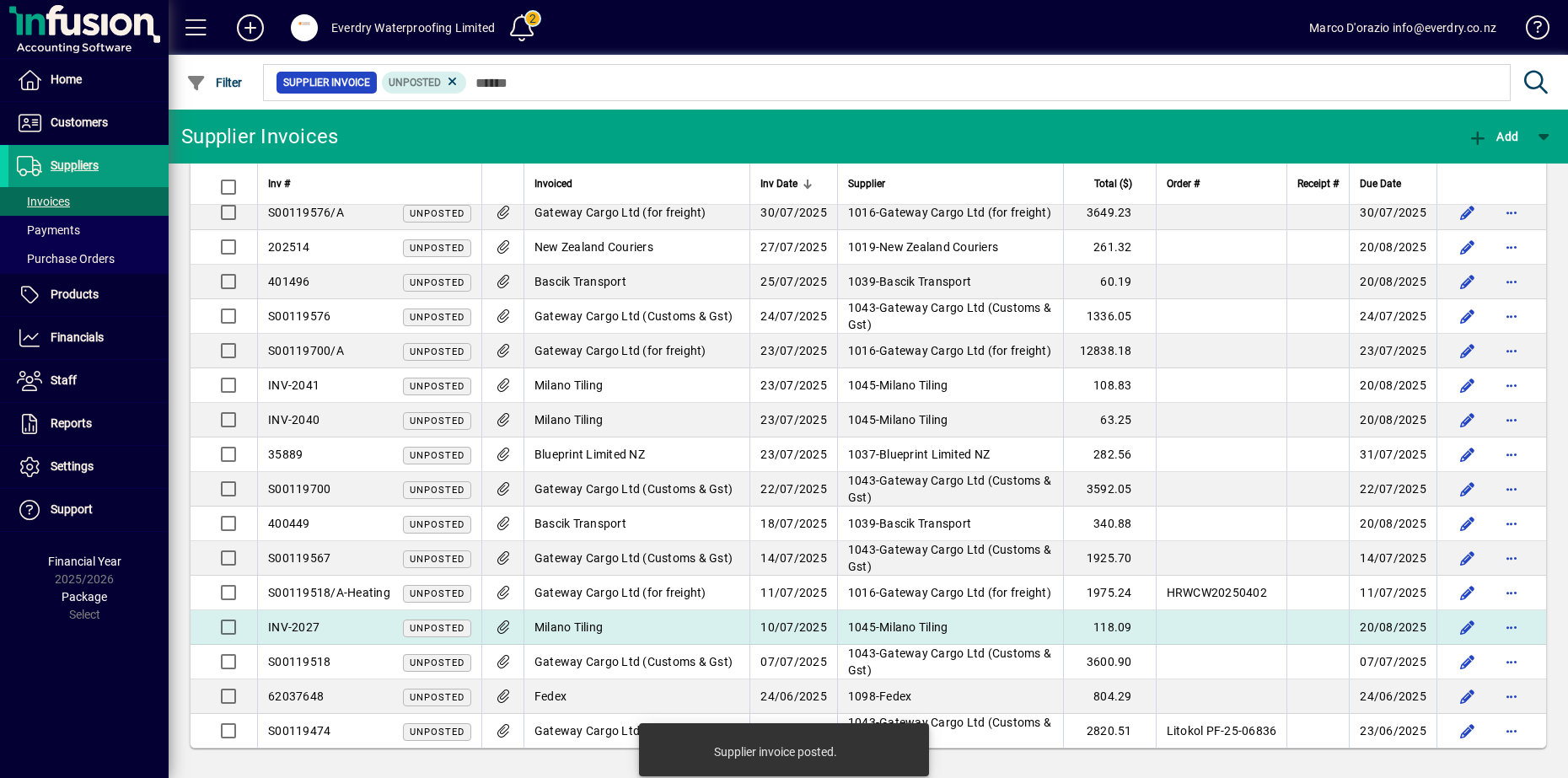 click on "Milano Tiling" at bounding box center [636, 627] 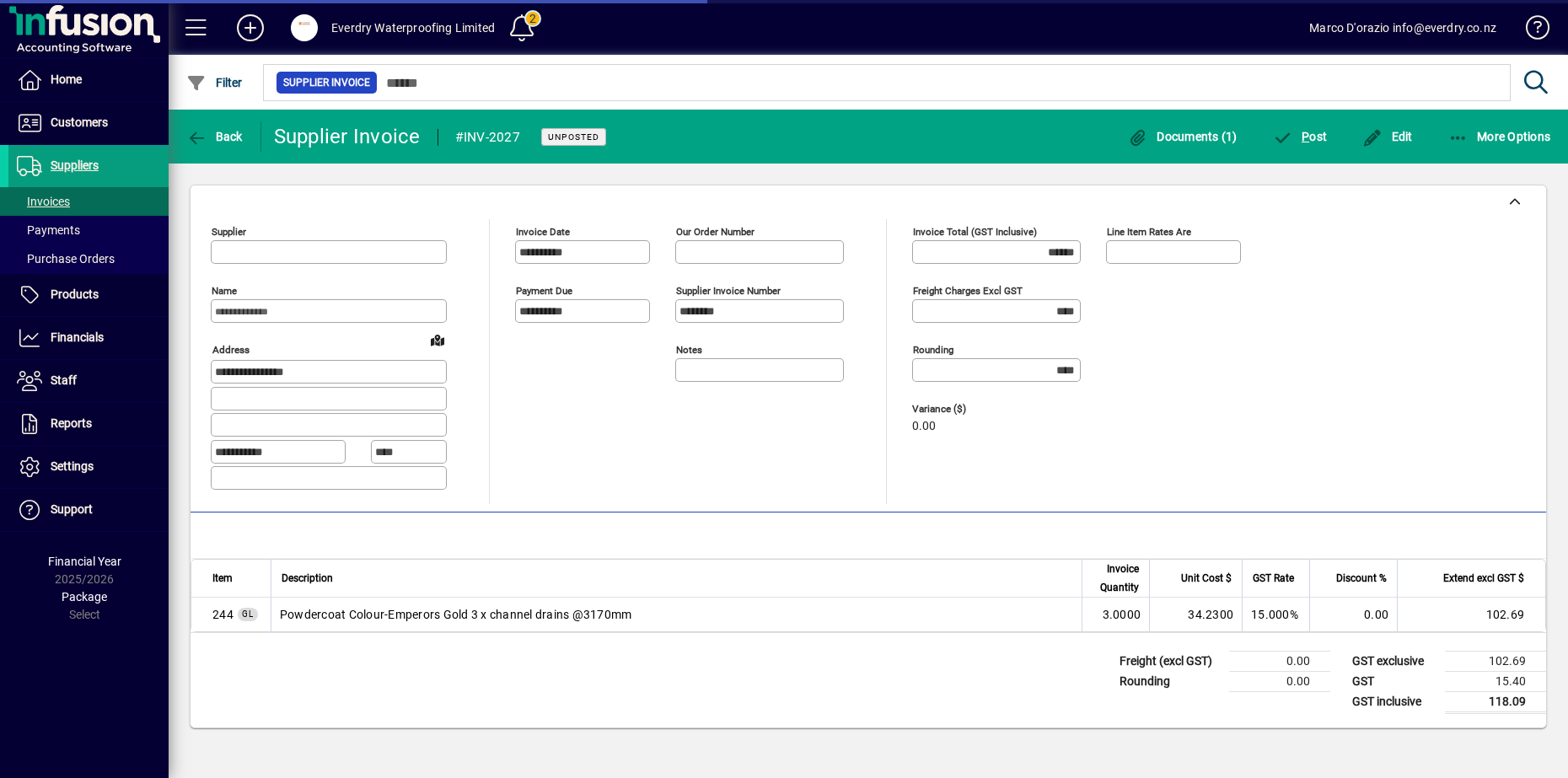 type on "**********" 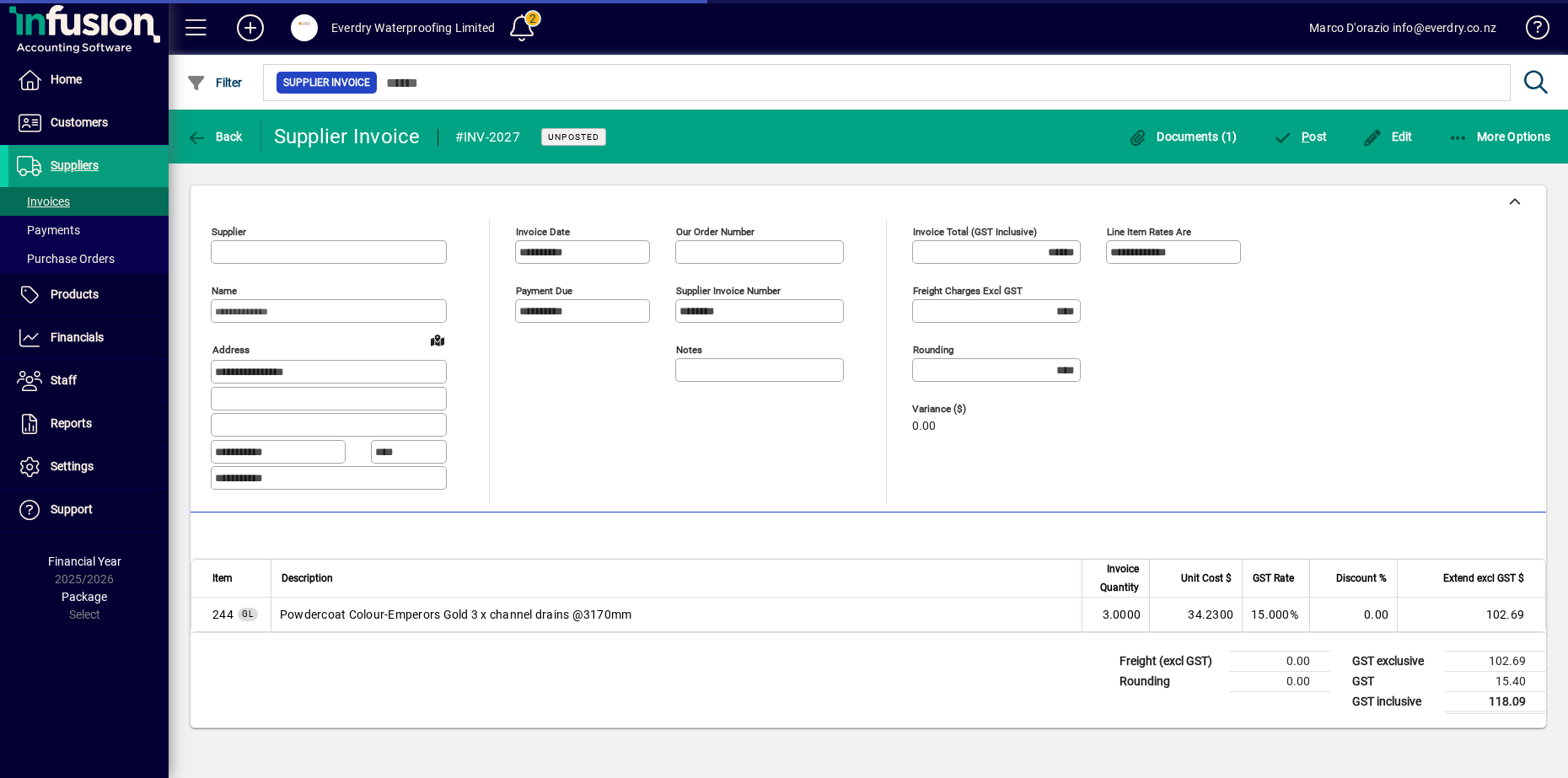 type on "**********" 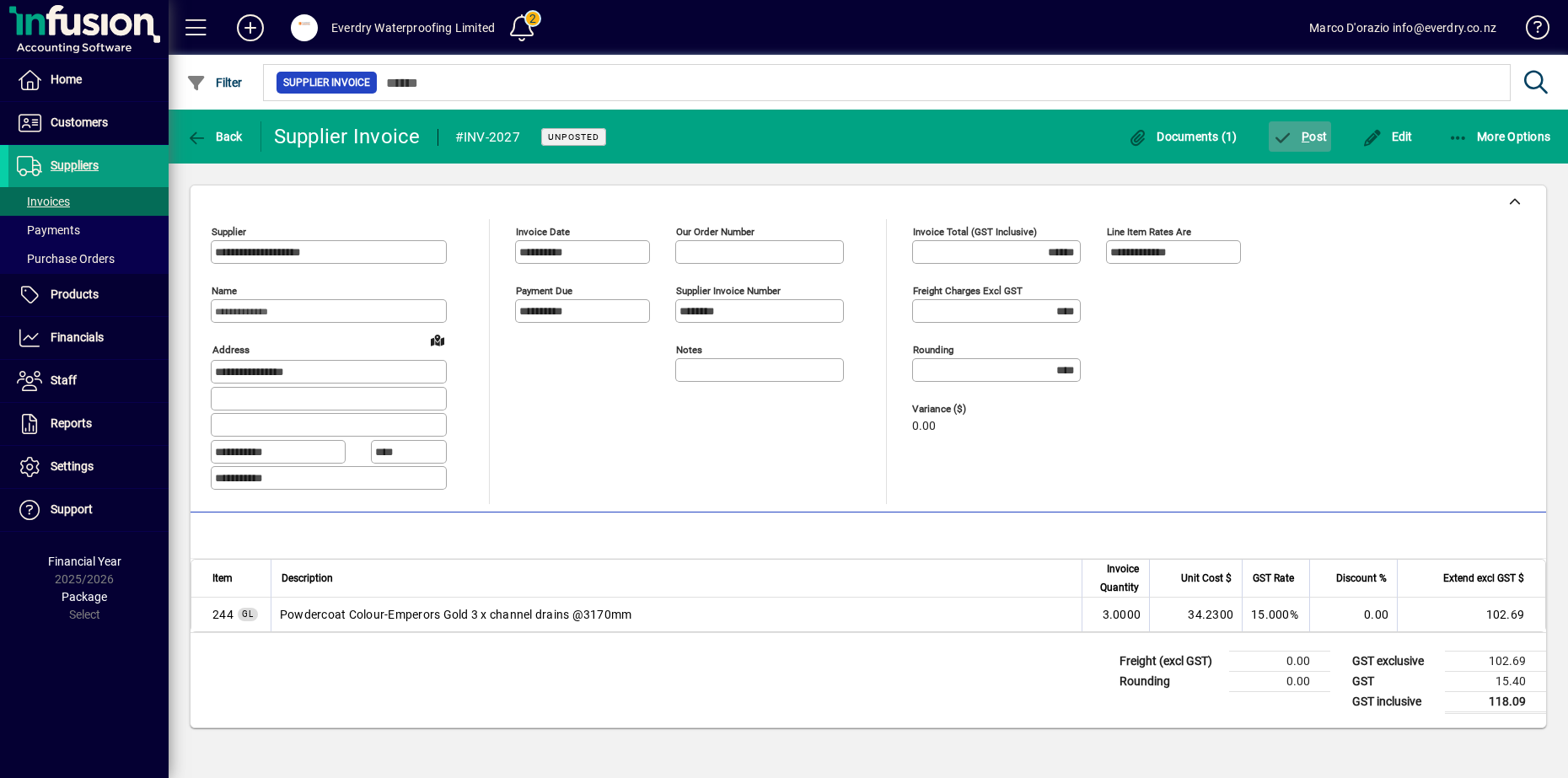 click on "P ost" 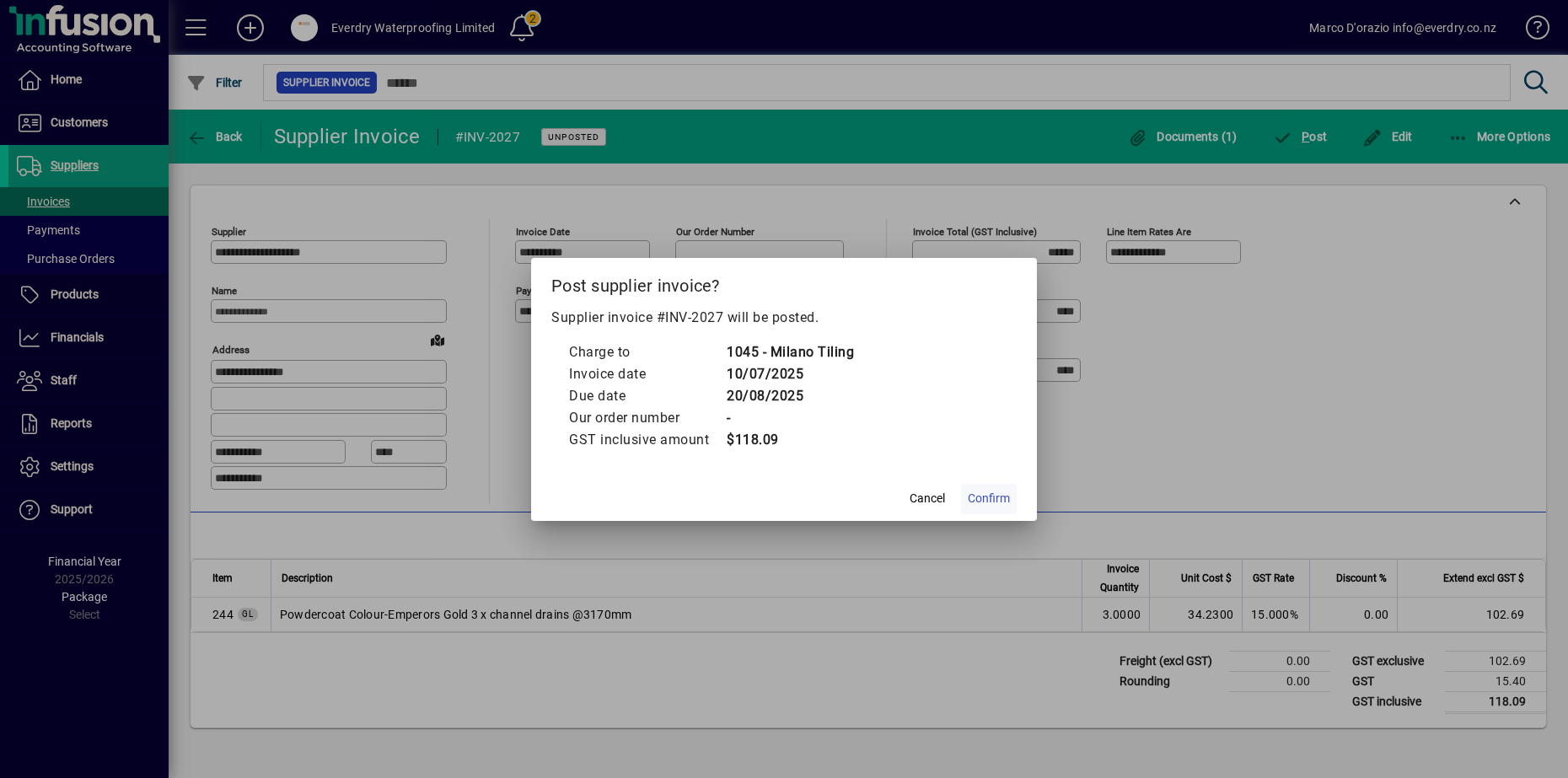 click on "Confirm" 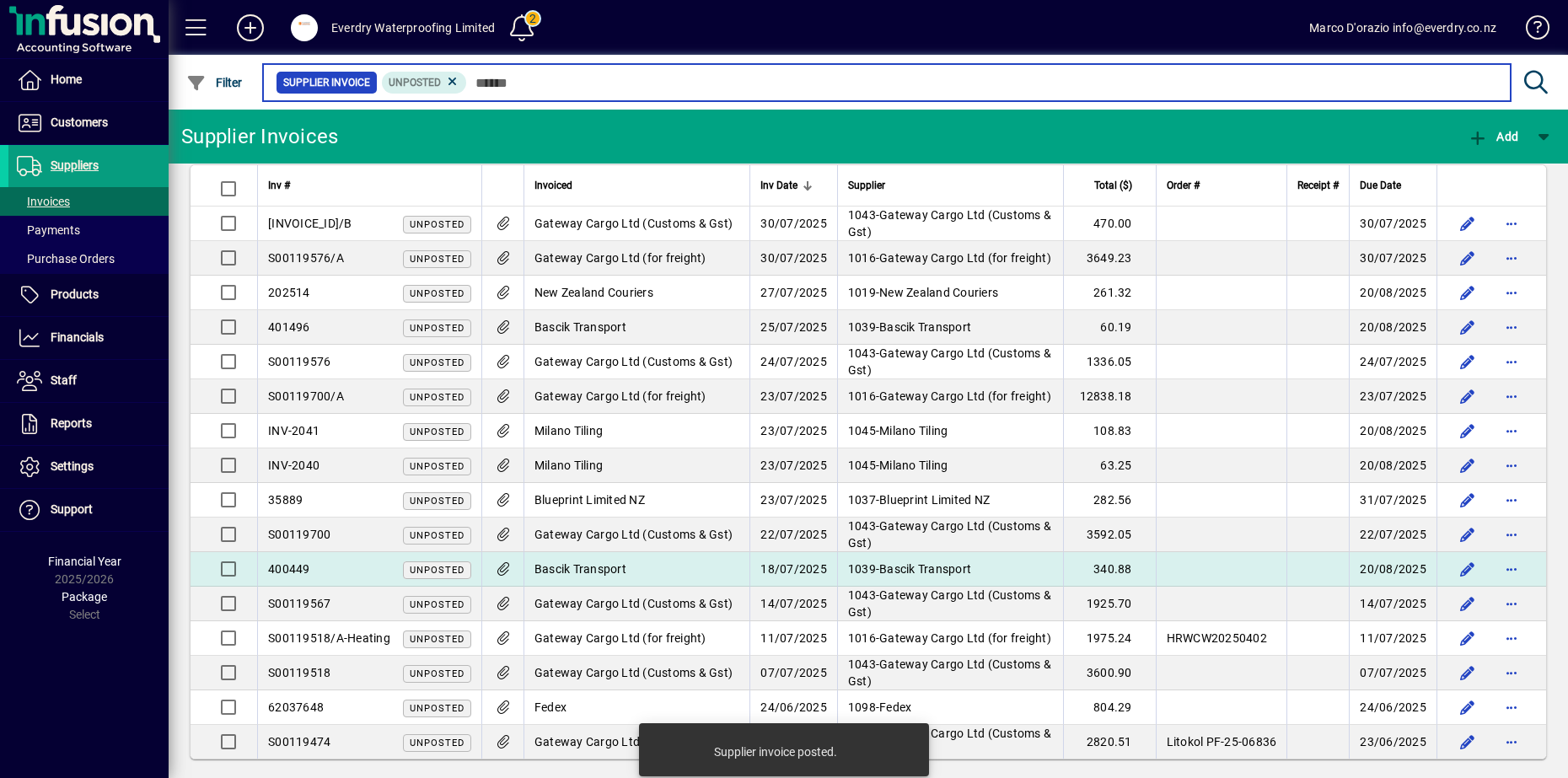 scroll, scrollTop: 31, scrollLeft: 0, axis: vertical 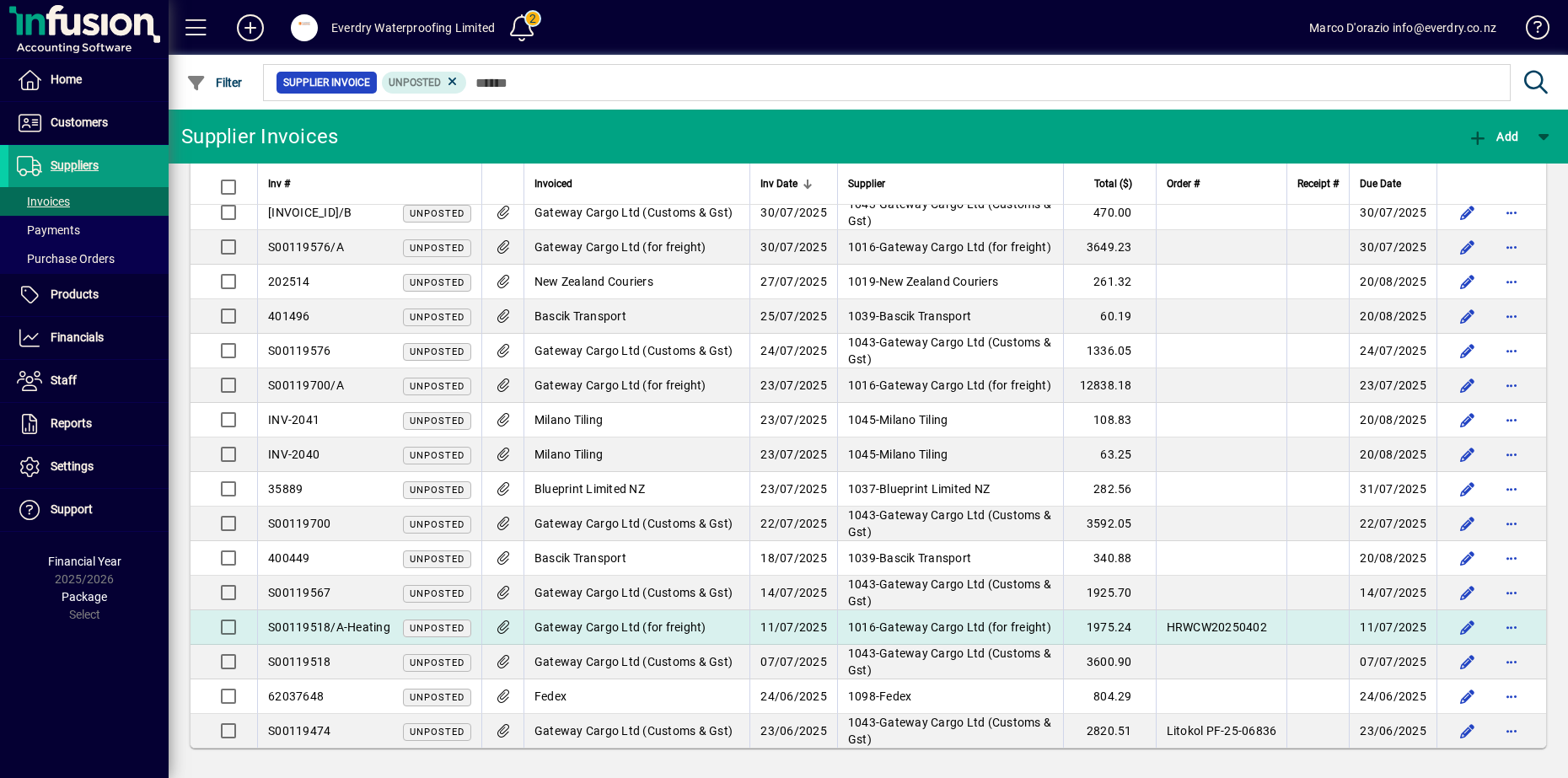 click on "Gateway Cargo Ltd (for freight)" at bounding box center (620, 627) 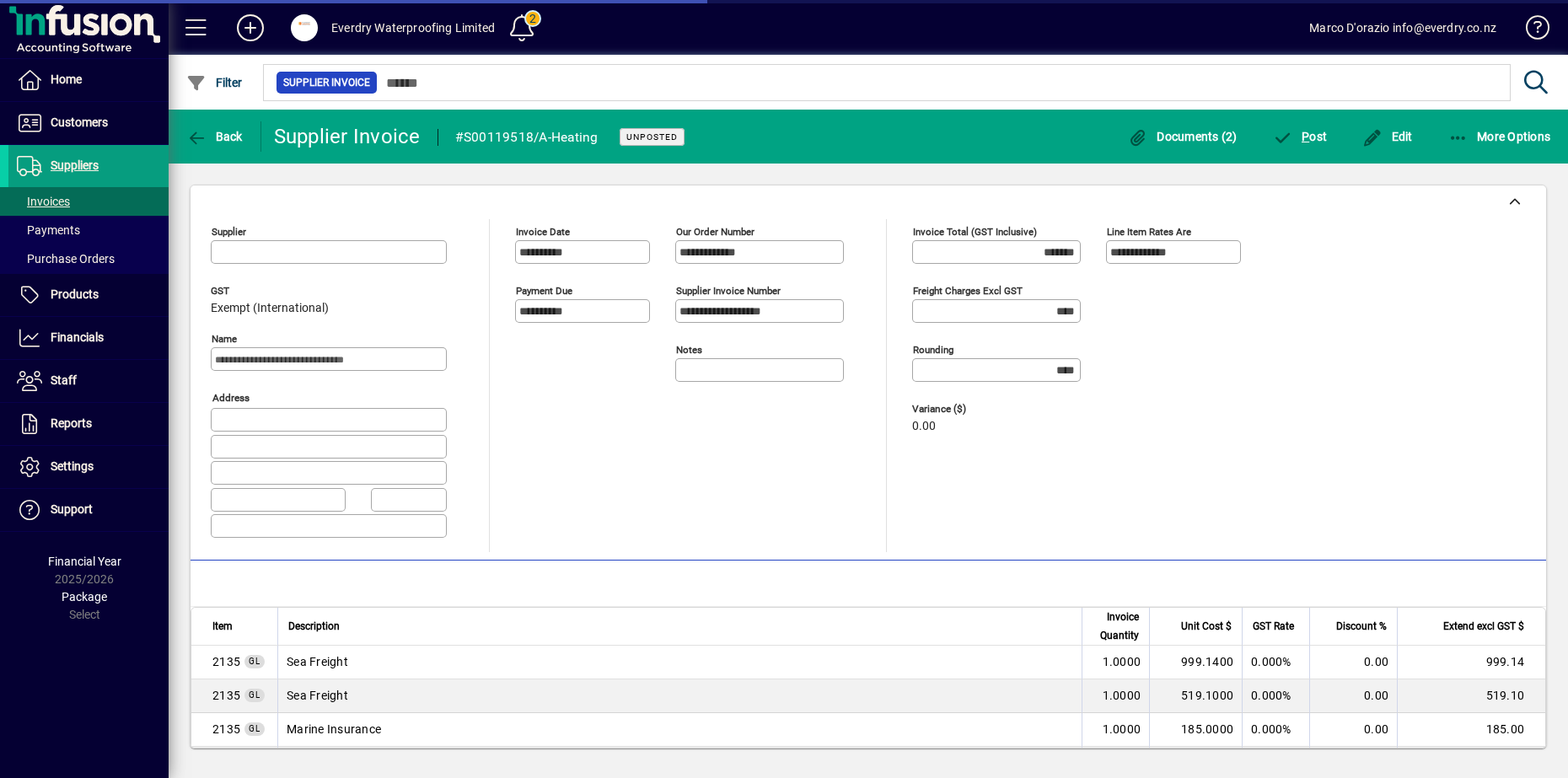 type on "**********" 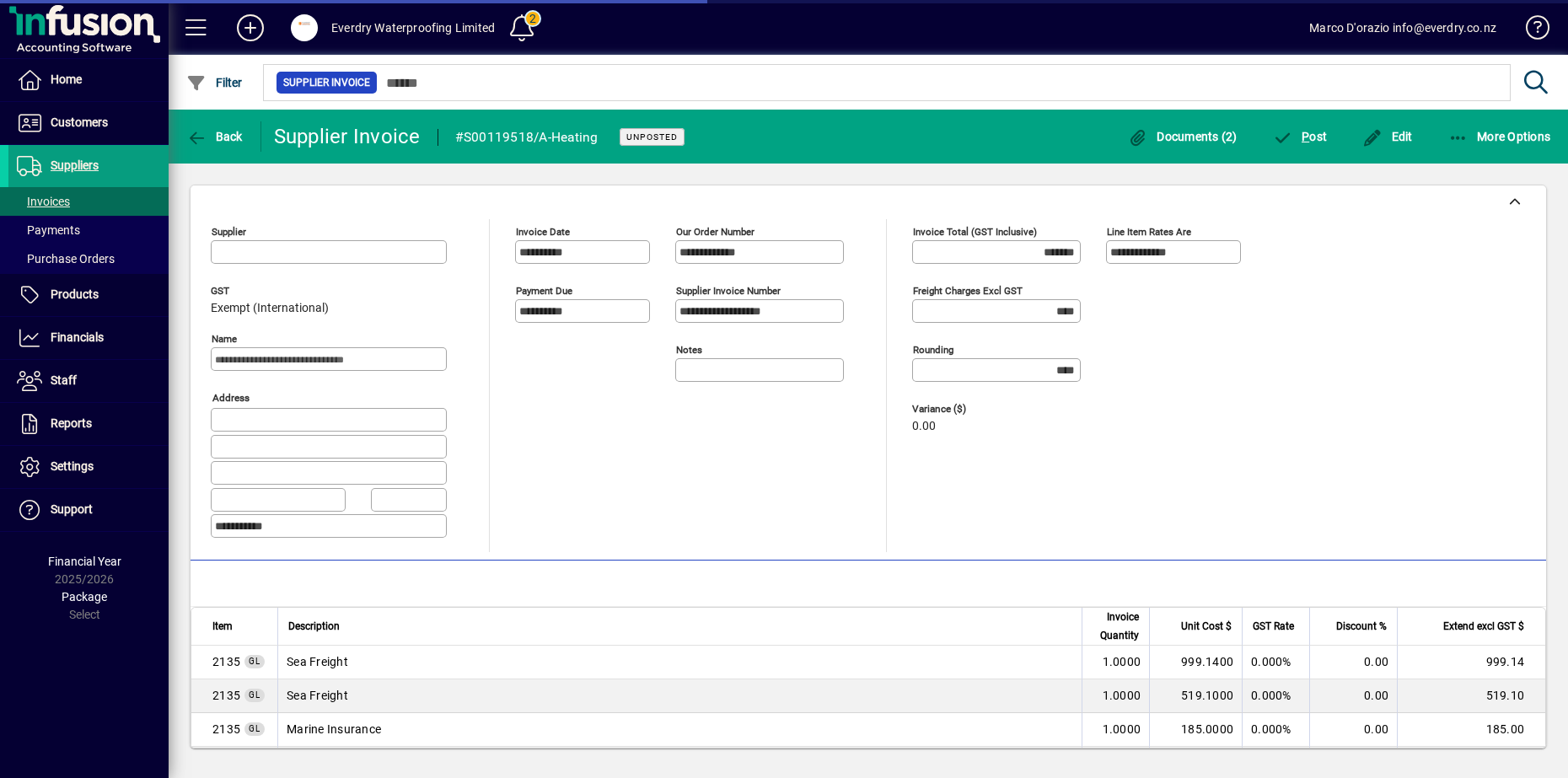 type on "**********" 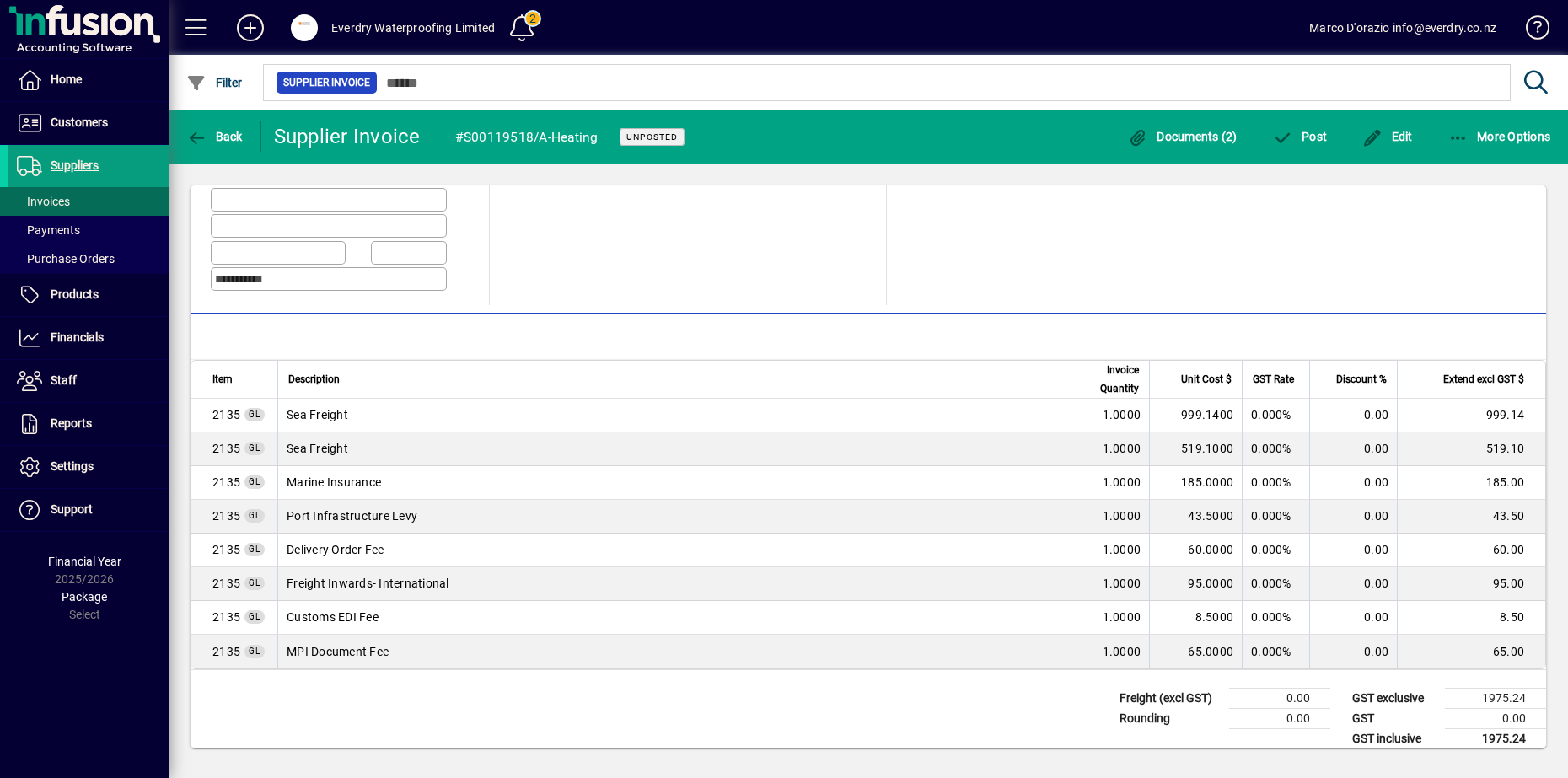 scroll, scrollTop: 264, scrollLeft: 0, axis: vertical 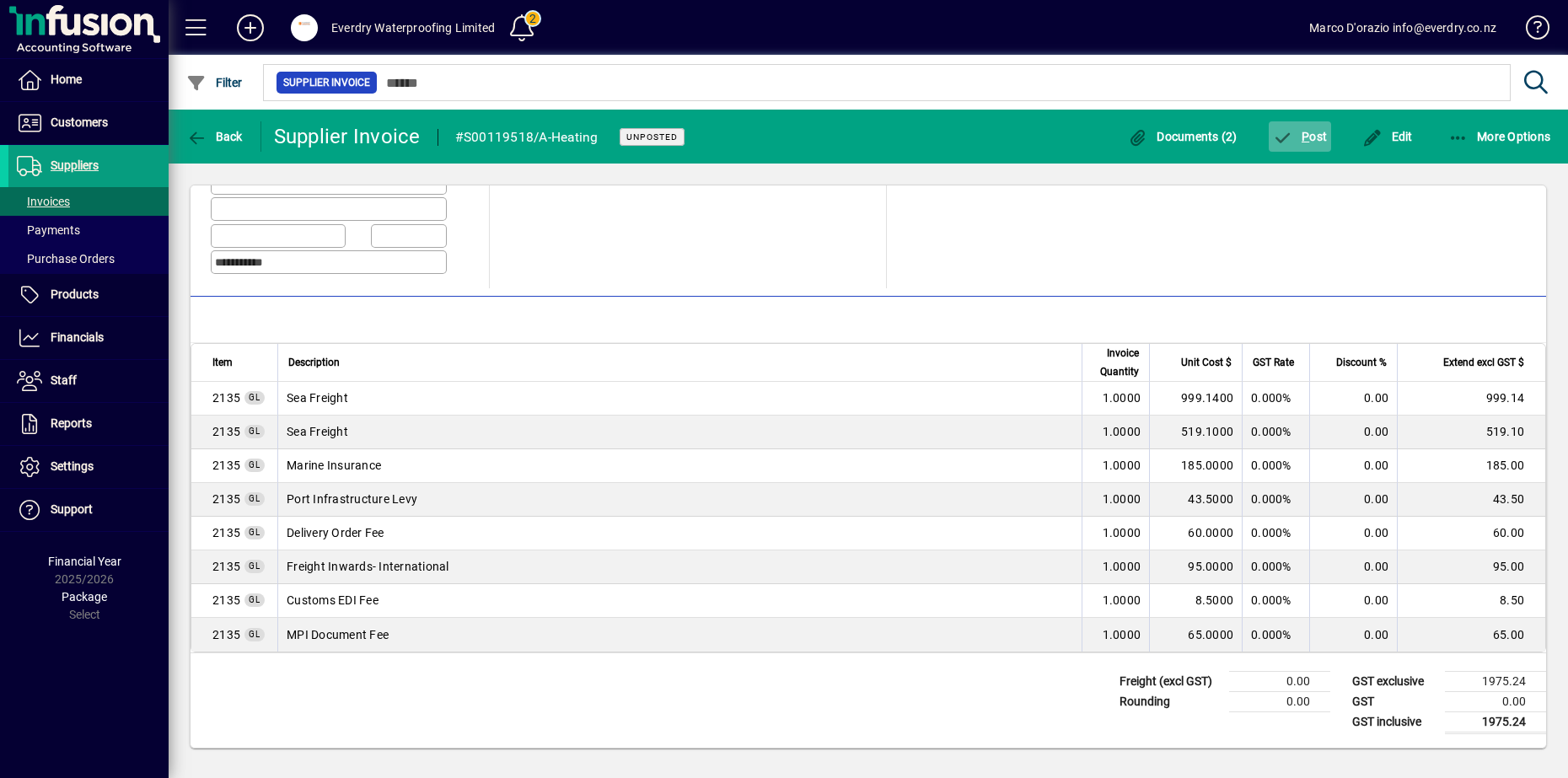 click on "P ost" 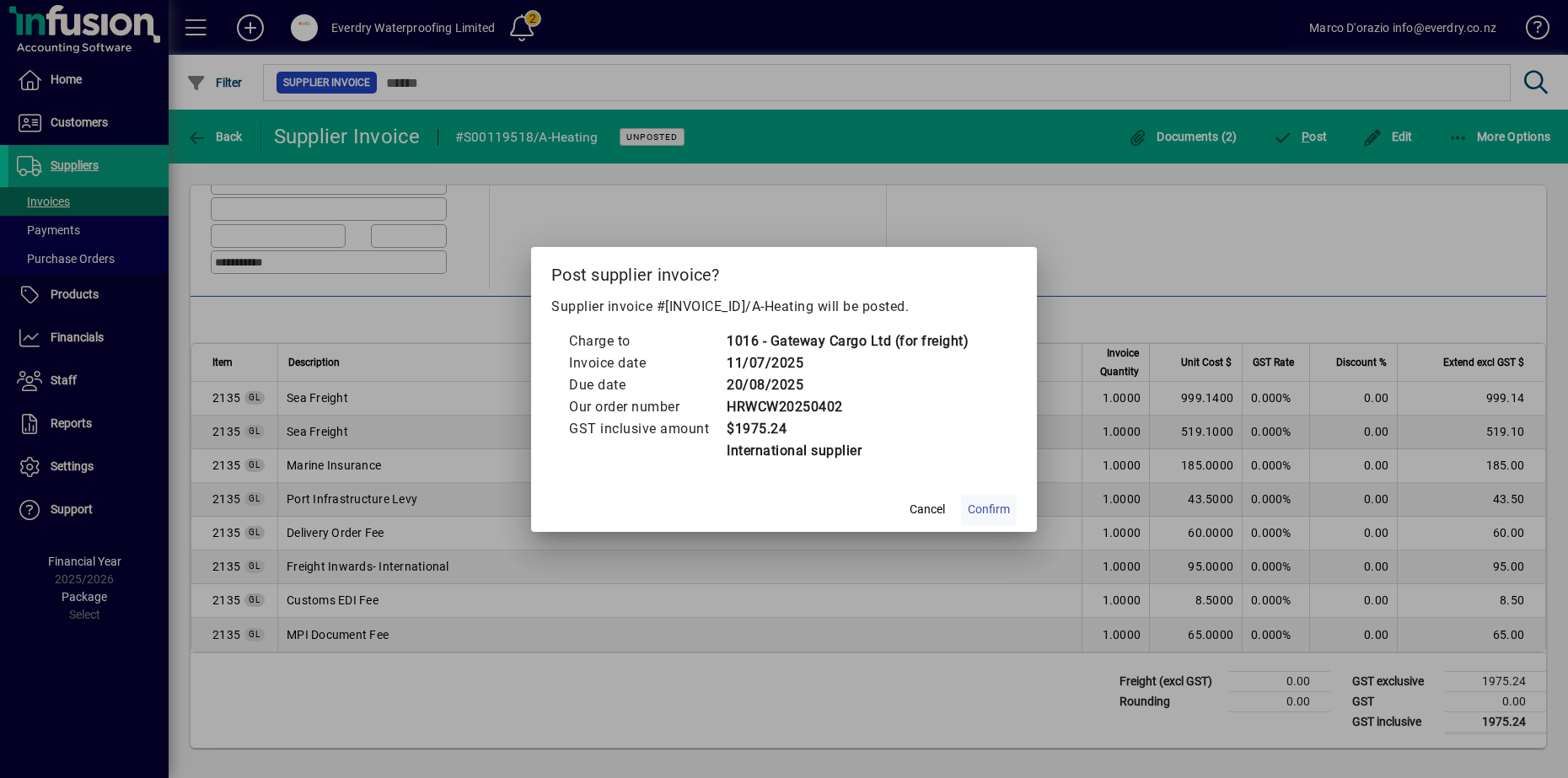 click on "Confirm" 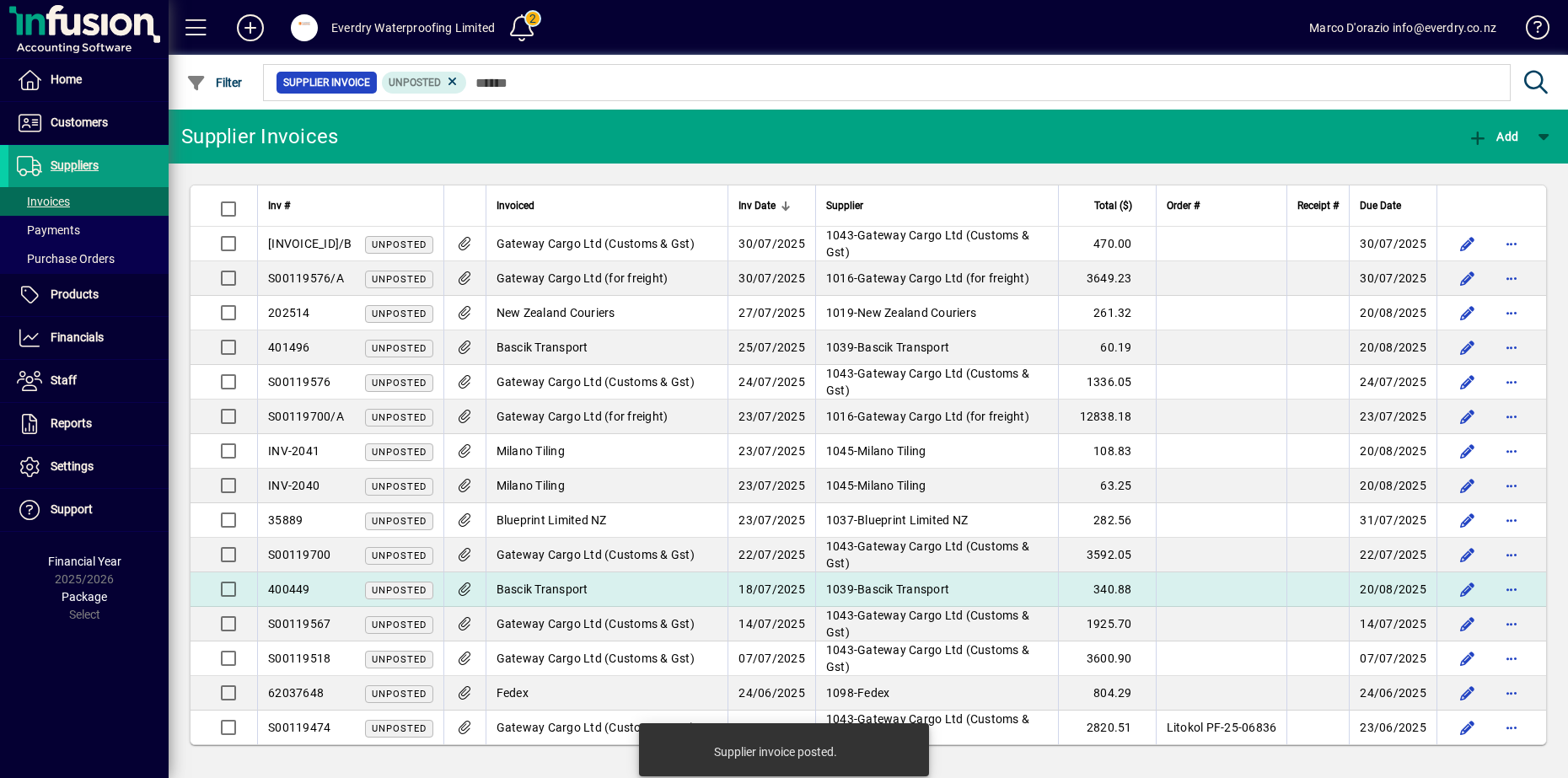 click on "Bascik Transport" at bounding box center (607, 589) 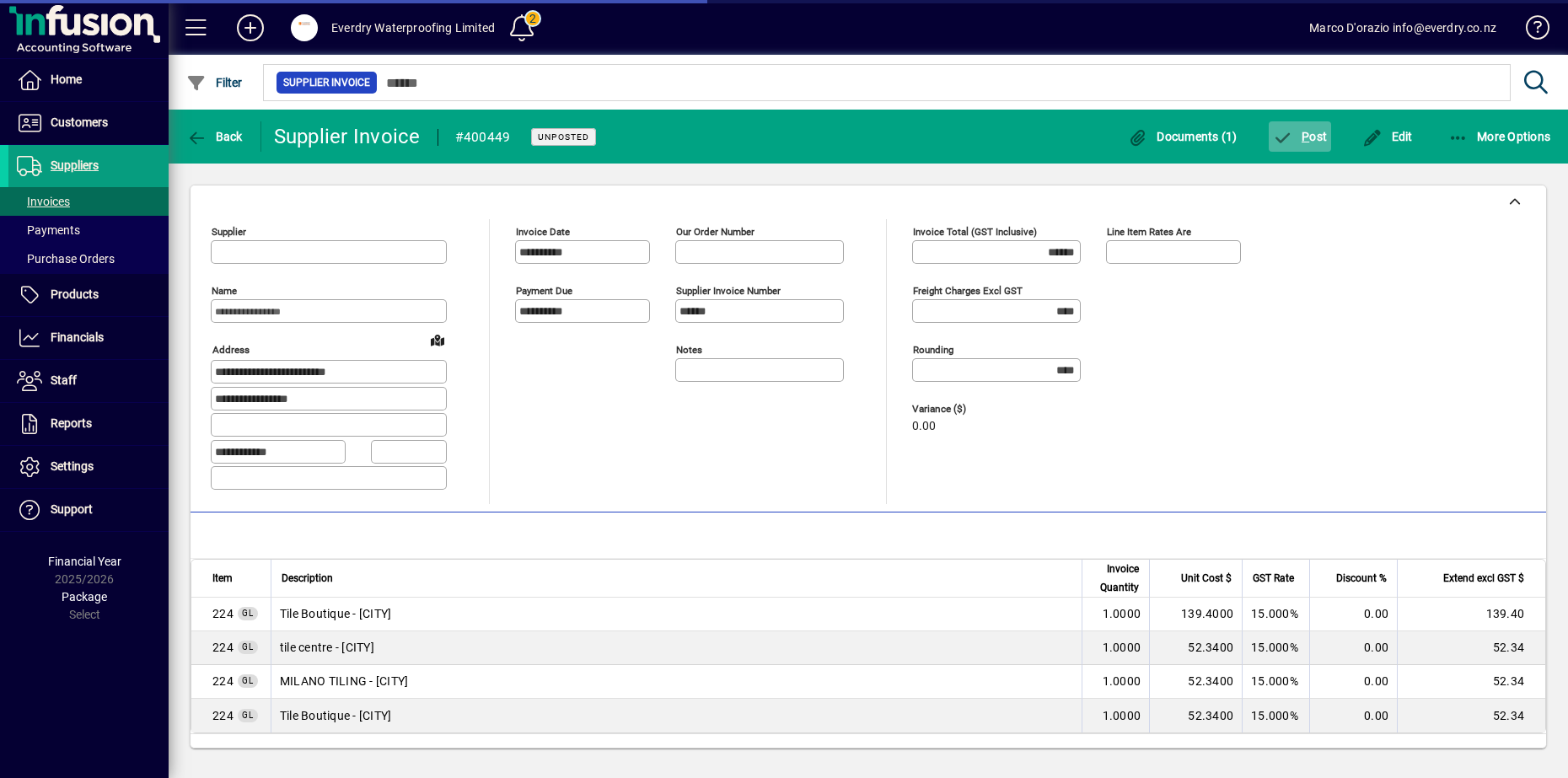 type on "**********" 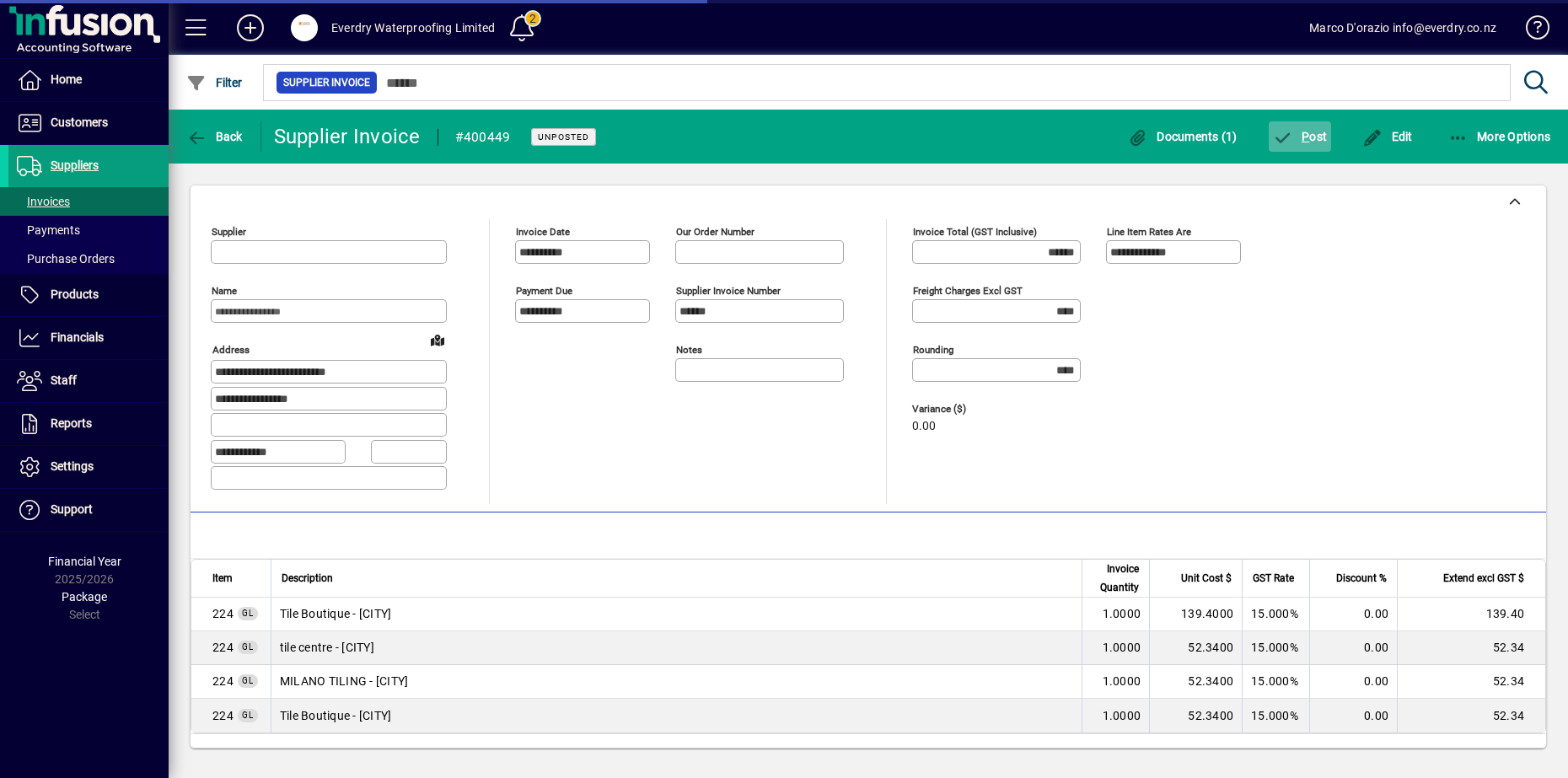type on "**********" 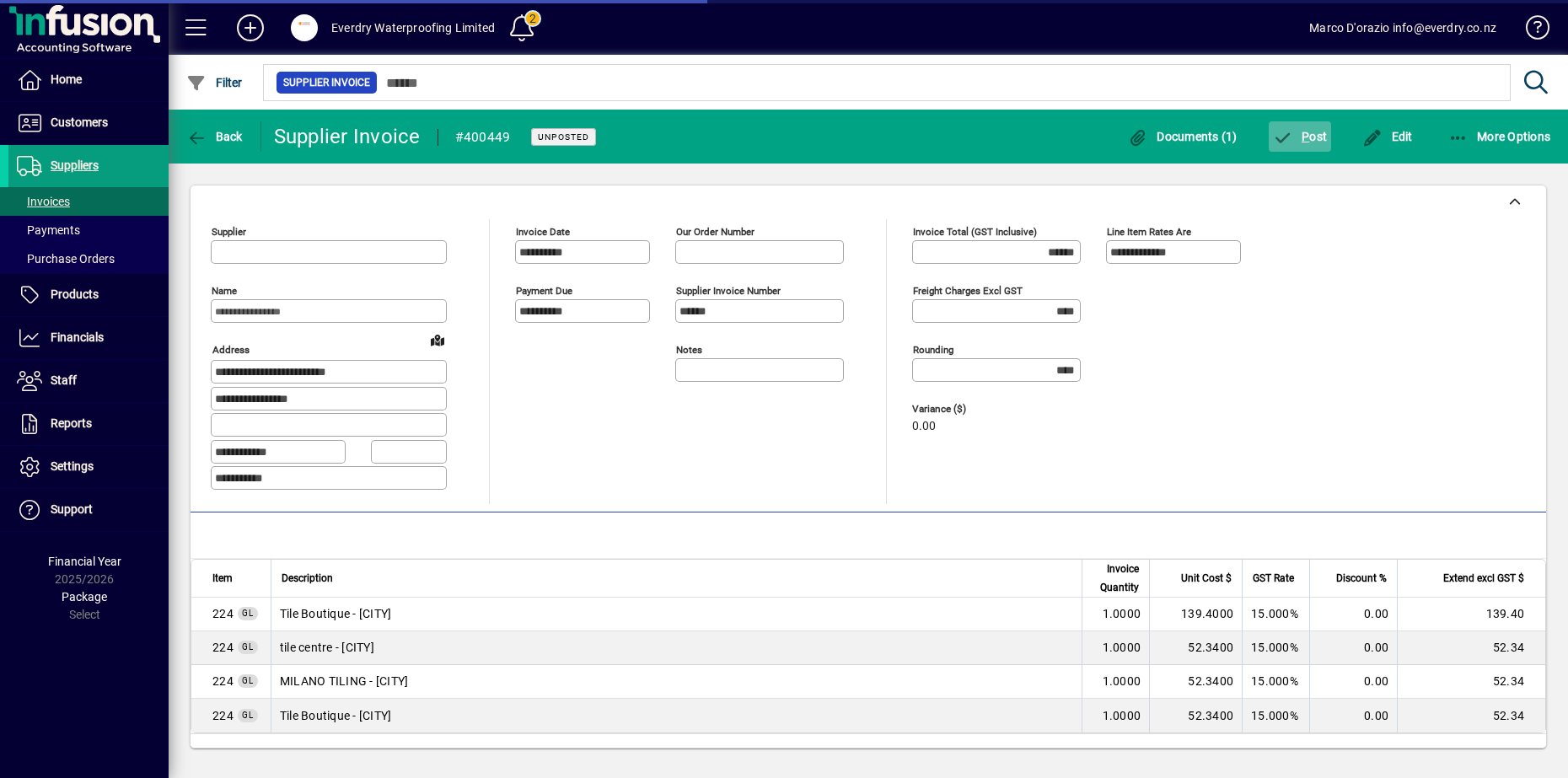 type on "**********" 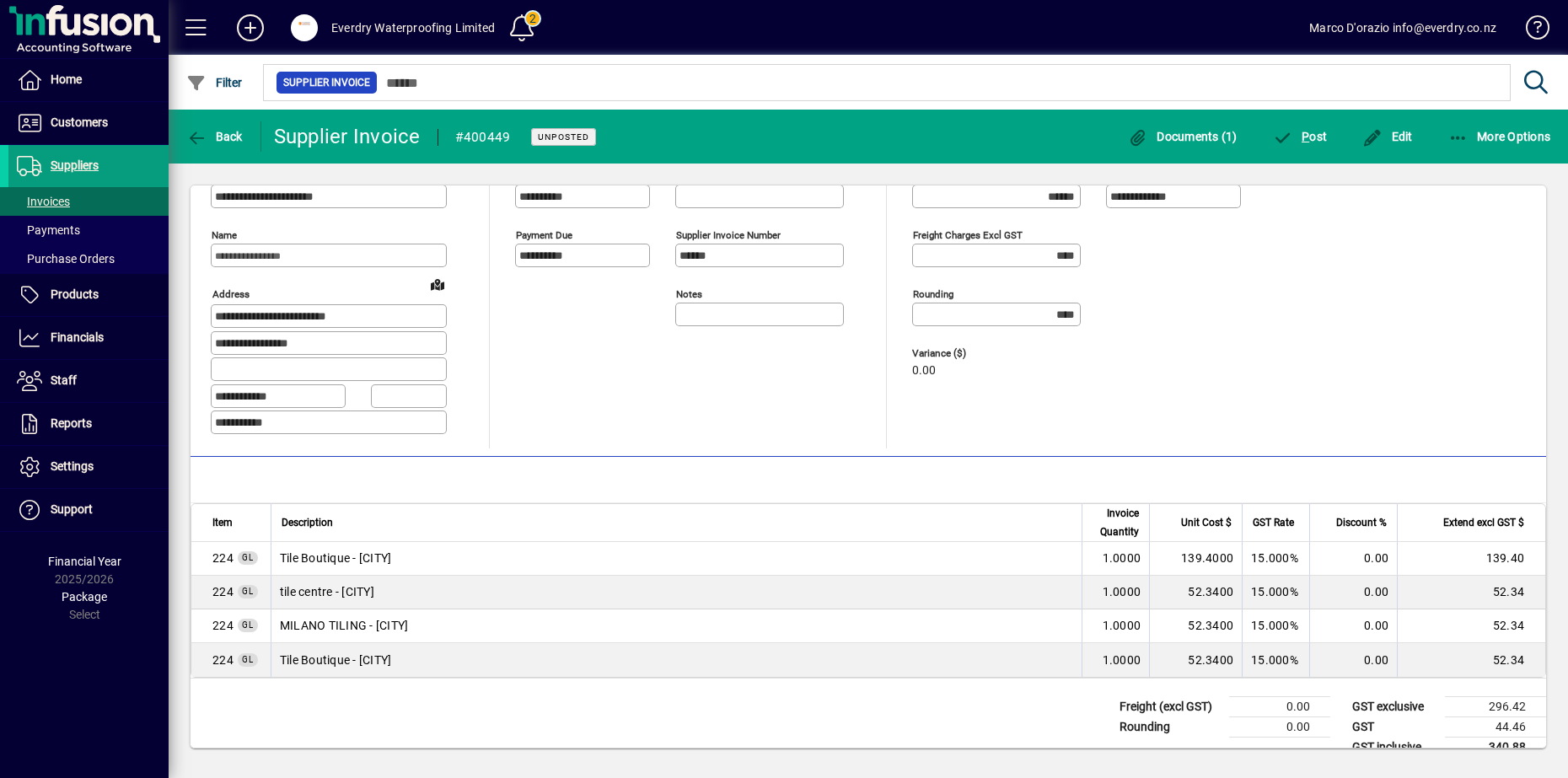 scroll, scrollTop: 81, scrollLeft: 0, axis: vertical 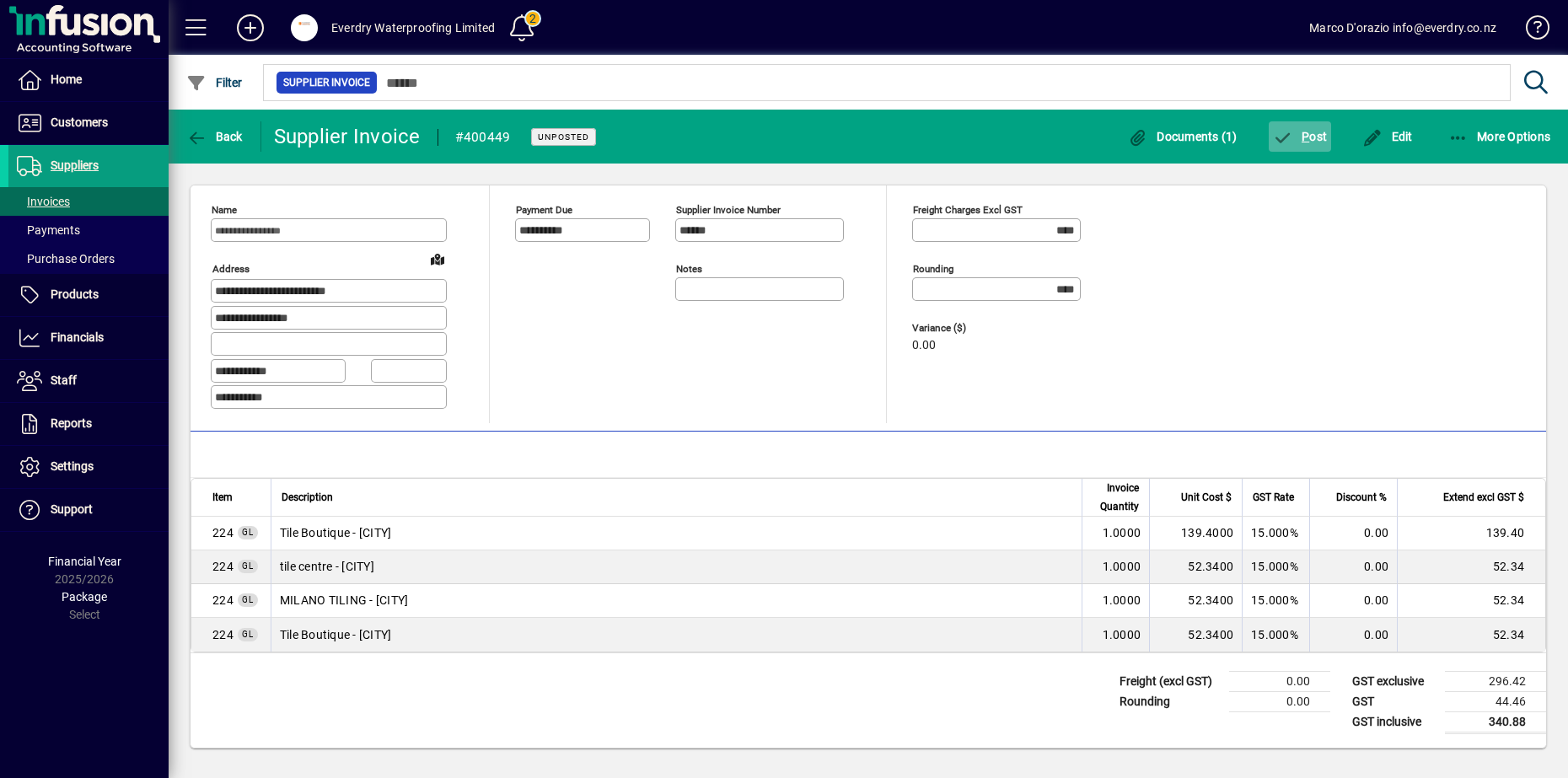click on "P" 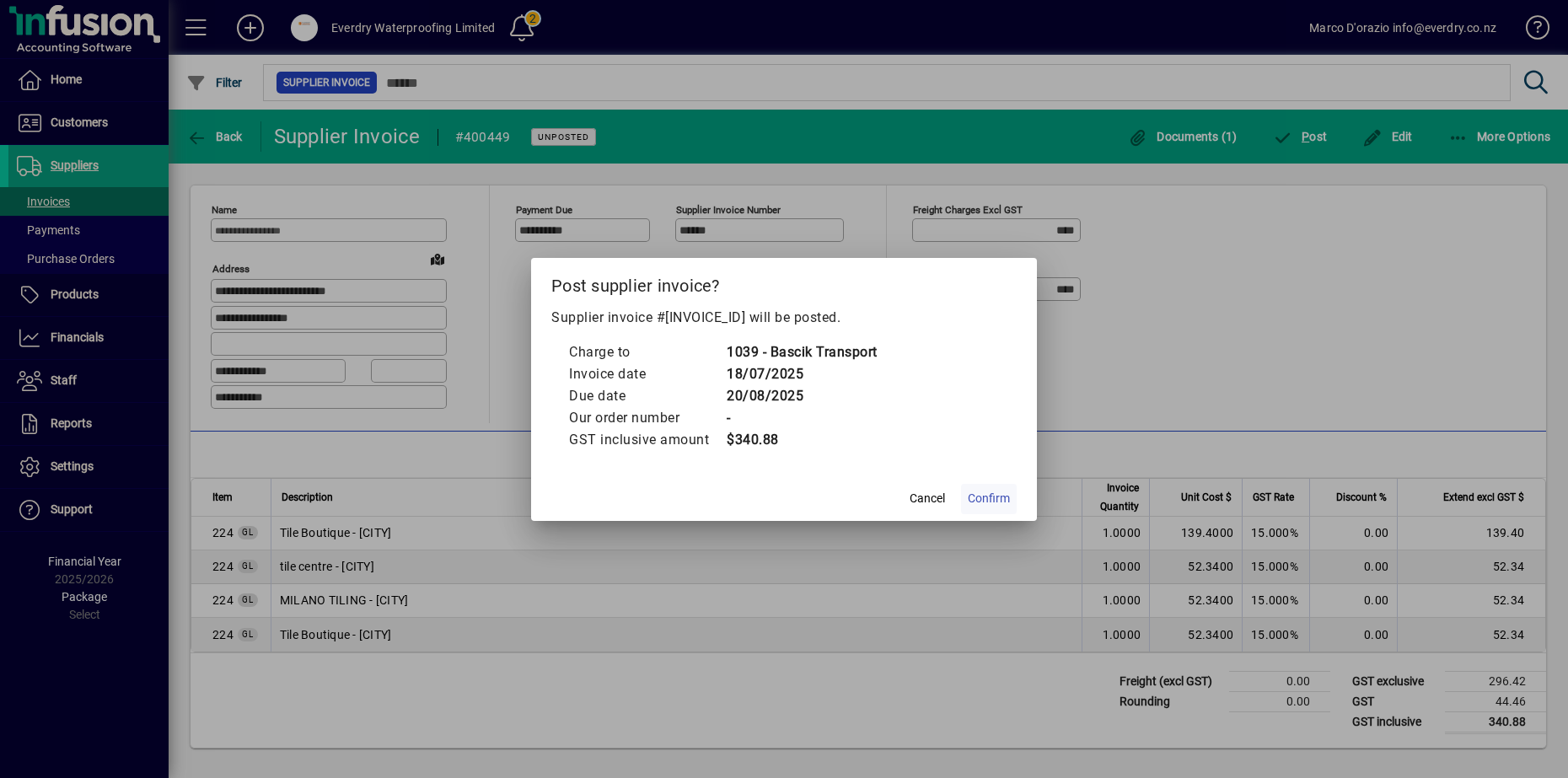 click on "Confirm" 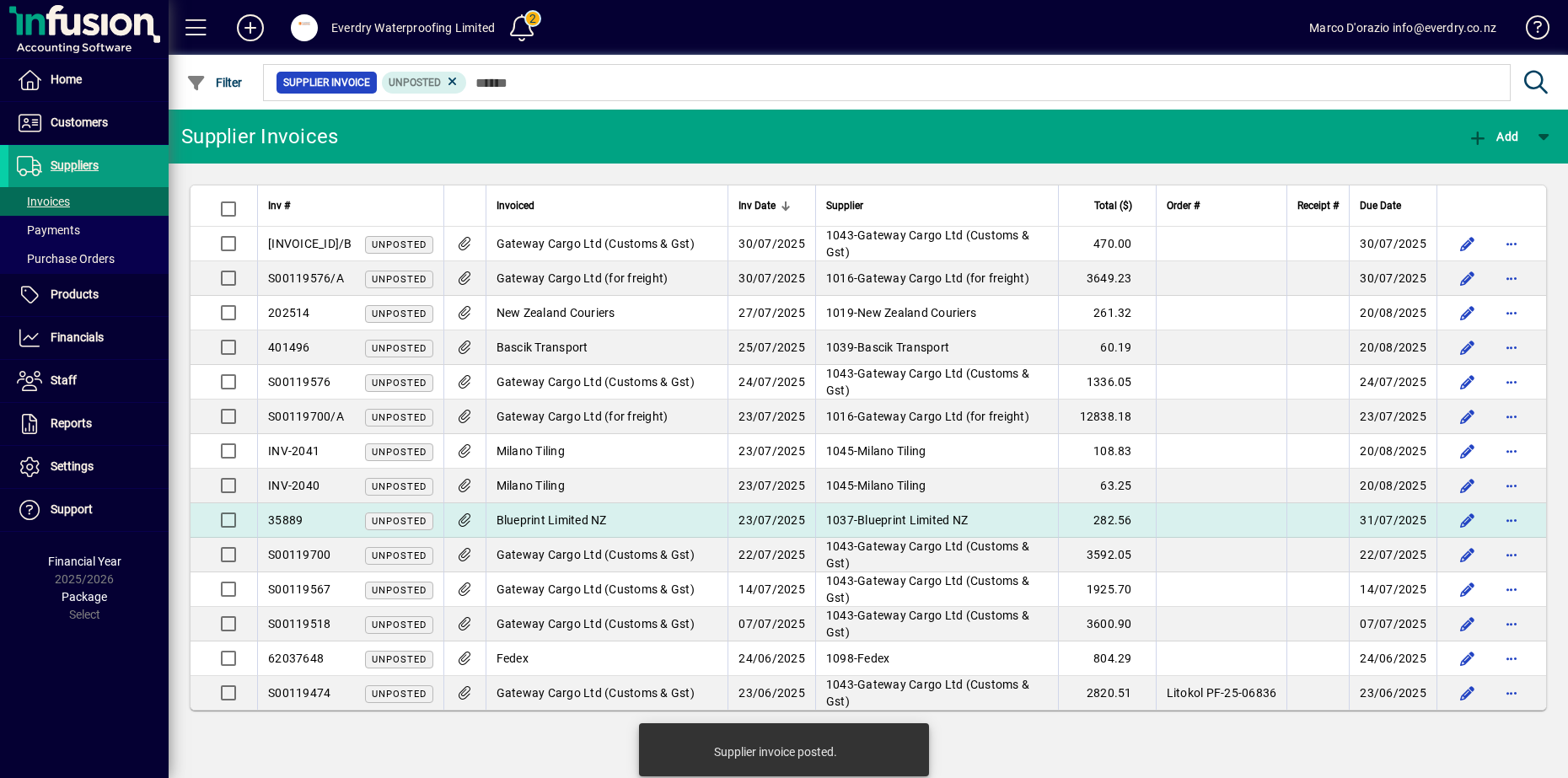 click on "Blueprint Limited NZ" at bounding box center [607, 520] 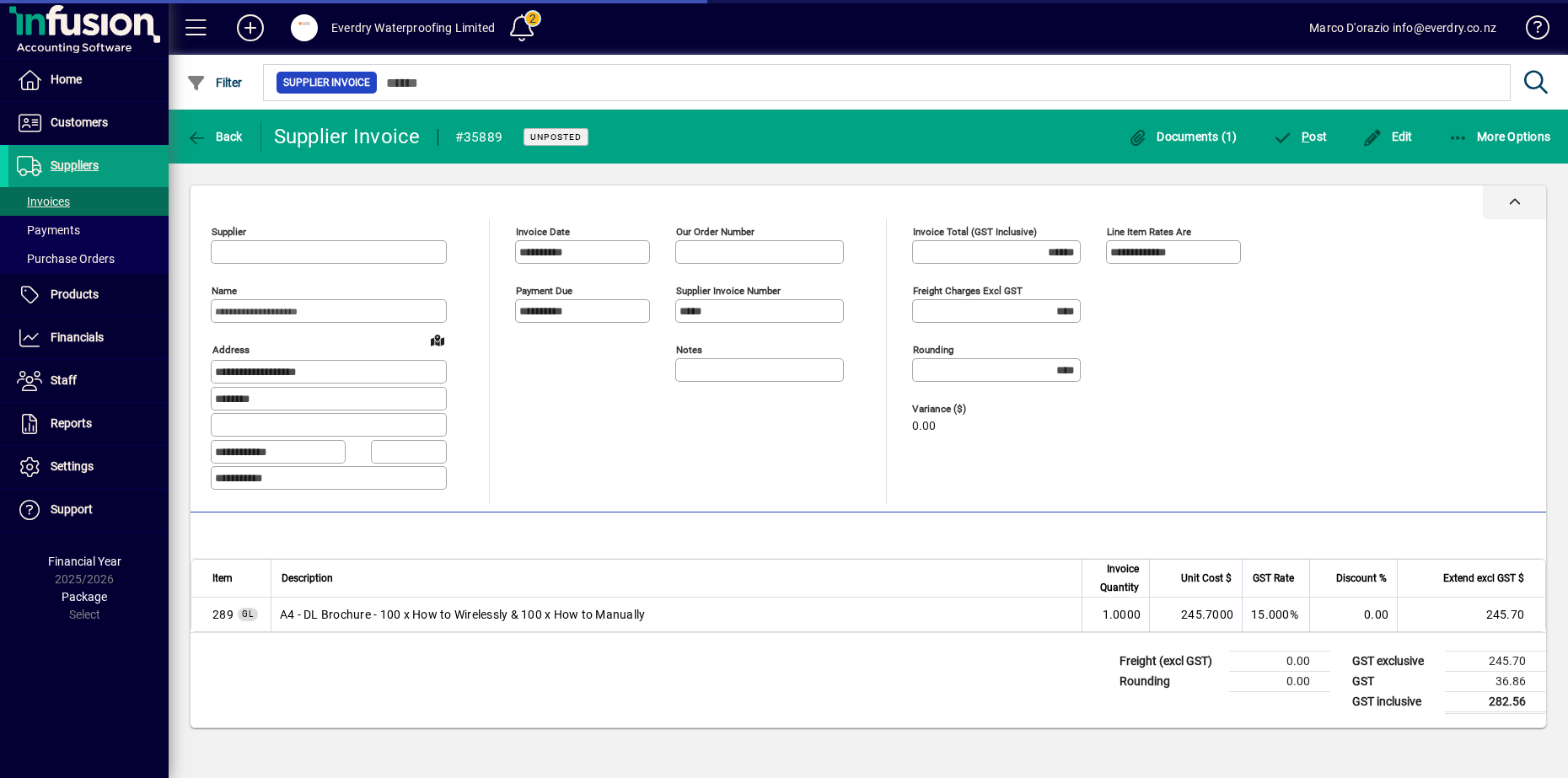 type on "**********" 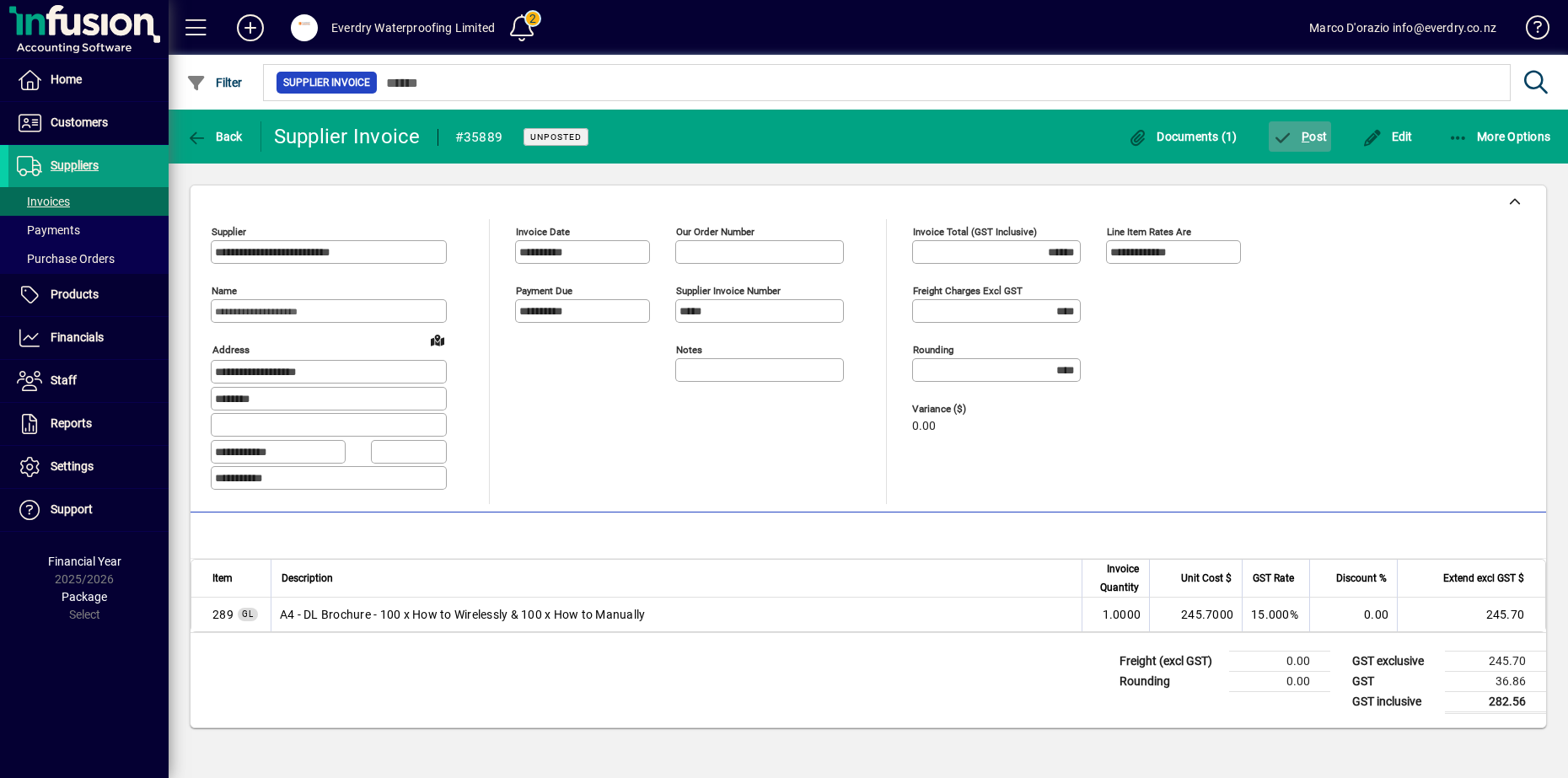 click on "P" 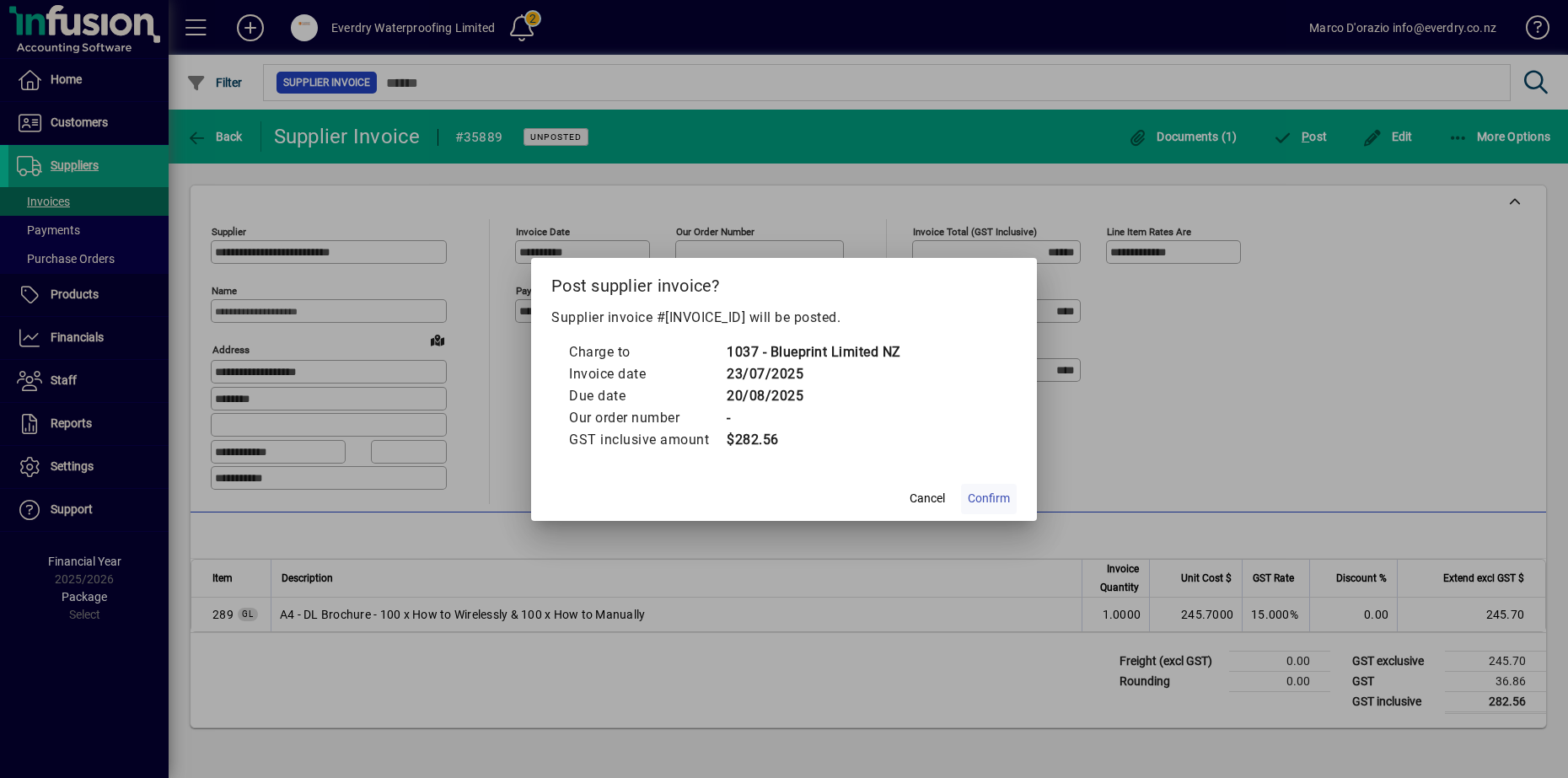 click on "Confirm" 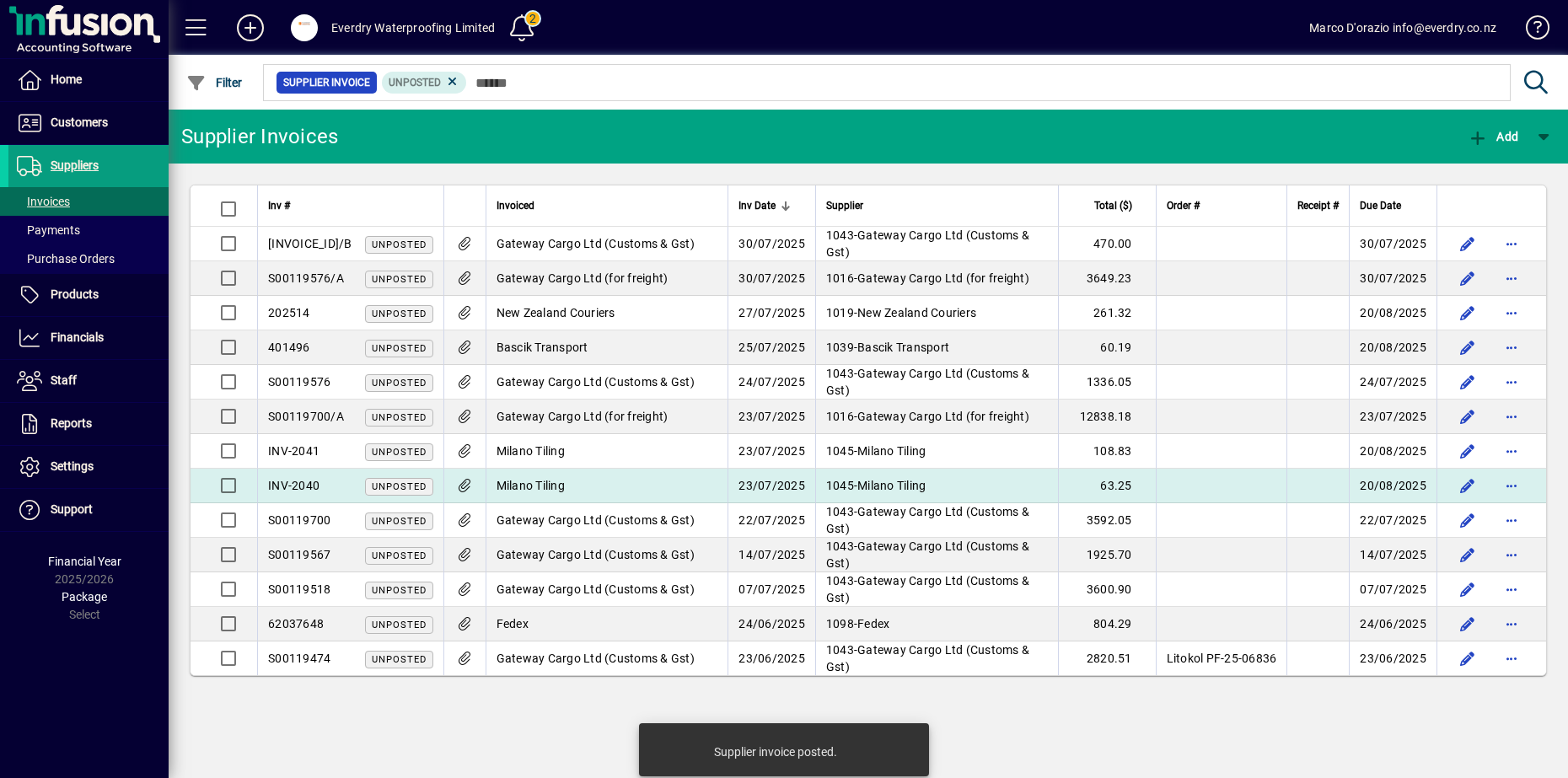 click on "Milano Tiling" at bounding box center [607, 486] 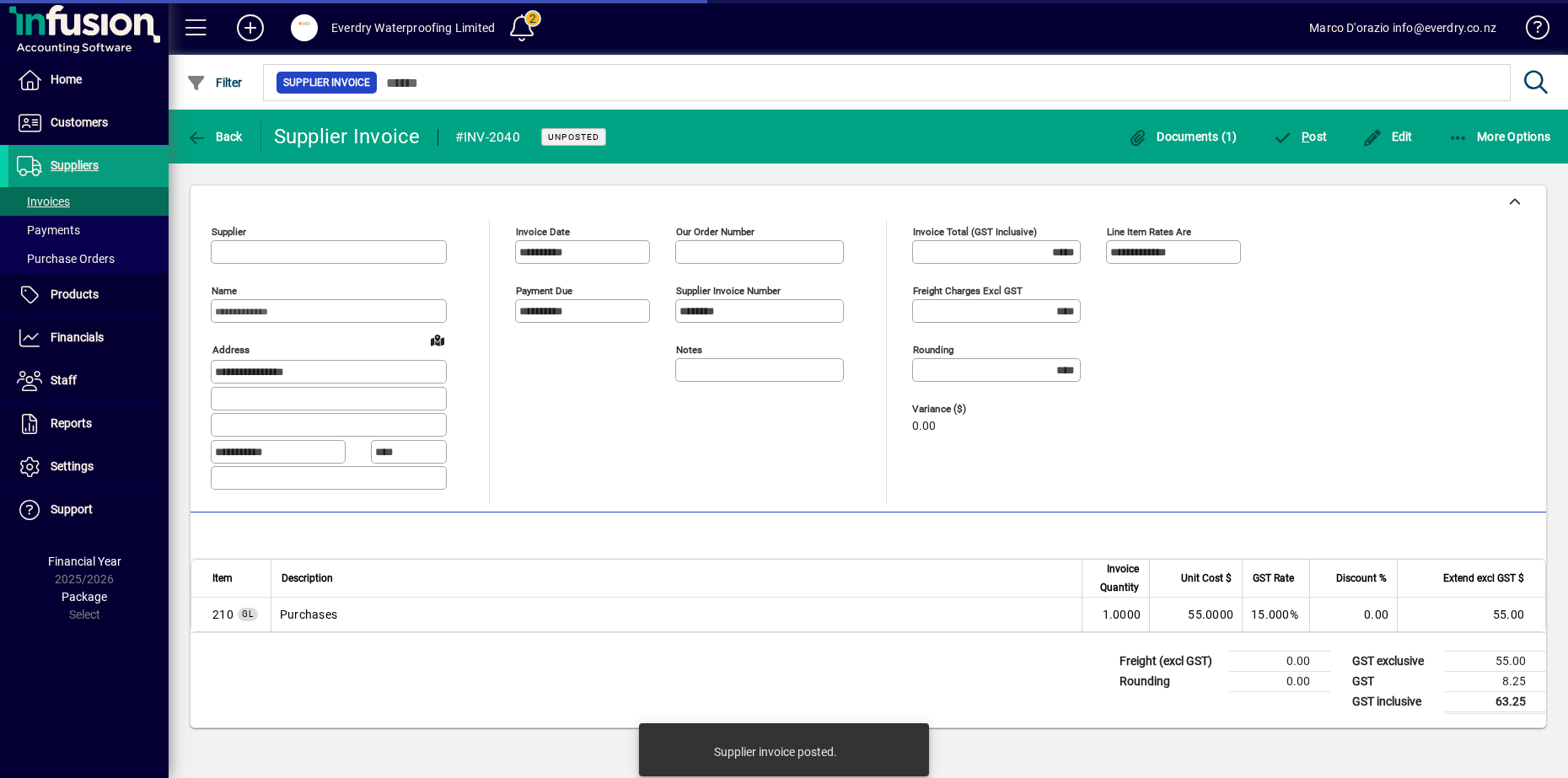 type on "**********" 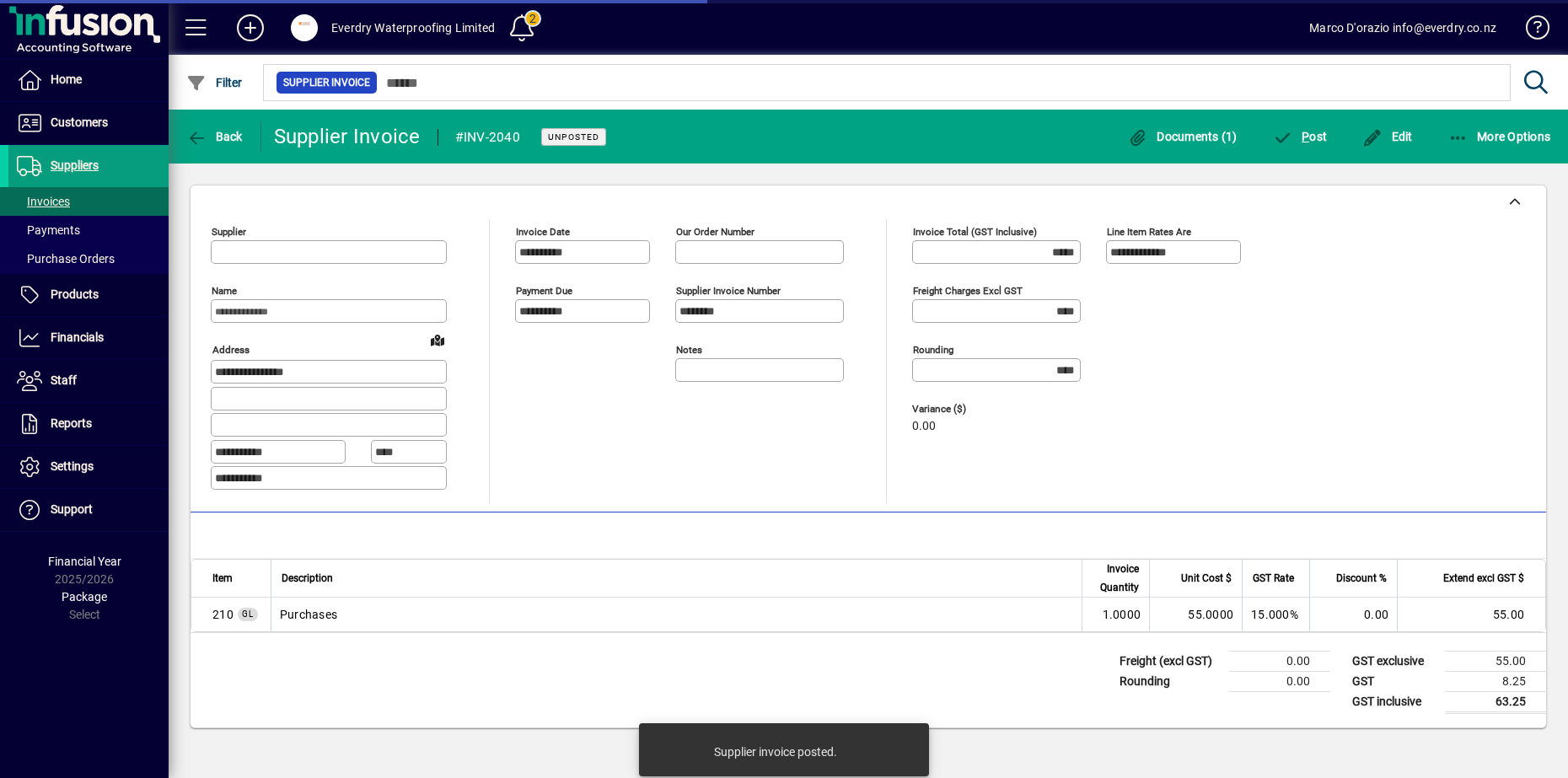 type on "**********" 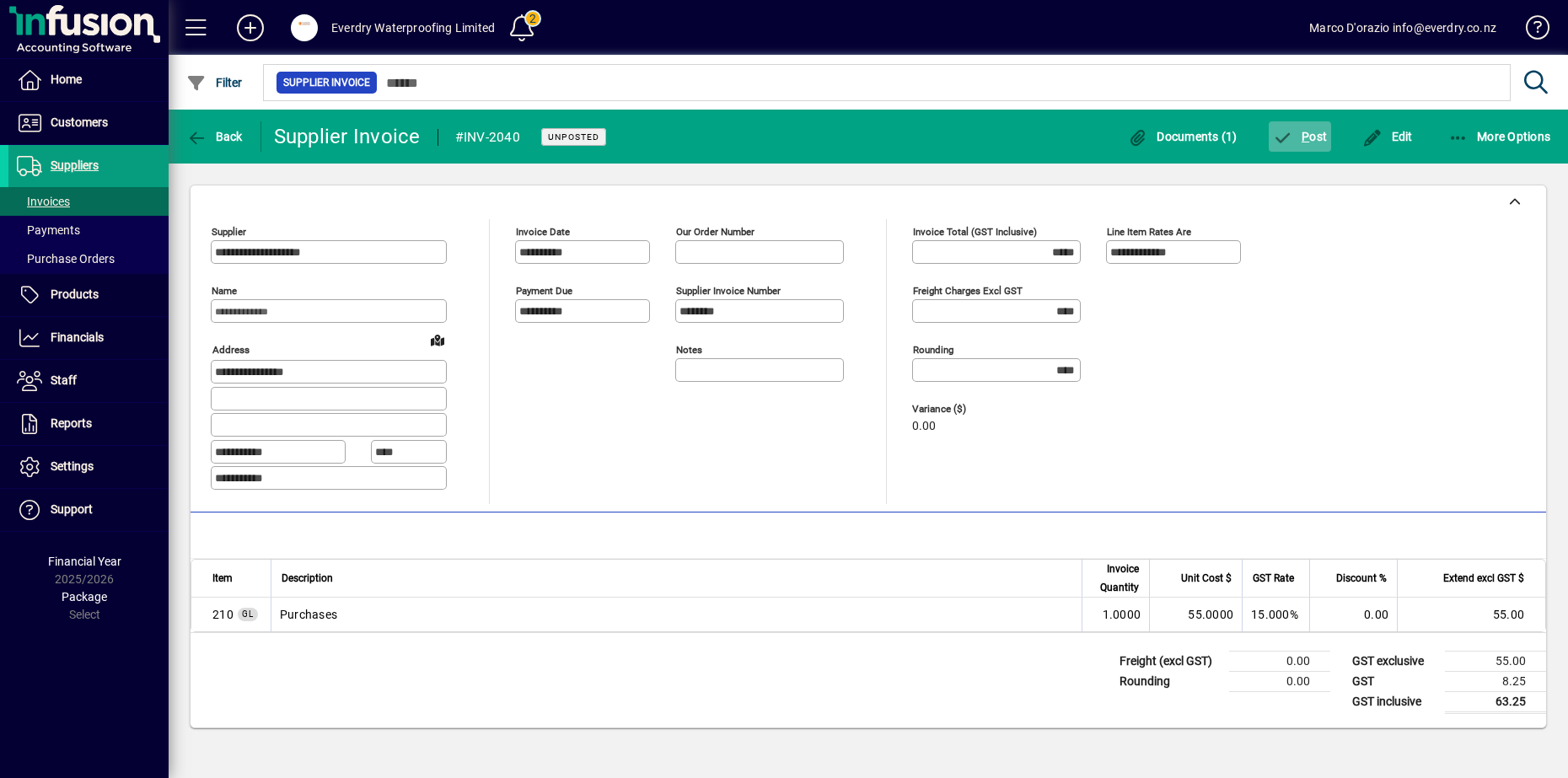 click 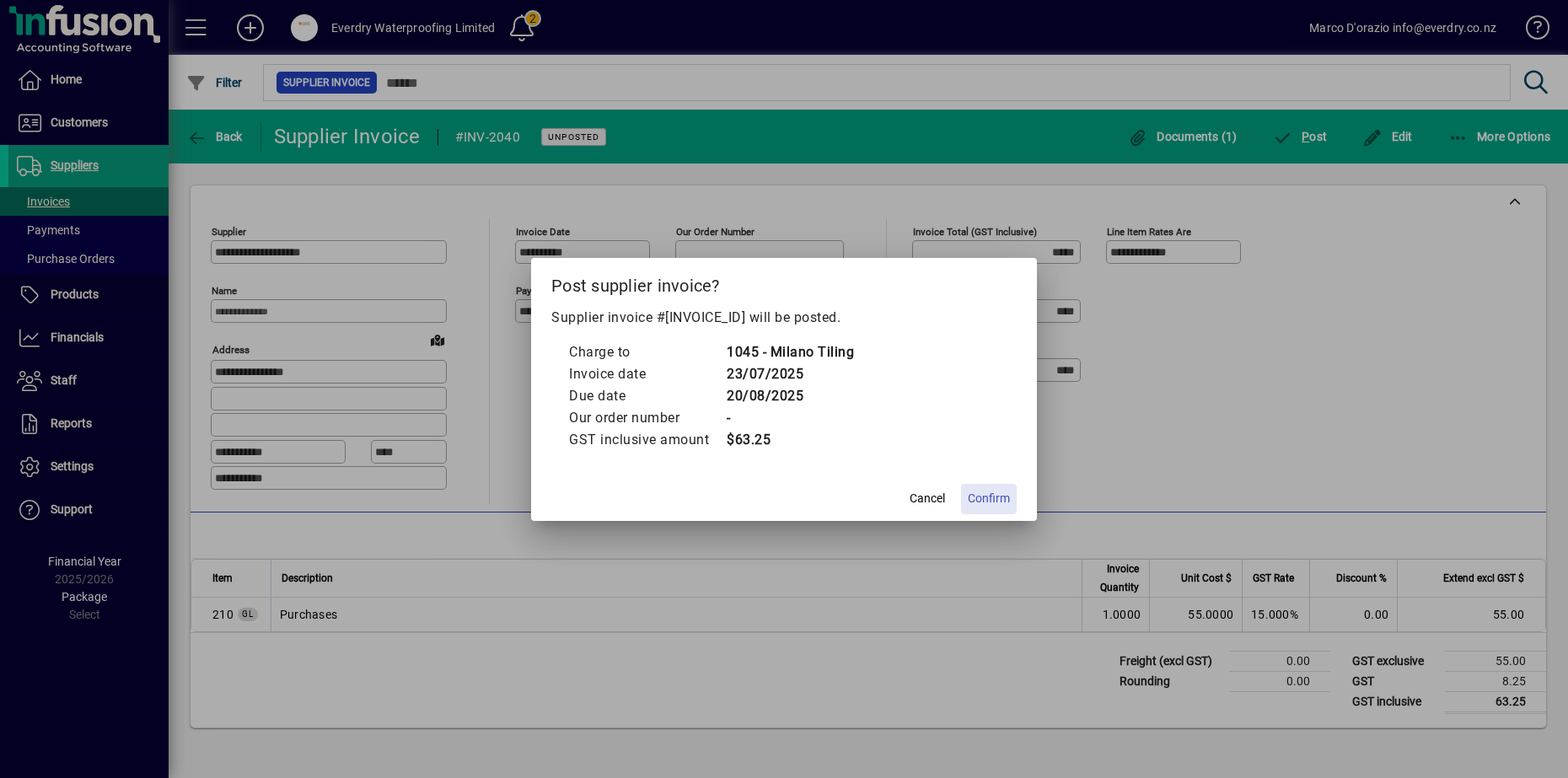 click on "Confirm" 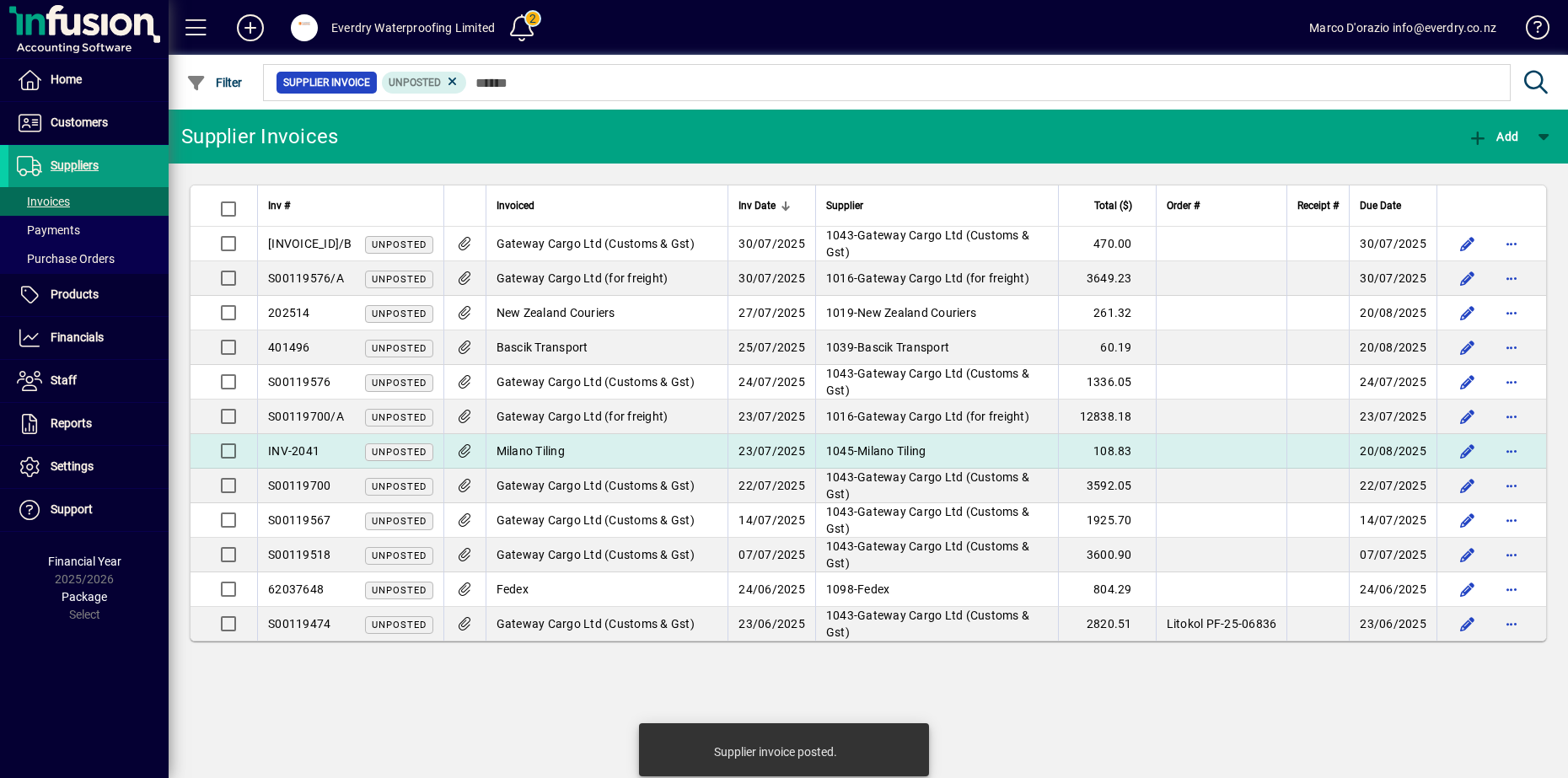 click on "Milano Tiling" at bounding box center [607, 451] 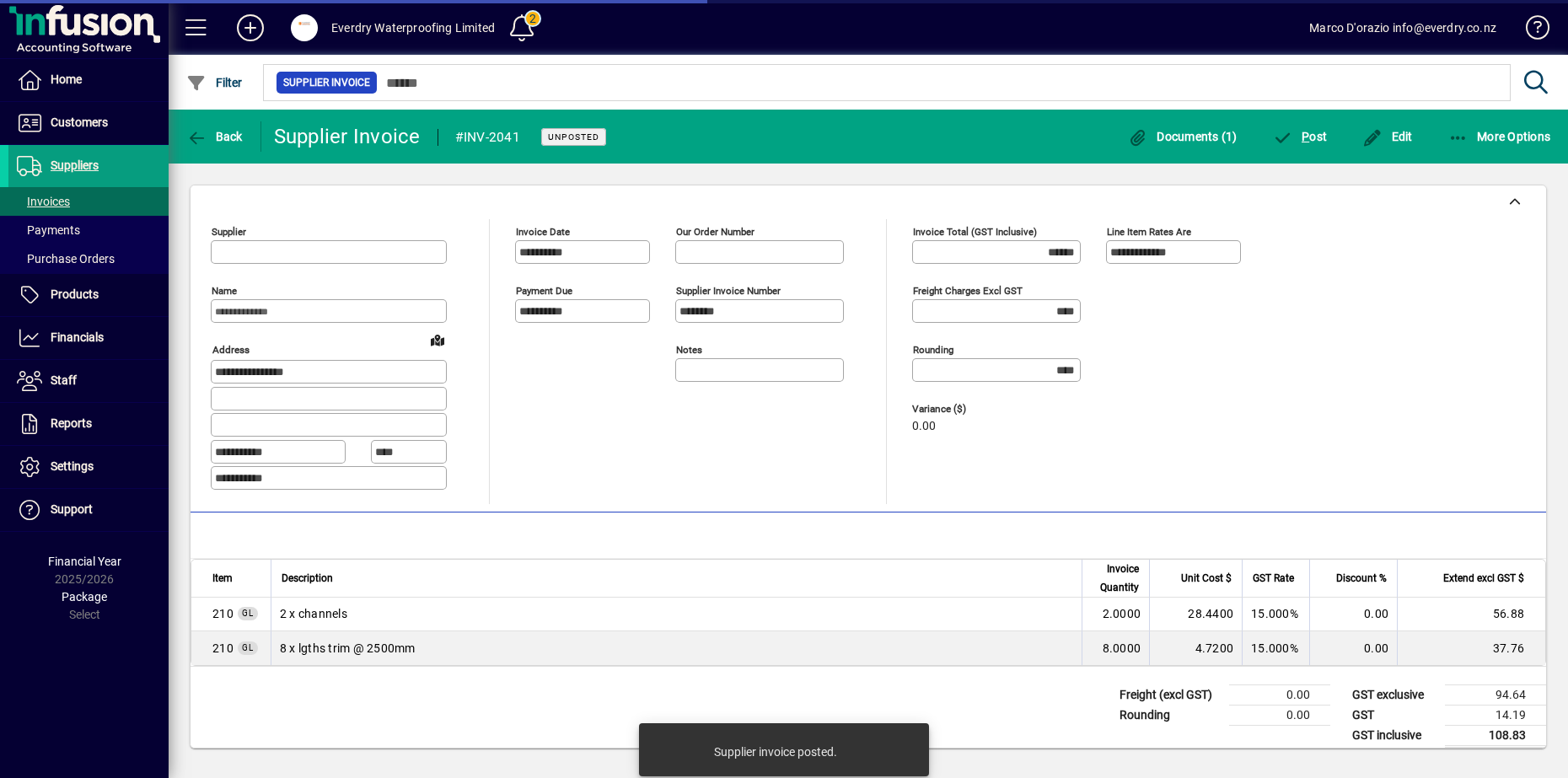 type on "**********" 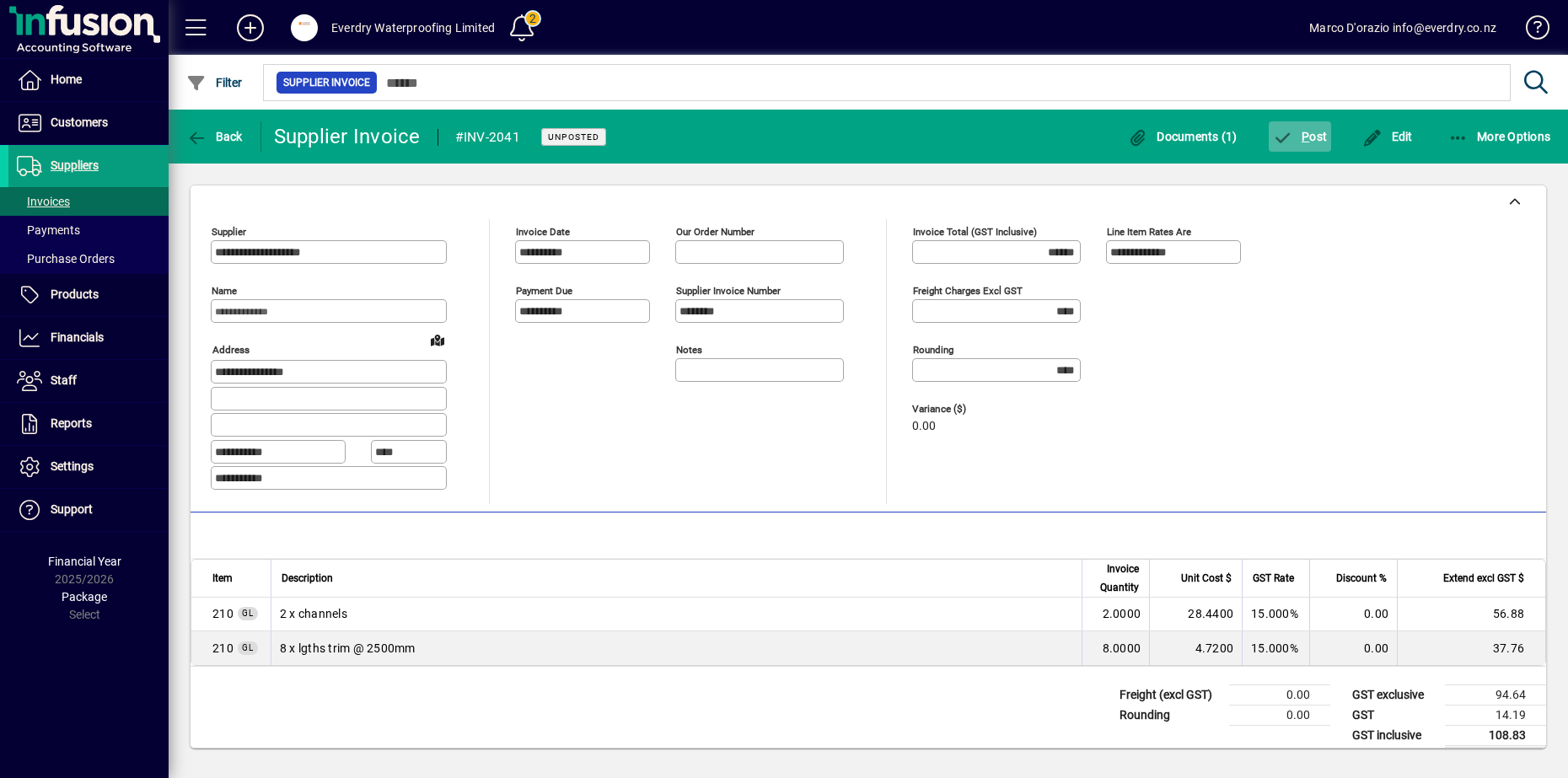 click on "P" 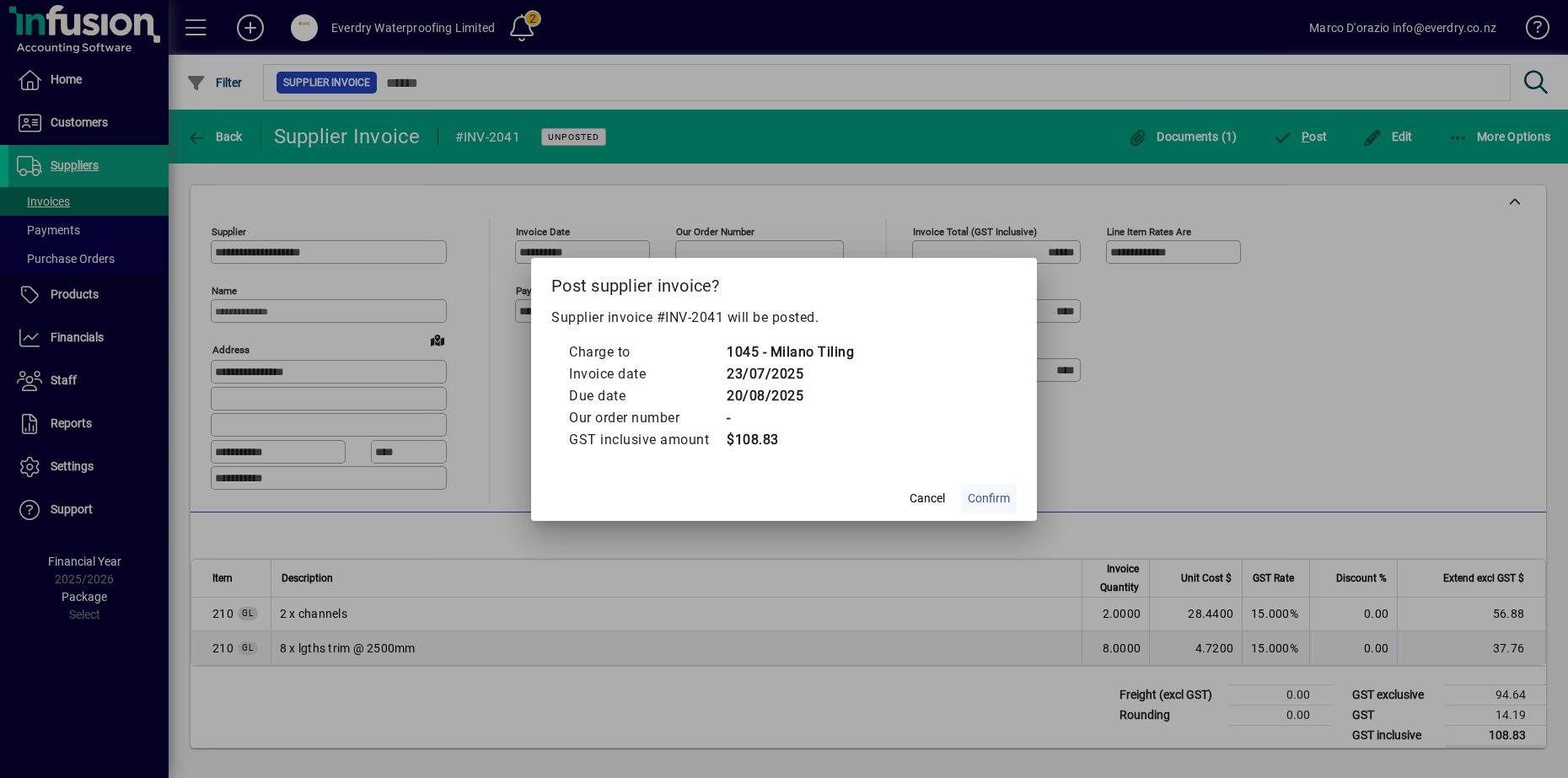 click on "Confirm" 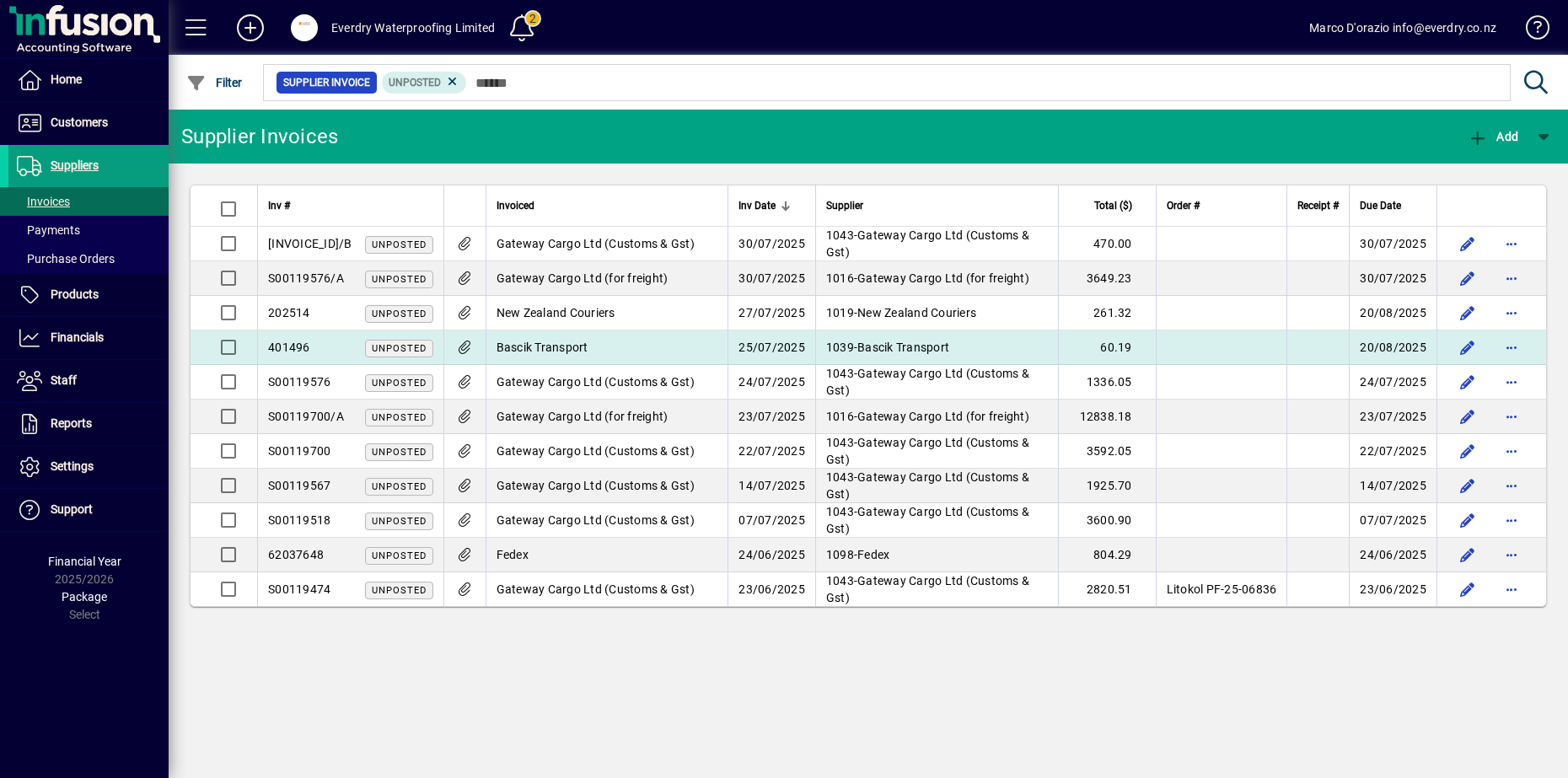 click on "Bascik Transport" at bounding box center (607, 347) 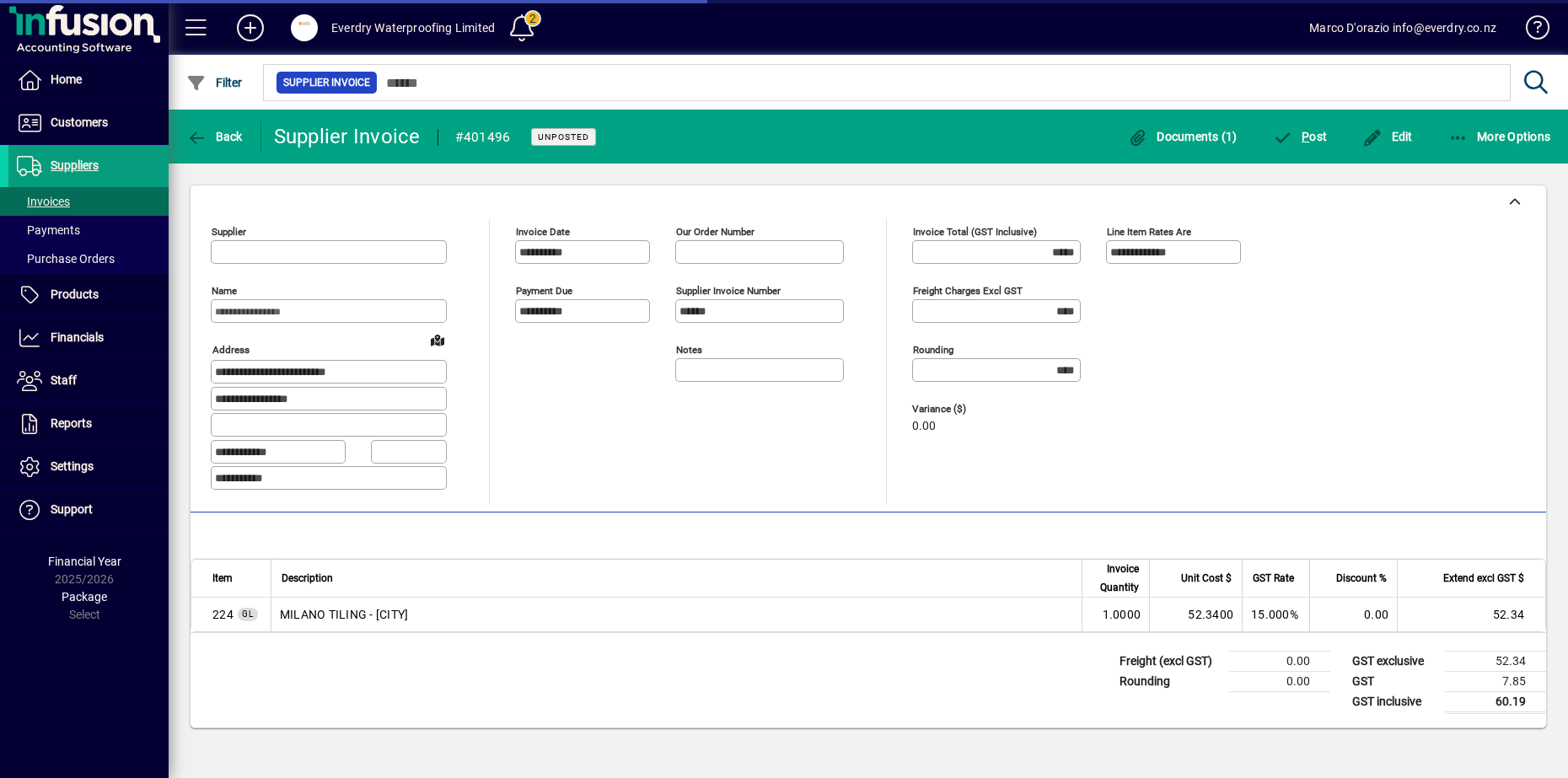 type on "**********" 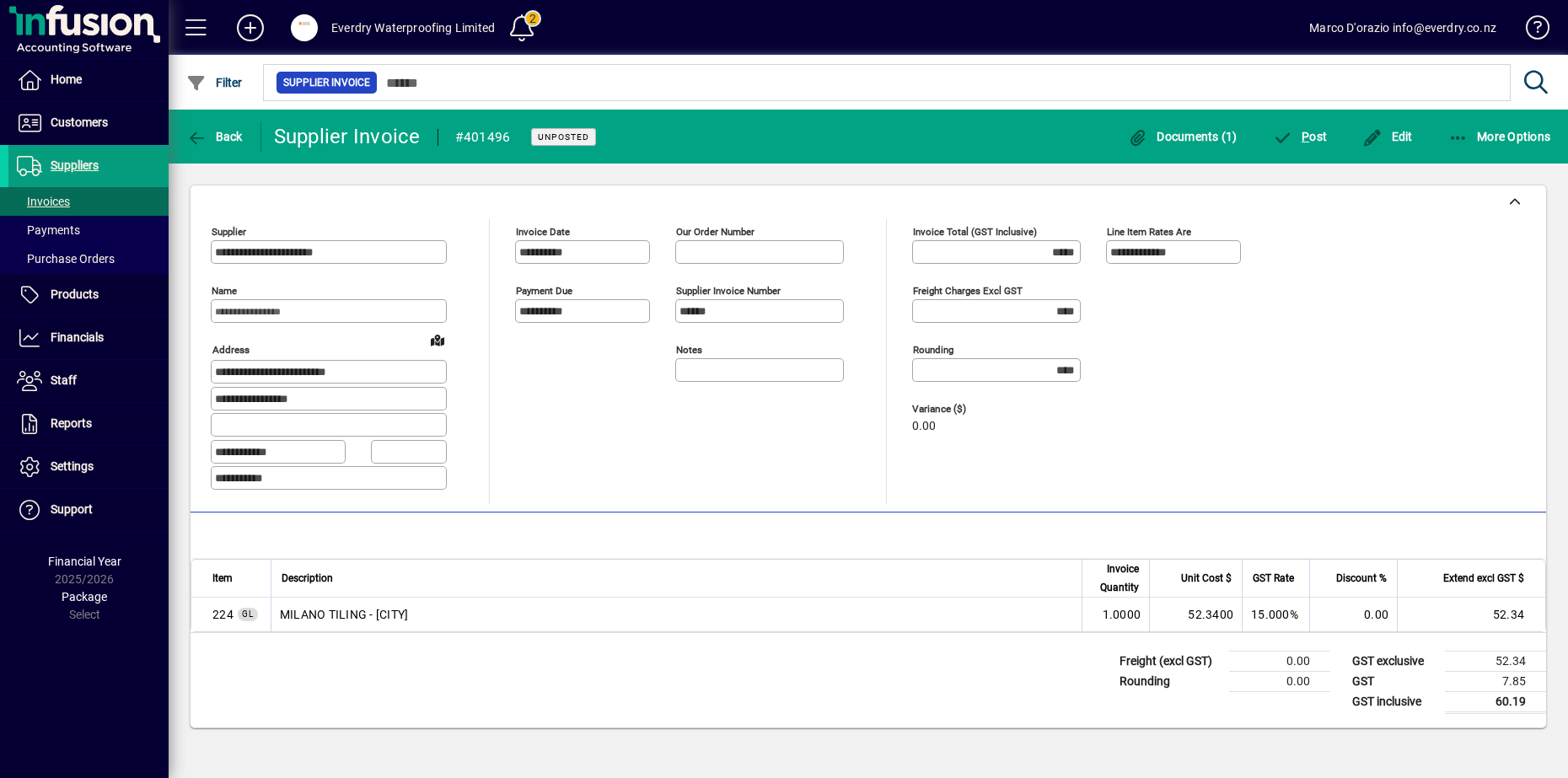 click on "P ost" 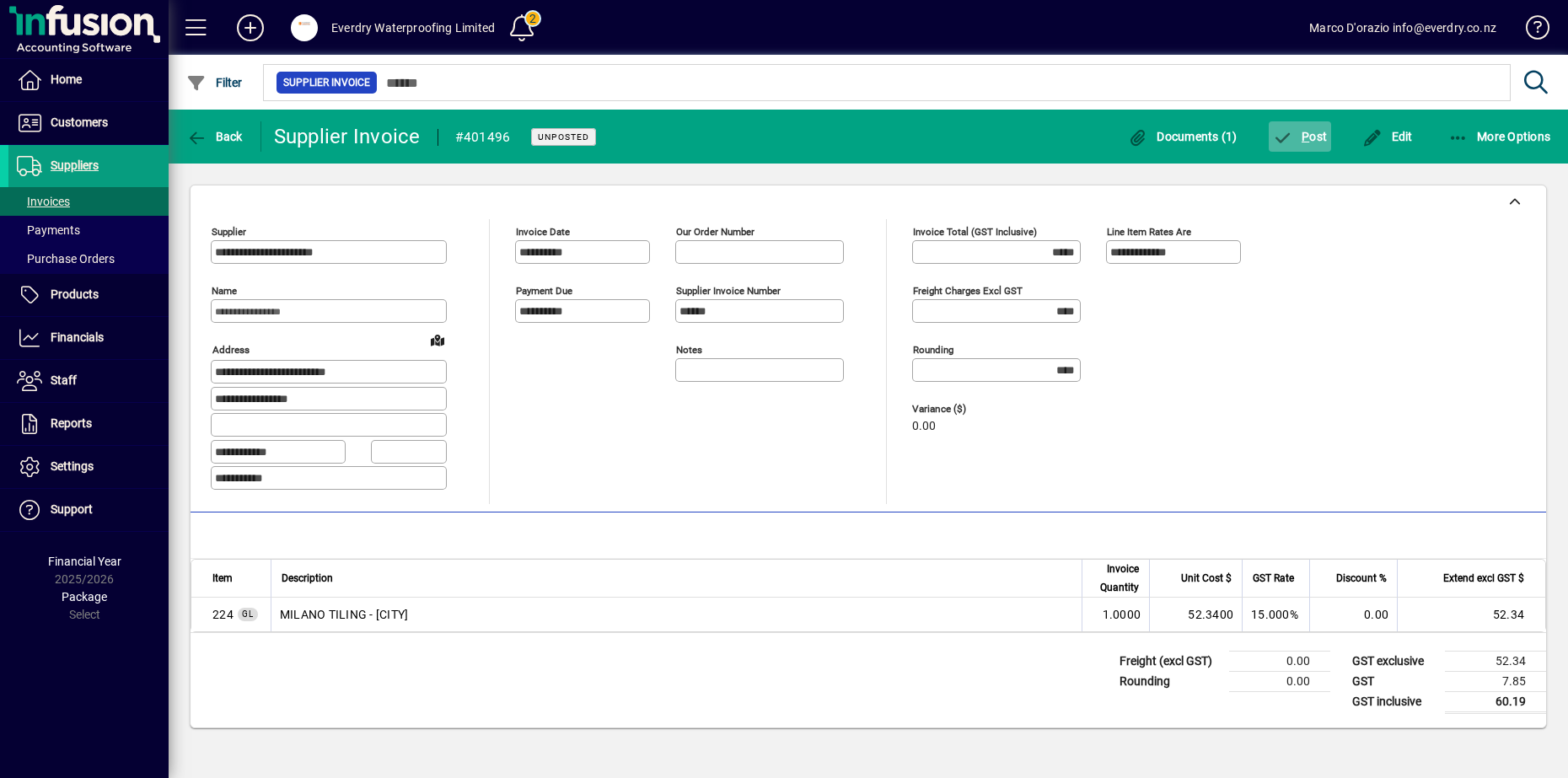 click 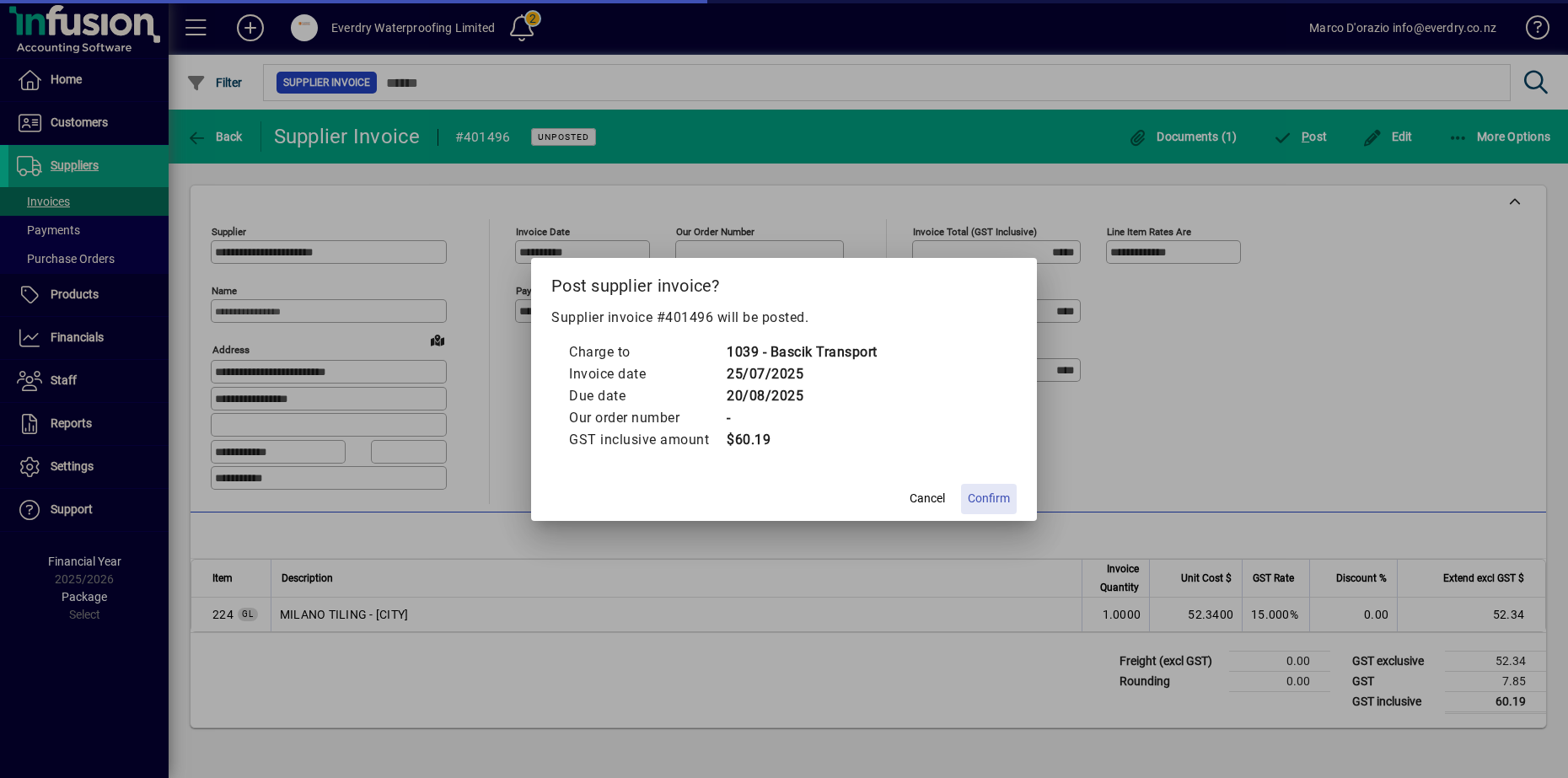 click on "Confirm" 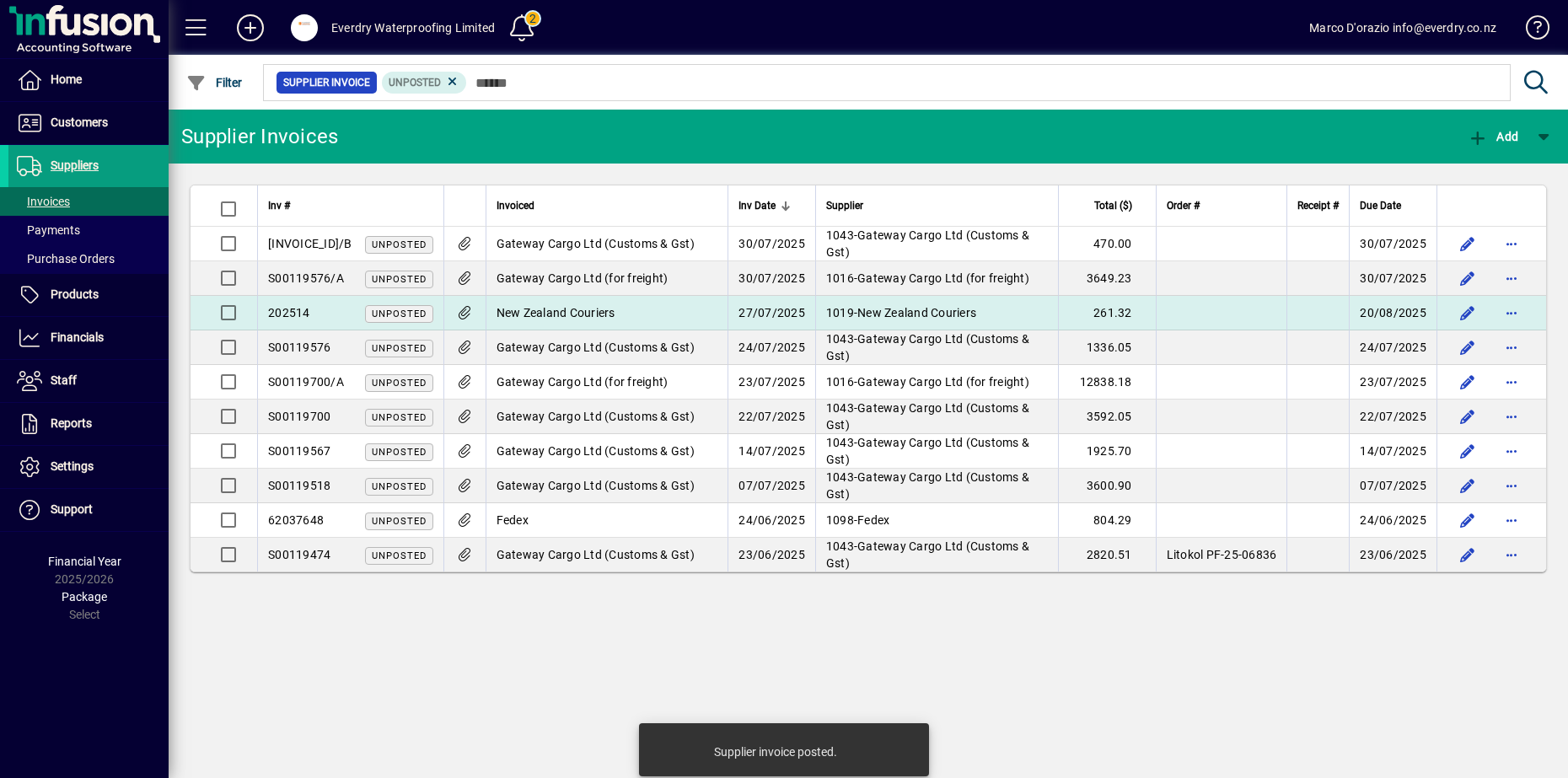 click on "New Zealand Couriers" at bounding box center (556, 313) 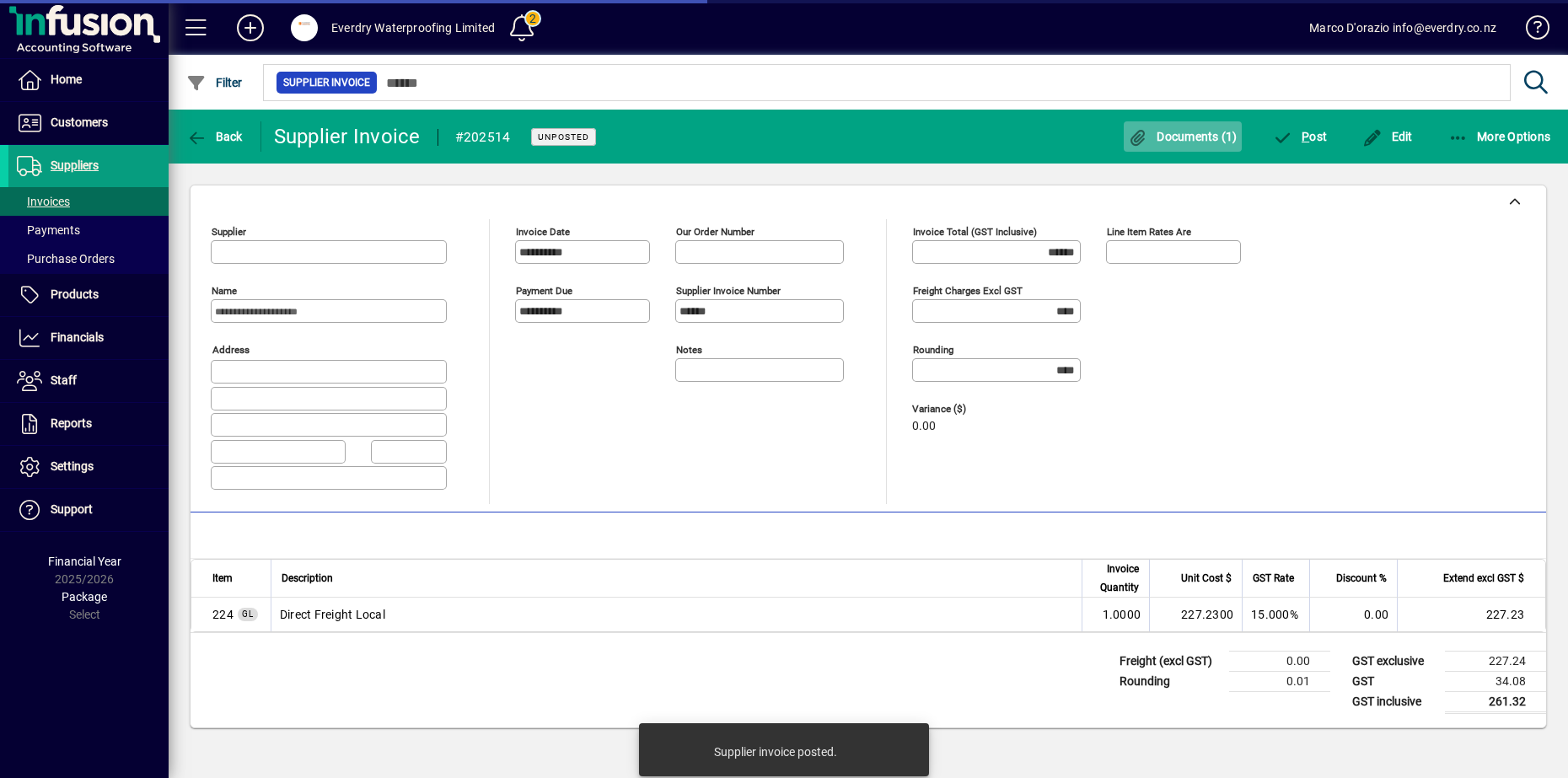 type on "**********" 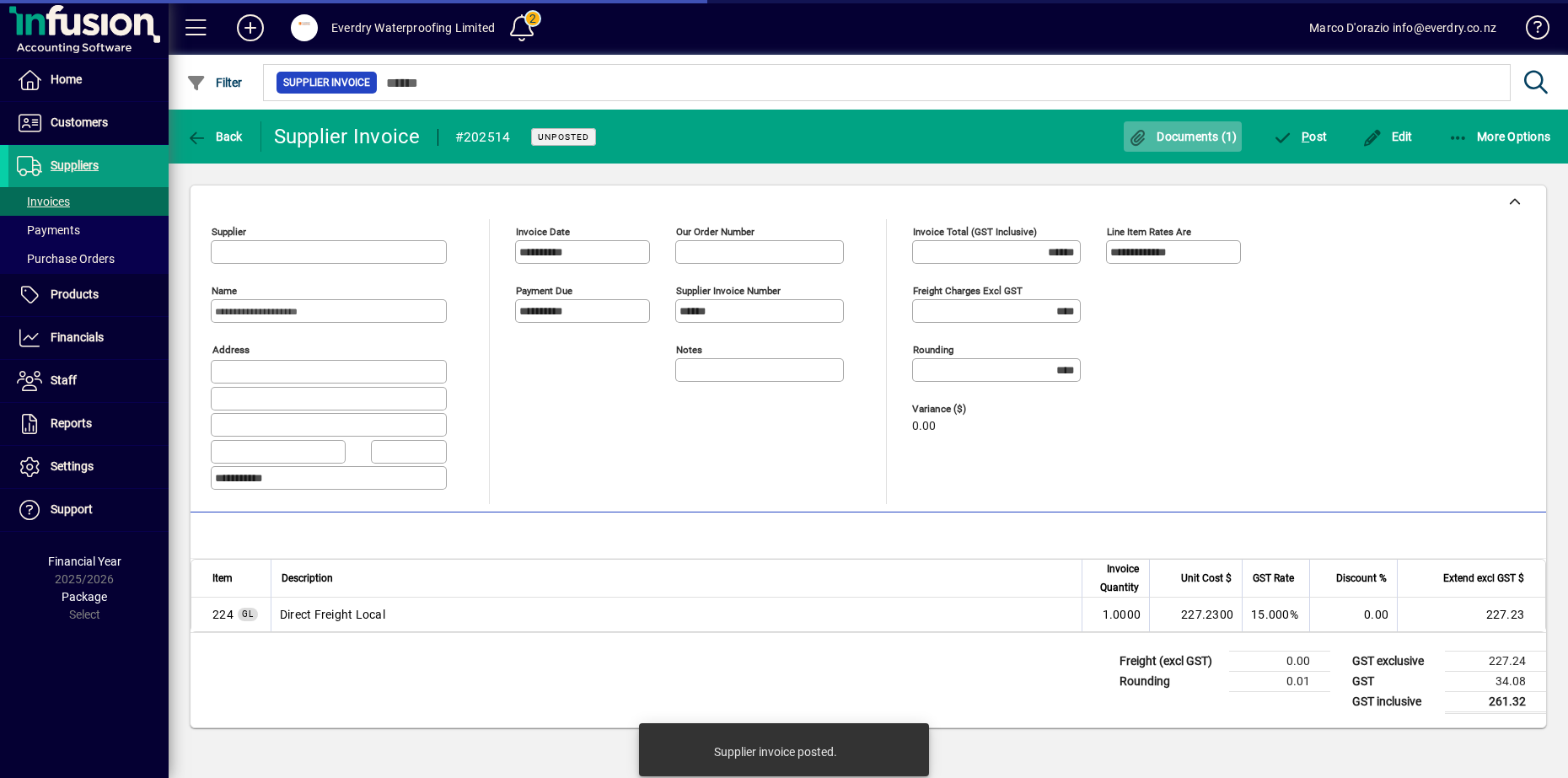 type on "**********" 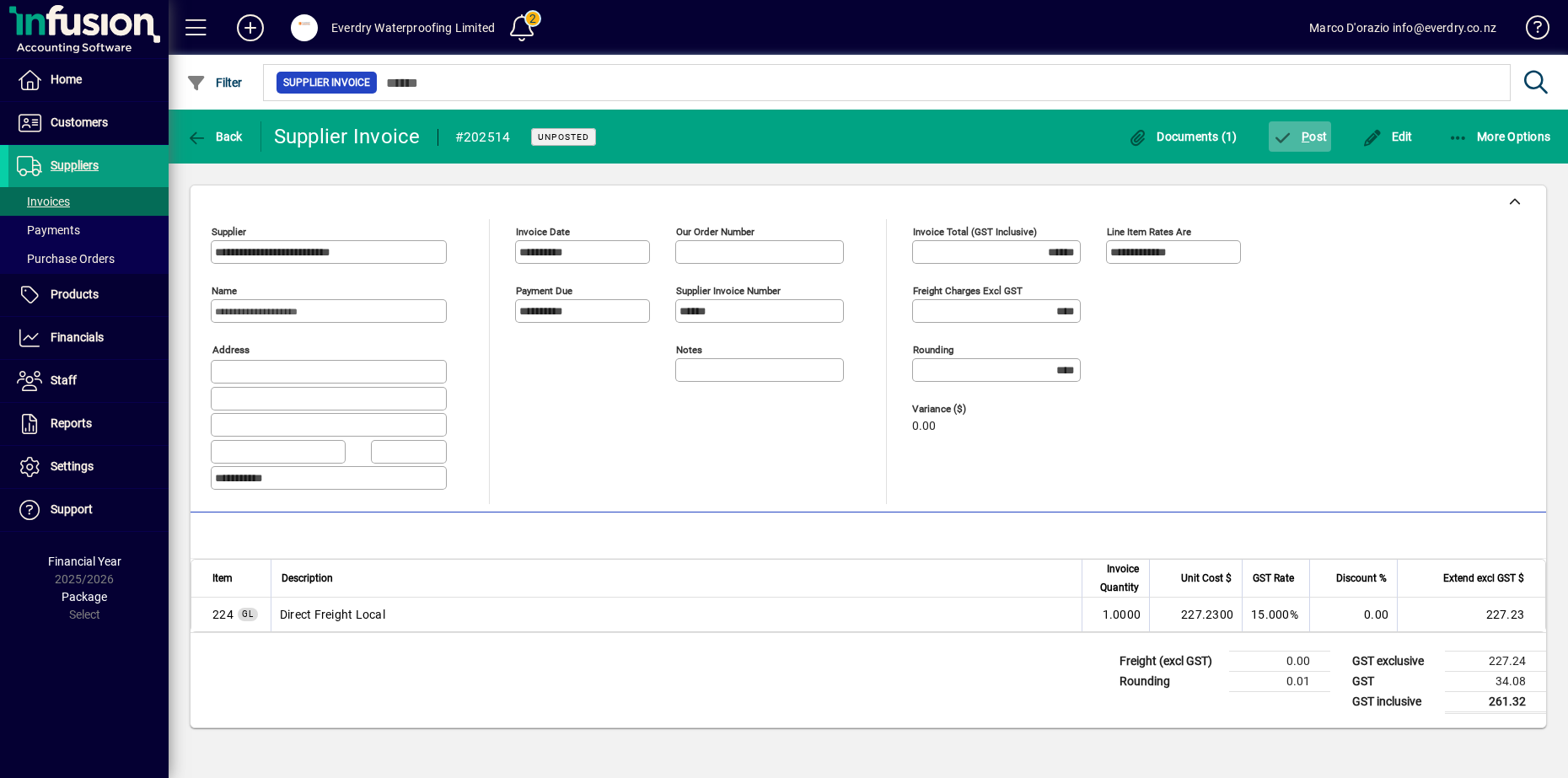 click 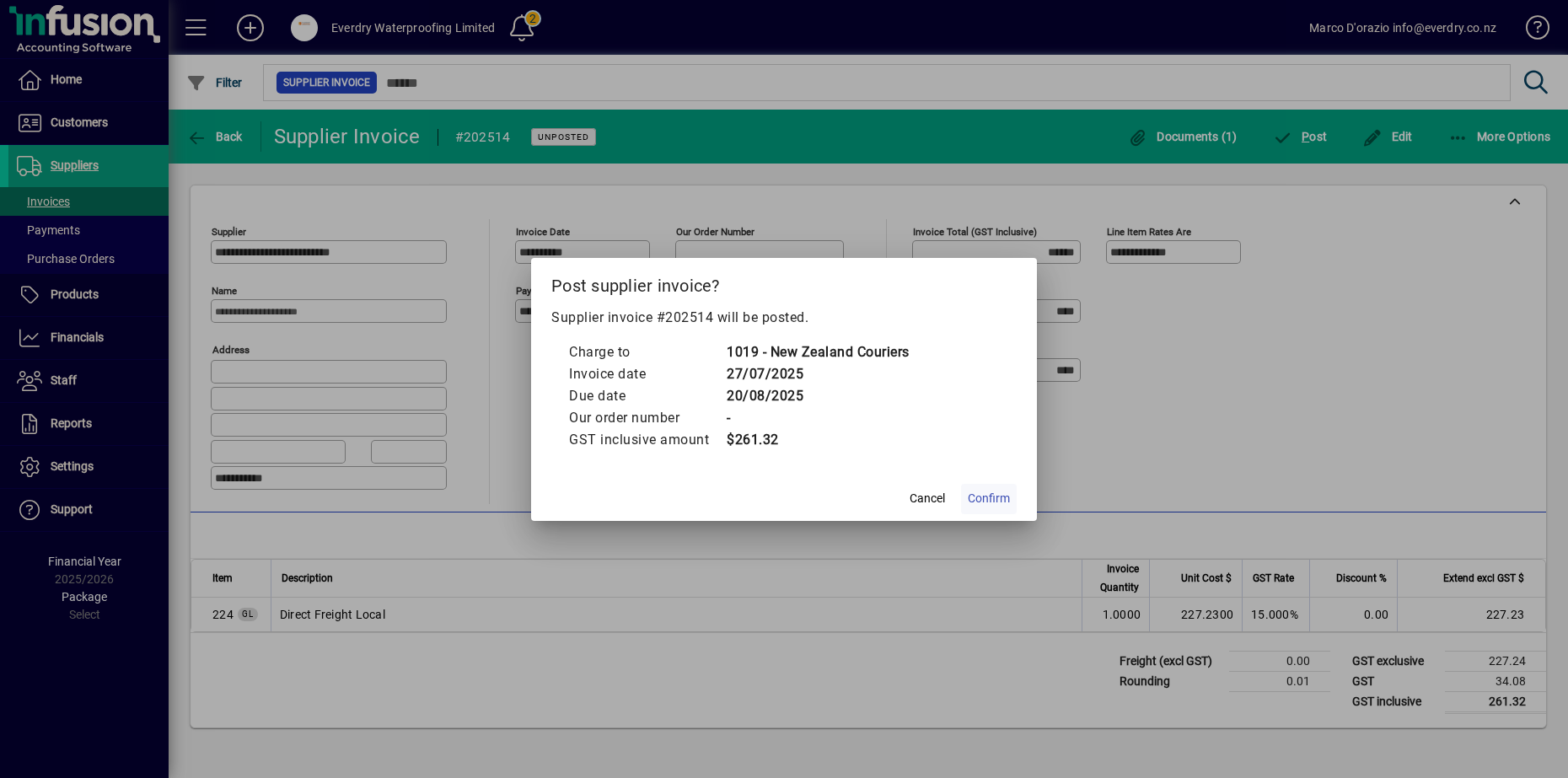 click on "Confirm" 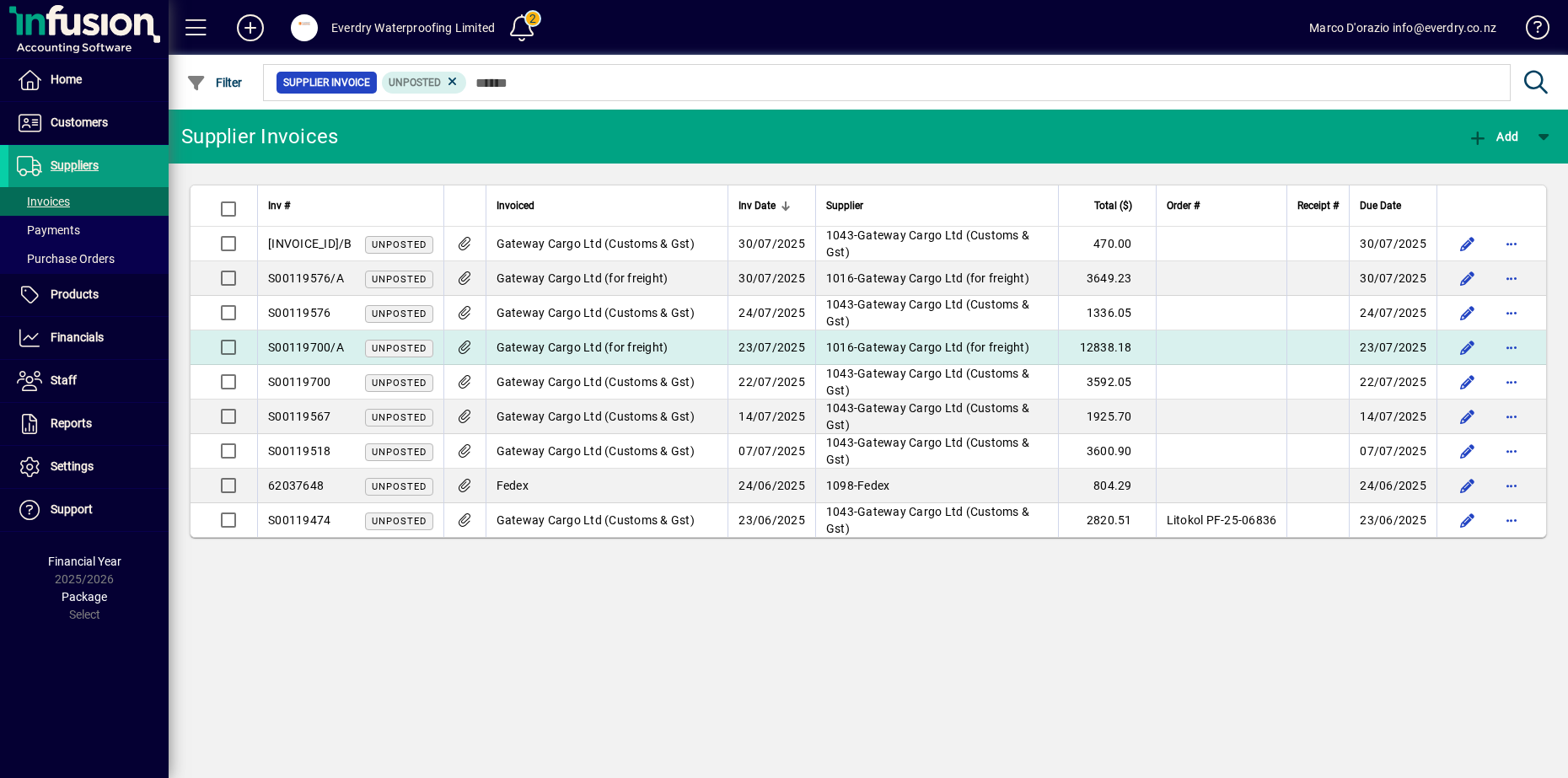 click on "Gateway Cargo Ltd (for freight)" at bounding box center (583, 347) 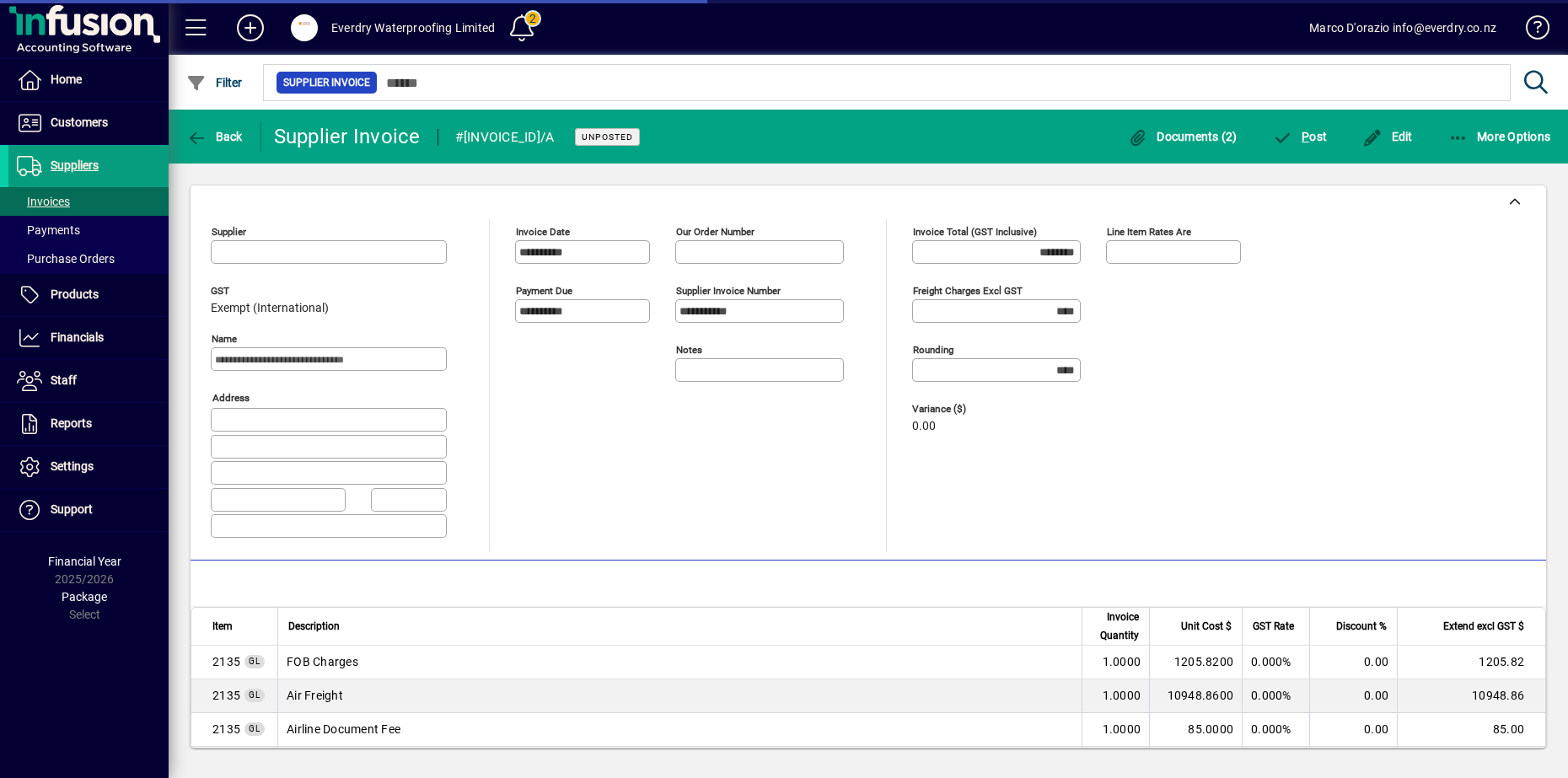 type on "**********" 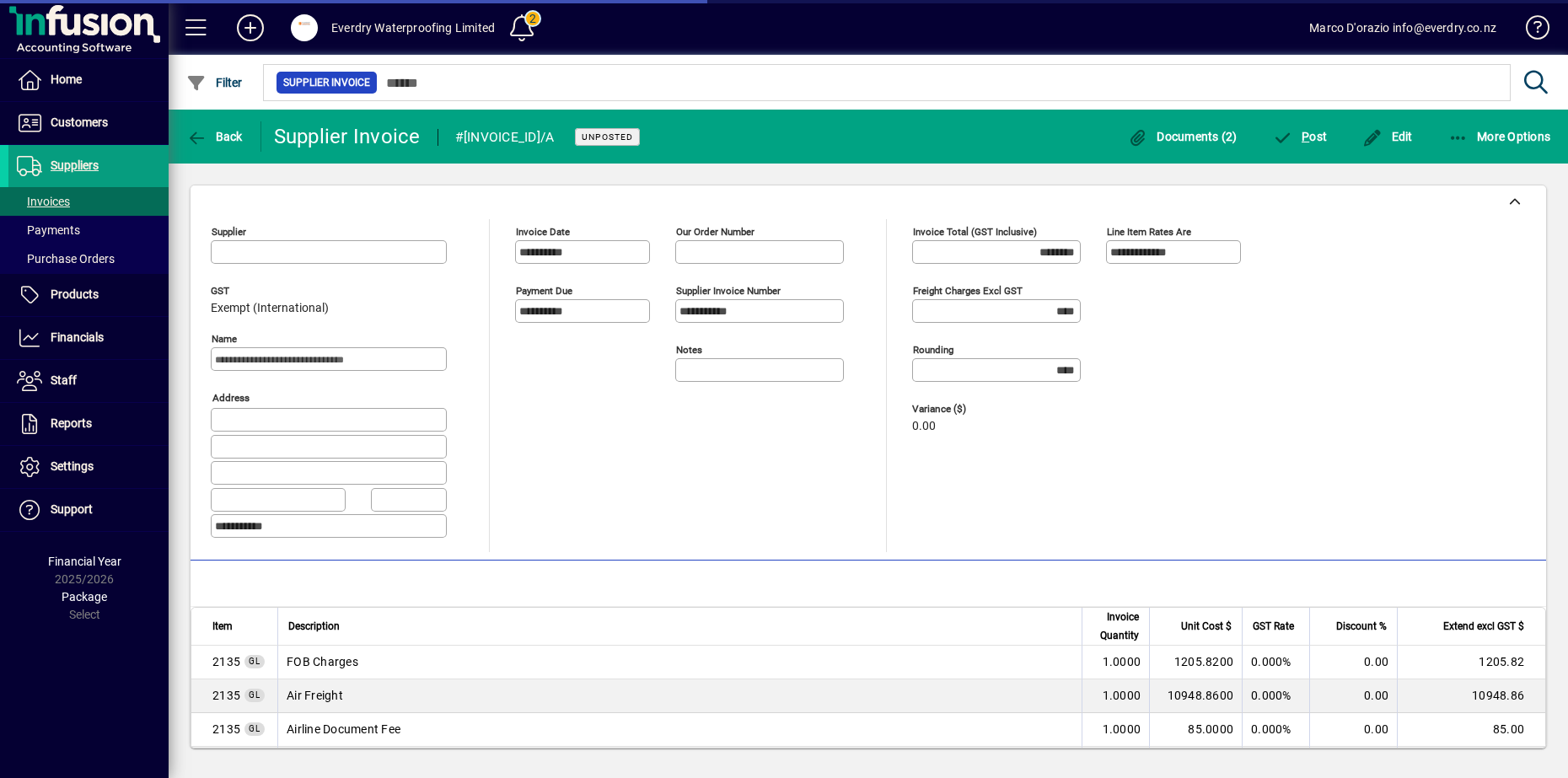 type on "**********" 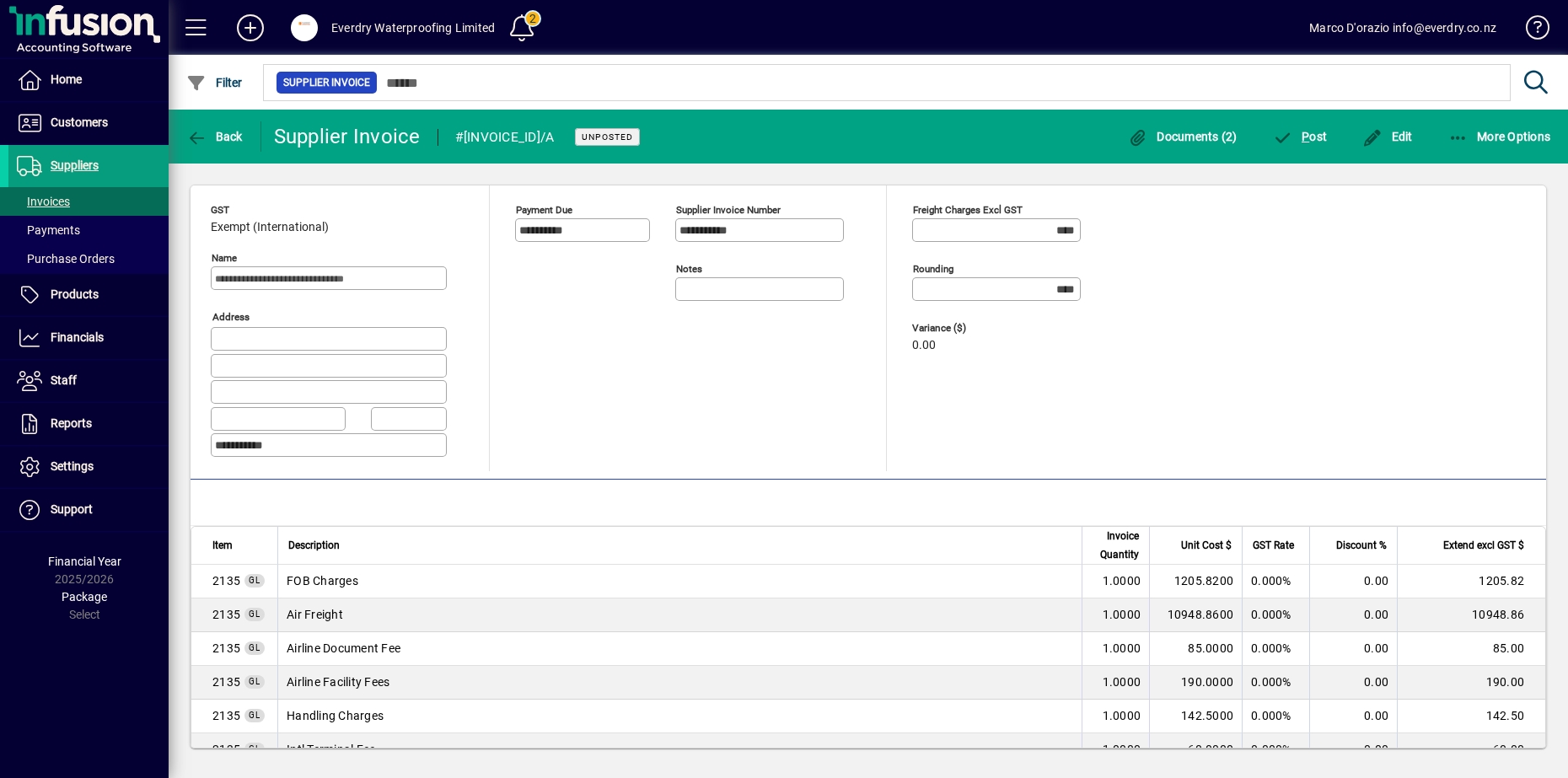 scroll, scrollTop: 0, scrollLeft: 0, axis: both 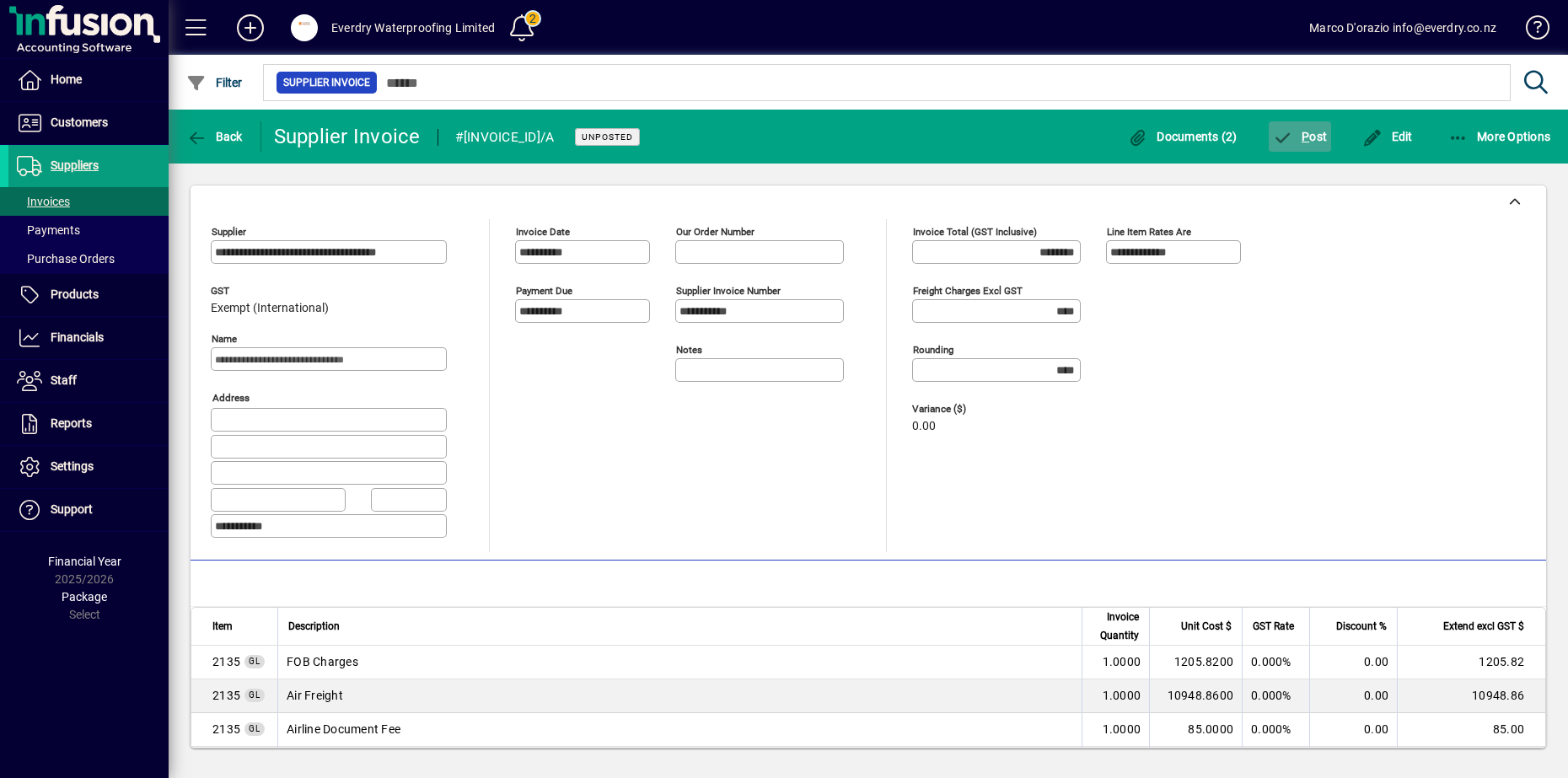 click 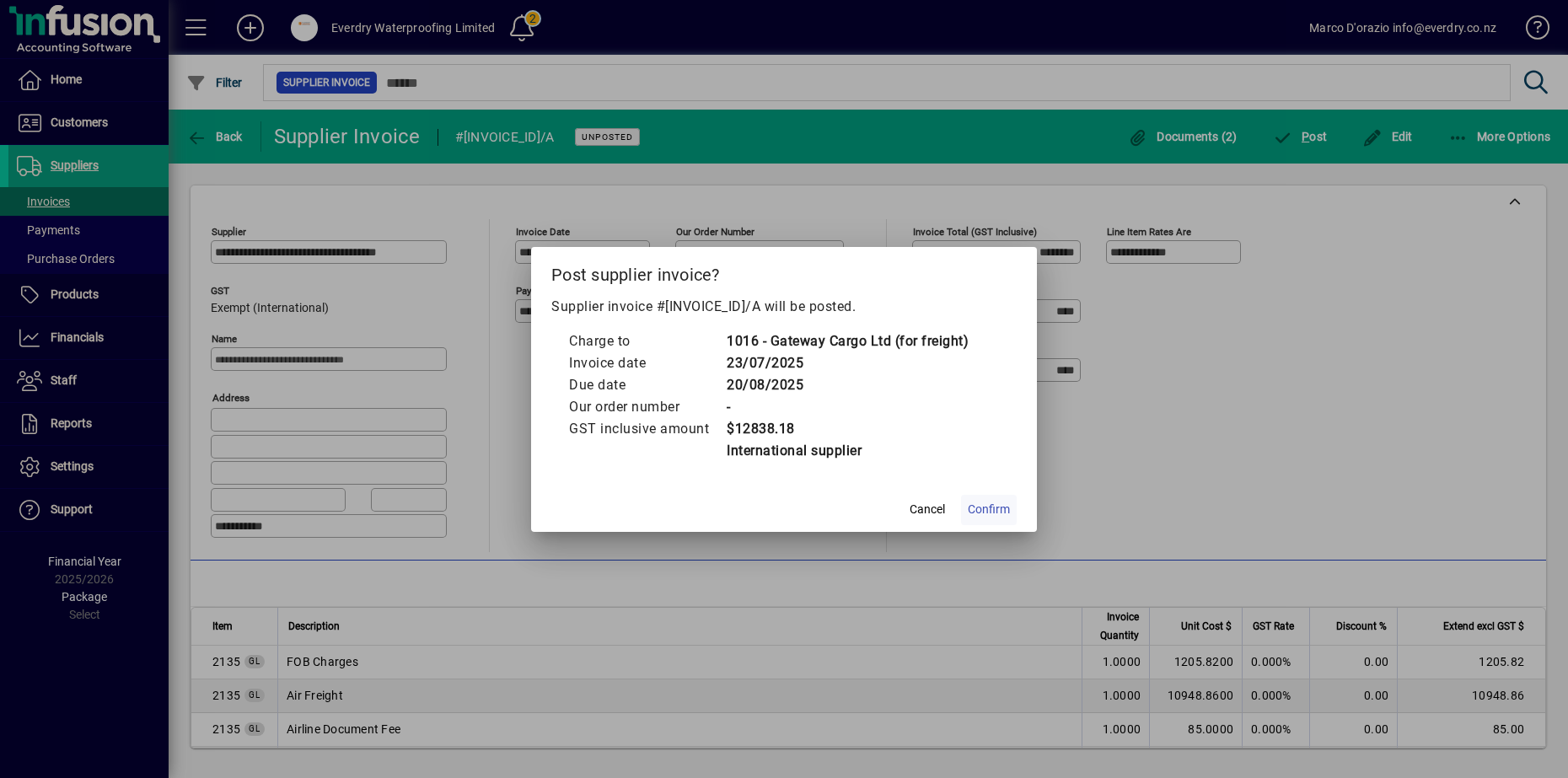 click on "Confirm" 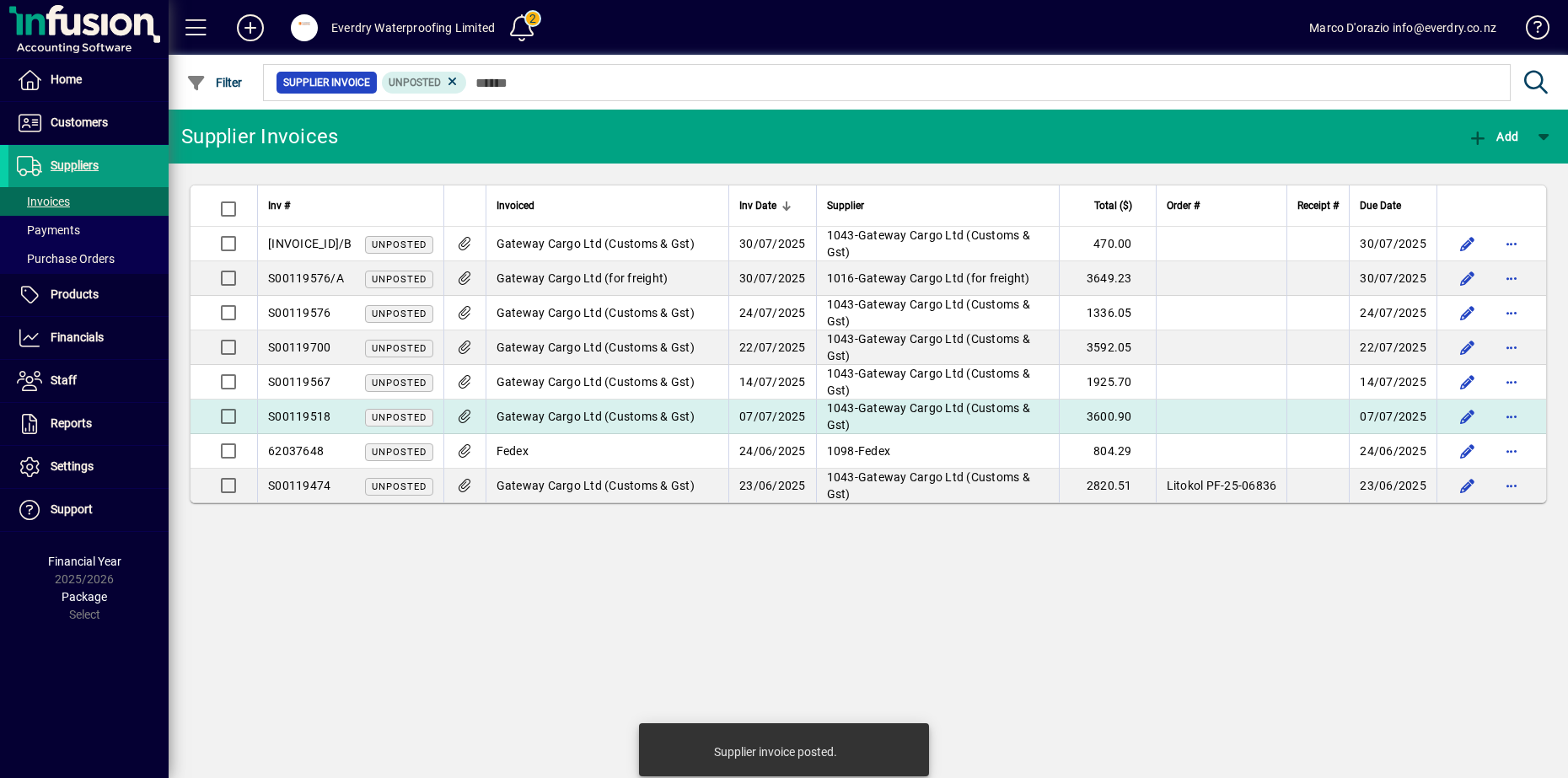 click on "Gateway Cargo Ltd (Customs & Gst)" at bounding box center (928, 416) 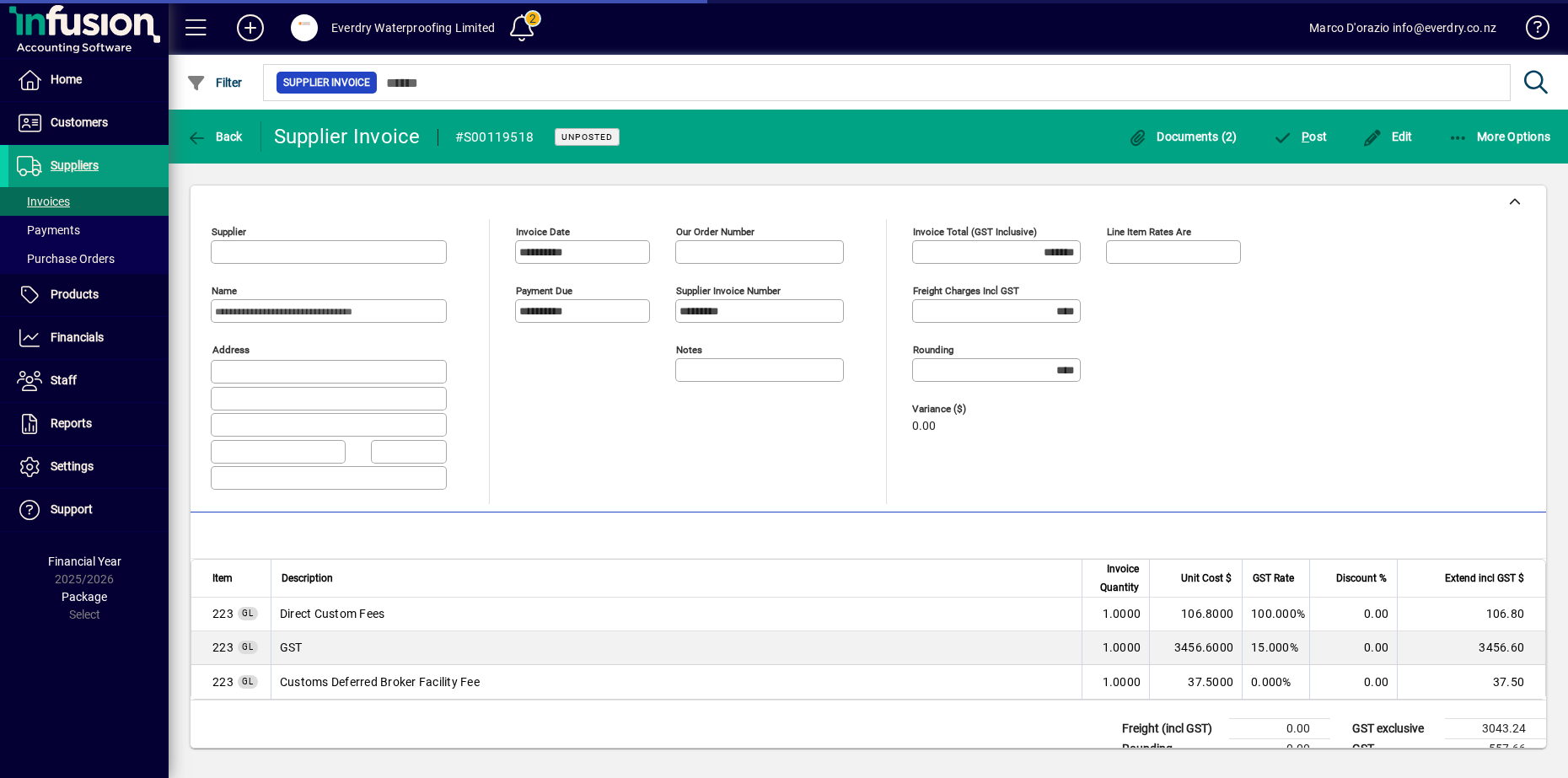 type on "**********" 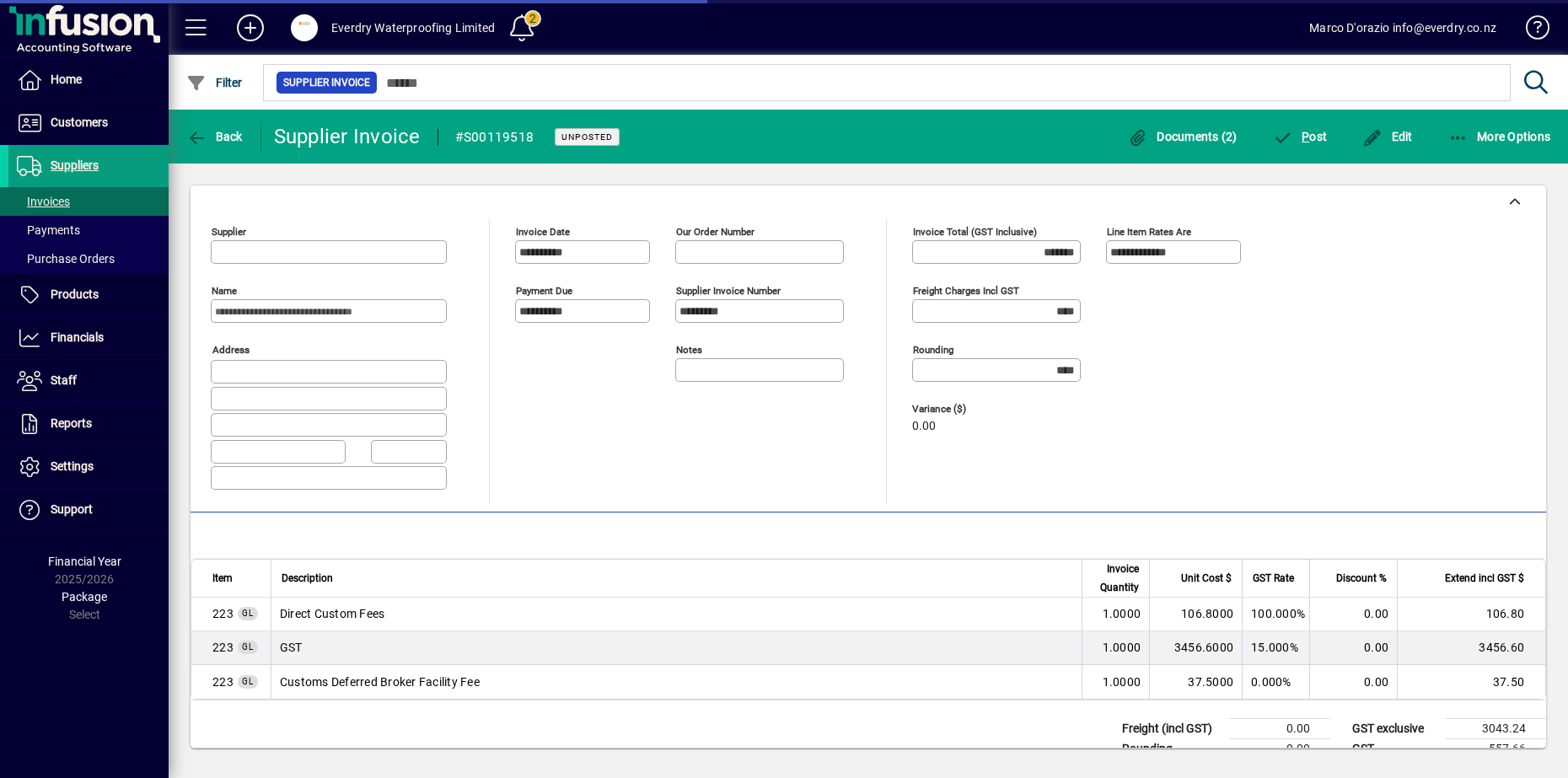type on "**********" 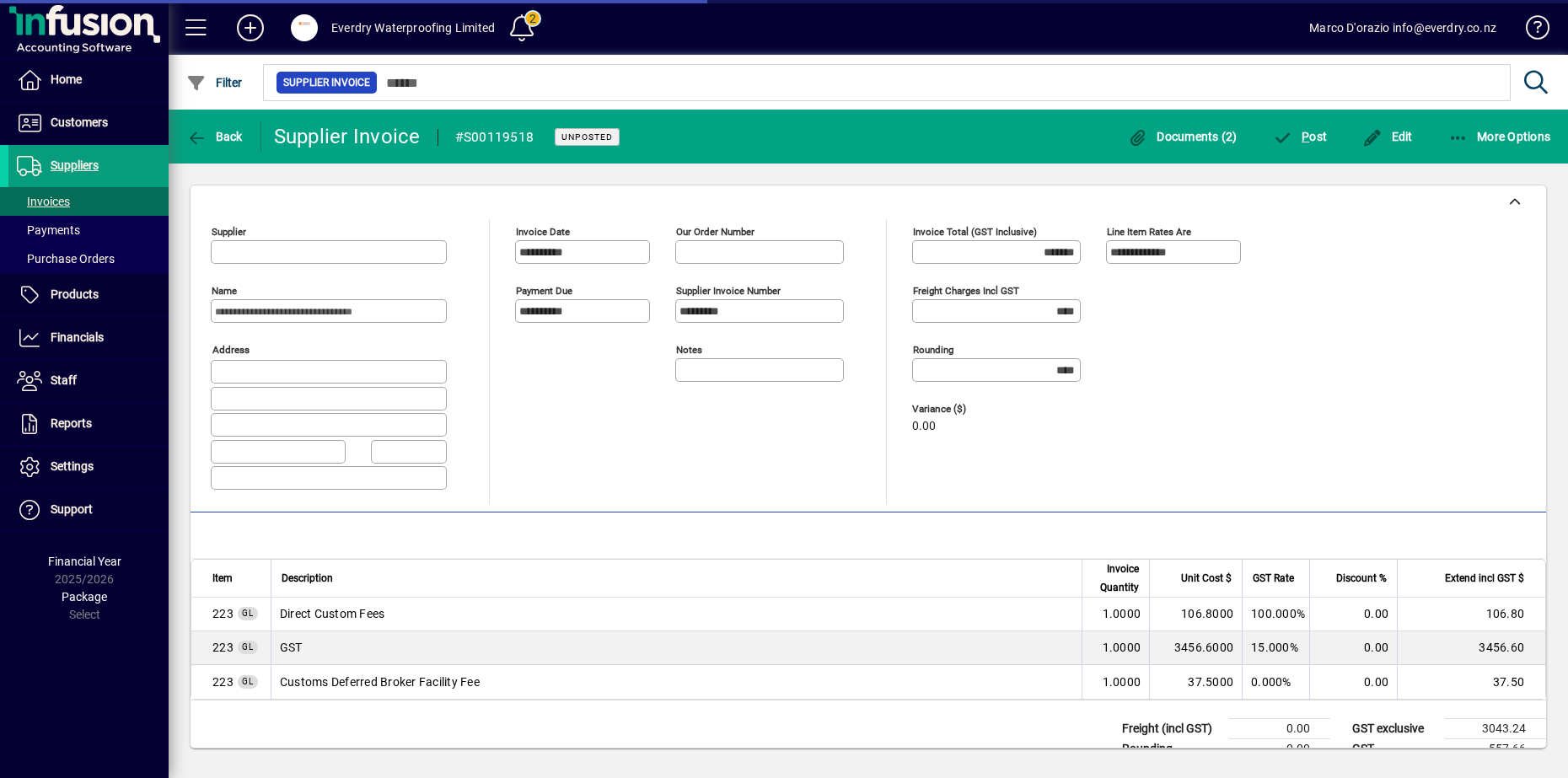 type on "**********" 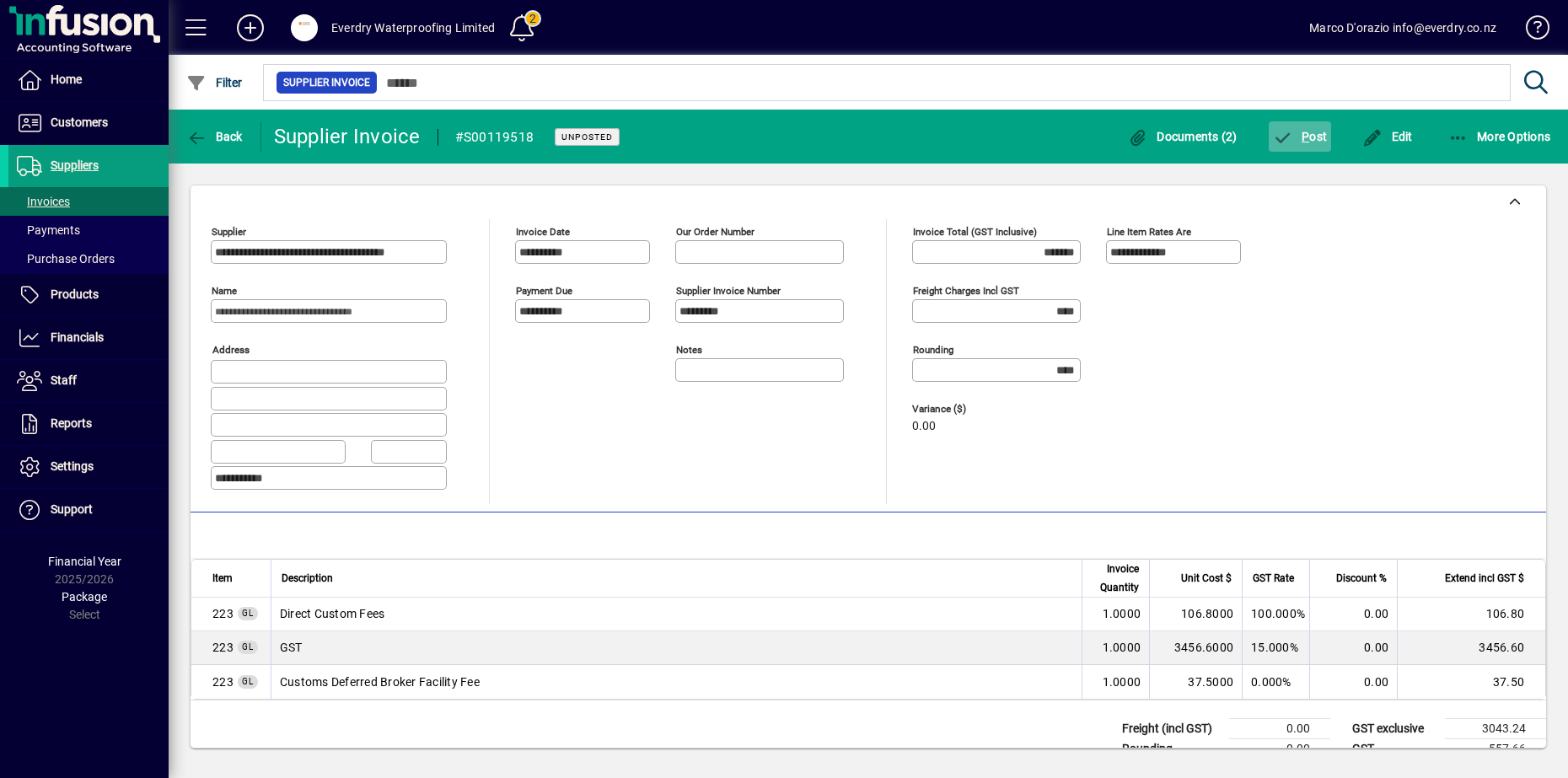 click on "P ost" 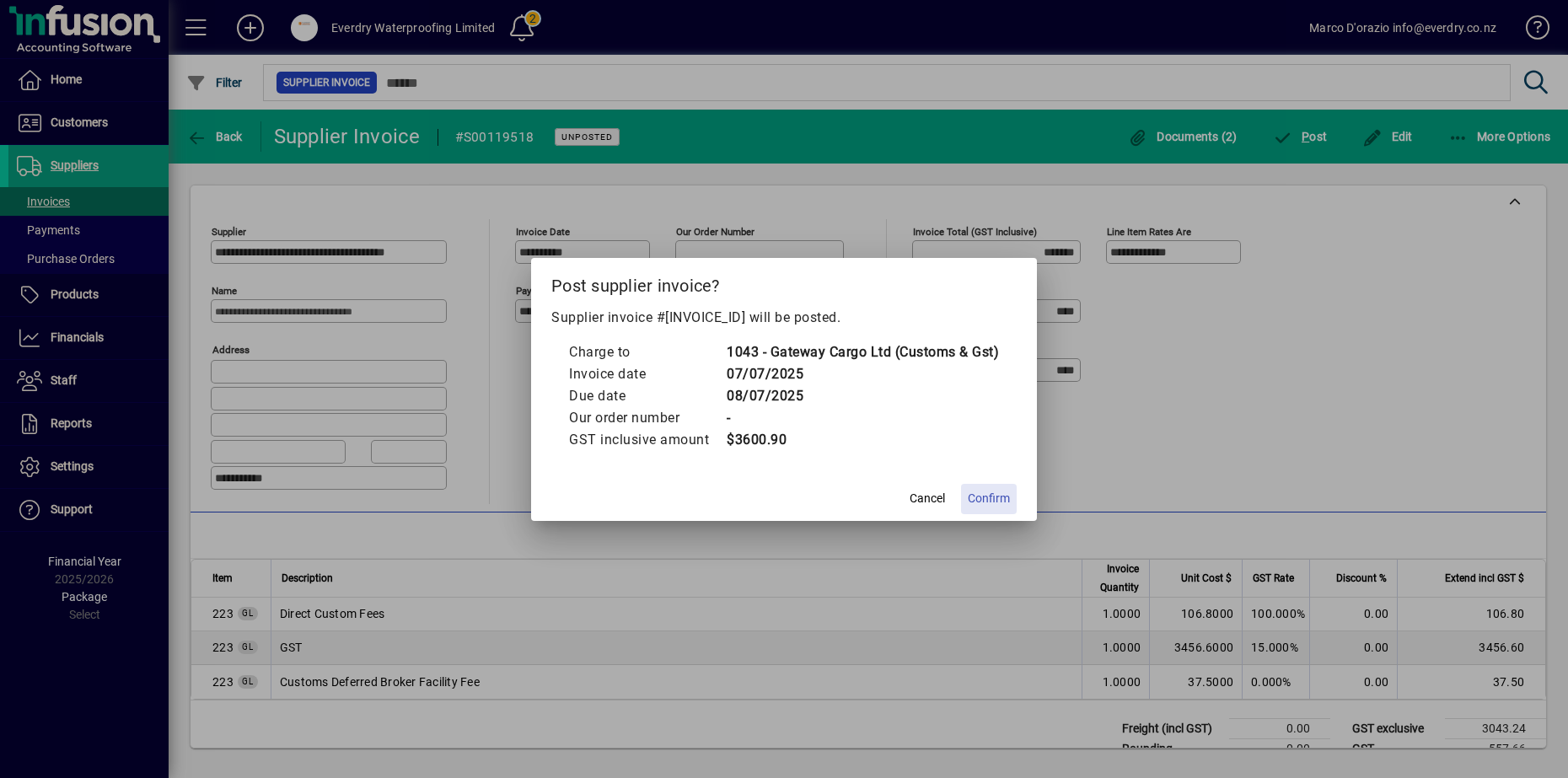 click on "Confirm" 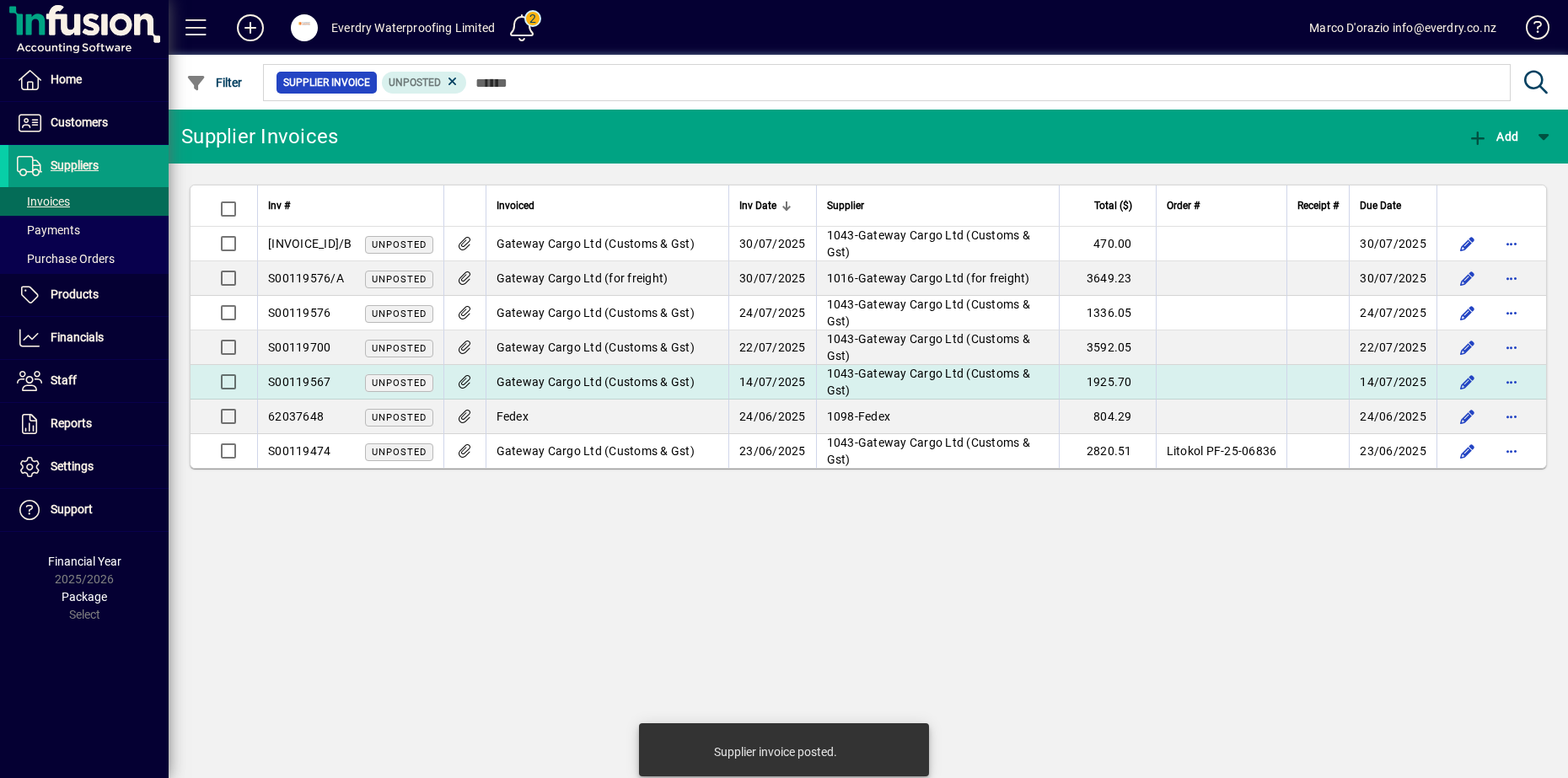 click on "1043  -  Gateway Cargo Ltd (Customs & Gst)" at bounding box center [937, 382] 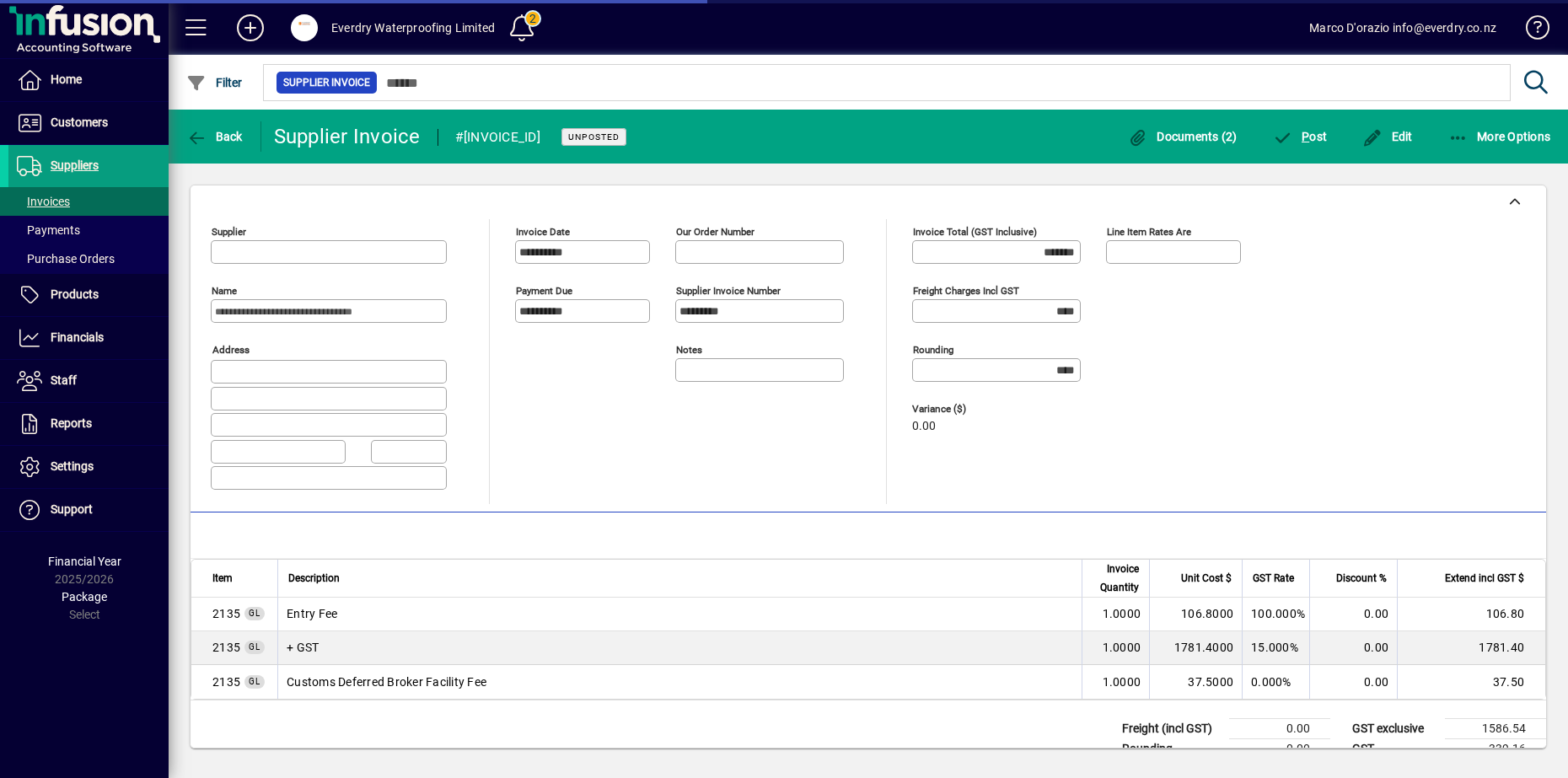 type on "**********" 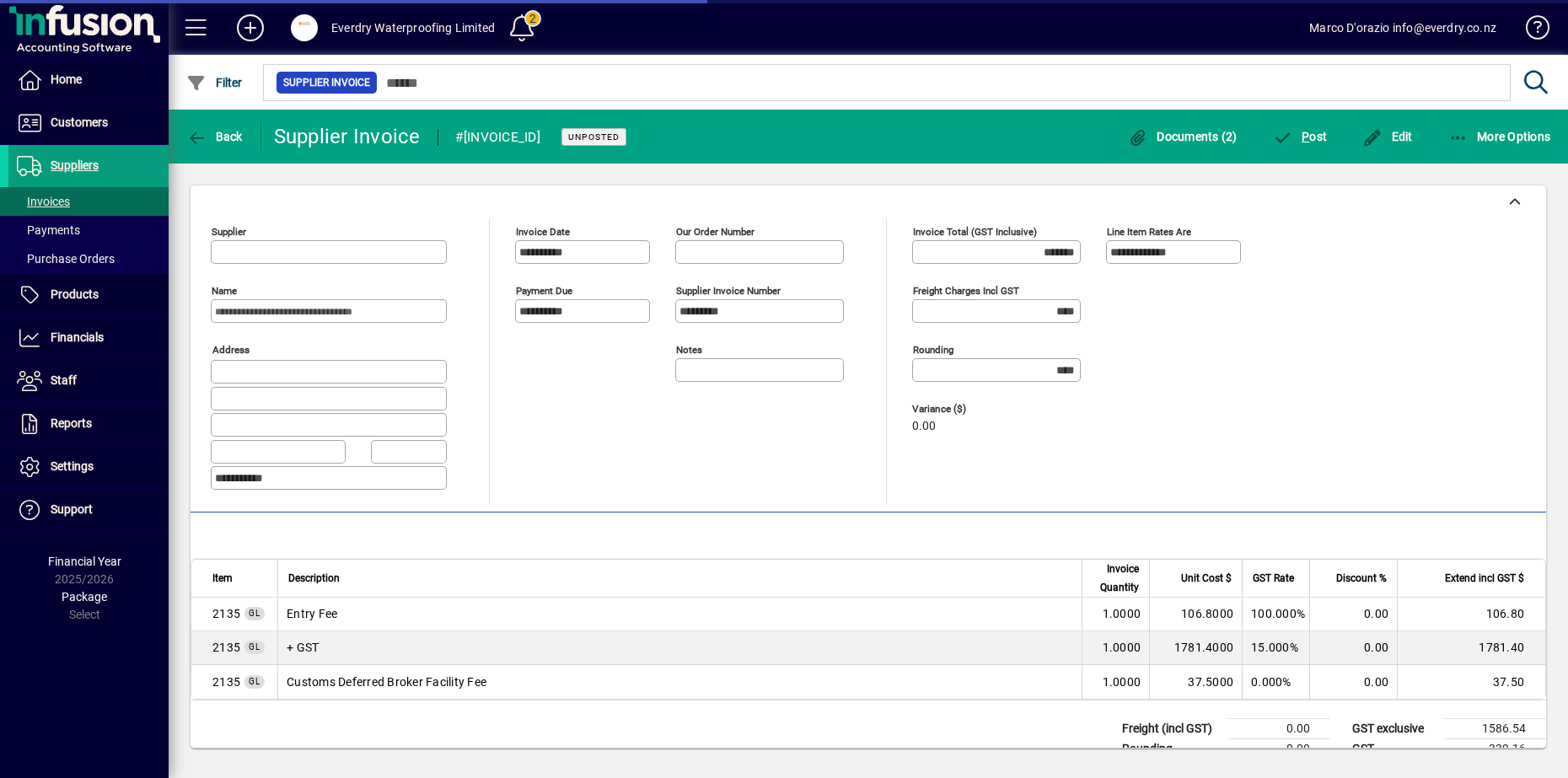 type on "**********" 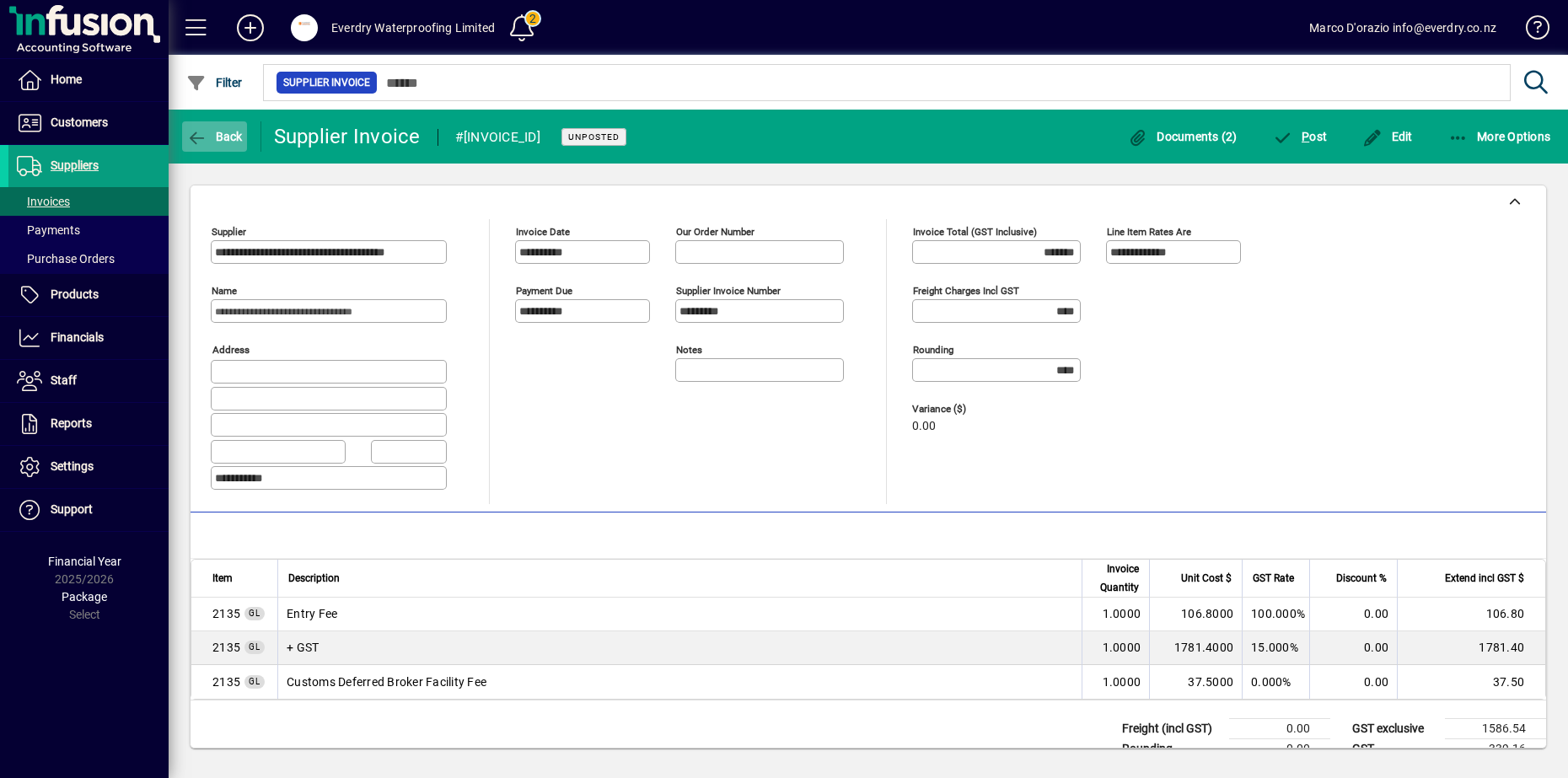 click on "Back" 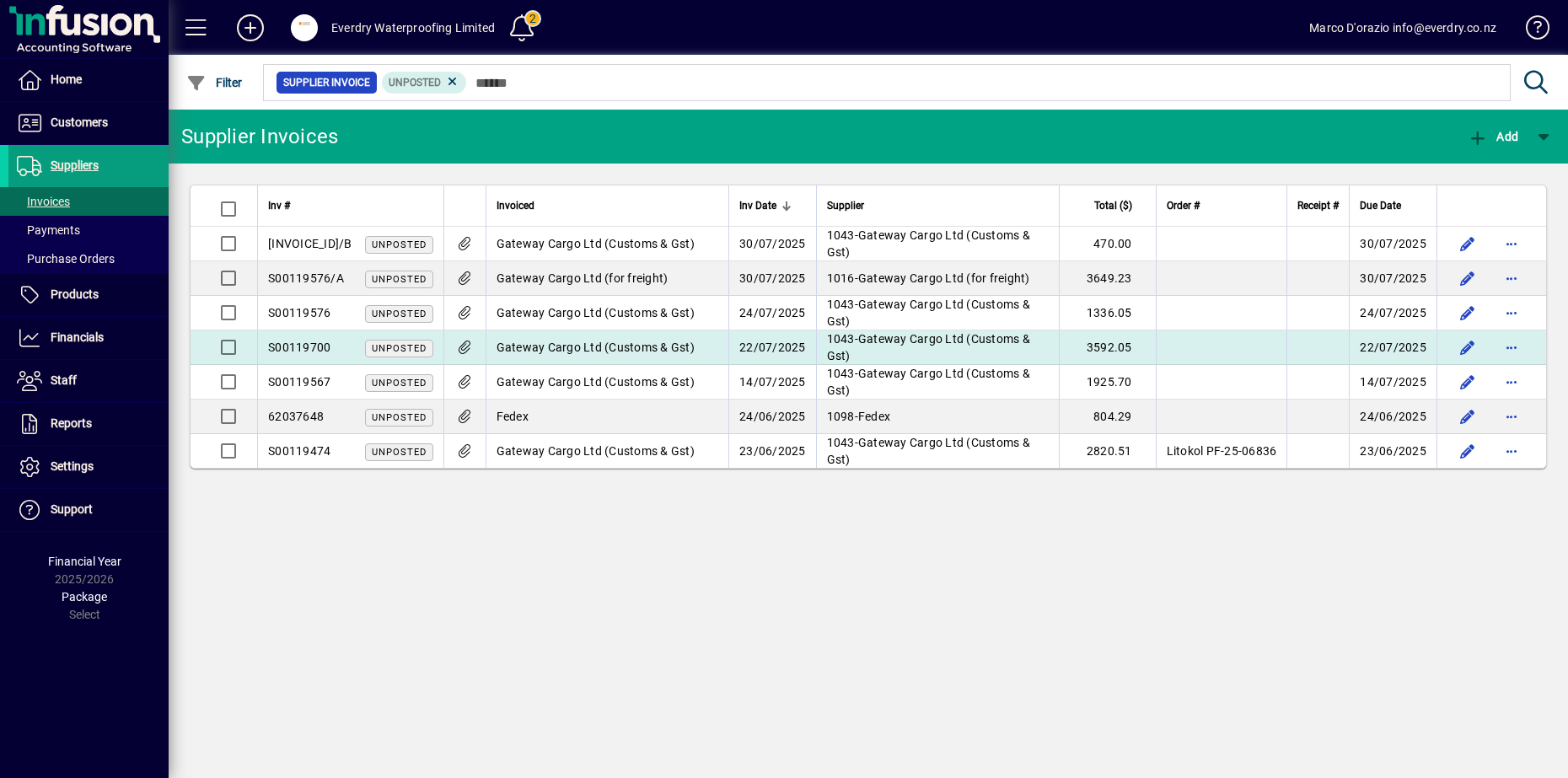click on "Gateway Cargo Ltd (Customs & Gst)" at bounding box center (607, 347) 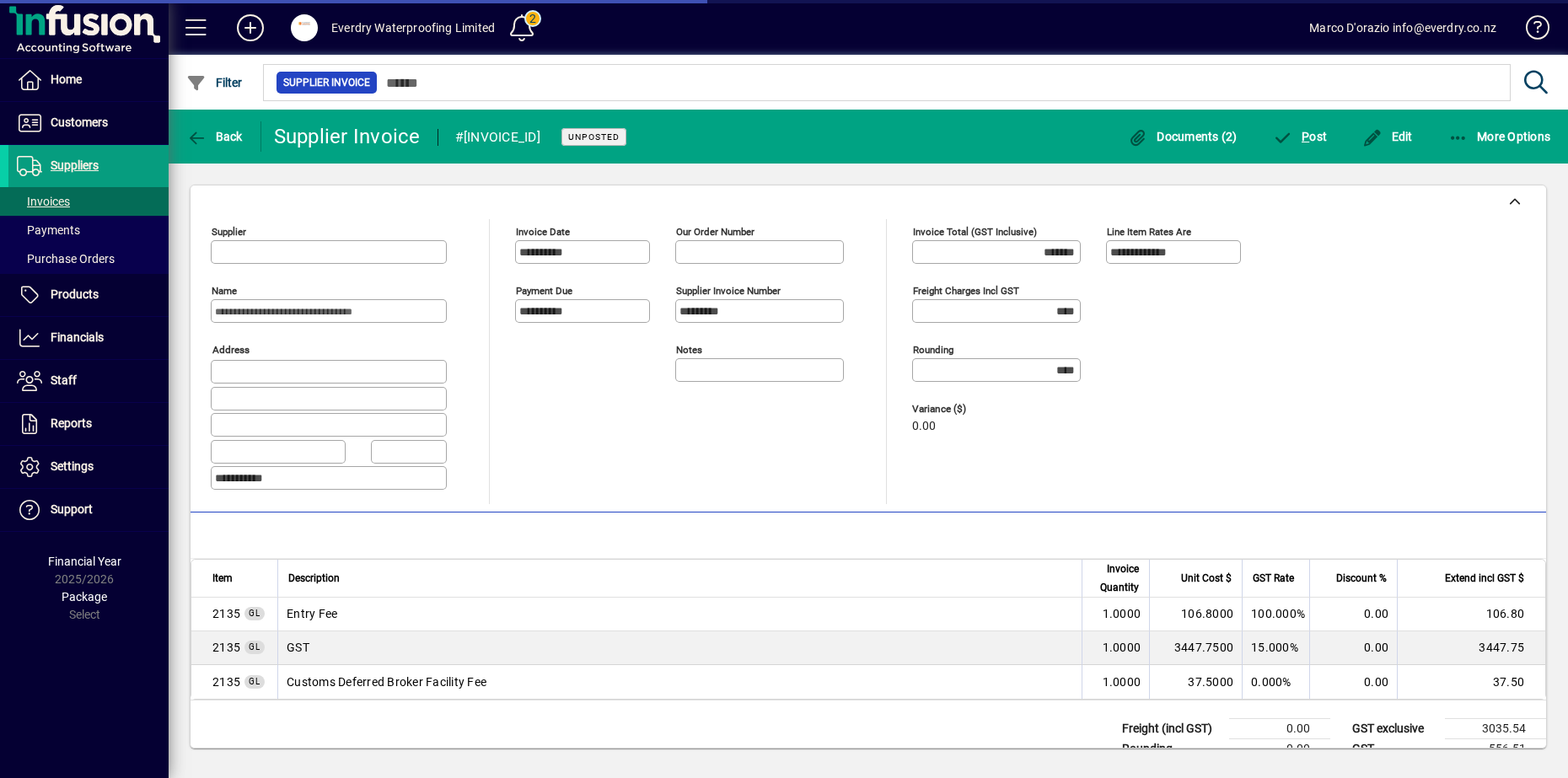 type on "**********" 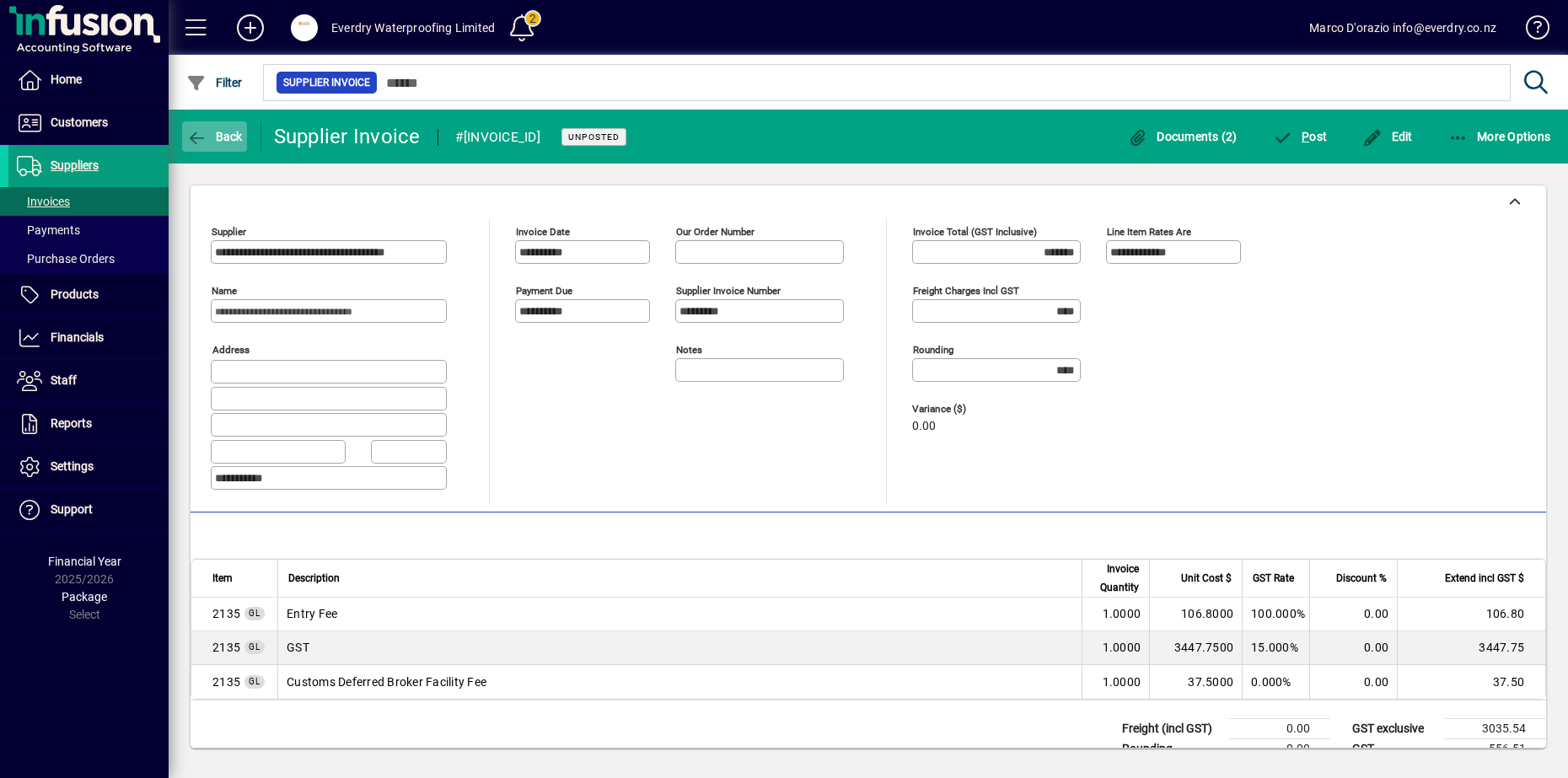 click 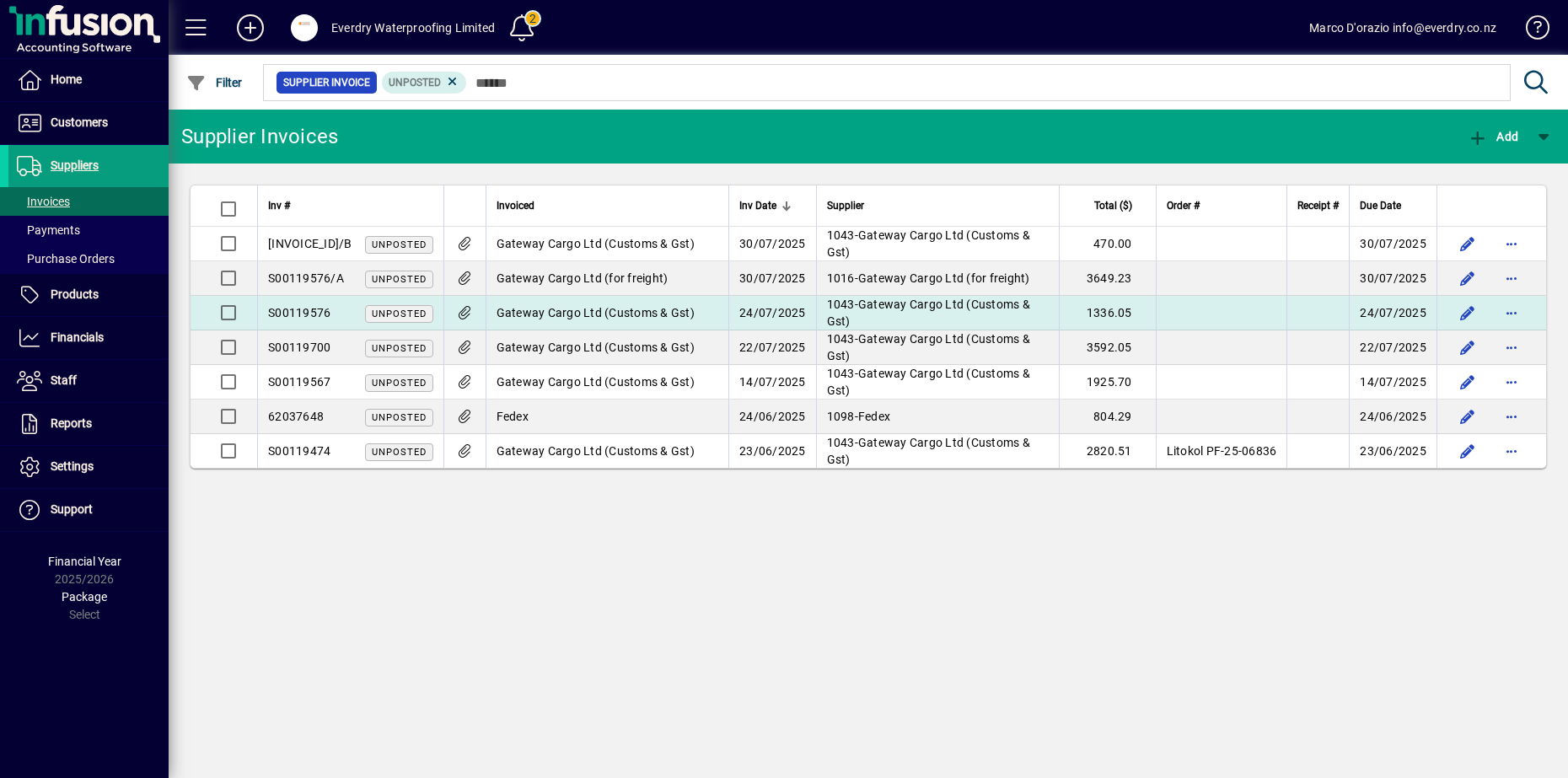 click on "Gateway Cargo Ltd (Customs & Gst)" at bounding box center (607, 313) 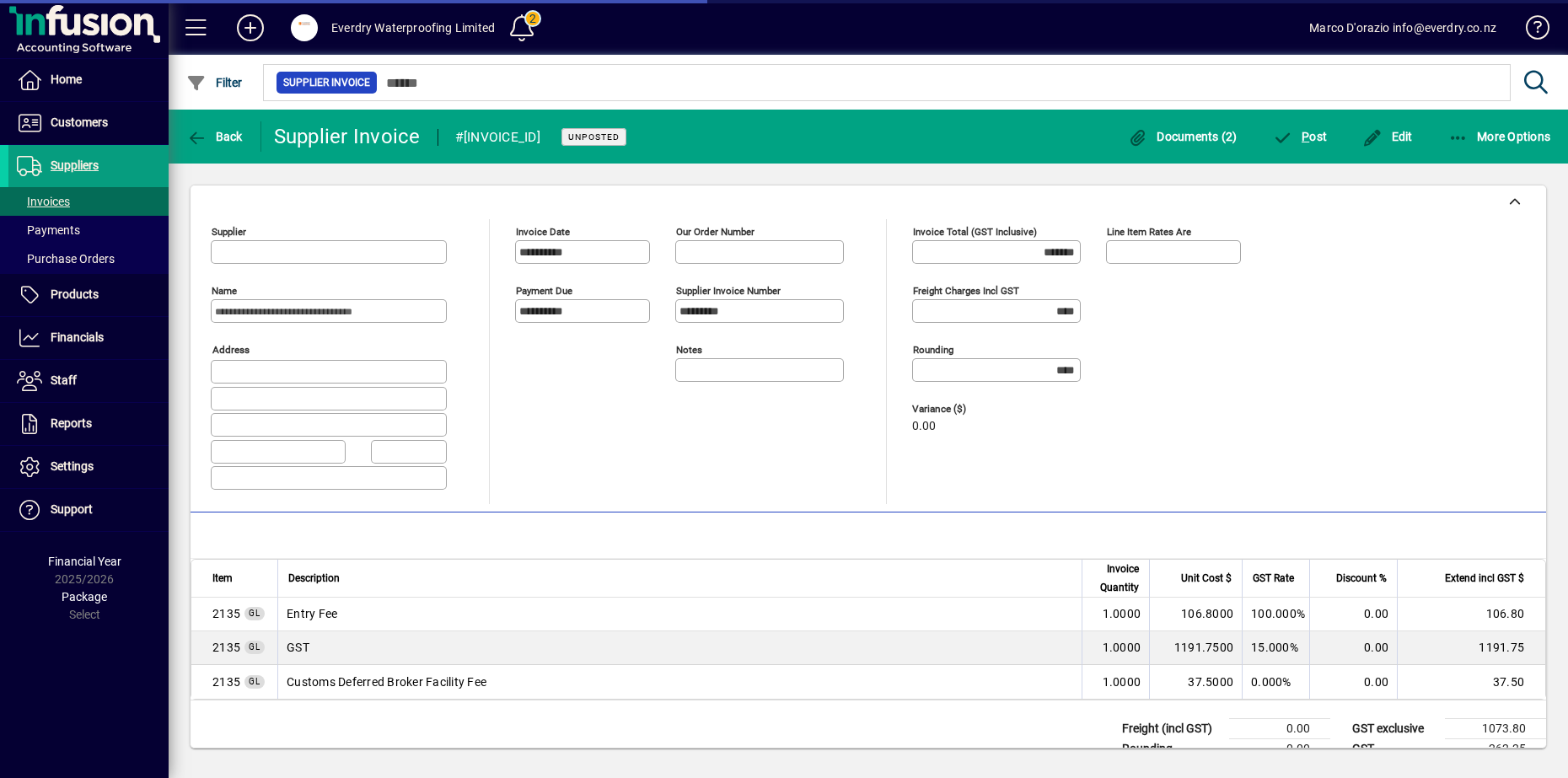 type on "**********" 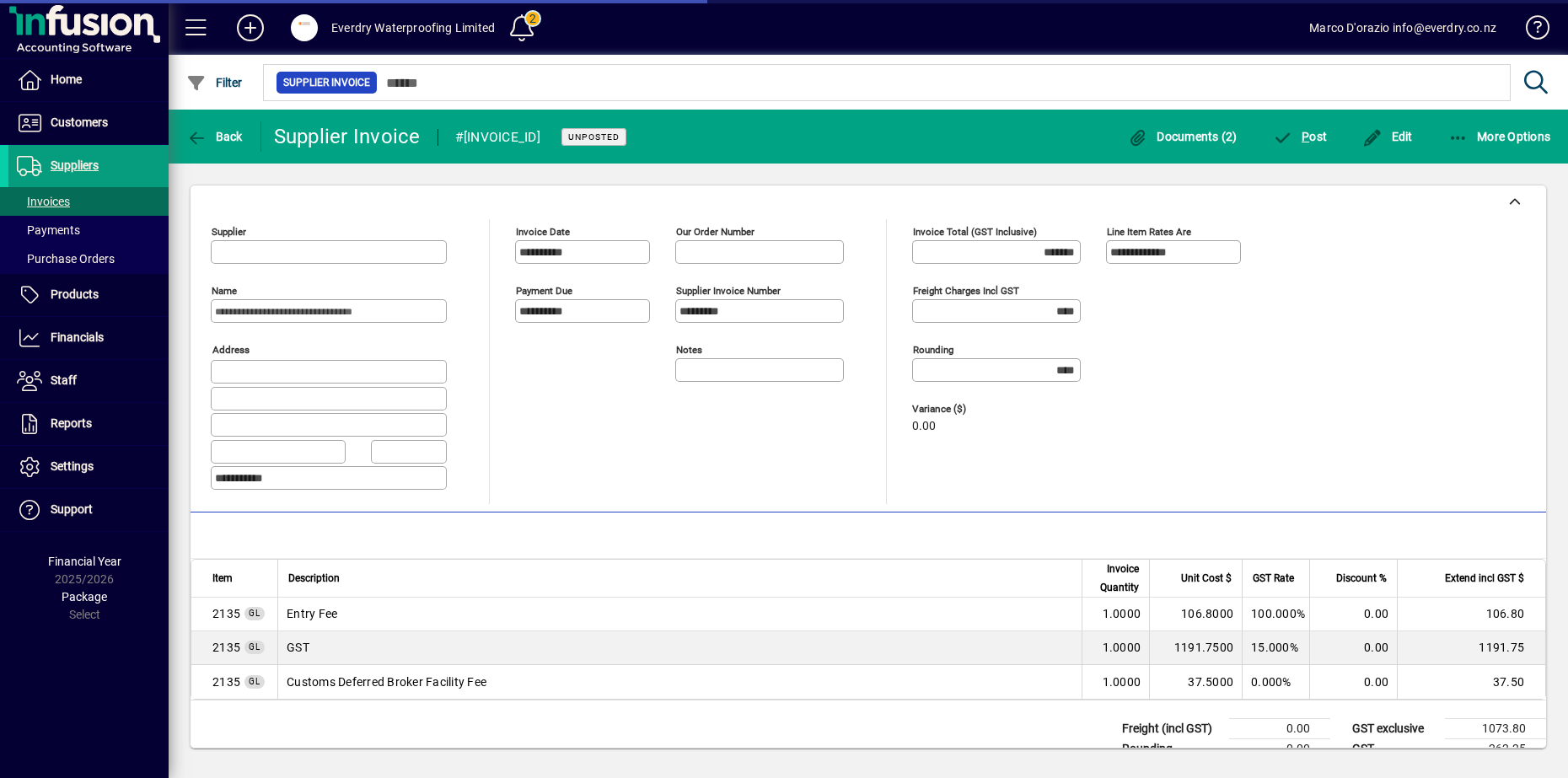 type on "**********" 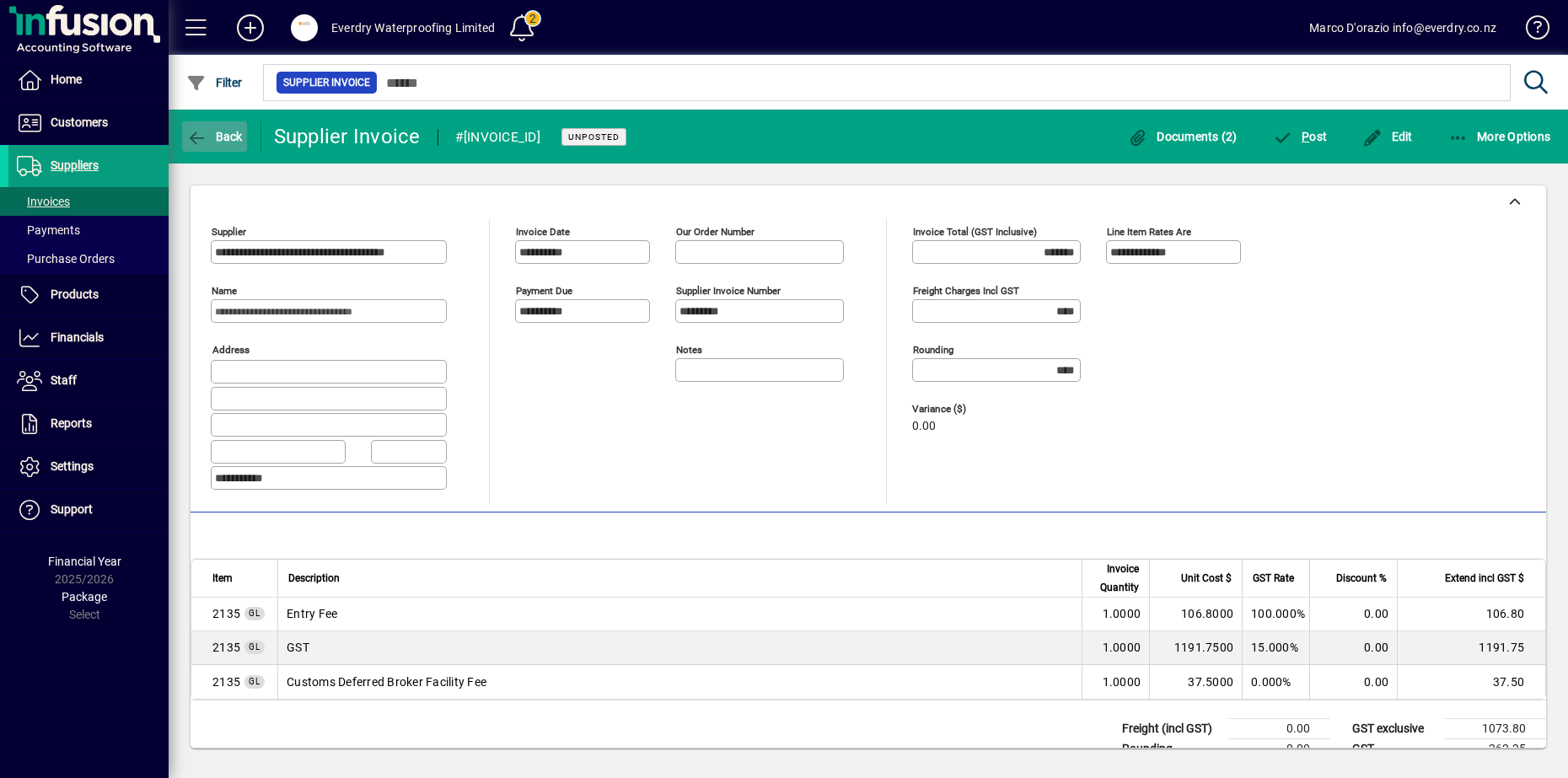 click 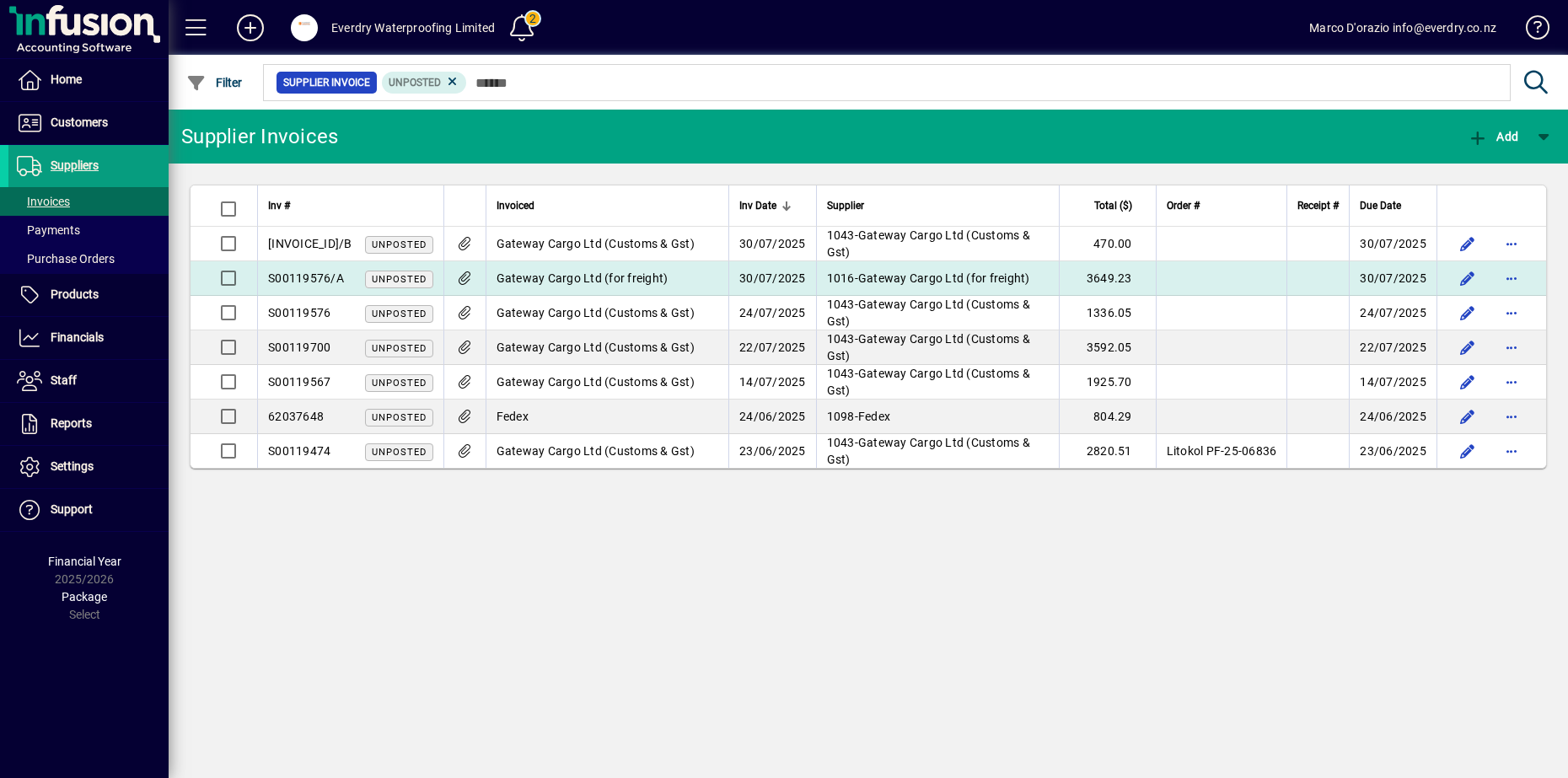 click on "Gateway Cargo Ltd (for freight)" at bounding box center [583, 278] 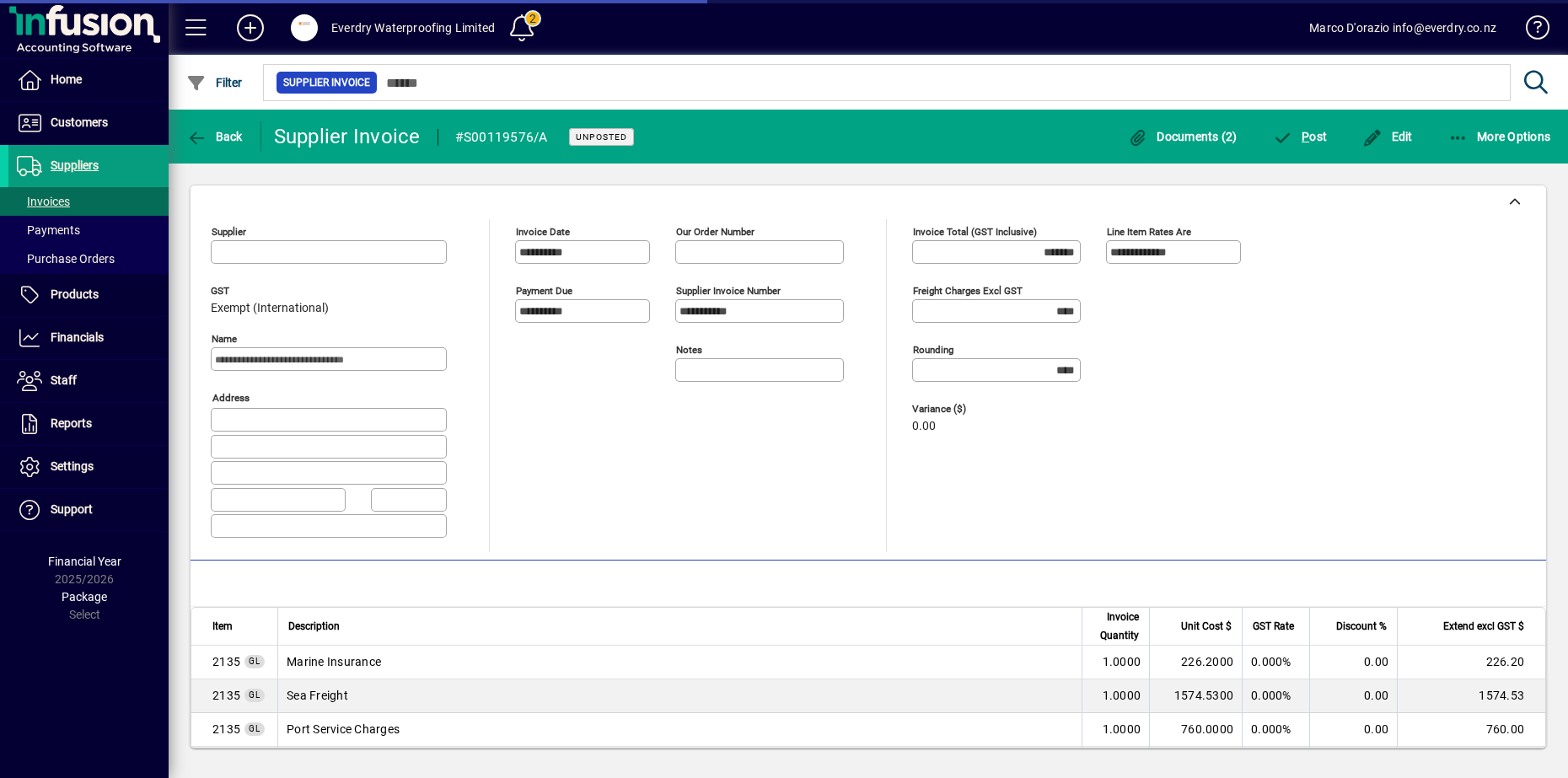type on "**********" 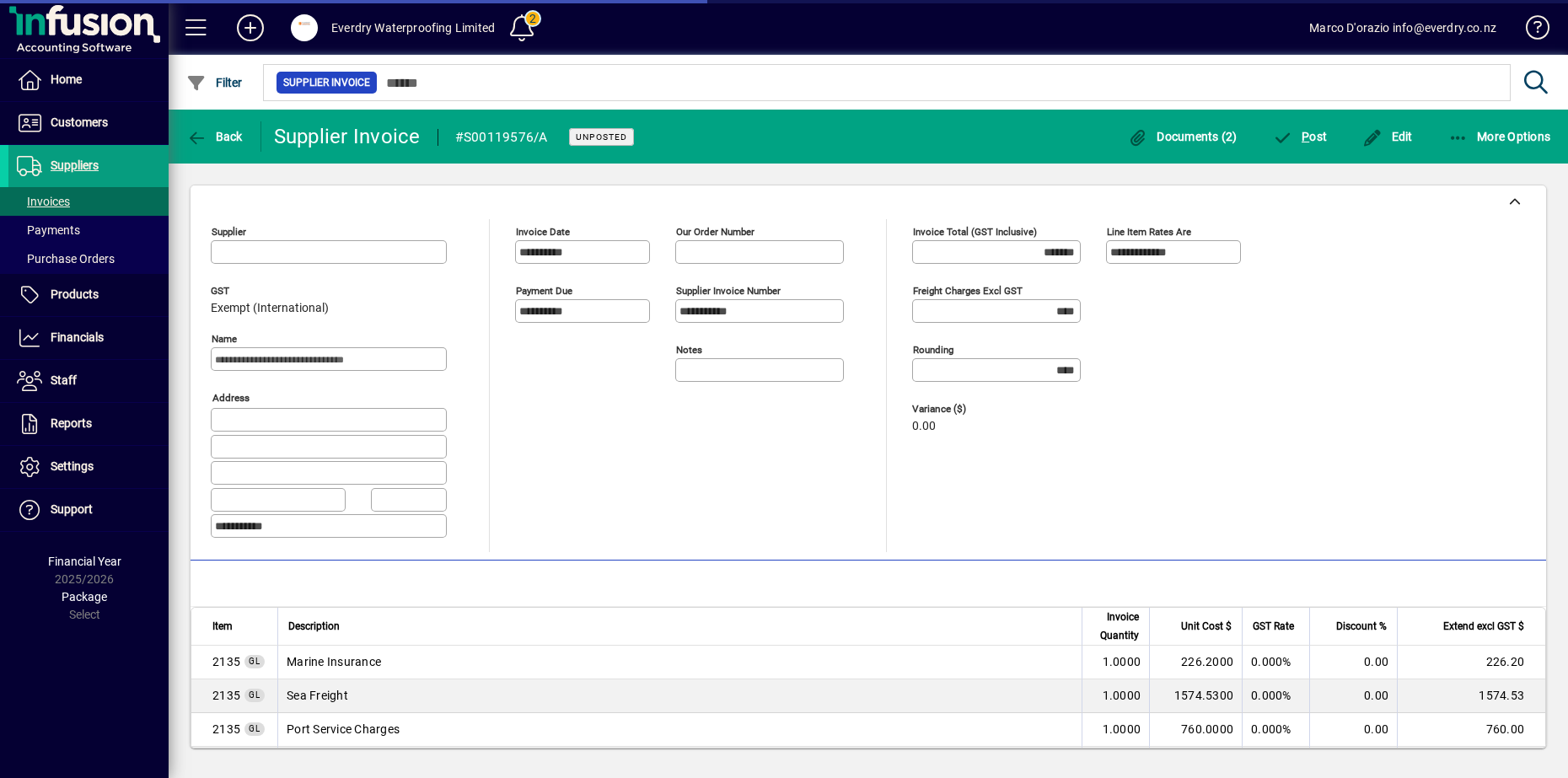 type on "**********" 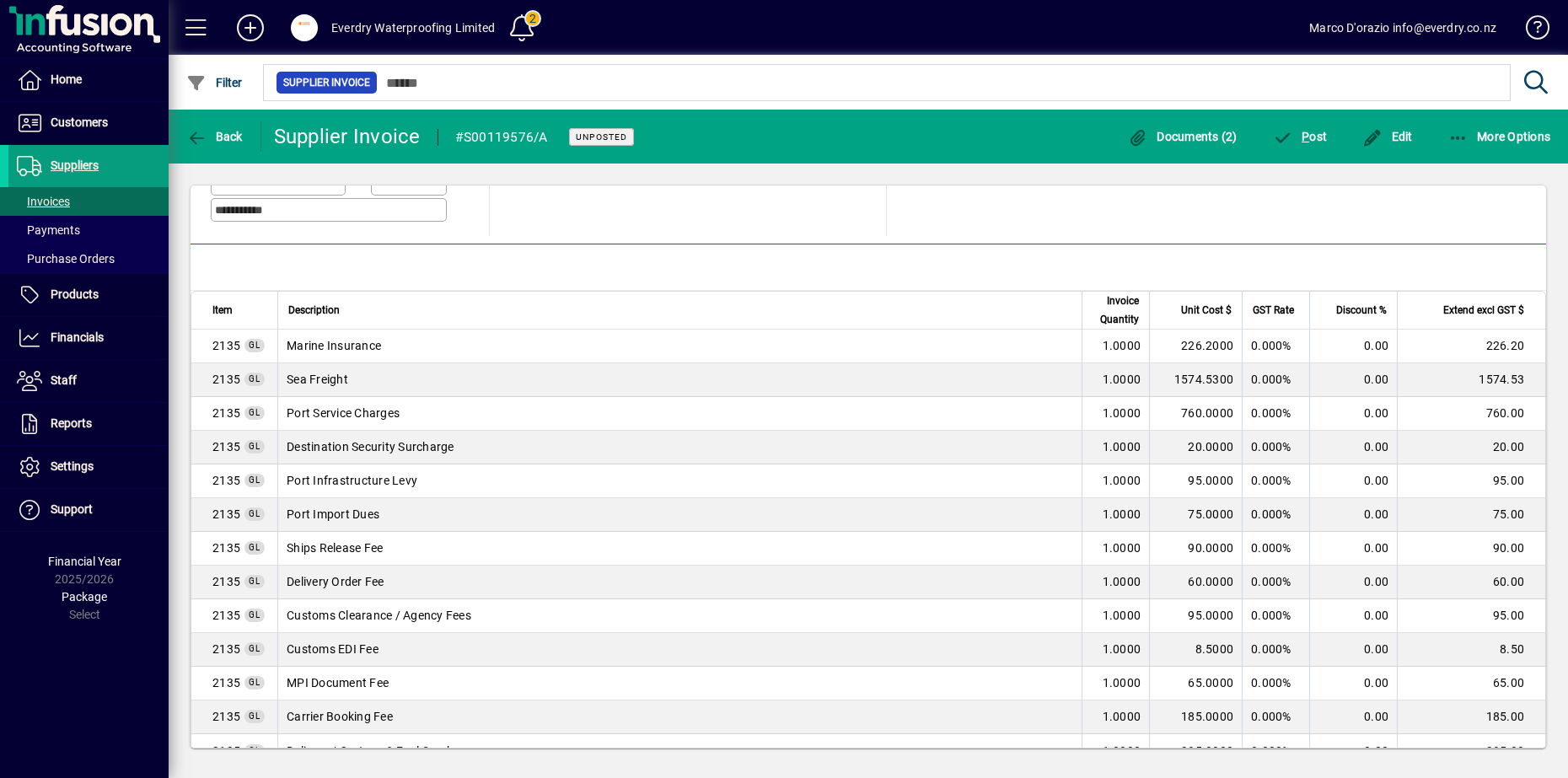 scroll, scrollTop: 421, scrollLeft: 0, axis: vertical 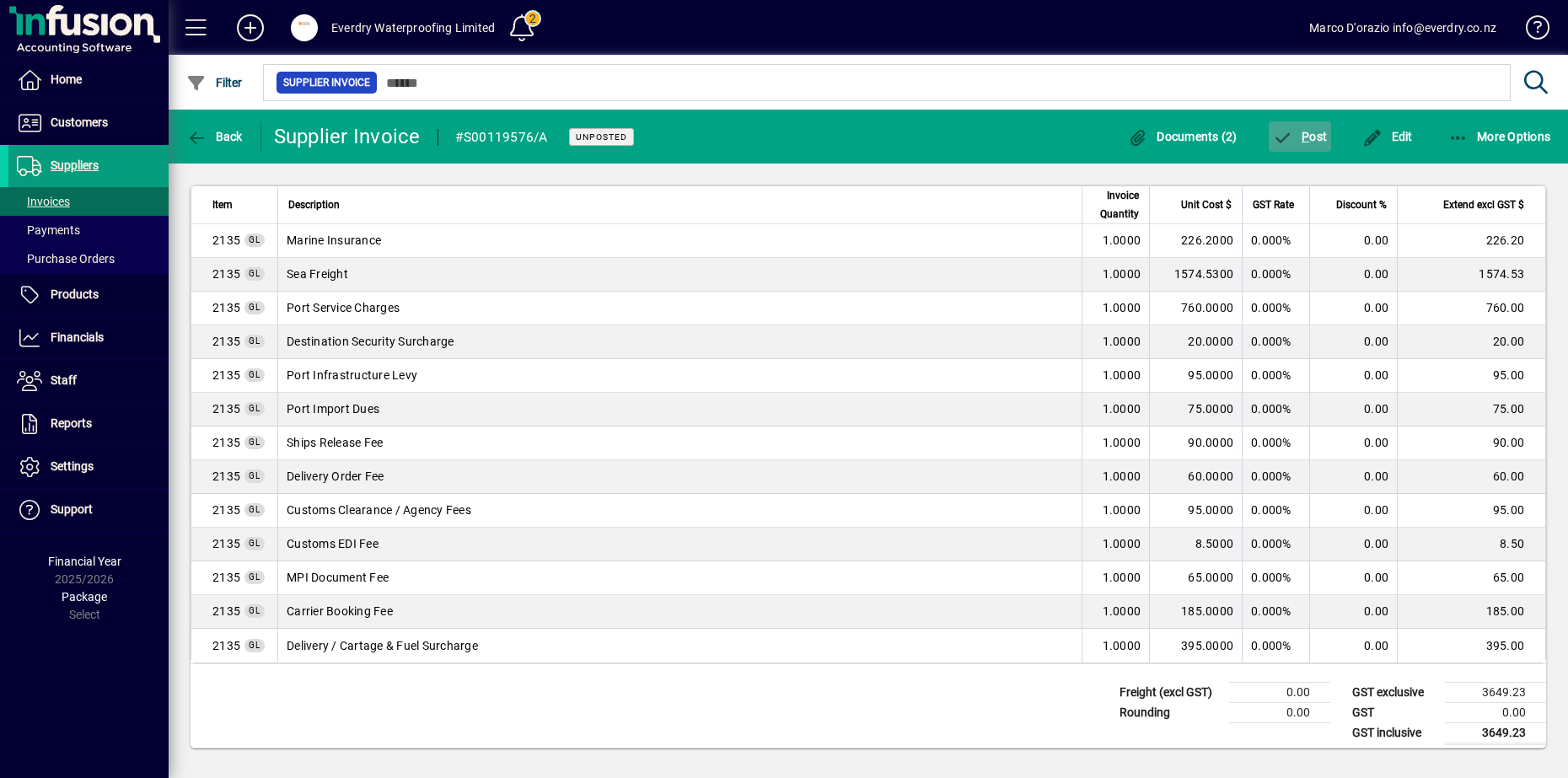 click 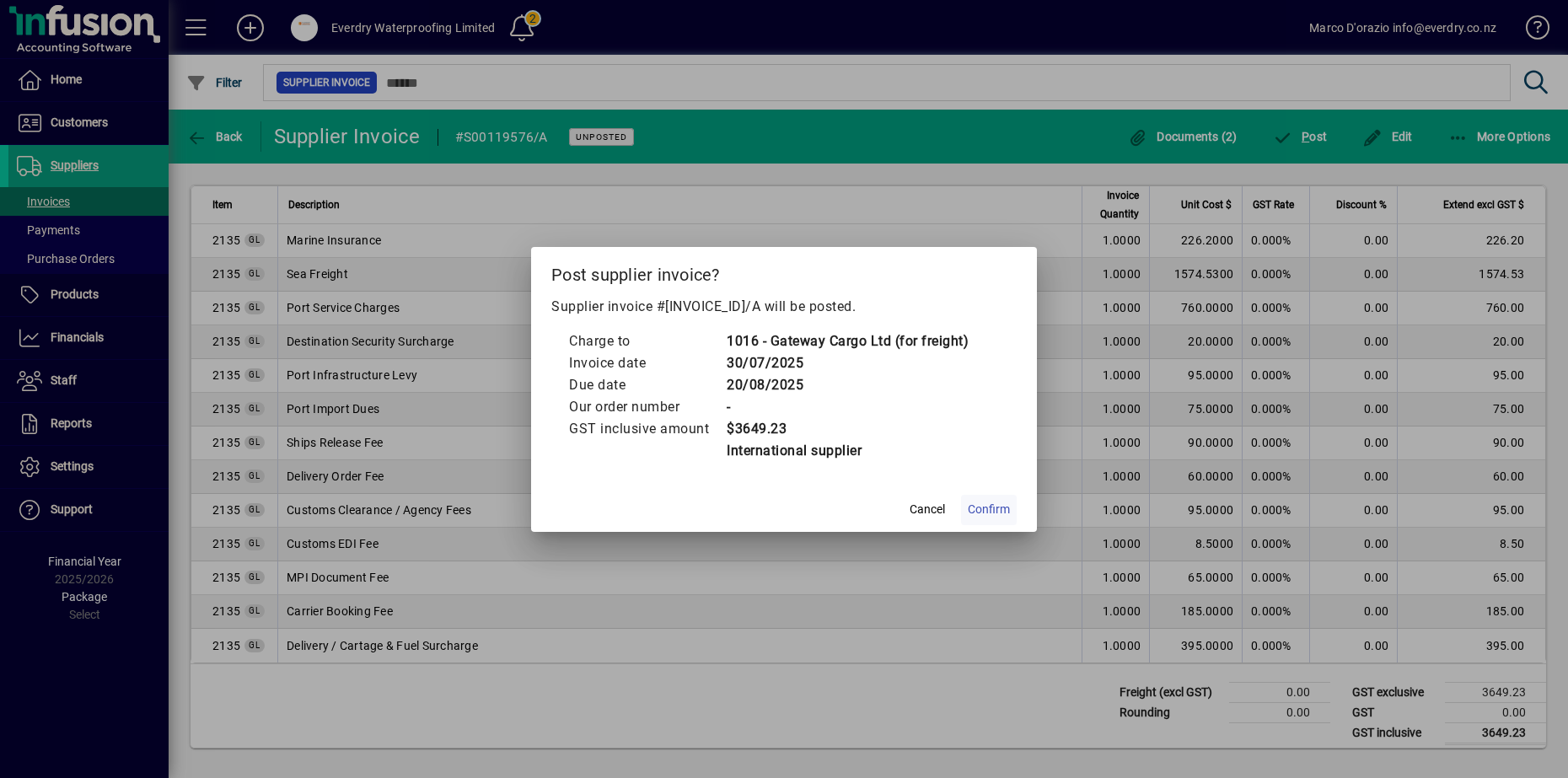 click on "Confirm" 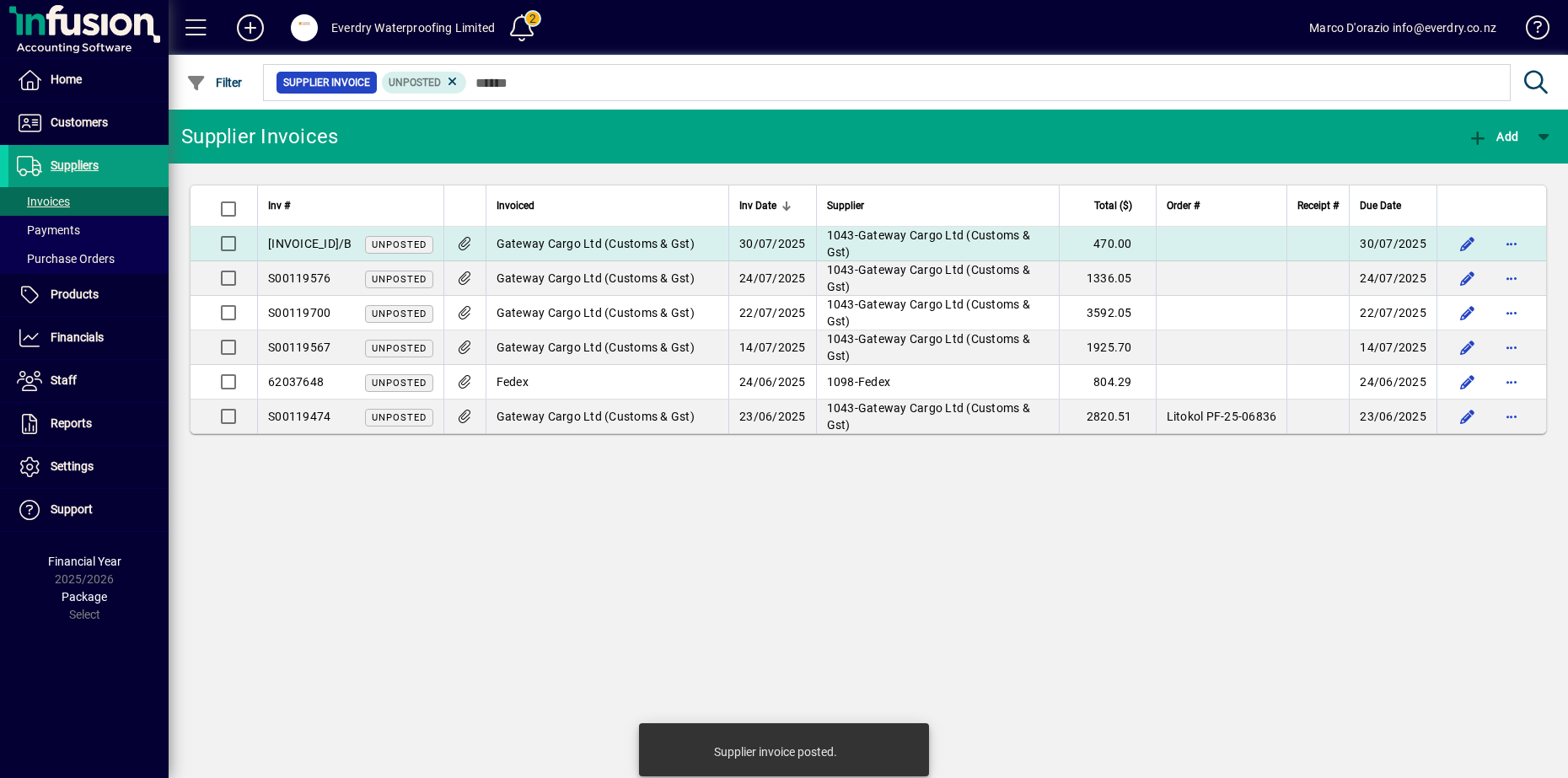 click on "Gateway Cargo Ltd (Customs & Gst)" at bounding box center [595, 244] 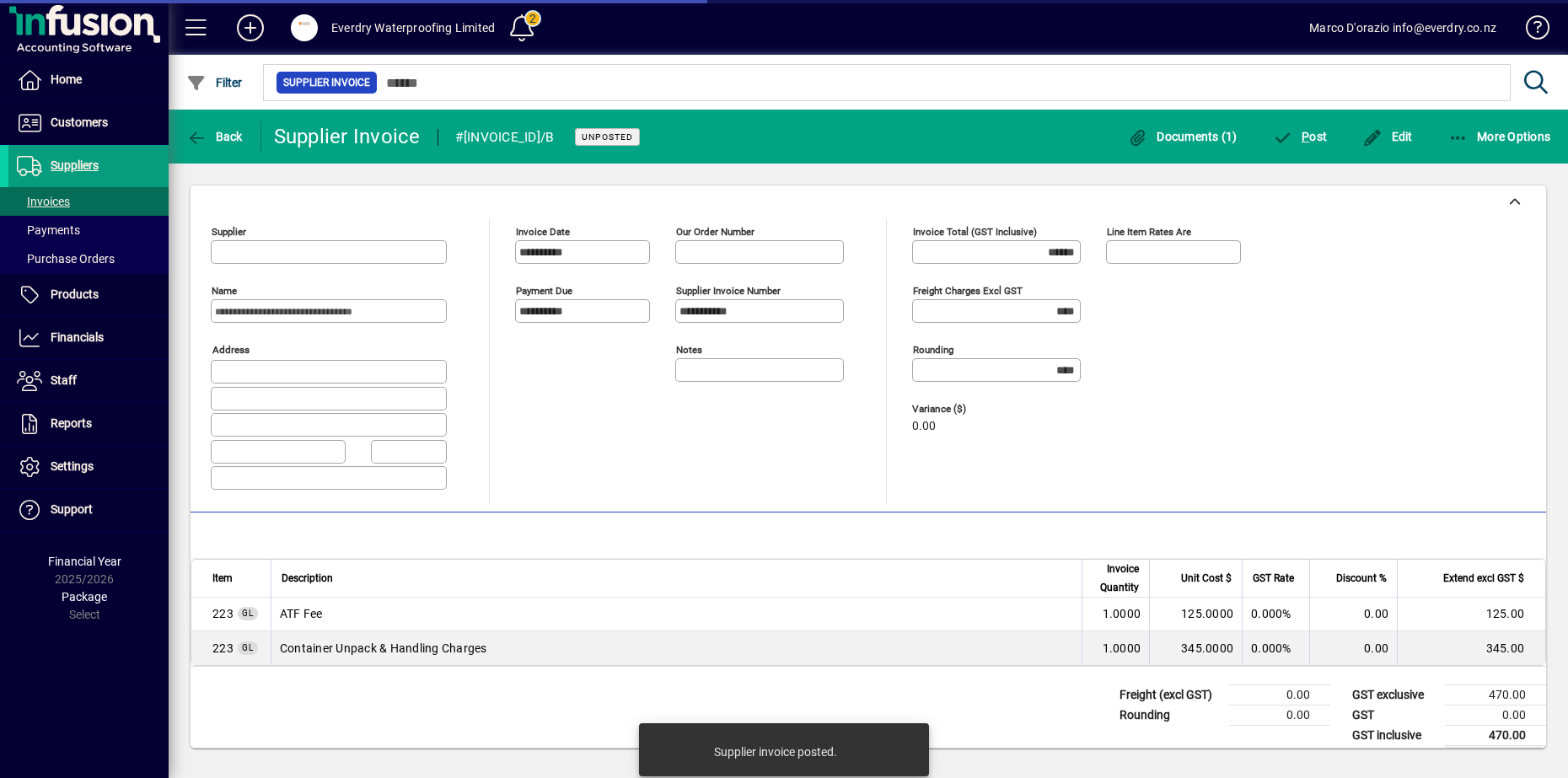 type on "**********" 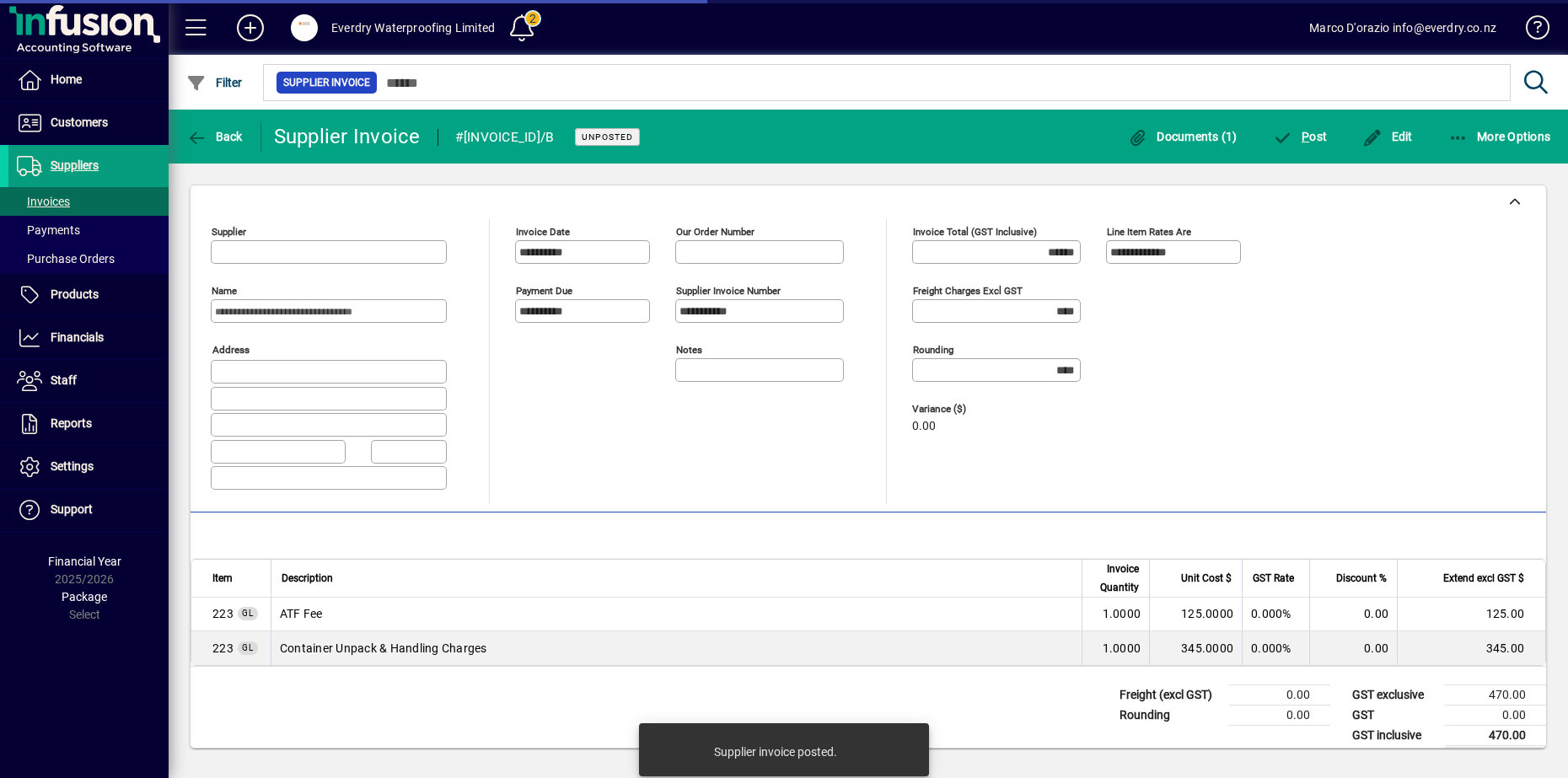 type on "**********" 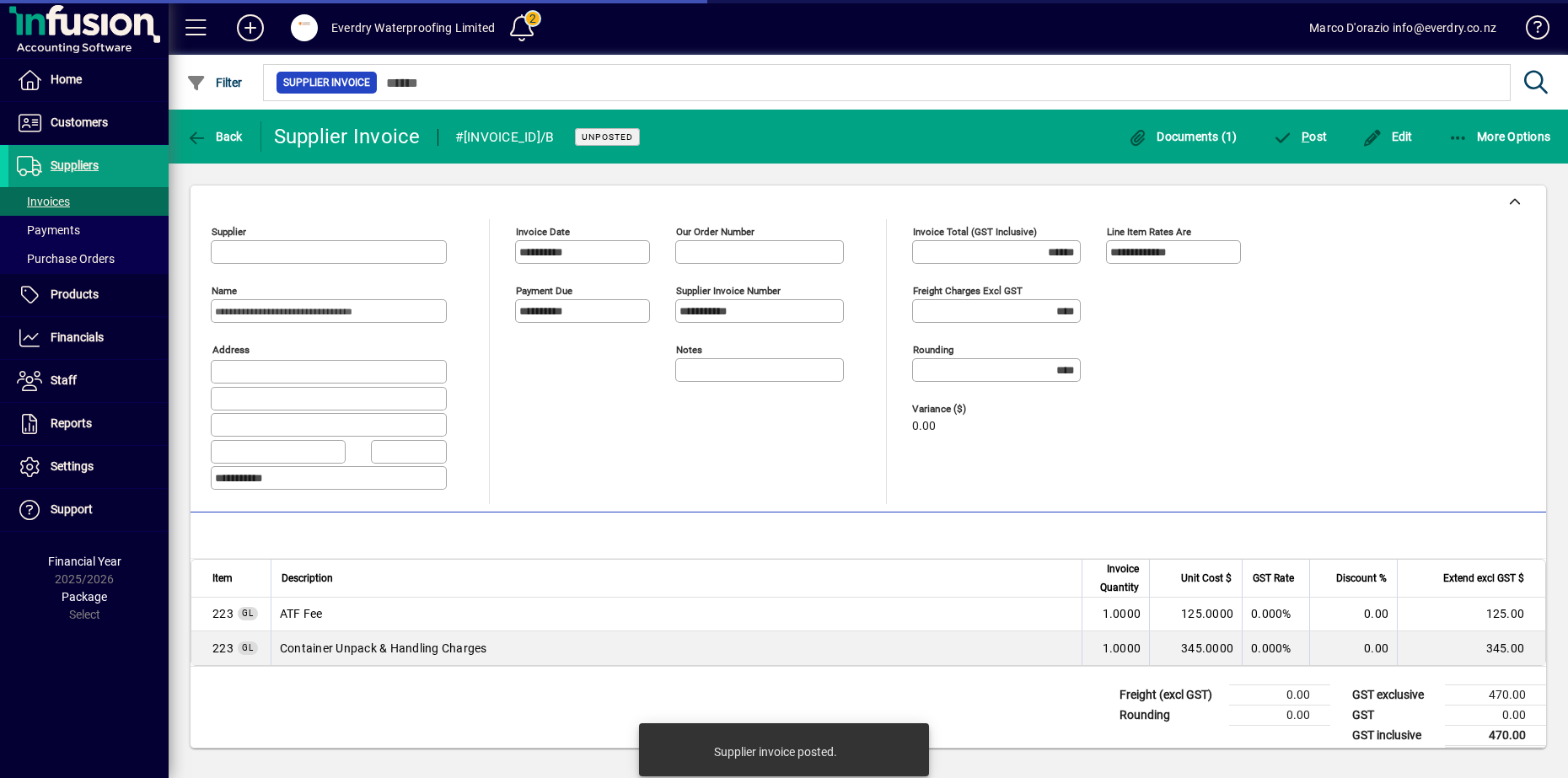 type on "**********" 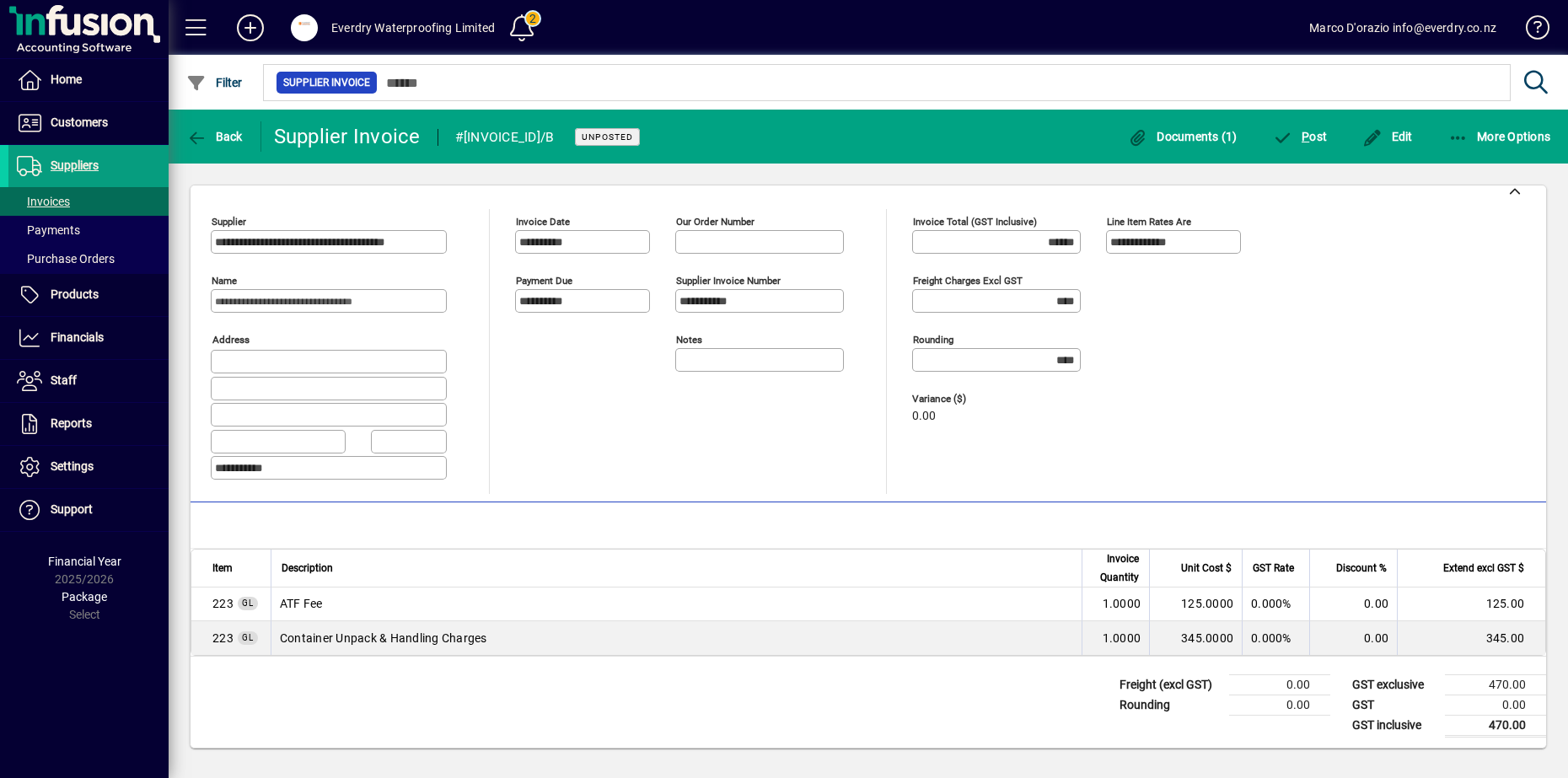 scroll, scrollTop: 13, scrollLeft: 0, axis: vertical 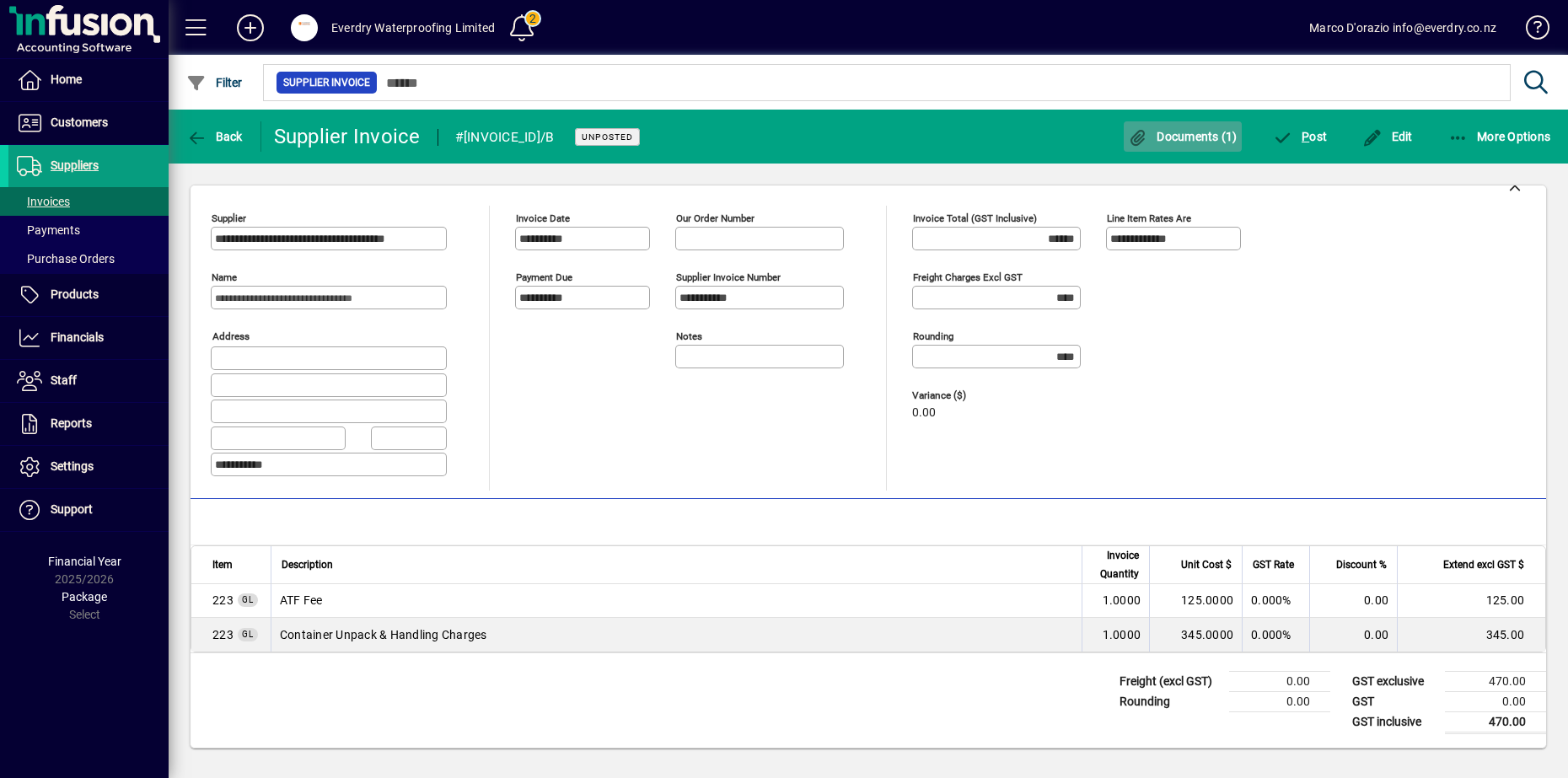 click 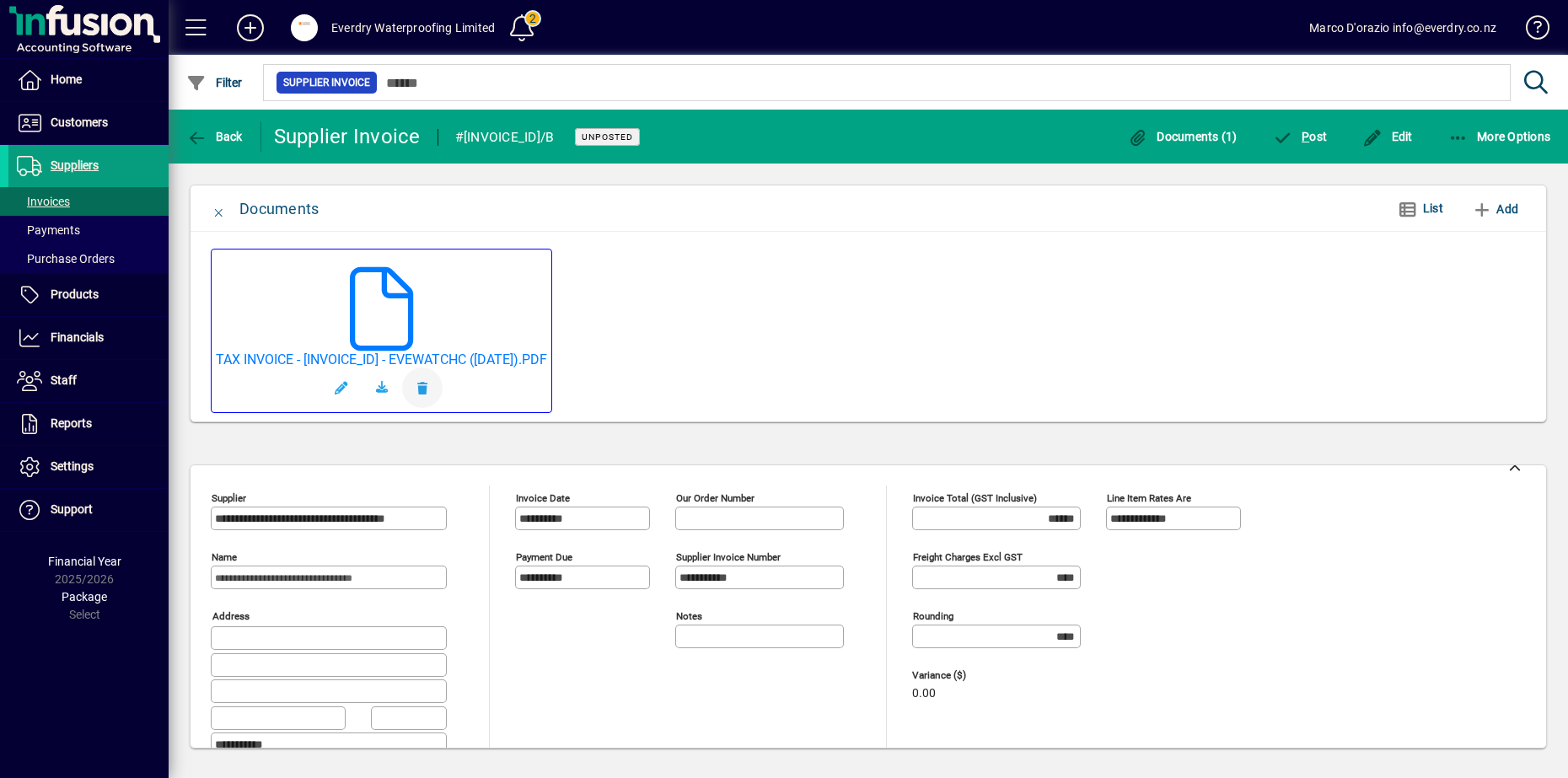 click 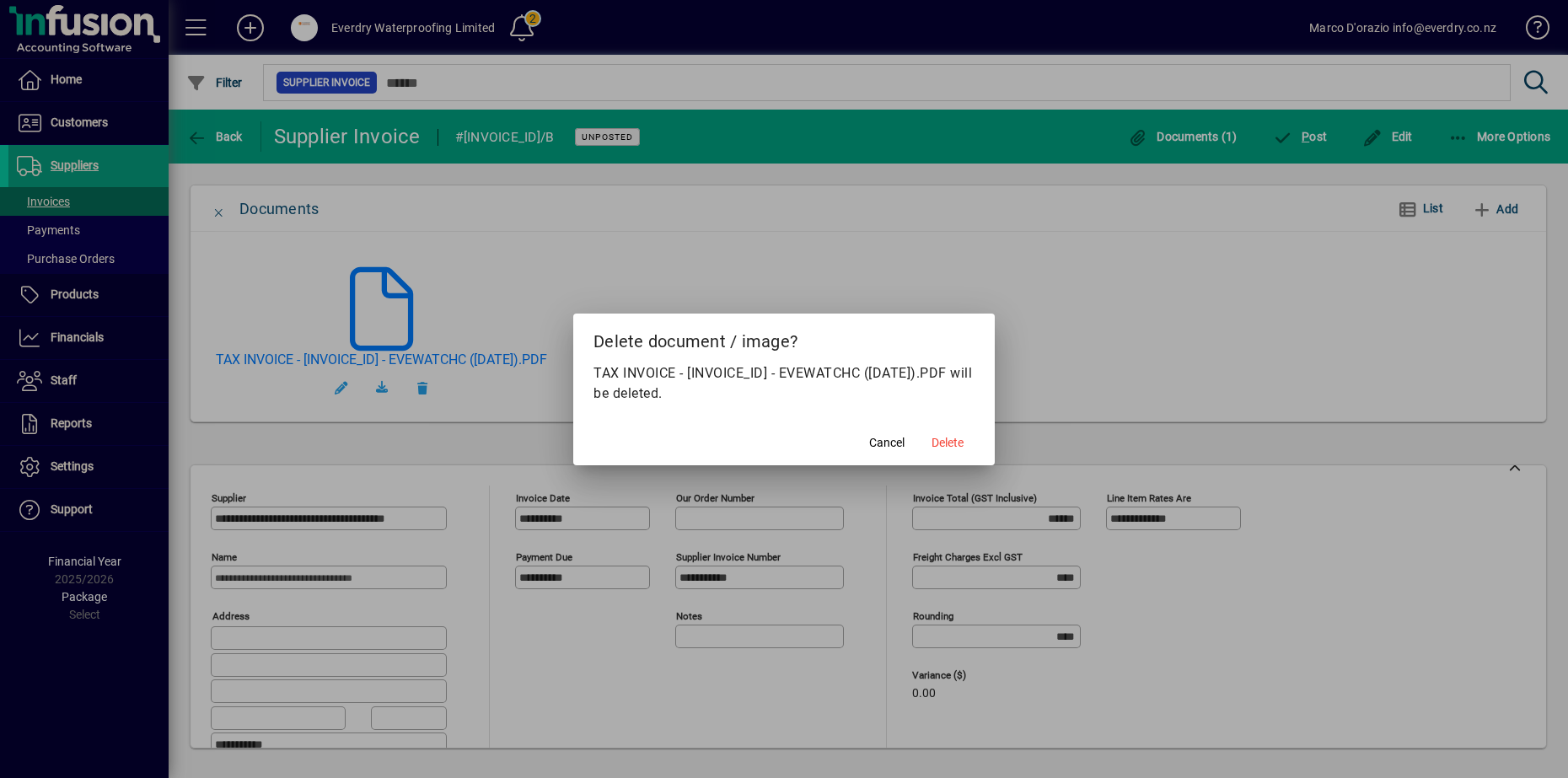 click at bounding box center (784, 389) 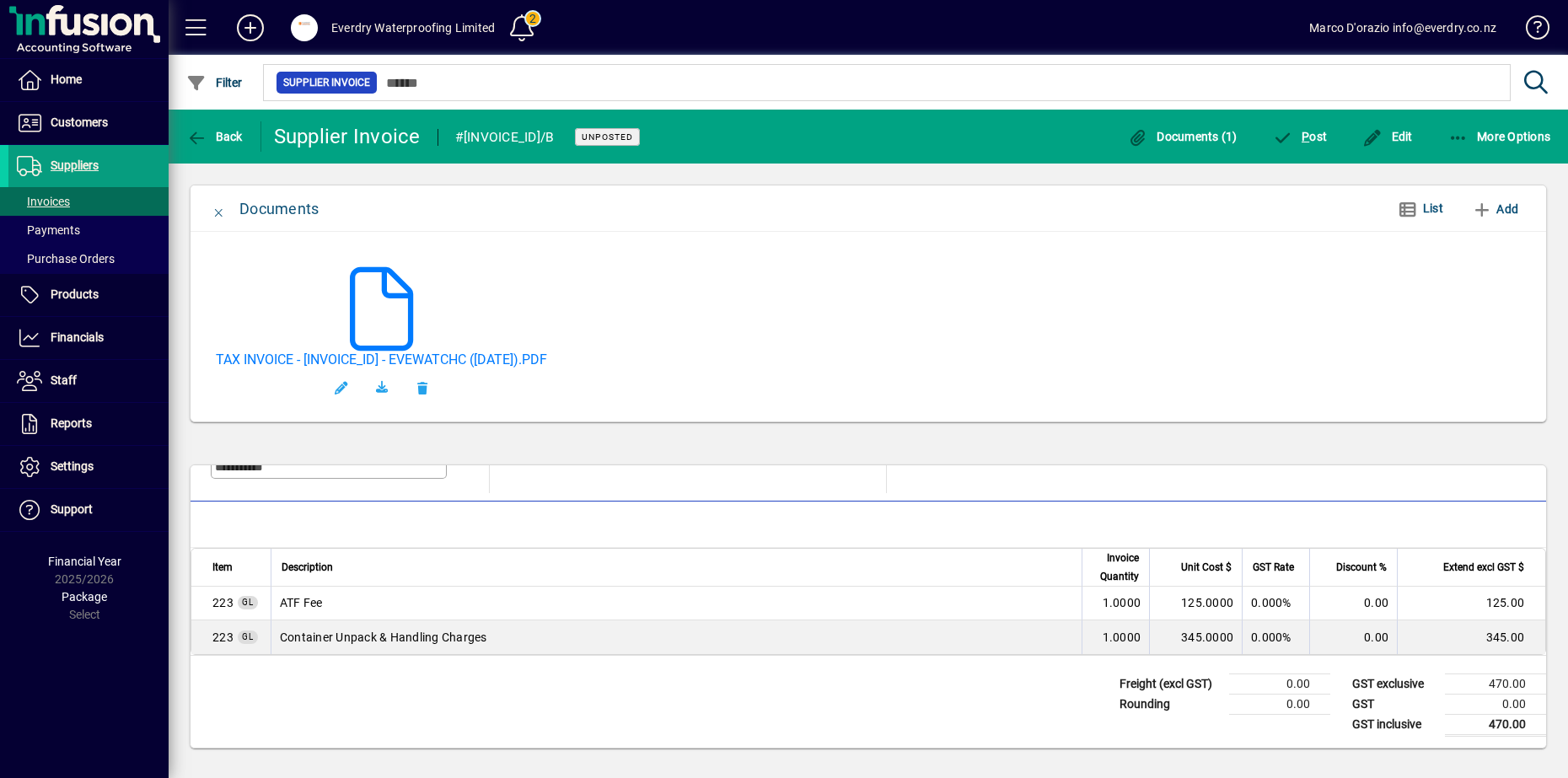 scroll, scrollTop: 293, scrollLeft: 0, axis: vertical 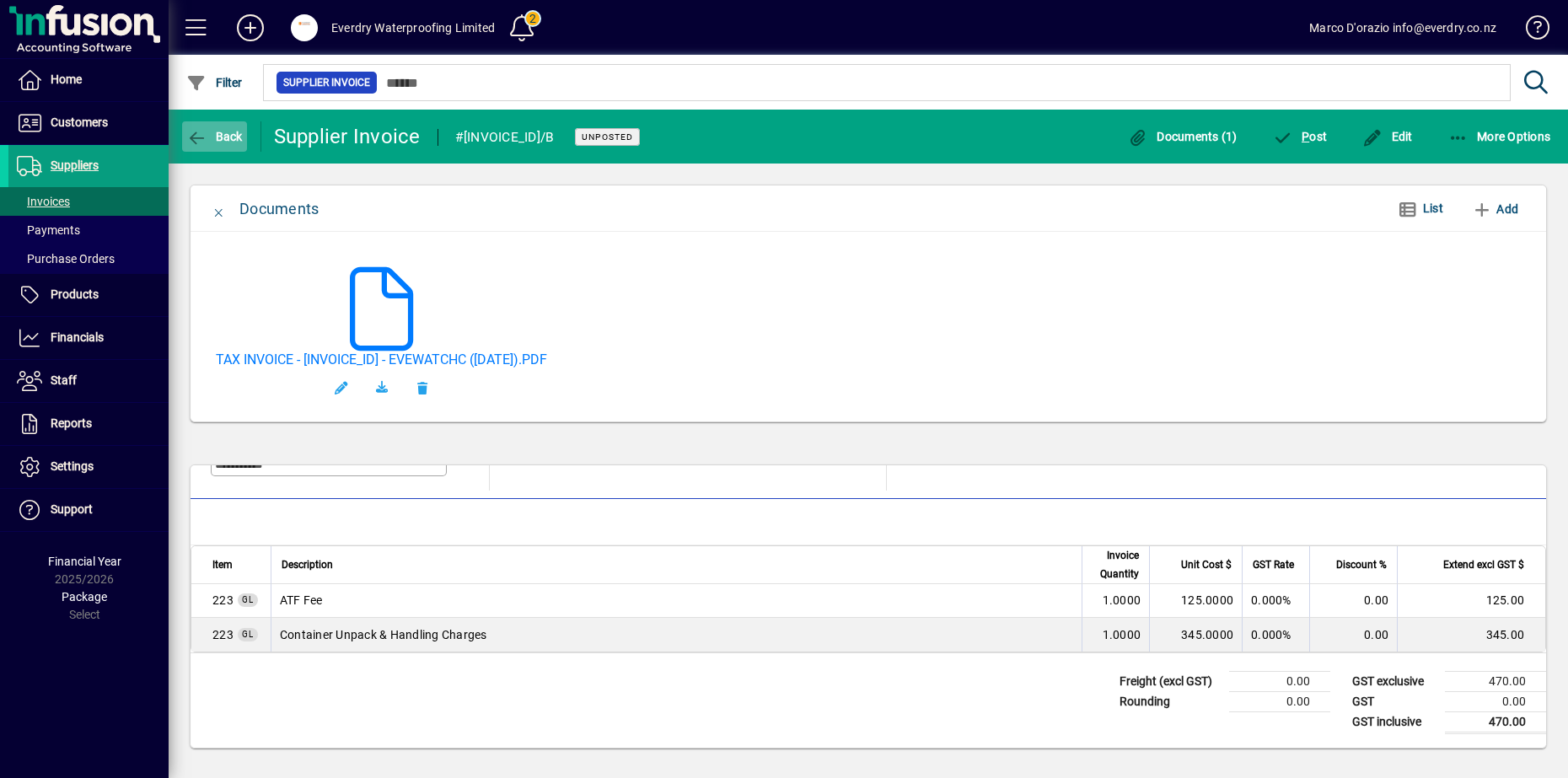 click on "Back" 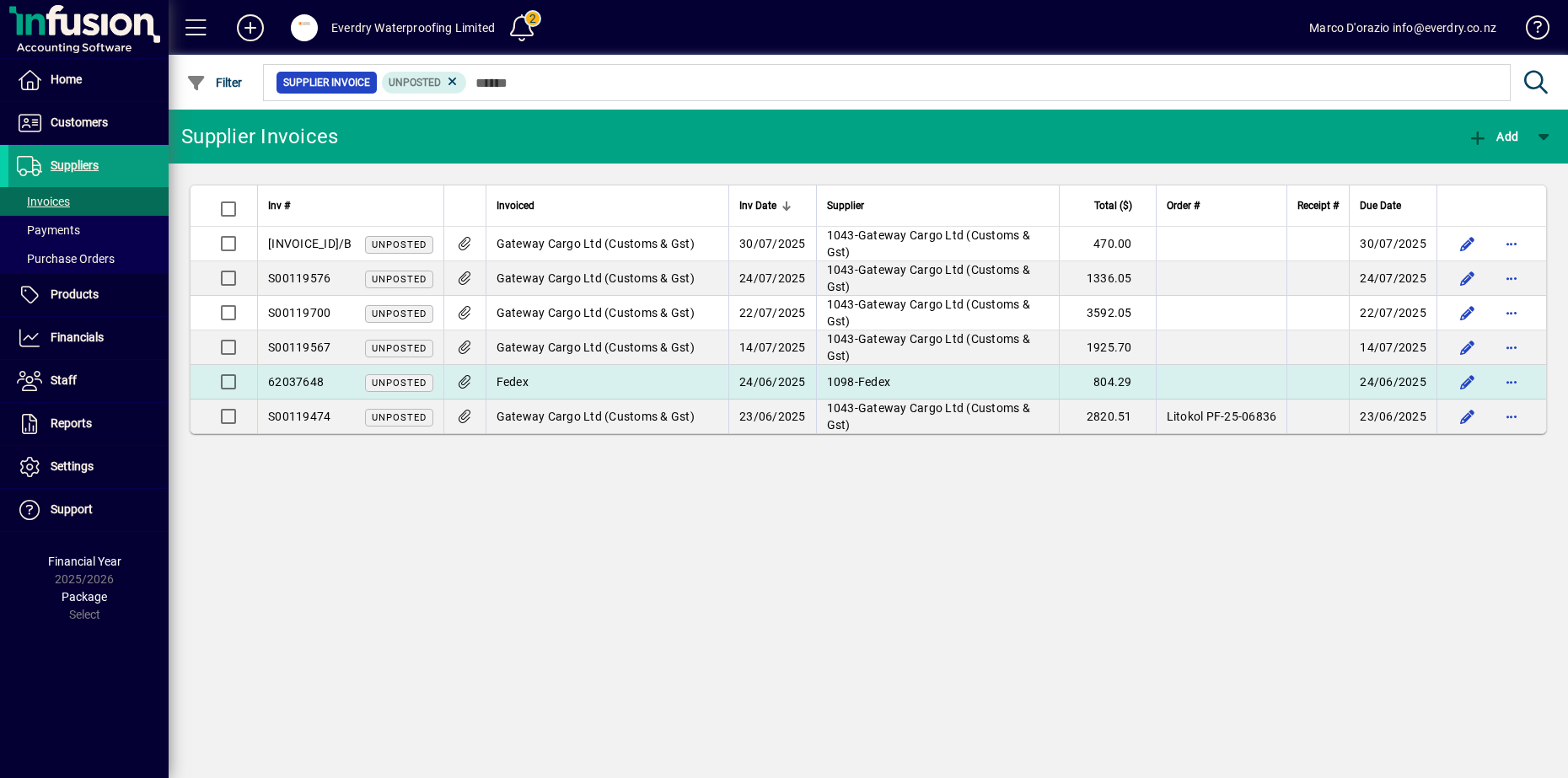 click on "Fedex" at bounding box center (607, 382) 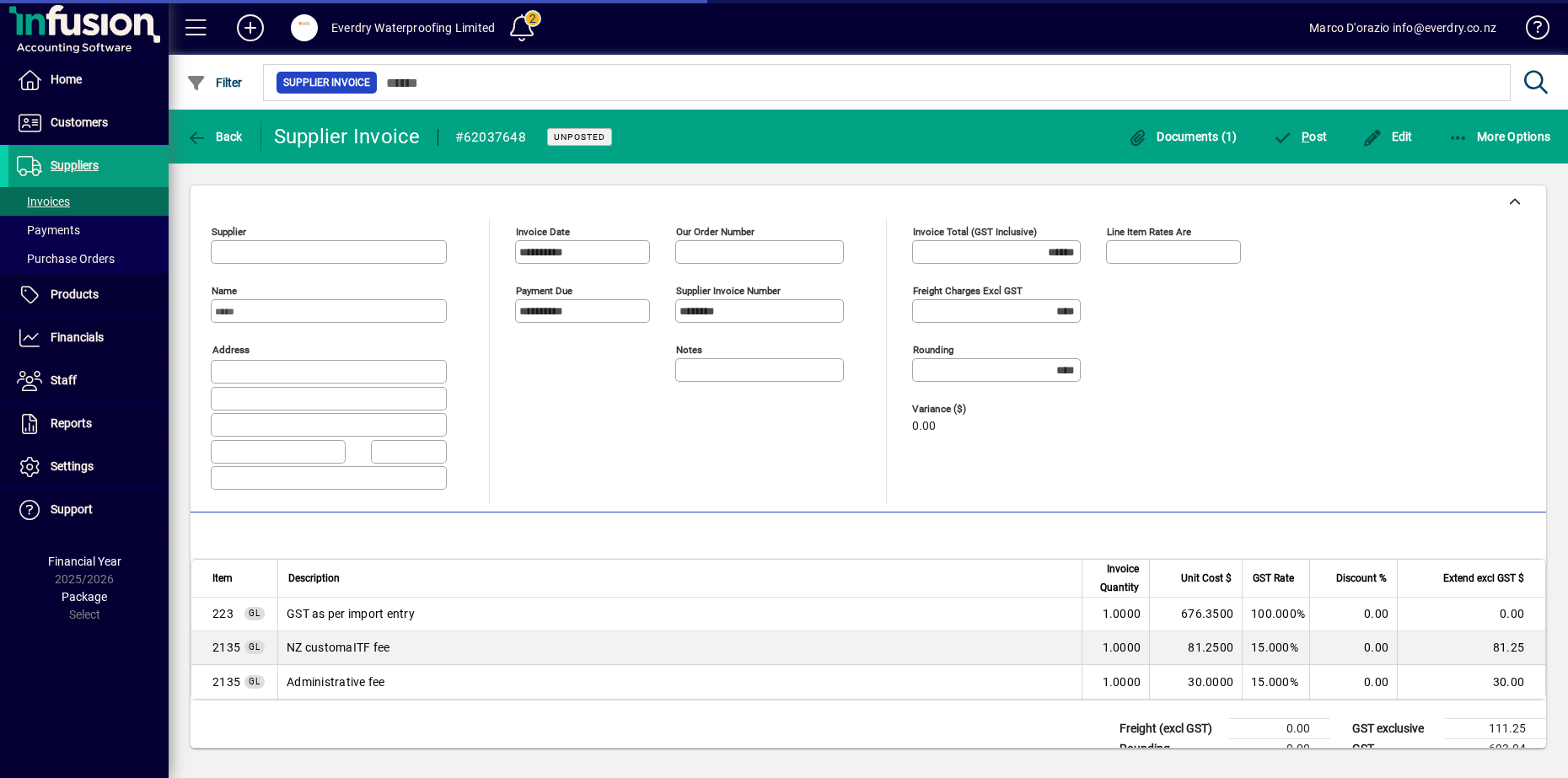 type on "**********" 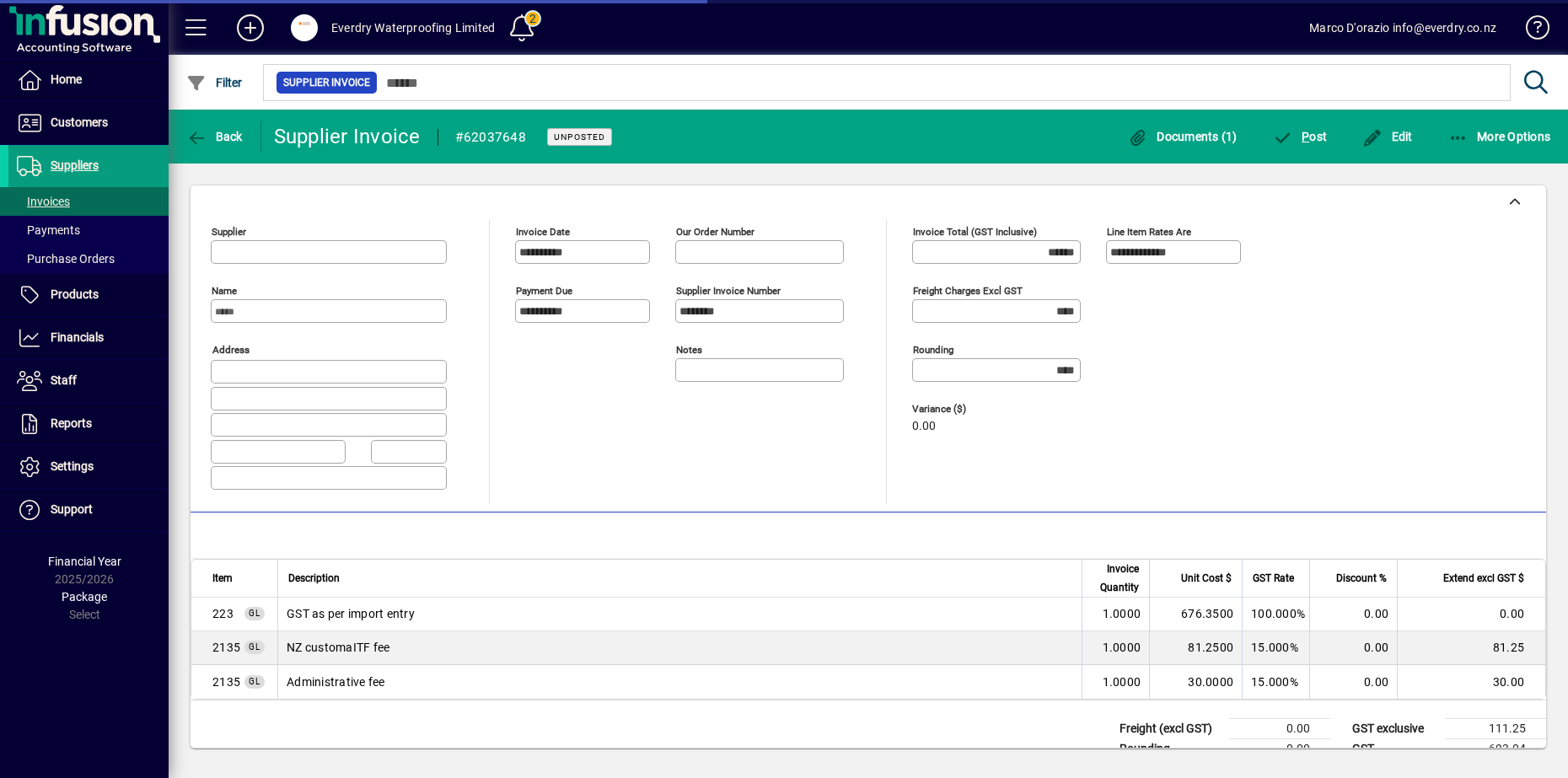 type on "**********" 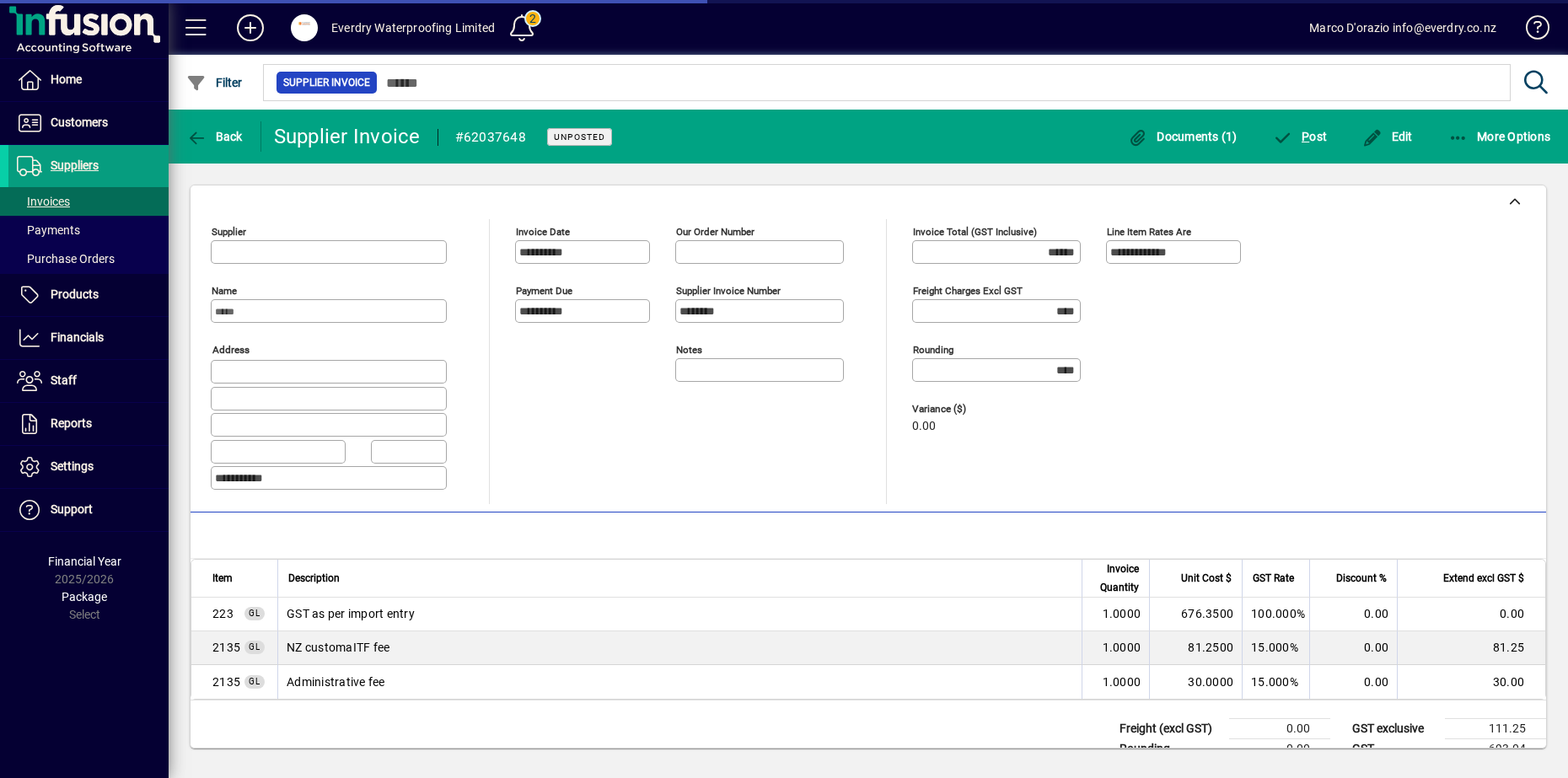 type on "**********" 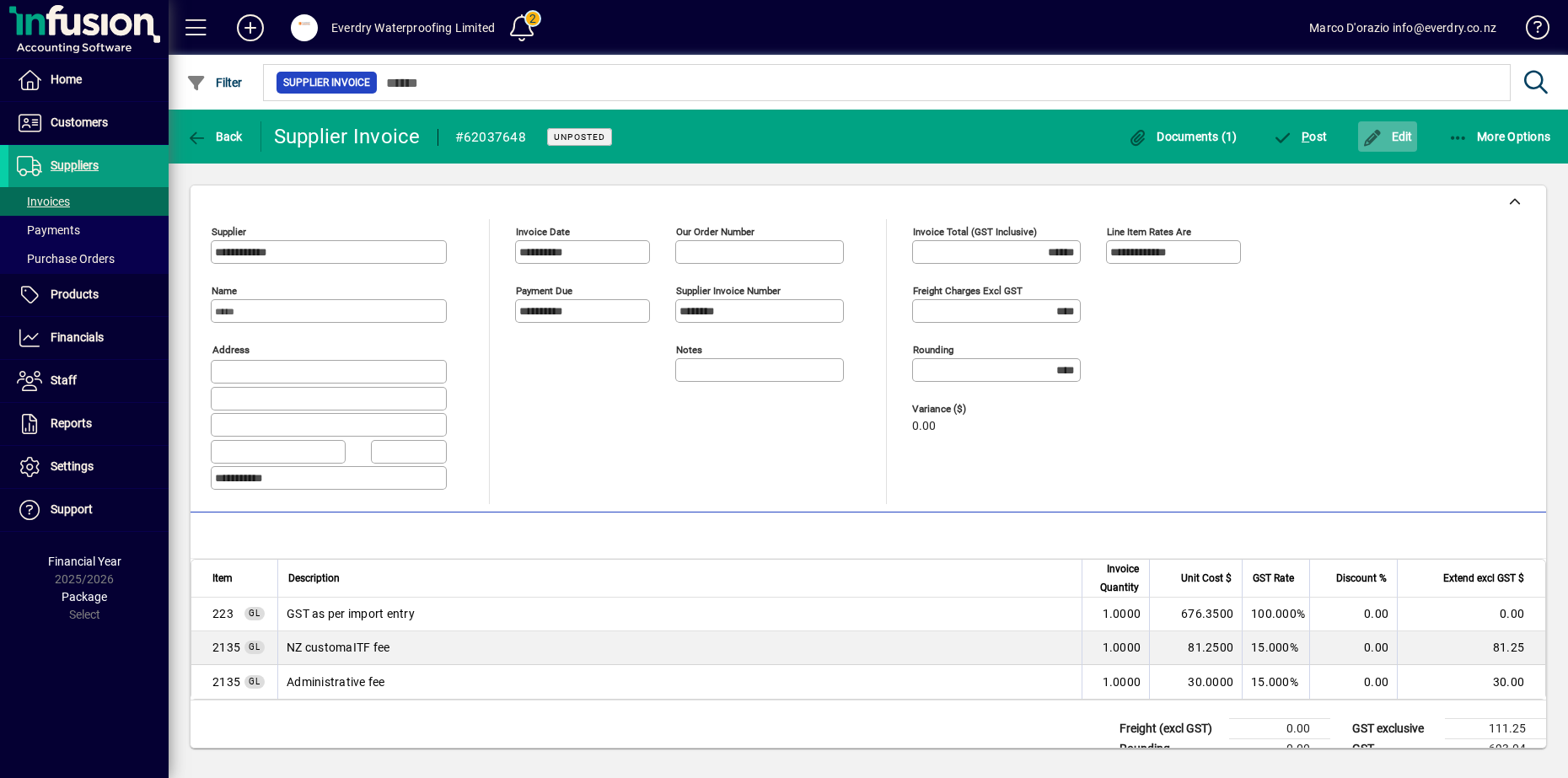 click 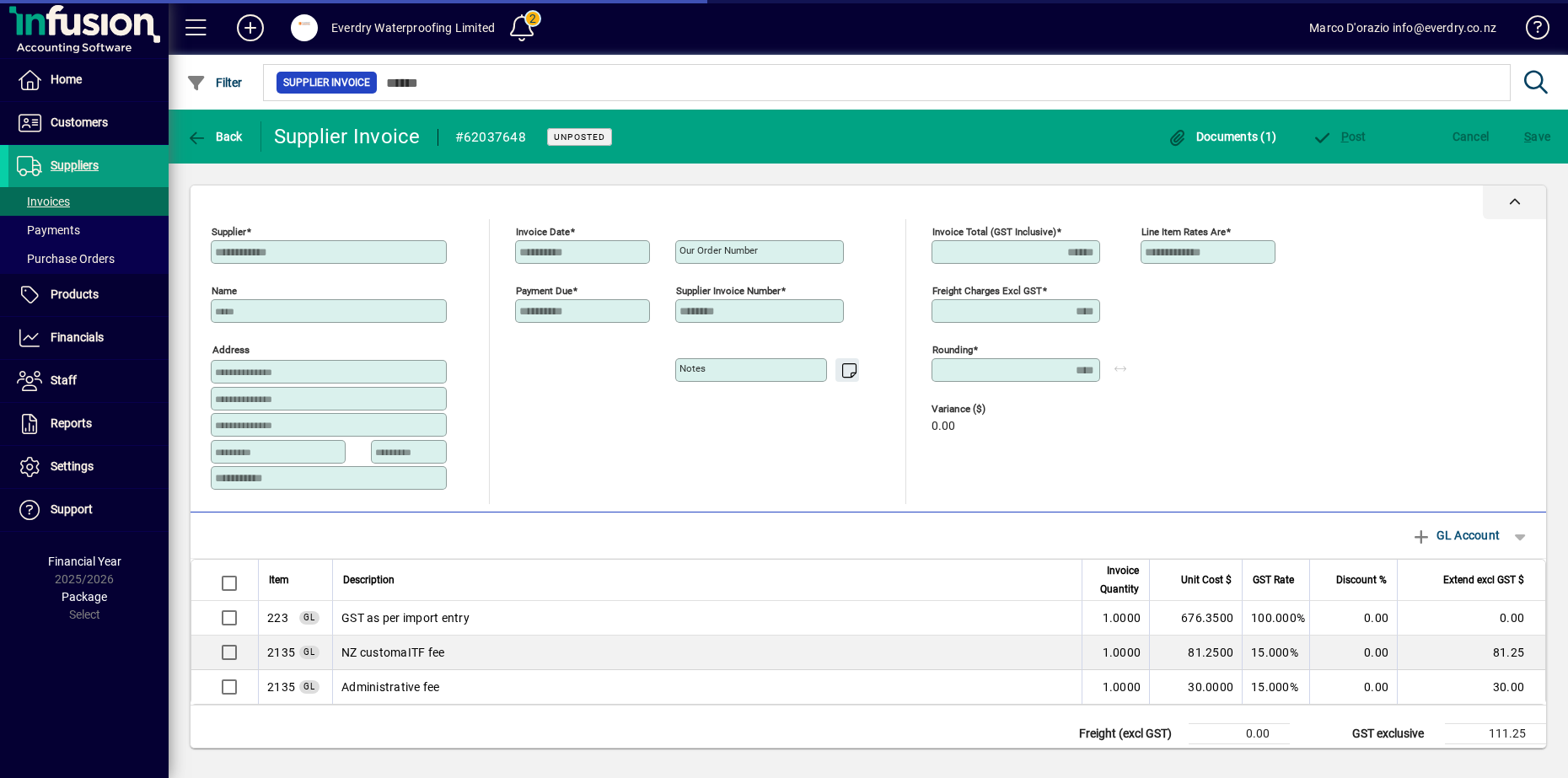 type on "**********" 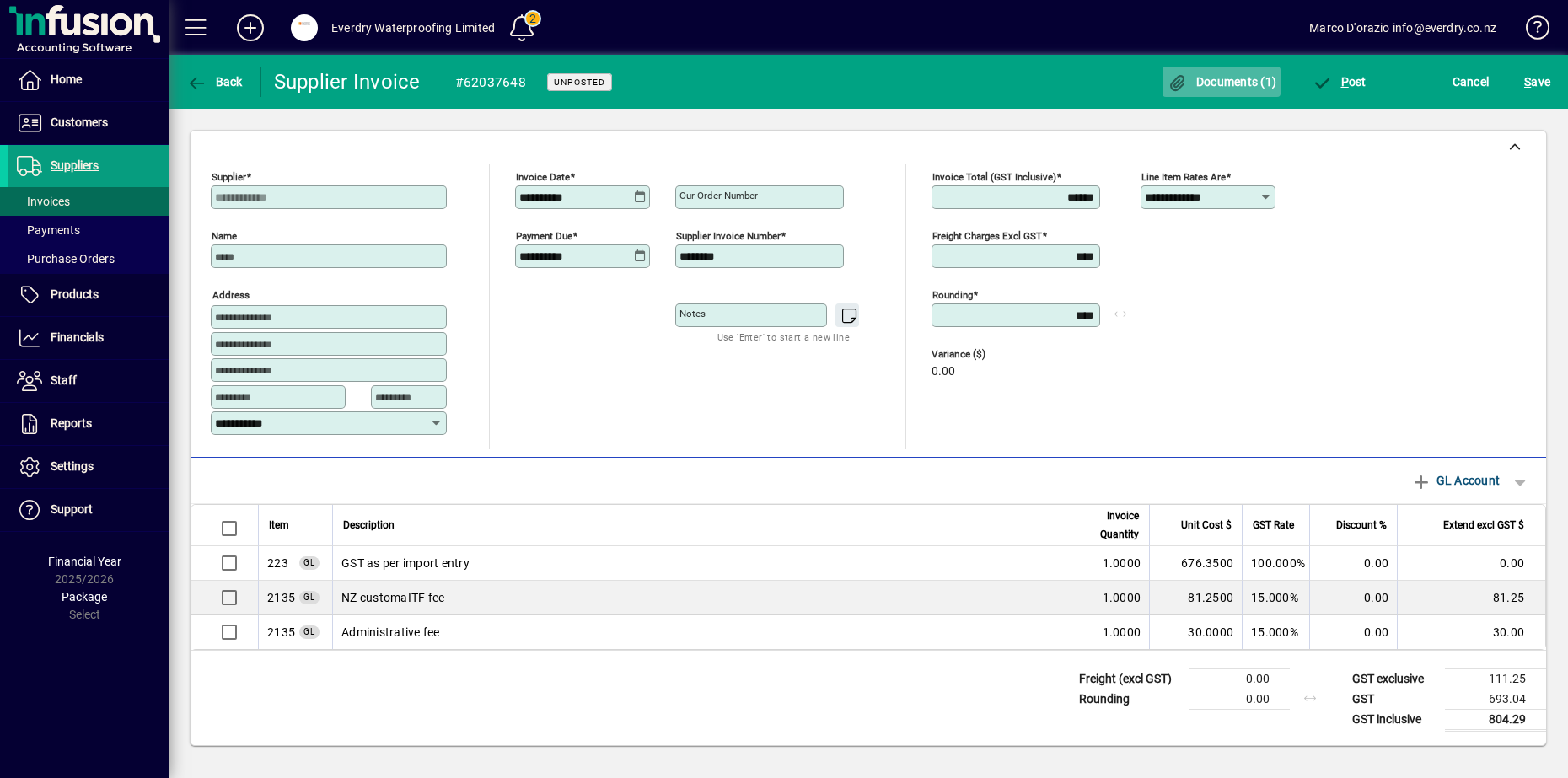 click on "Documents (1)" 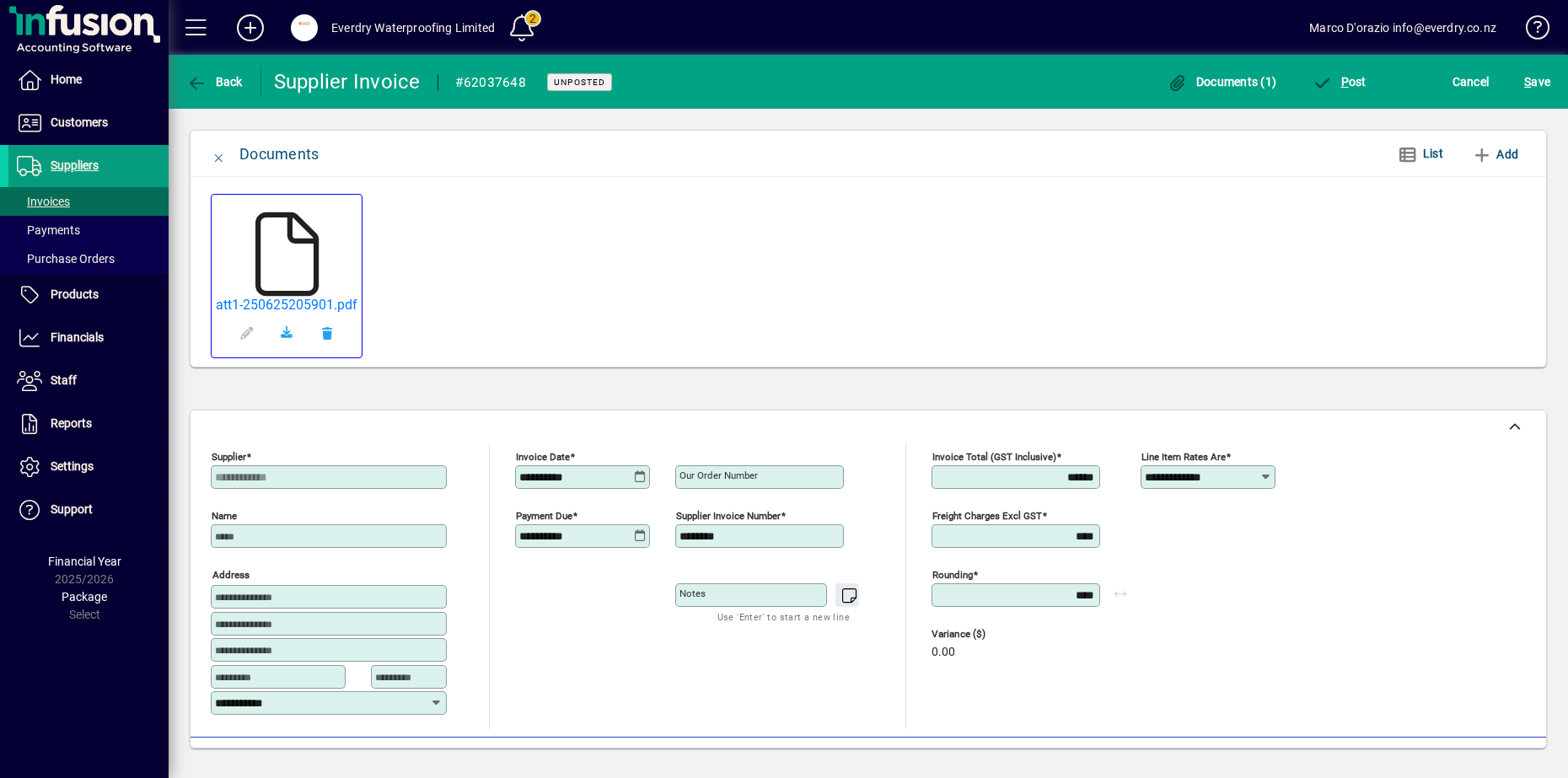 click 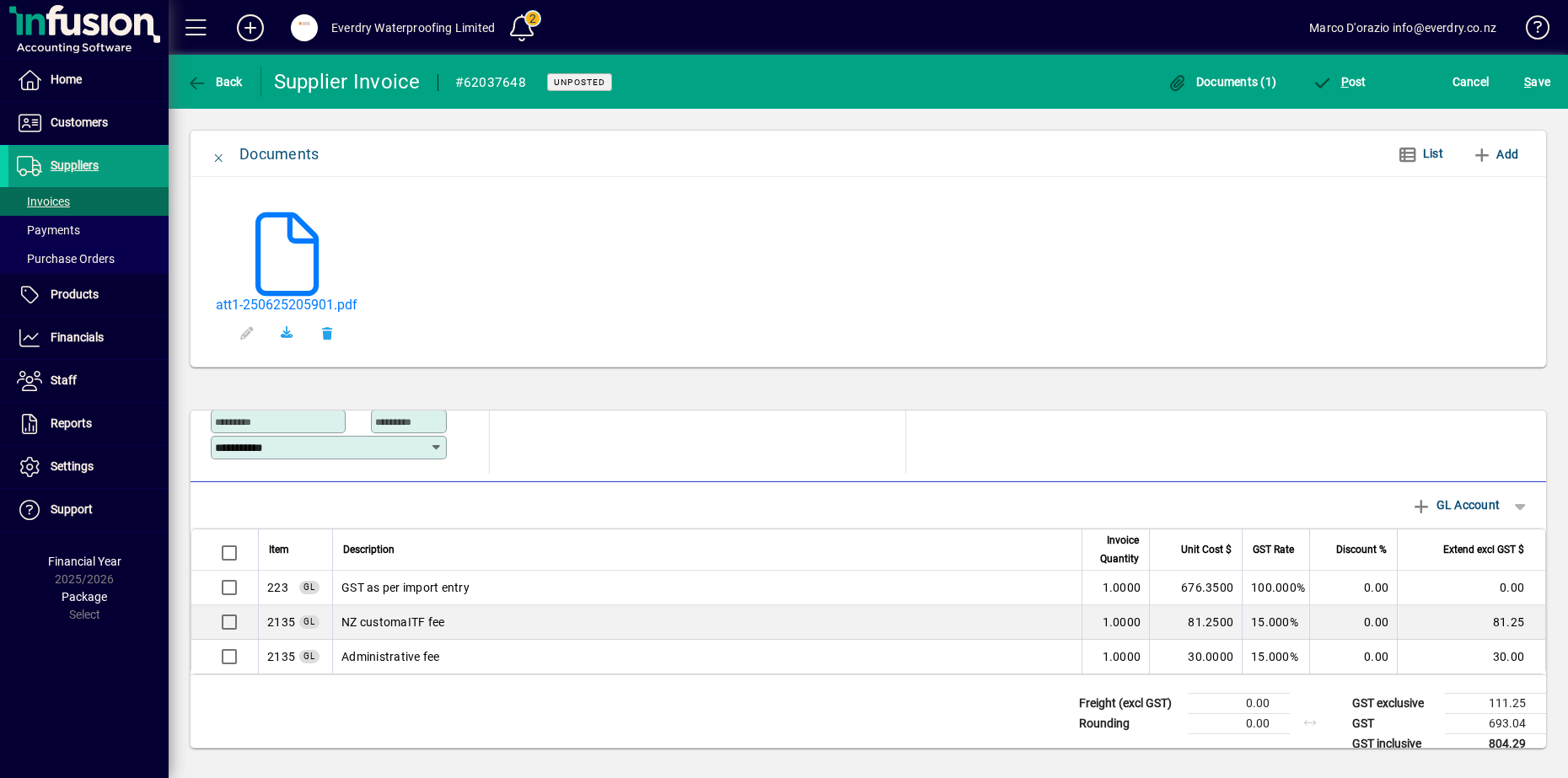 scroll, scrollTop: 277, scrollLeft: 0, axis: vertical 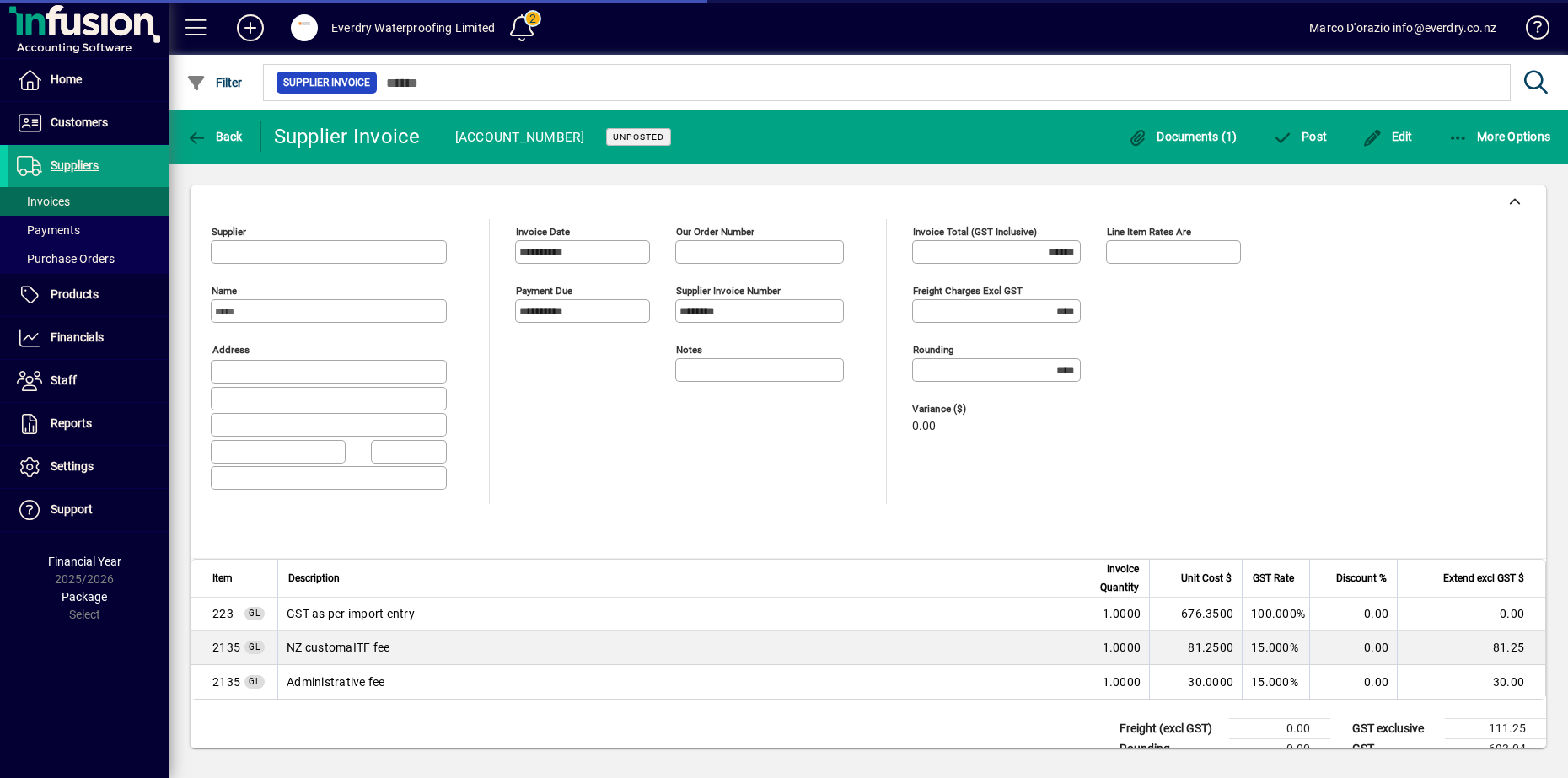 type on "**********" 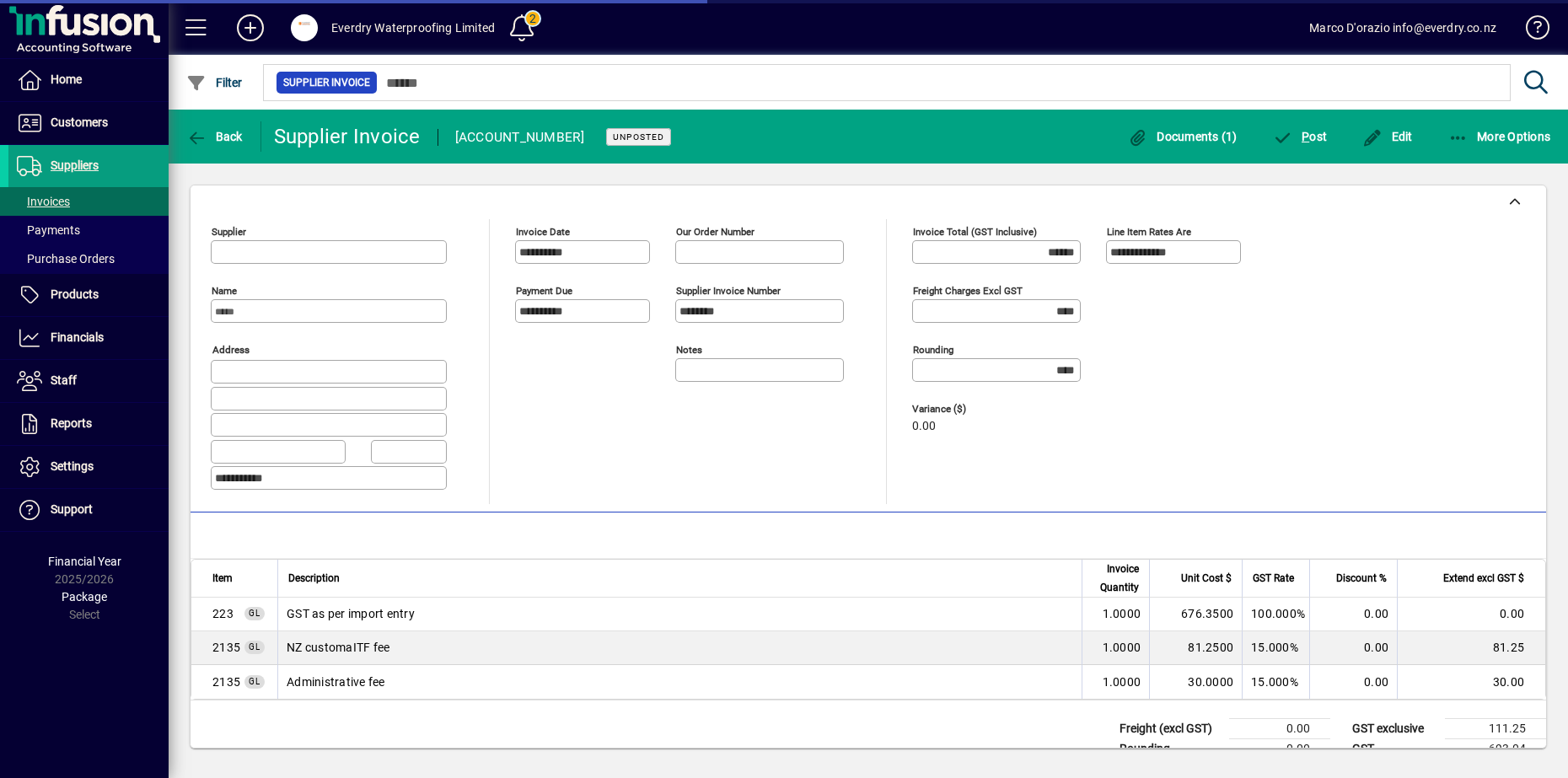 type on "**********" 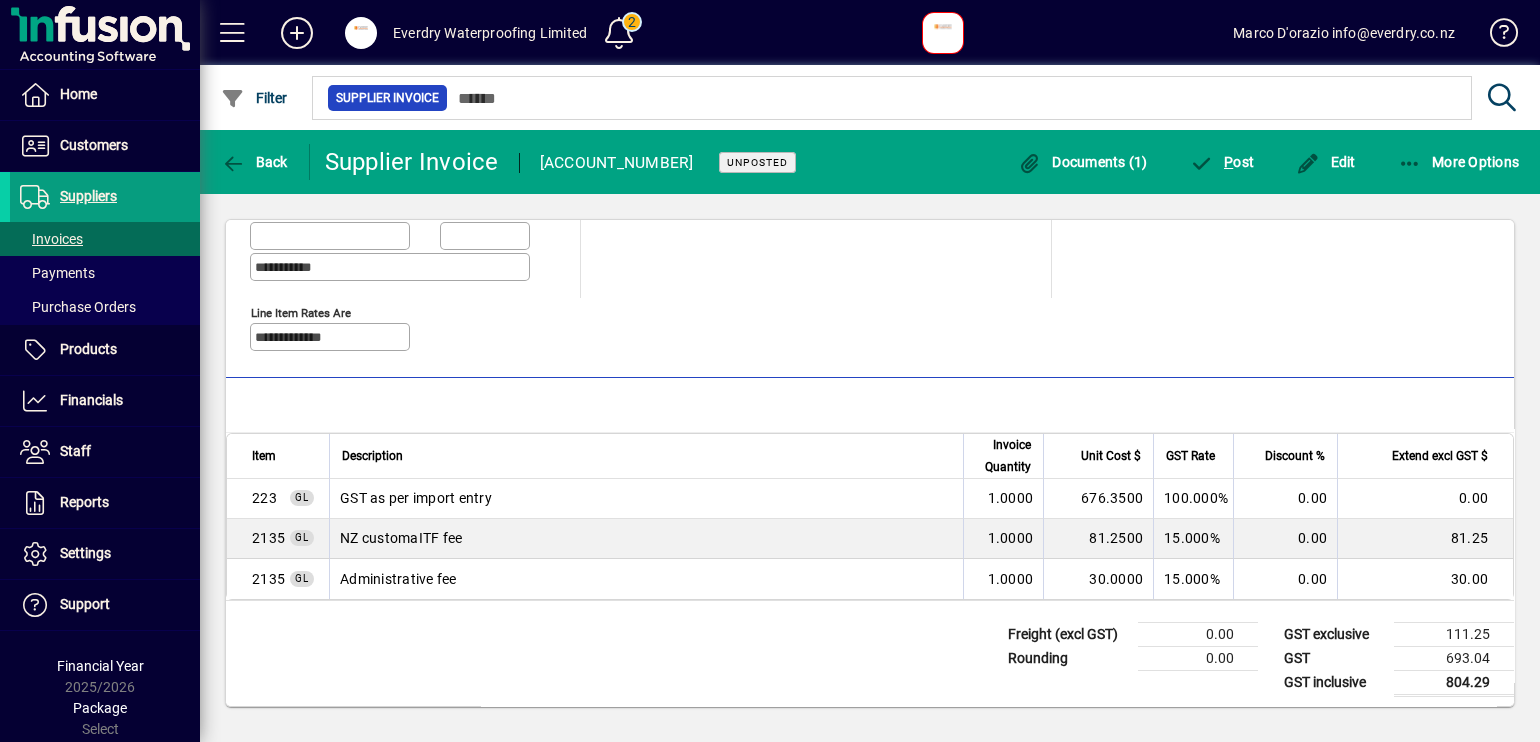 scroll, scrollTop: 0, scrollLeft: 0, axis: both 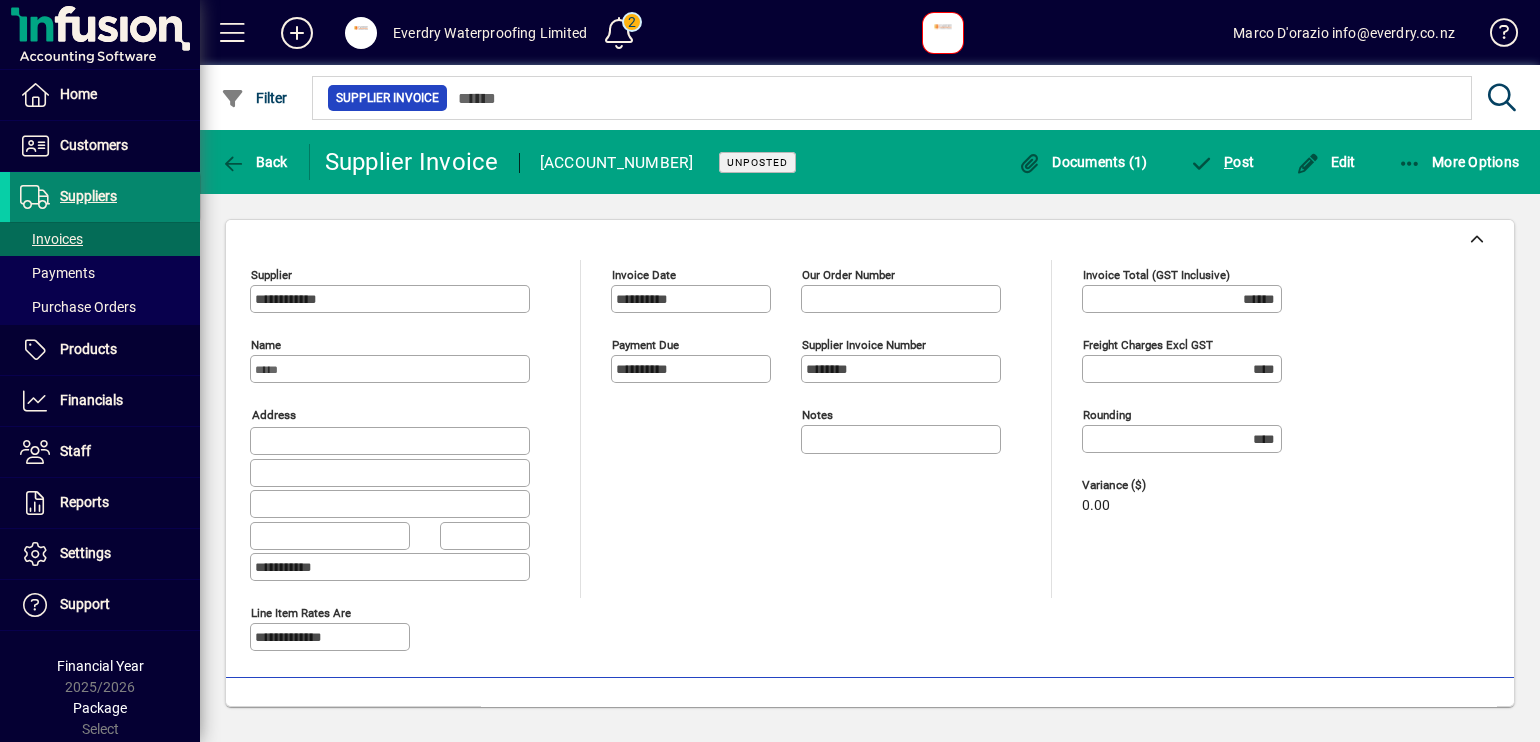 click on "Suppliers" at bounding box center (88, 196) 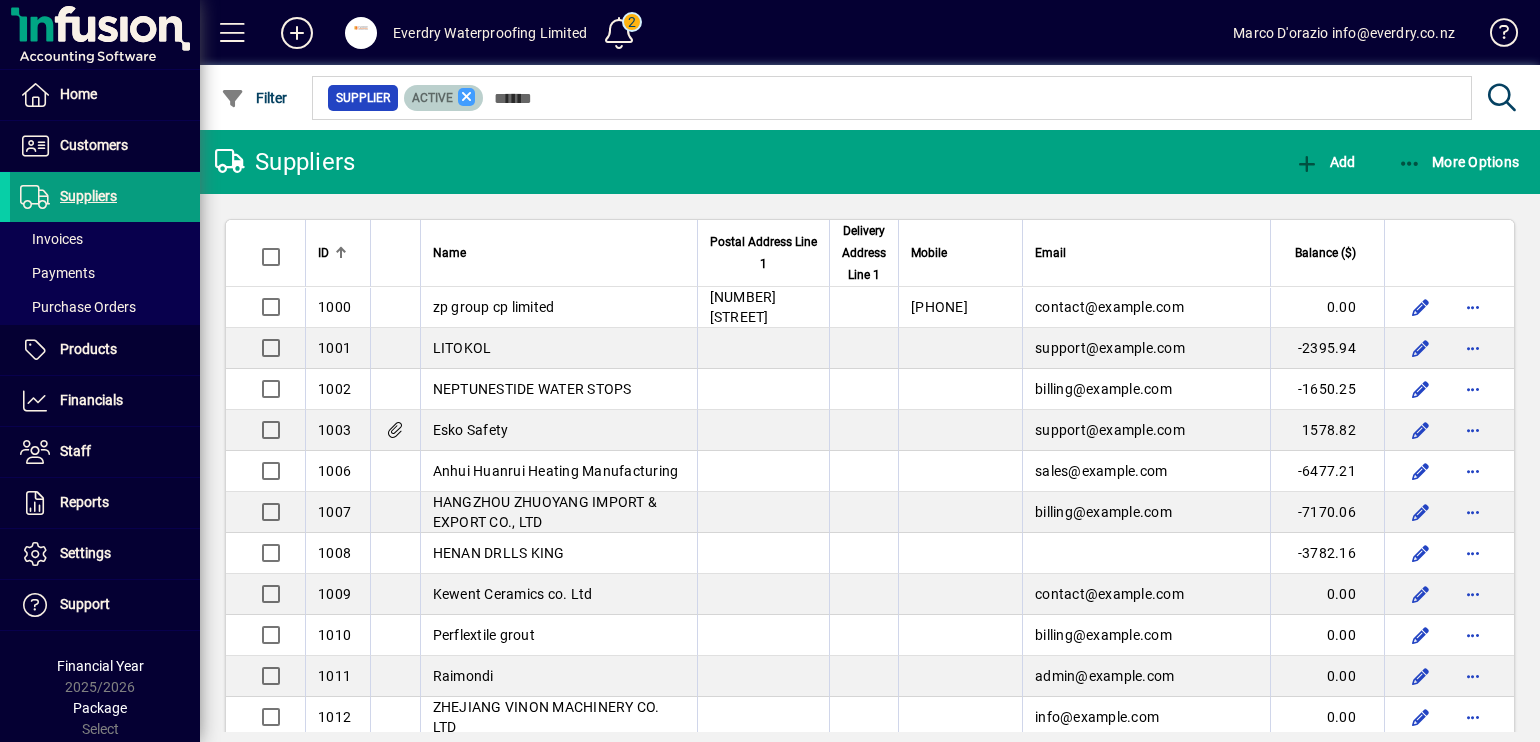 click at bounding box center (467, 97) 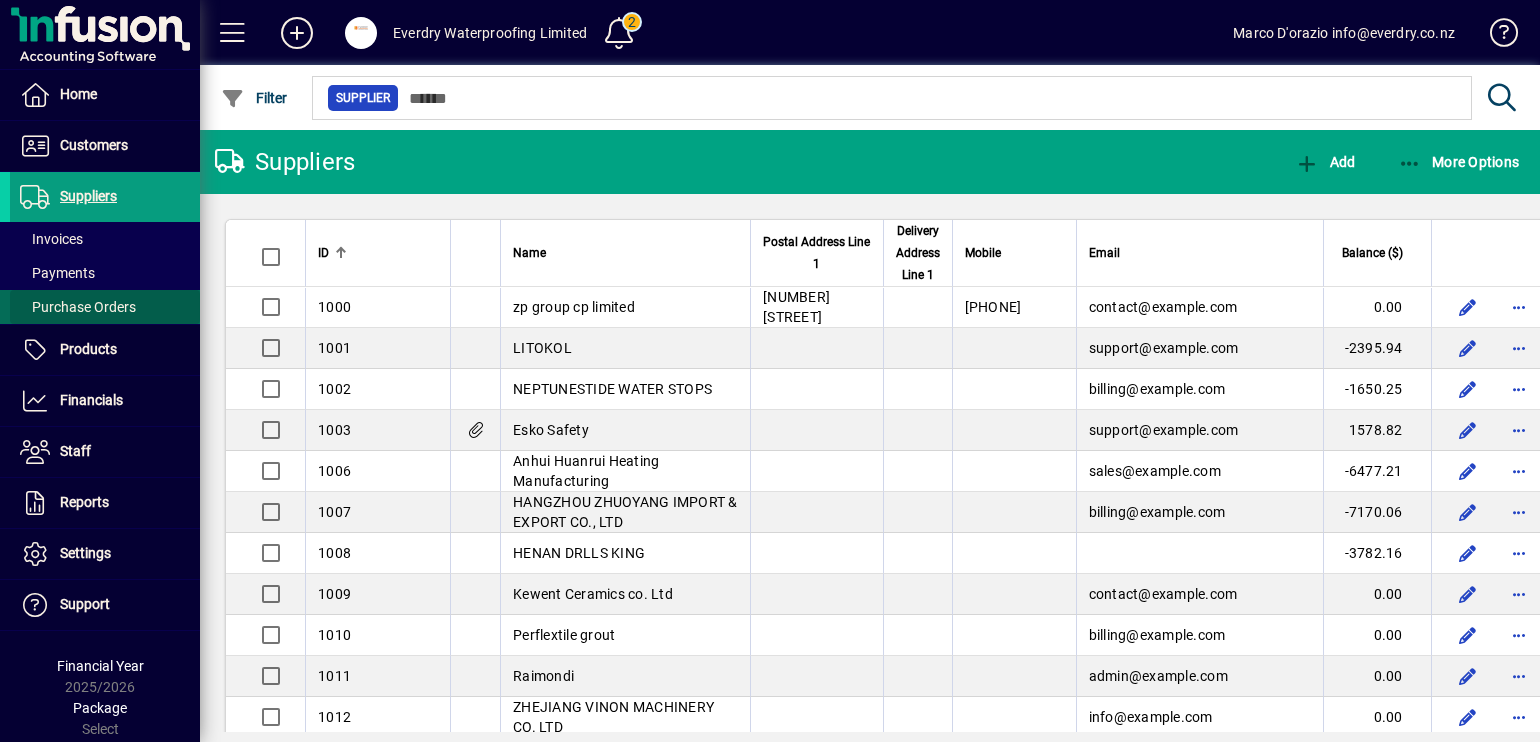 click on "Purchase Orders" at bounding box center [78, 307] 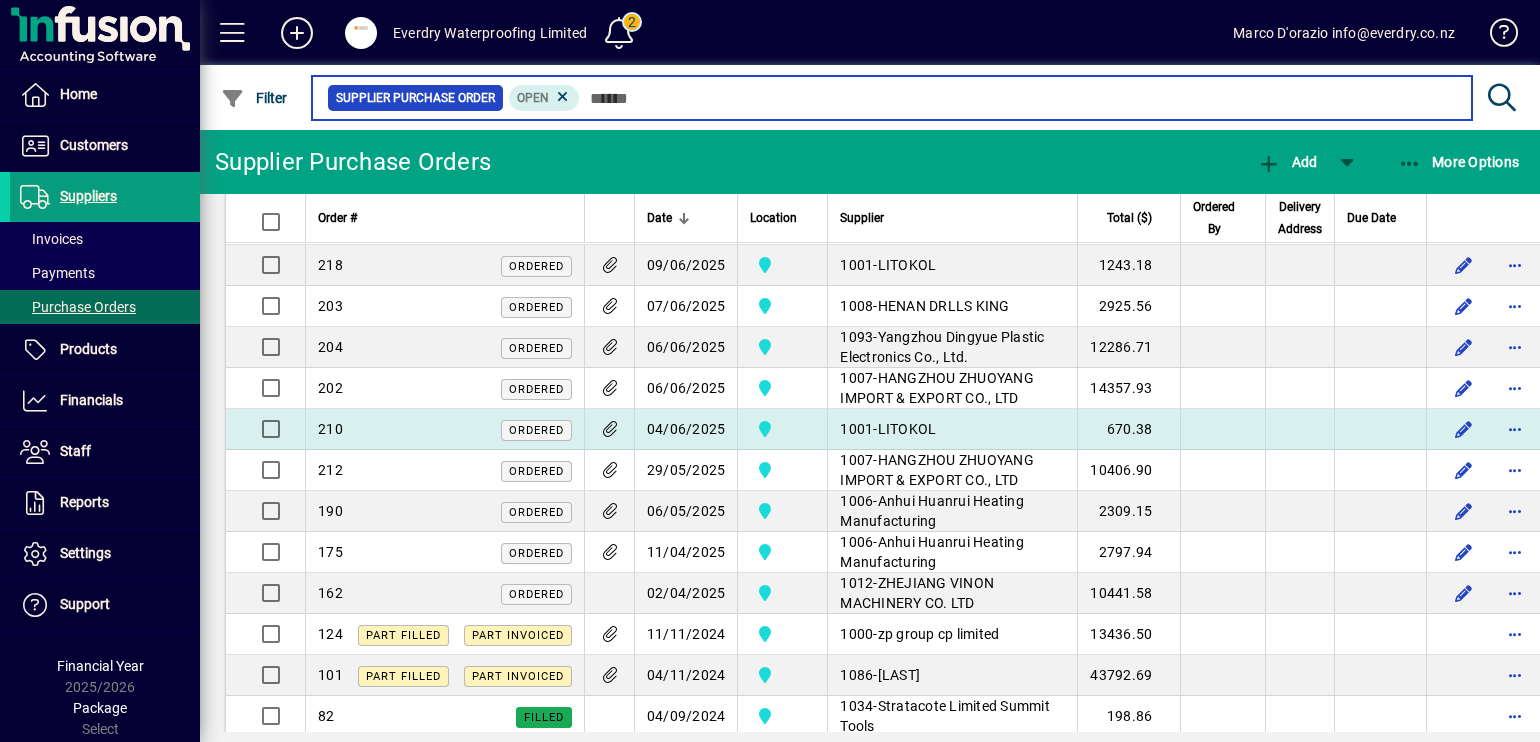 scroll, scrollTop: 0, scrollLeft: 0, axis: both 